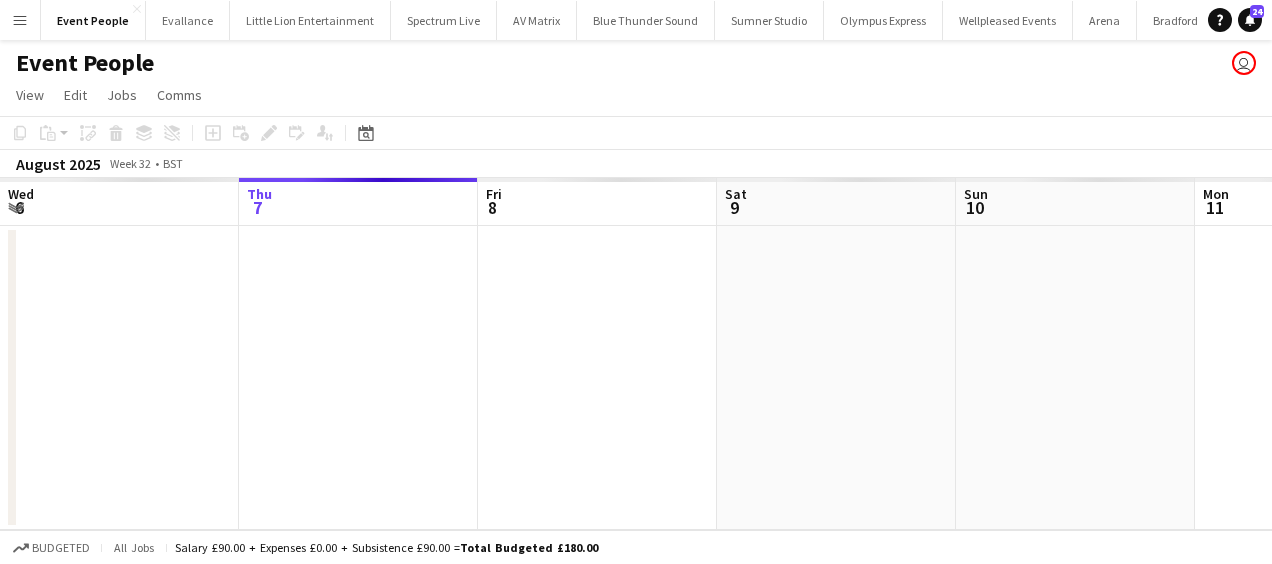 scroll, scrollTop: 0, scrollLeft: 0, axis: both 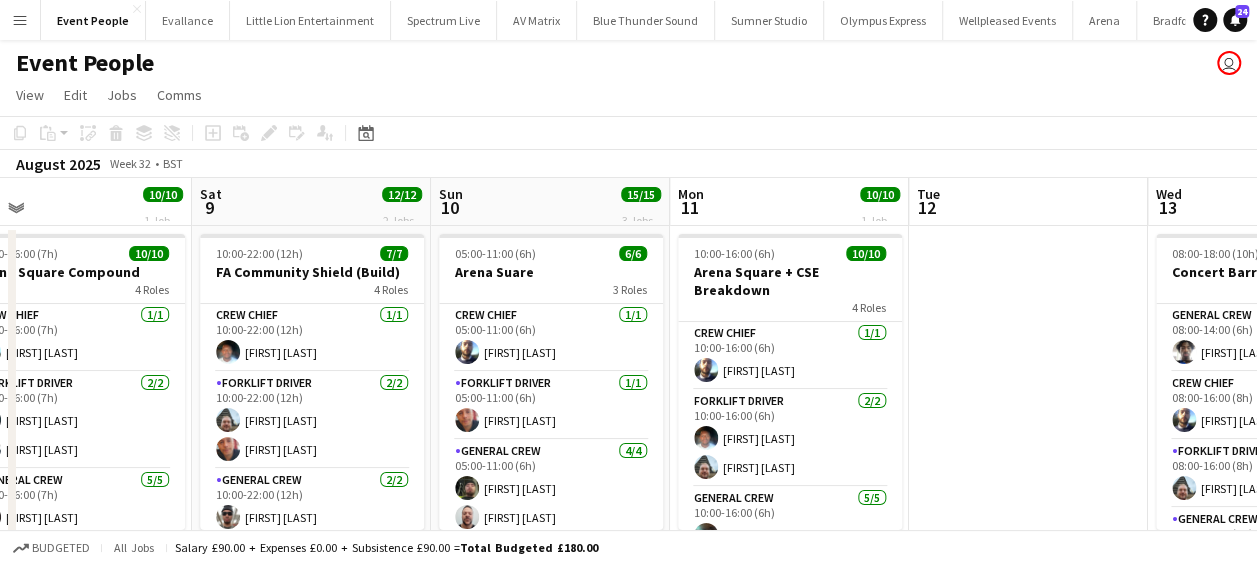 click on "Menu" at bounding box center [20, 20] 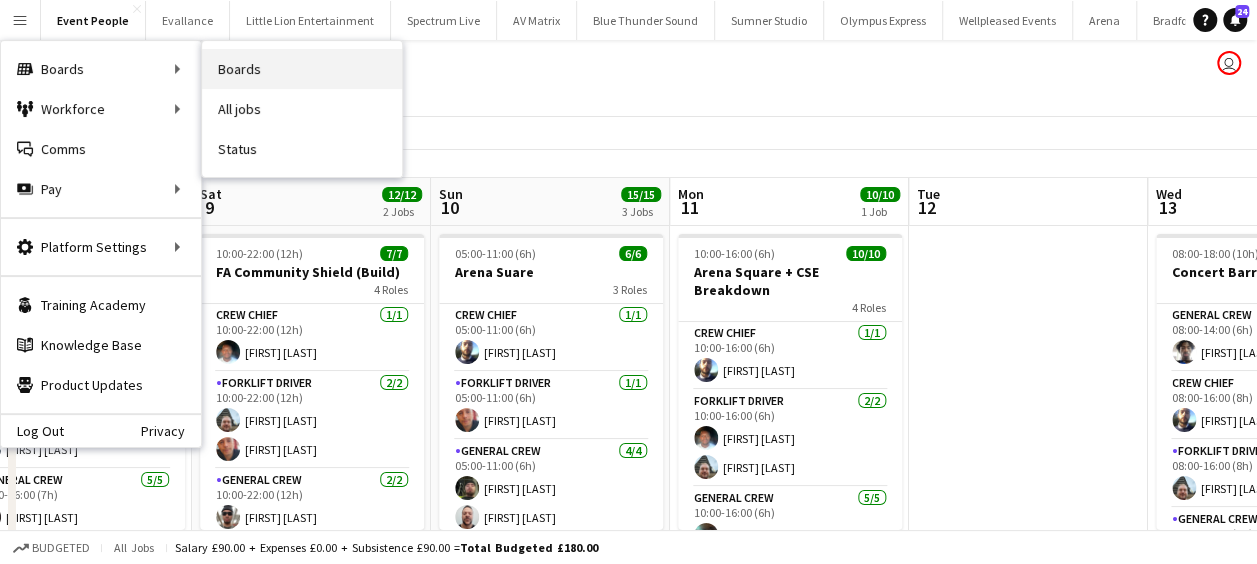 click on "Boards" at bounding box center (302, 69) 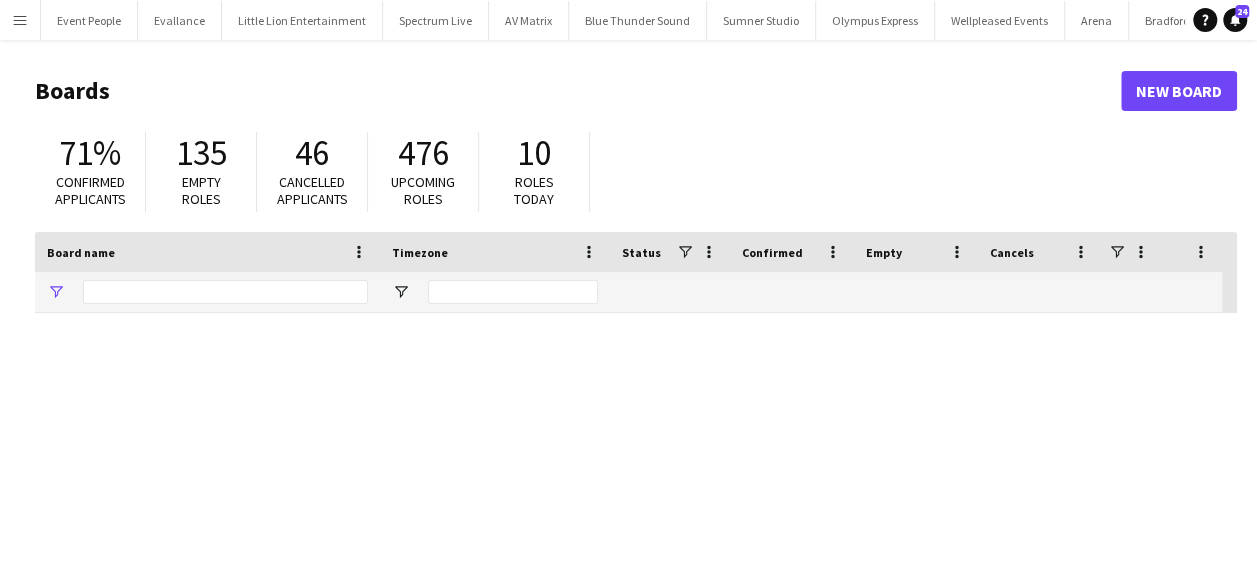 type on "**********" 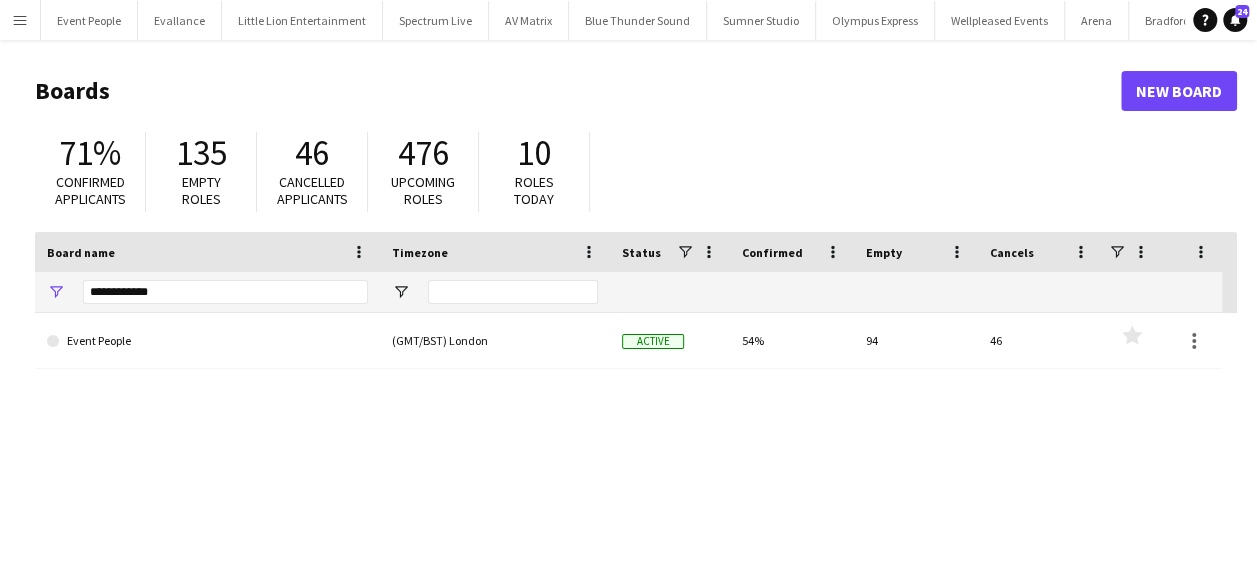 click on "Menu" at bounding box center [20, 20] 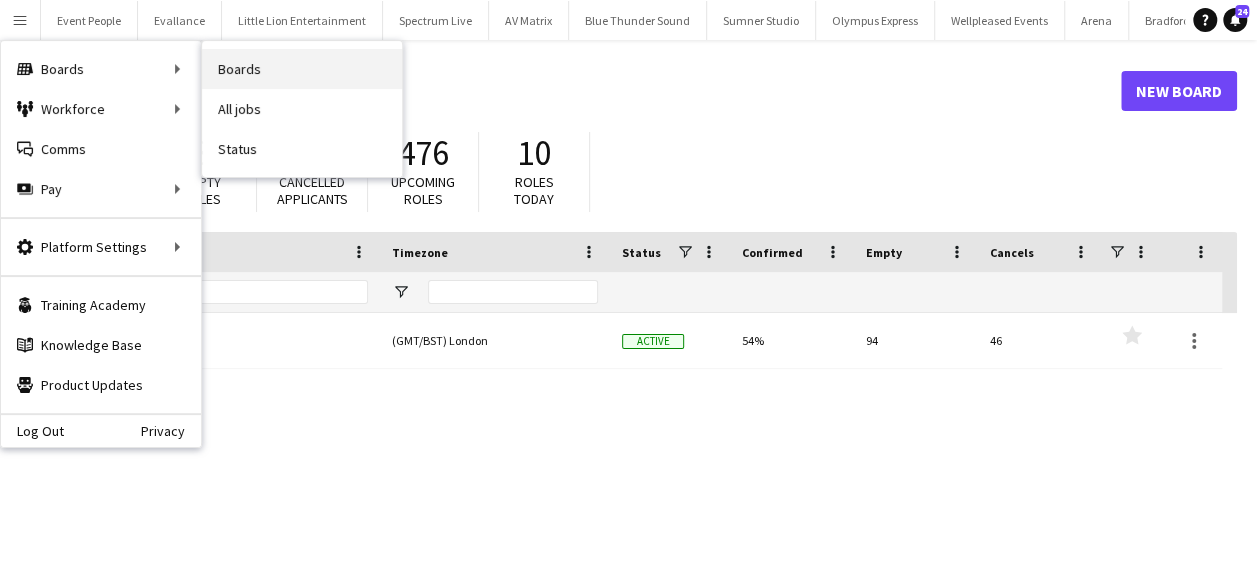 click on "Boards" at bounding box center (302, 69) 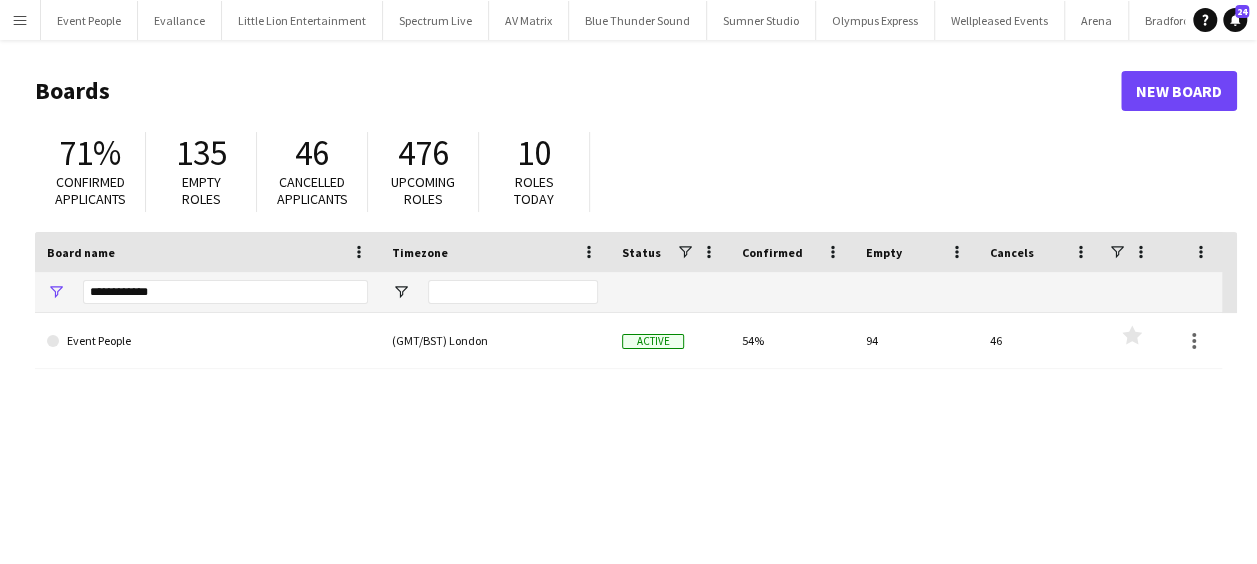 click on "Menu" at bounding box center (20, 20) 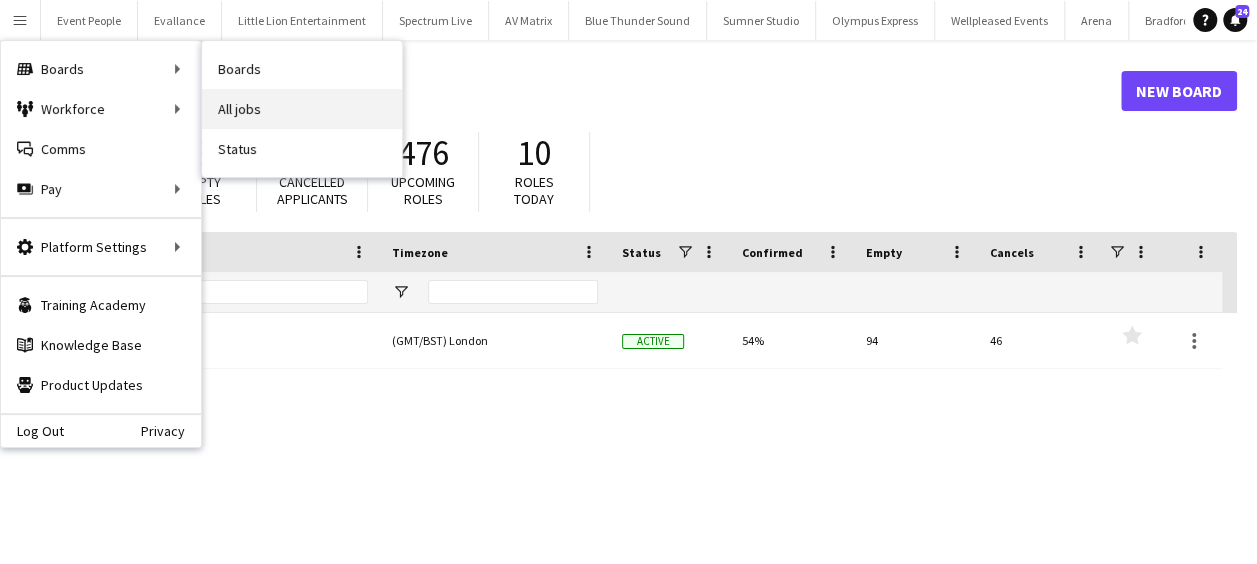 click on "All jobs" at bounding box center [302, 109] 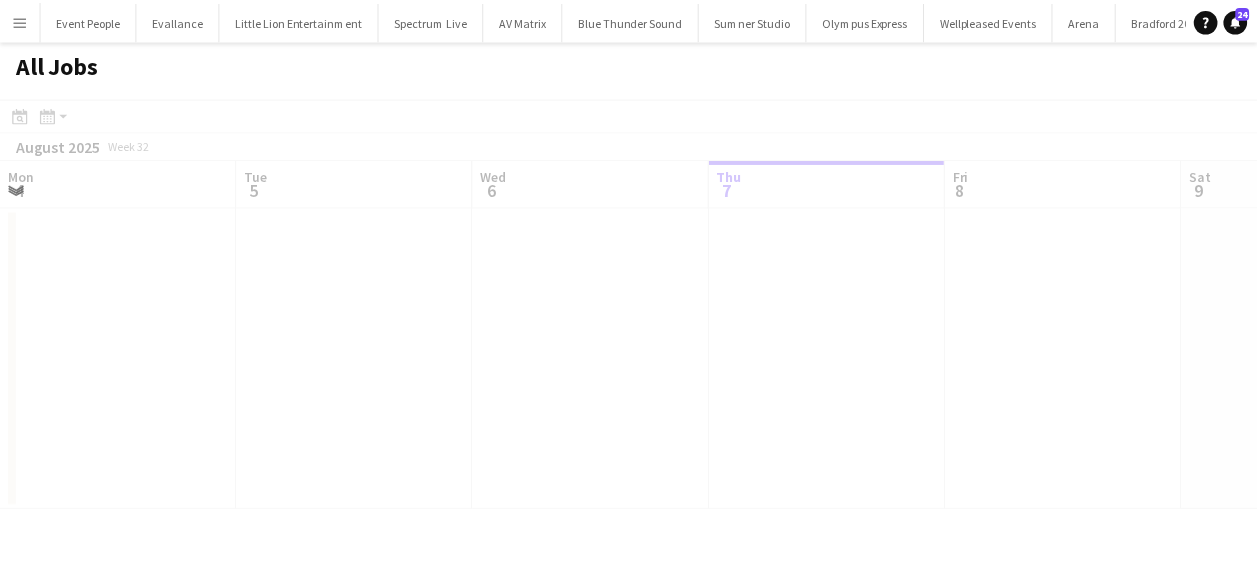 scroll, scrollTop: 0, scrollLeft: 478, axis: horizontal 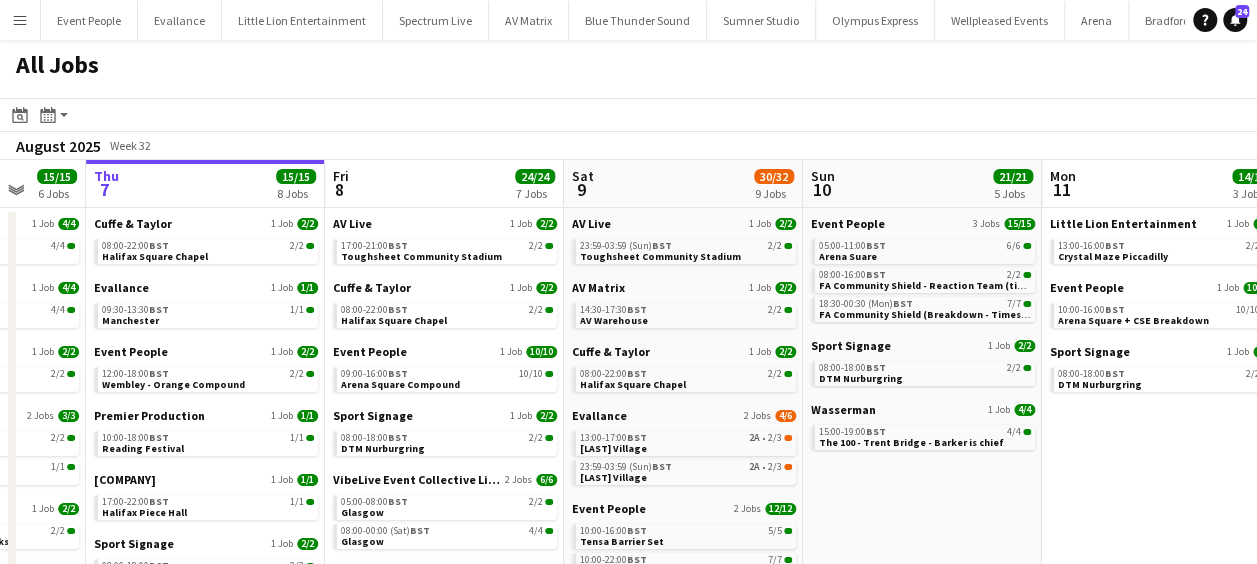 drag, startPoint x: 553, startPoint y: 334, endPoint x: 400, endPoint y: 315, distance: 154.17523 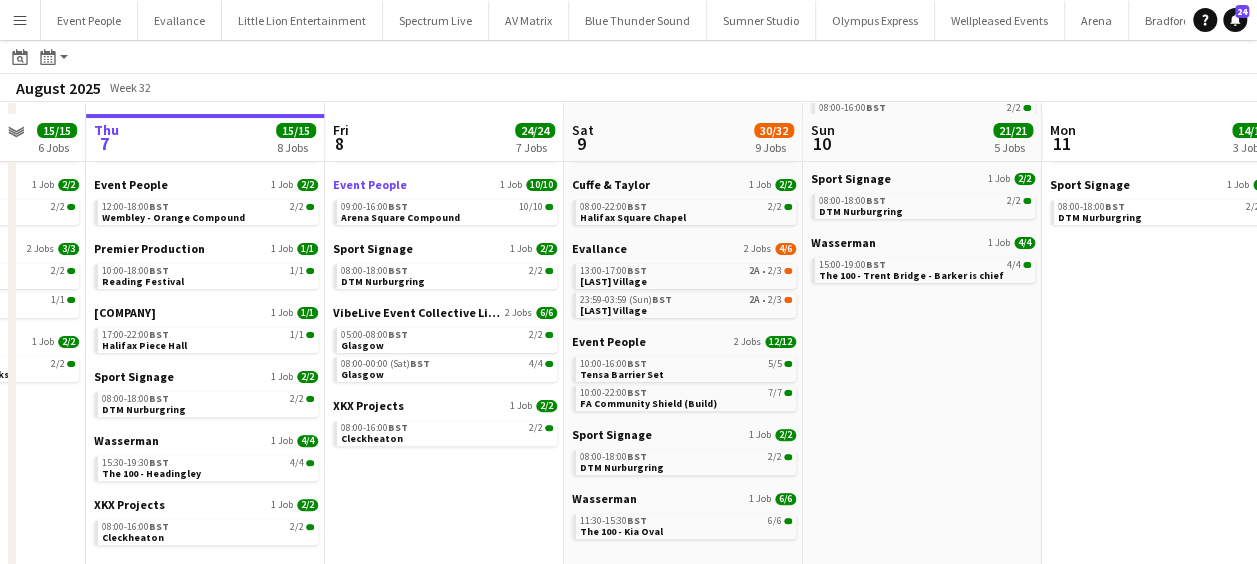 scroll, scrollTop: 194, scrollLeft: 0, axis: vertical 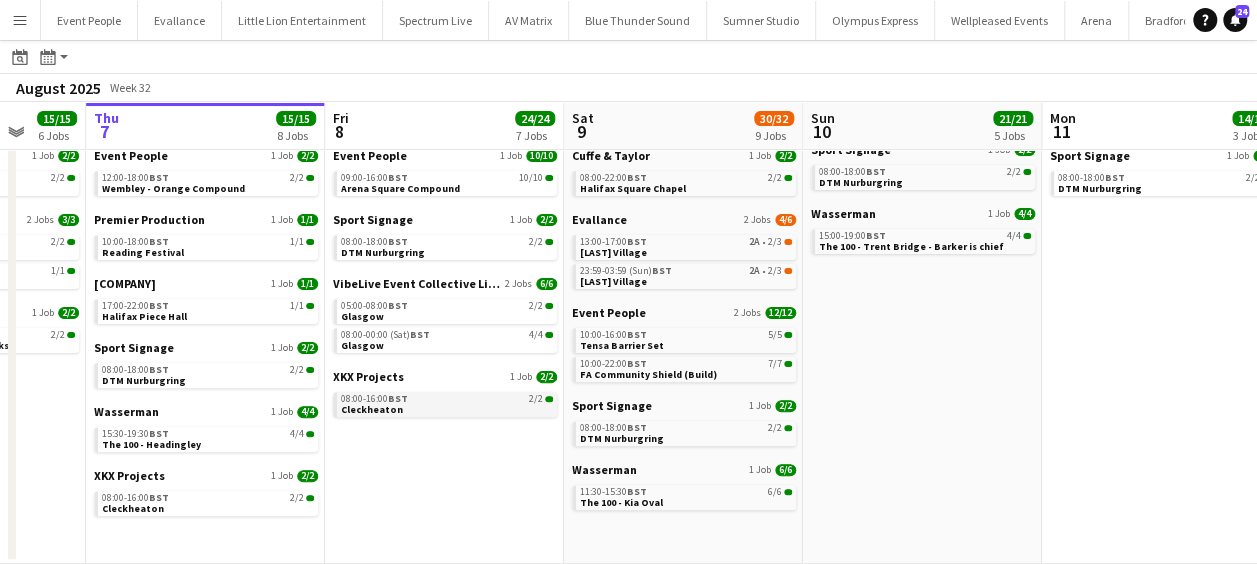 click on "08:00-16:00    BST   2/2   Cleckheaton" at bounding box center (447, 403) 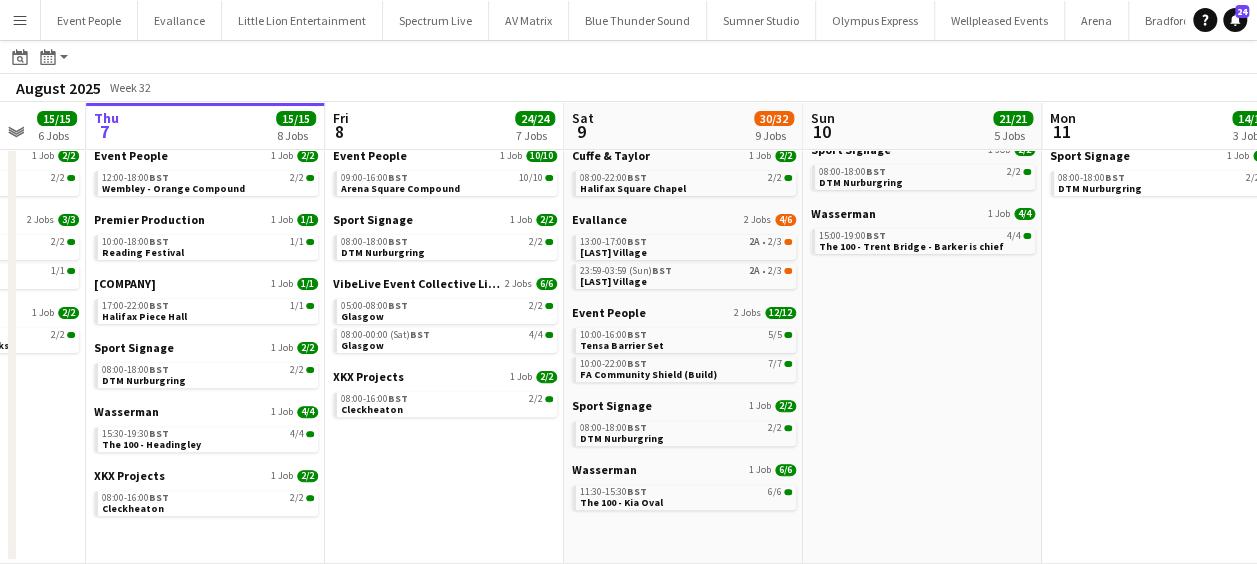 scroll, scrollTop: 0, scrollLeft: 739, axis: horizontal 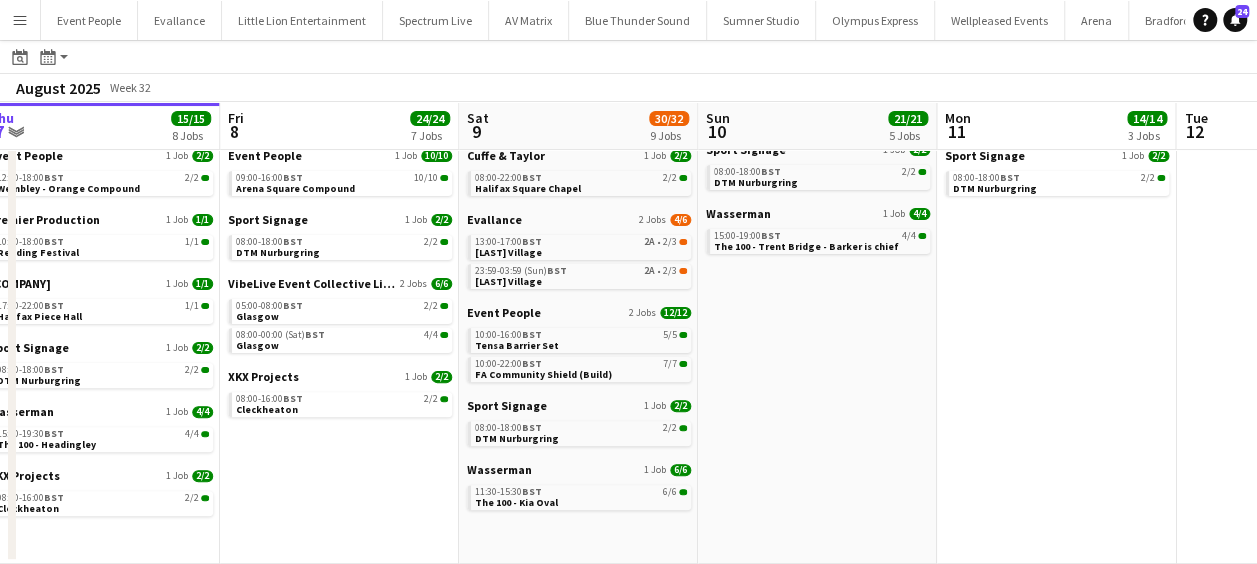 drag, startPoint x: 683, startPoint y: 309, endPoint x: 652, endPoint y: 309, distance: 31 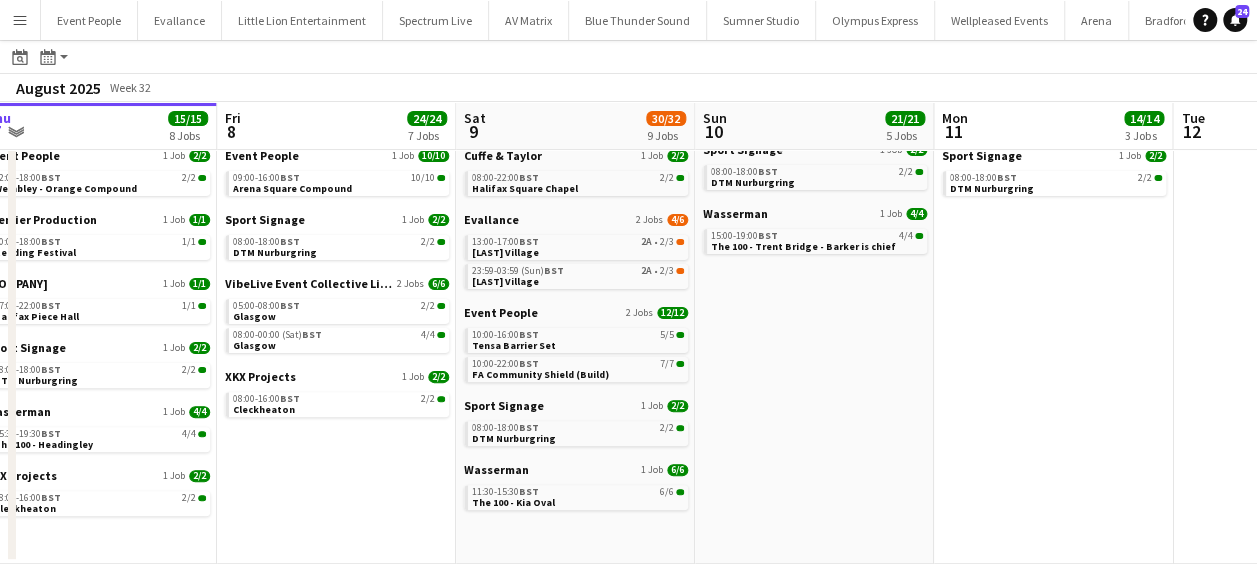 drag, startPoint x: 687, startPoint y: 289, endPoint x: 531, endPoint y: 289, distance: 156 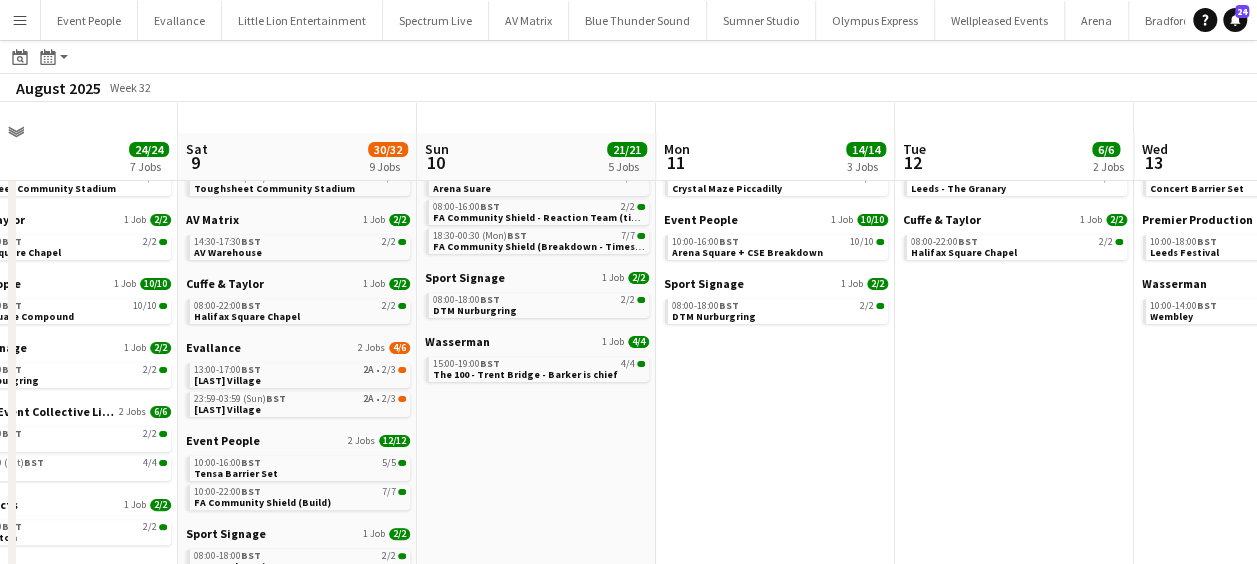 scroll, scrollTop: 0, scrollLeft: 0, axis: both 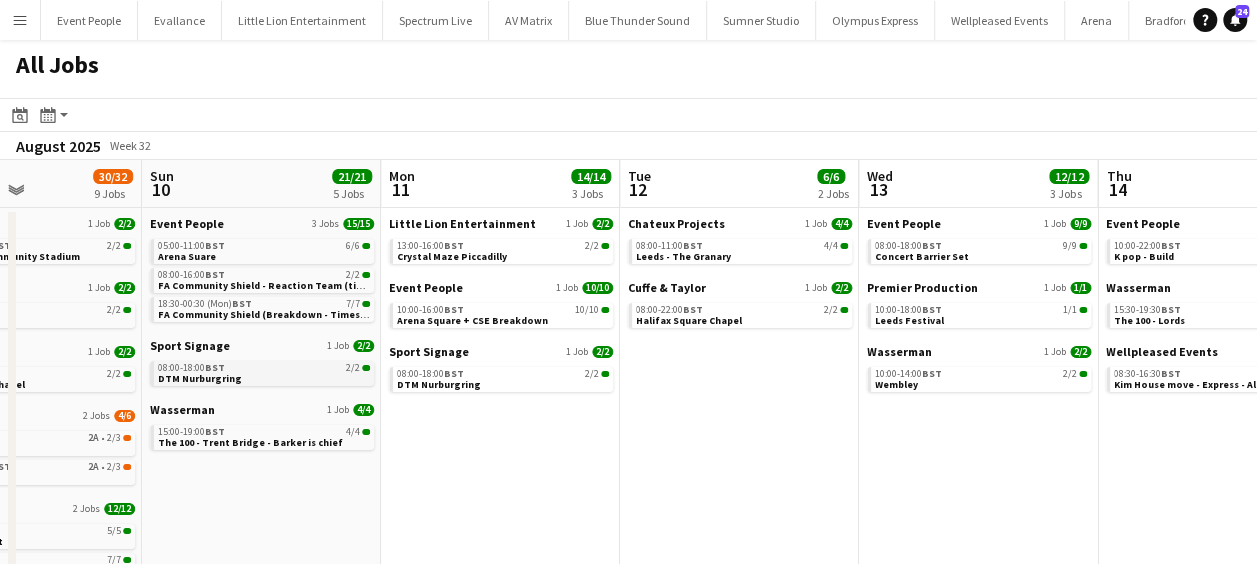 drag, startPoint x: 333, startPoint y: 358, endPoint x: 356, endPoint y: 363, distance: 23.537205 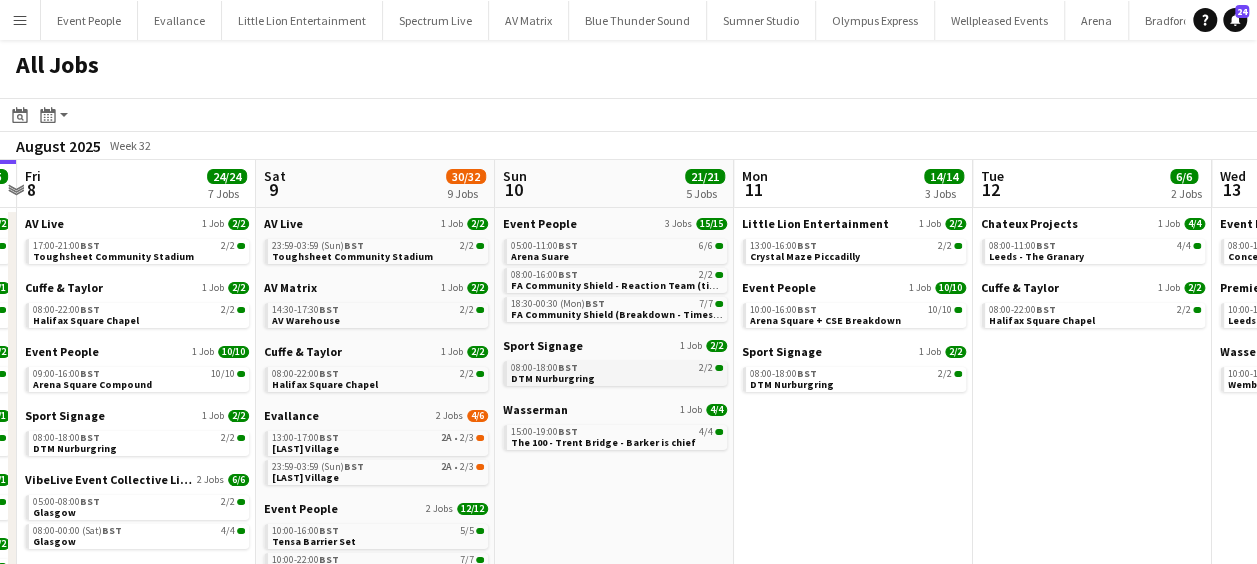drag, startPoint x: 419, startPoint y: 388, endPoint x: 683, endPoint y: 381, distance: 264.09277 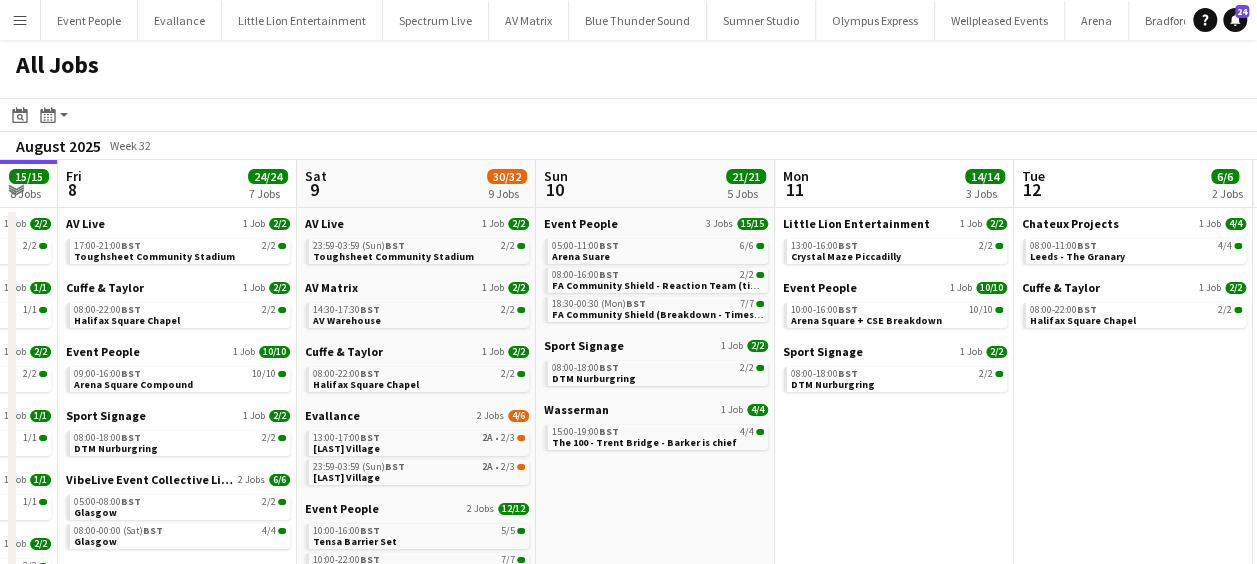 drag, startPoint x: 670, startPoint y: 384, endPoint x: 928, endPoint y: 358, distance: 259.30676 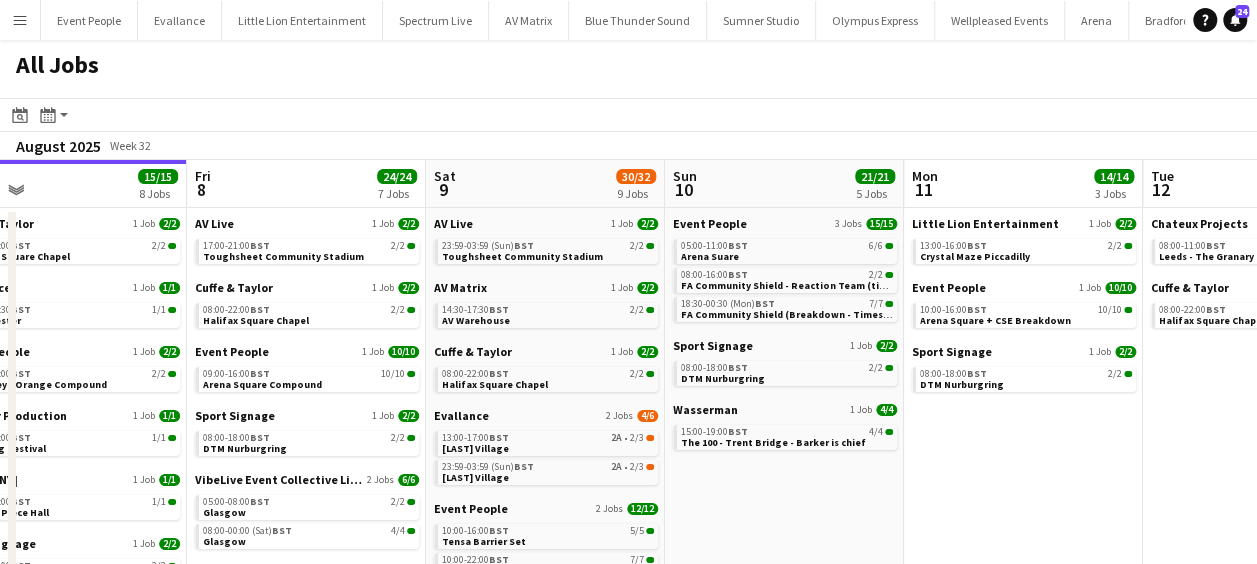 drag, startPoint x: 1021, startPoint y: 386, endPoint x: 524, endPoint y: 376, distance: 497.1006 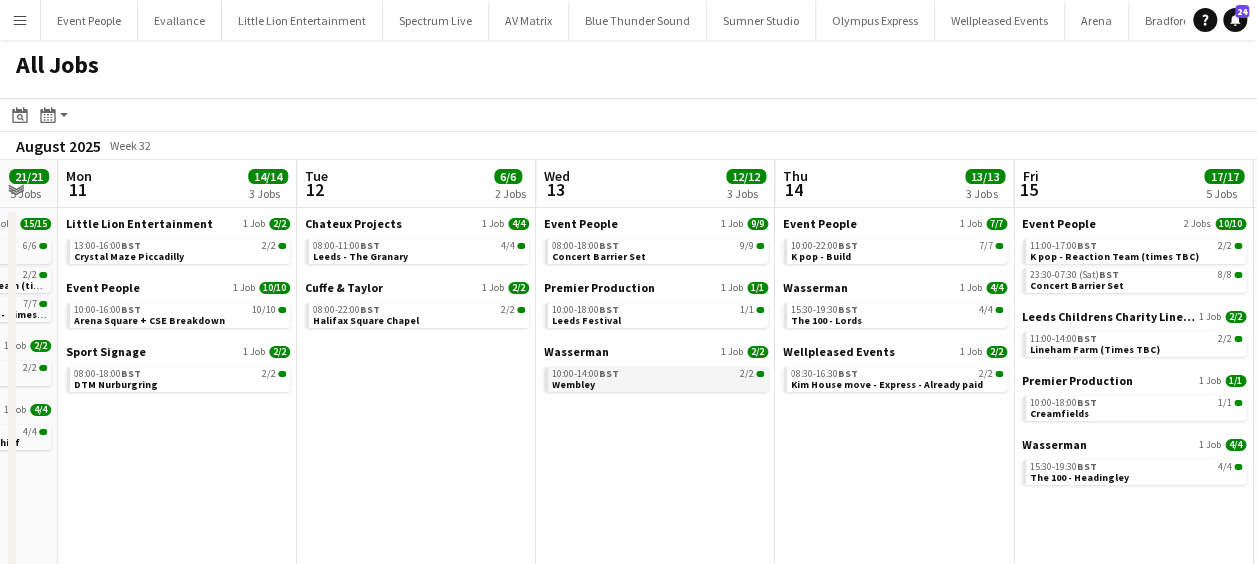 drag, startPoint x: 760, startPoint y: 370, endPoint x: 570, endPoint y: 368, distance: 190.01053 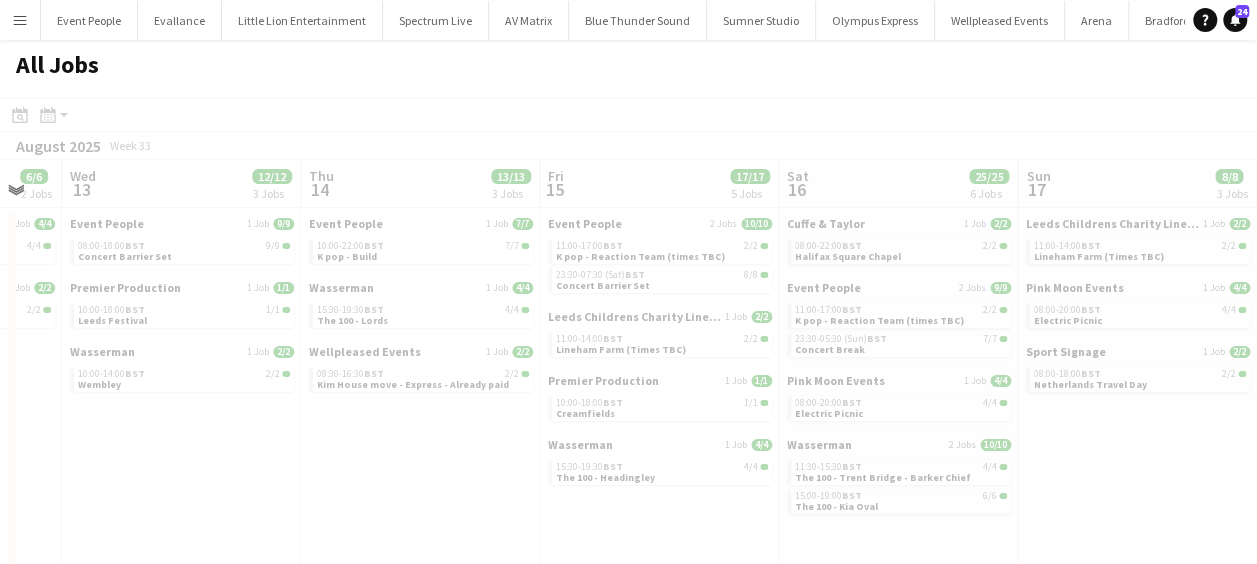 drag, startPoint x: 718, startPoint y: 368, endPoint x: 288, endPoint y: 368, distance: 430 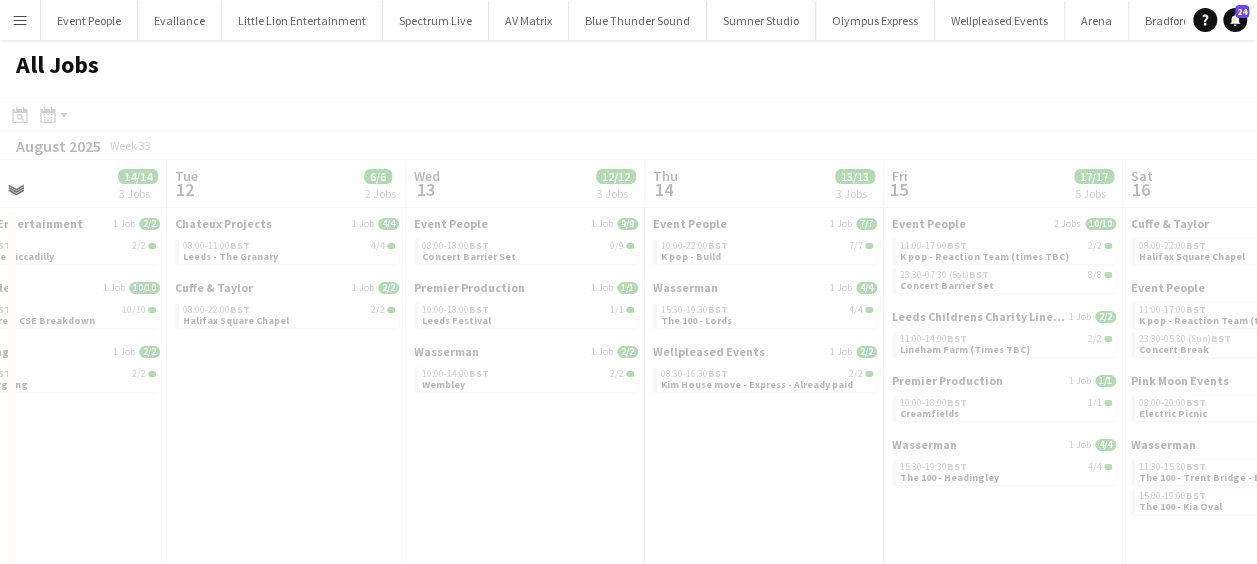 drag, startPoint x: 539, startPoint y: 373, endPoint x: 272, endPoint y: 373, distance: 267 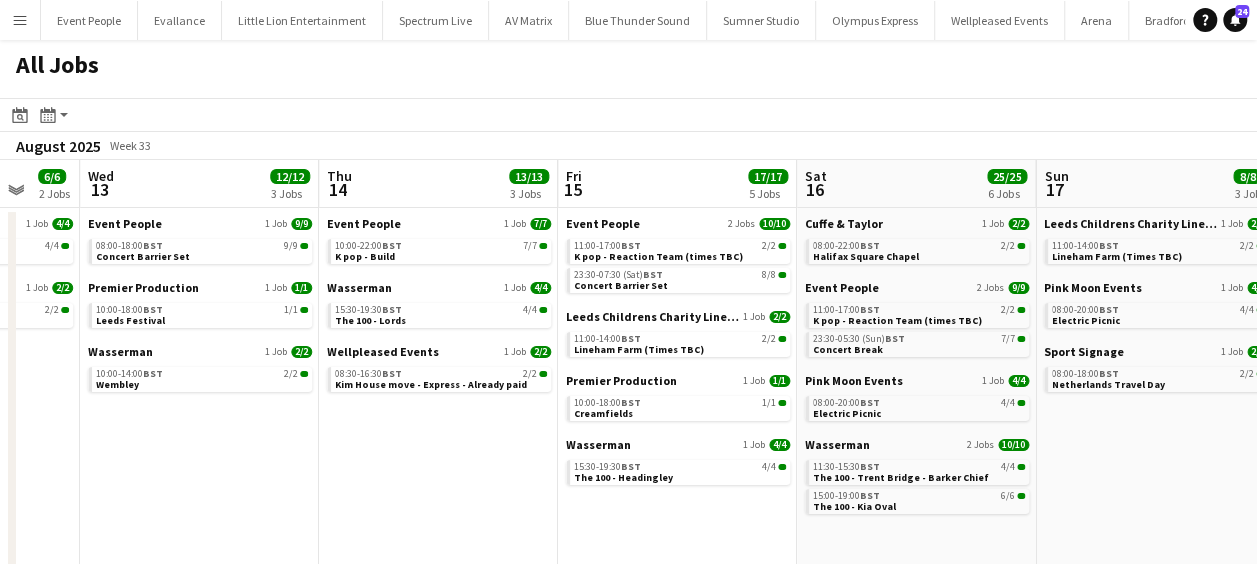 click on "Sat   9   30/32   9 Jobs   Sun   10   21/21   5 Jobs   Mon   11   14/14   3 Jobs   Tue   12   6/6   2 Jobs   Wed   13   12/12   3 Jobs   Thu   14   13/13   3 Jobs   Fri   15   17/17   5 Jobs   Sat   16   25/25   6 Jobs   Sun   17   8/8   3 Jobs   Mon   18   12/12   4 Jobs   Tue   19   12/12   4 Jobs   AV Live   1 Job   2/2   23:59-03:59 (Sun)   BST   2/2   Toughsheet Community Stadium   AV Matrix   1 Job   2/2   14:30-17:30    BST   2/2   AV Warehouse     Cuffe & Taylor   1 Job   2/2   08:00-22:00    BST   2/2   Halifax Square Chapel   Evallance   2 Jobs   4/6   13:00-17:00    BST   2A   •   2/3   Last Drop Village   23:59-03:59 (Sun)   BST   2A   •   2/3   Last Drop Village   Event People   2 Jobs   12/12   10:00-16:00    BST   5/5   Tensa Barrier Set   10:00-22:00    BST   7/7   FA Community Shield (Build)   Sport Signage   1 Job   2/2   08:00-18:00    BST   2/2   DTM Nurburgring   Wasserman   1 Job   6/6   11:30-15:30    BST   6/6   The 100 - Kia Oval    Event People   3 Jobs   15/15   05:00-11:00" at bounding box center [628, 460] 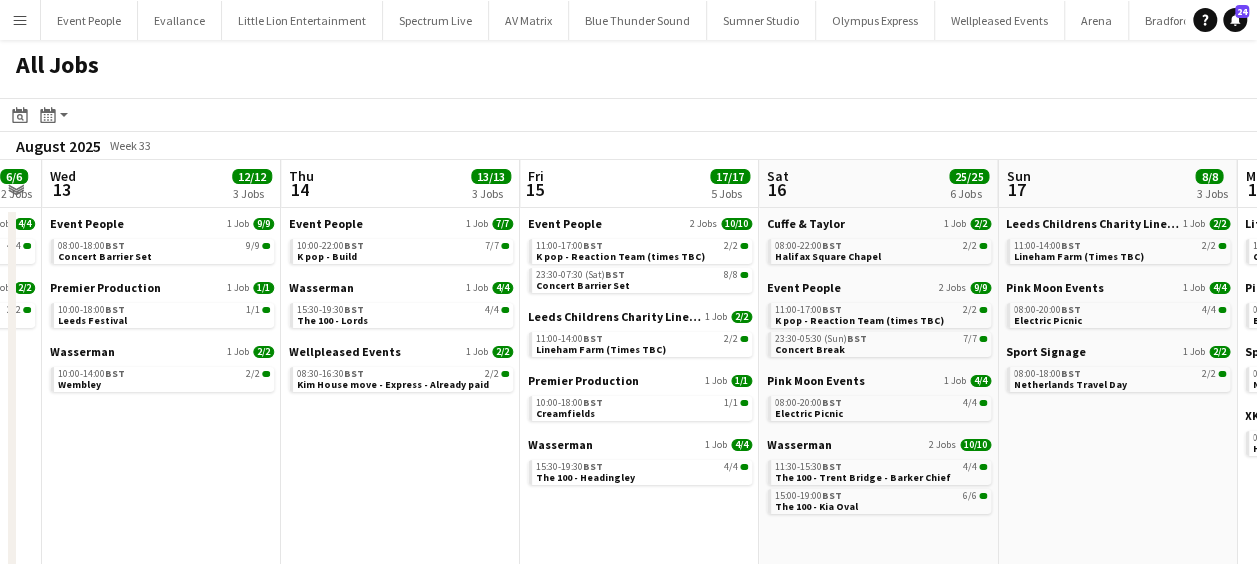 drag, startPoint x: 628, startPoint y: 374, endPoint x: 402, endPoint y: 372, distance: 226.00885 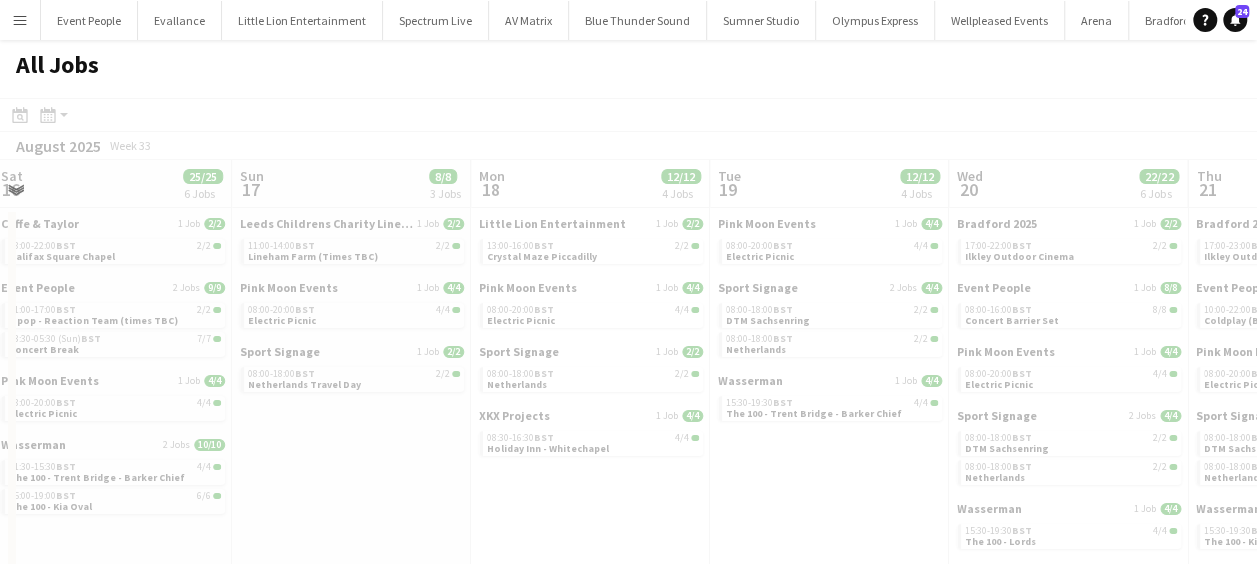 click on "All Jobs
Date picker
AUG 2025 AUG 2025 Monday M Tuesday T Wednesday W Thursday T Friday F Saturday S Sunday S  AUG   1   2   3   4   5   6   7   8   9   10   11   12   13   14   15   16   17   18   19   20   21   22   23   24   25   26   27   28   29   30   31
Comparison range
Comparison range
Today
Month view / Day view
Day view by Board Day view by Job Month view  August 2025   Week 33
Expand/collapse
Wed   13   12/12   3 Jobs   Thu   14   13/13   3 Jobs   Fri   15   17/17   5 Jobs   Sat   16   25/25   6 Jobs   Sun   17   8/8   3 Jobs   Mon   18   12/12   4 Jobs   Tue   19   12/12   4 Jobs   Wed   20   22/22   6 Jobs   Thu   21   23/23   6 Jobs   Fri   22   28/28   9 Jobs   Sat   23   Event People   1 Job   9/9   08:00-18:00    BST   9/9   Concert Barrier Set   Premier Production   1 Job   1/1   10:00-18:00    BST   1/1   Wasserman" 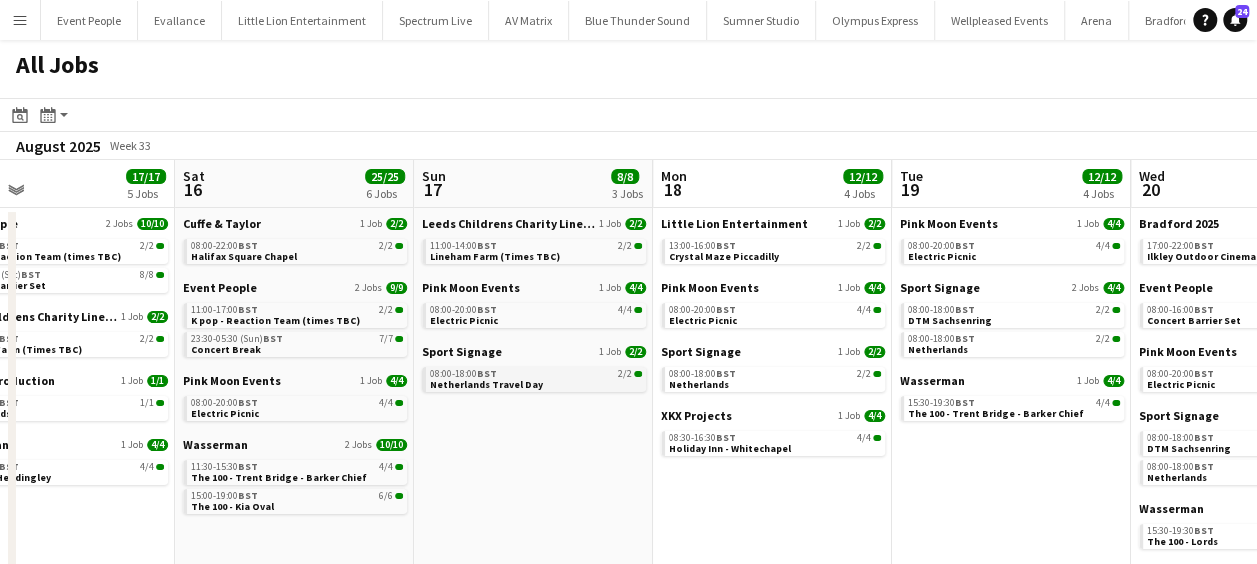 drag, startPoint x: 657, startPoint y: 371, endPoint x: 469, endPoint y: 371, distance: 188 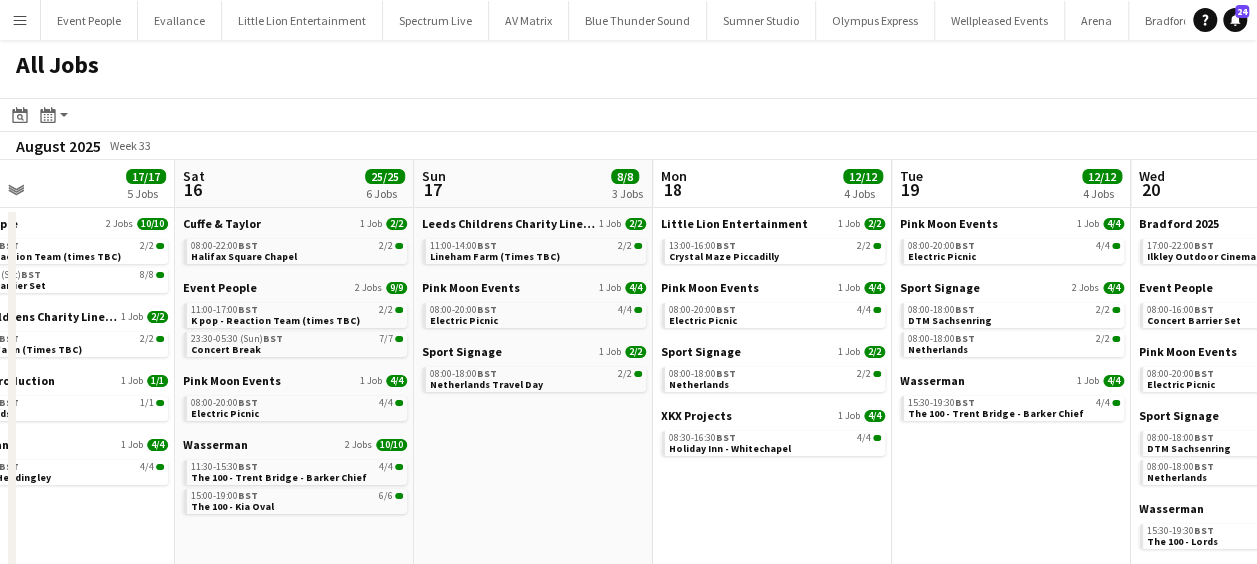 click on "Wed   13   12/12   3 Jobs   Thu   14   13/13   3 Jobs   Fri   15   17/17   5 Jobs   Sat   16   25/25   6 Jobs   Sun   17   8/8   3 Jobs   Mon   18   12/12   4 Jobs   Tue   19   12/12   4 Jobs   Wed   20   22/22   6 Jobs   Thu   21   23/23   6 Jobs   Fri   22   28/28   9 Jobs   Sat   23   22/22   8 Jobs   Event People   1 Job   9/9   08:00-18:00    BST   9/9   Concert Barrier Set   Premier Production   1 Job   1/1   10:00-18:00    BST   1/1   Leeds Festival   Wasserman   1 Job   2/2   10:00-14:00    BST   2/2   Wembley   Event People   1 Job   7/7   10:00-22:00    BST   7/7   K pop - Build   Wasserman   1 Job   4/4   15:30-19:30    BST   4/4   The 100 - Lords    Wellpleased Events   1 Job   2/2   08:30-16:30    BST   2/2   Kim House move - Express - Already paid   Event People   2 Jobs   10/10   11:00-17:00    BST   2/2   K pop - Reaction Team (times TBC)   23:30-07:30 (Sat)   BST   8/8   Concert Barrier Set   Leeds Childrens Charity Lineham   1 Job   2/2   11:00-14:00    BST   2/2   Lineham Farm (Times TBC)" at bounding box center [628, 460] 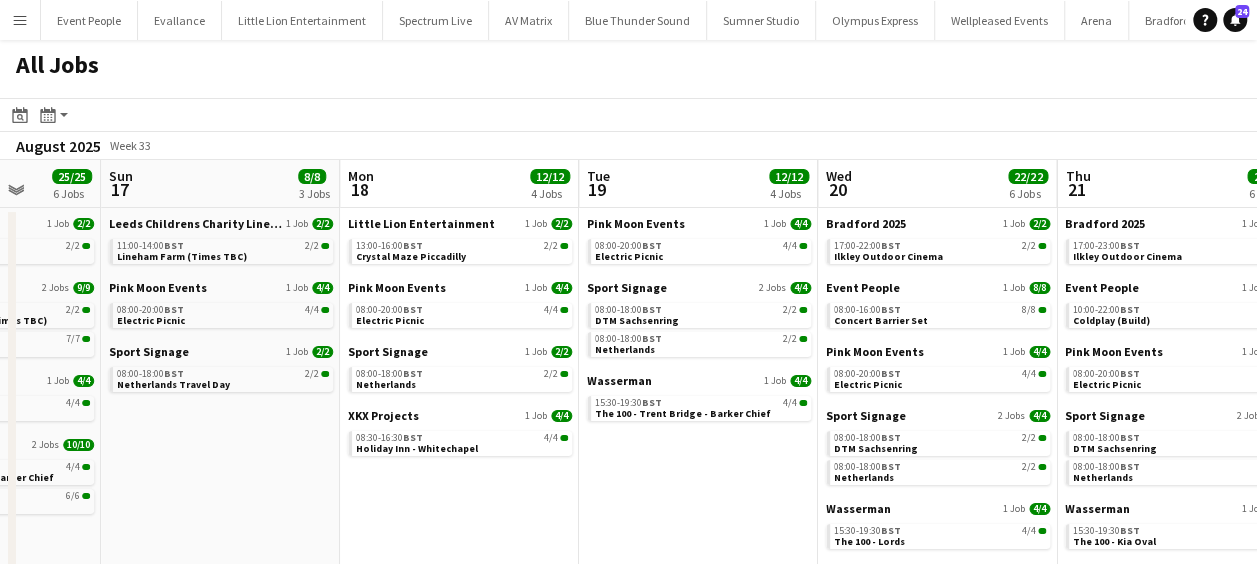 drag, startPoint x: 749, startPoint y: 366, endPoint x: 417, endPoint y: 366, distance: 332 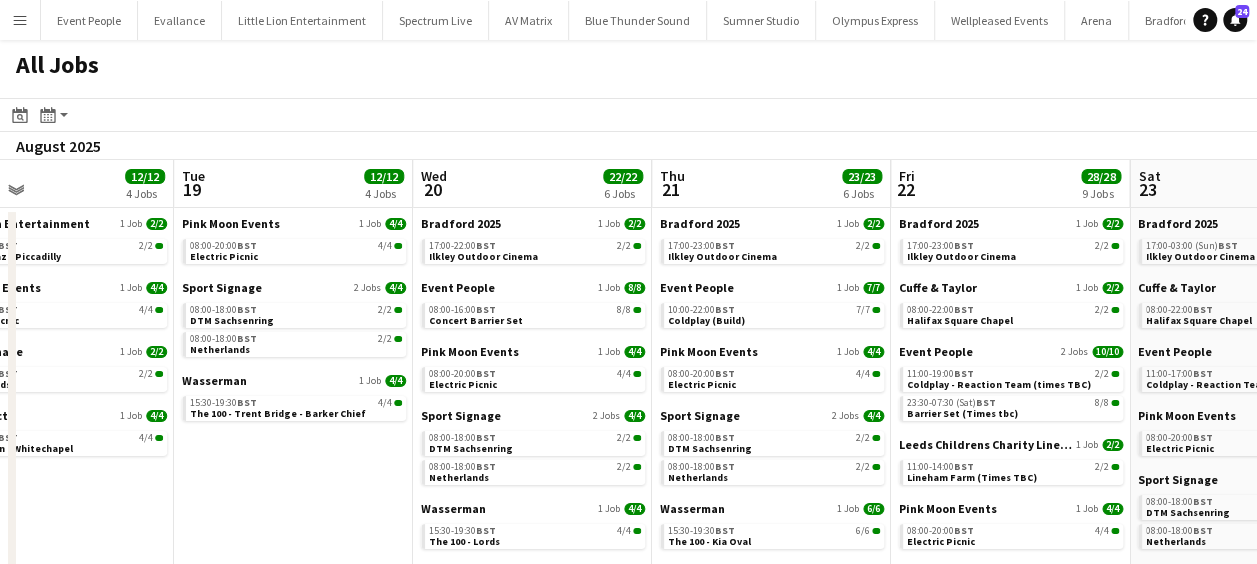 click on "All Jobs
Date picker
AUG 2025 AUG 2025 Monday M Tuesday T Wednesday W Thursday T Friday F Saturday S Sunday S  AUG   1   2   3   4   5   6   7   8   9   10   11   12   13   14   15   16   17   18   19   20   21   22   23   24   25   26   27   28   29   30   31
Comparison range
Comparison range
Today
Month view / Day view
Day view by Board Day view by Job Month view  August 2025   Week 33
Expand/collapse
Fri   15   17/17   5 Jobs   Sat   16   25/25   6 Jobs   Sun   17   8/8   3 Jobs   Mon   18   12/12   4 Jobs   Tue   19   12/12   4 Jobs   Wed   20   22/22   6 Jobs   Thu   21   23/23   6 Jobs   Fri   22   28/28   9 Jobs   Sat   23   22/22   8 Jobs   Sun   24   20/23   7 Jobs   Mon   25   16/16   5 Jobs   Event People   2 Jobs   10/10   11:00-17:00    BST   2/2   K pop - Reaction Team (times TBC)   23:30-07:30 (Sat)   BST   8/8   1 Job" 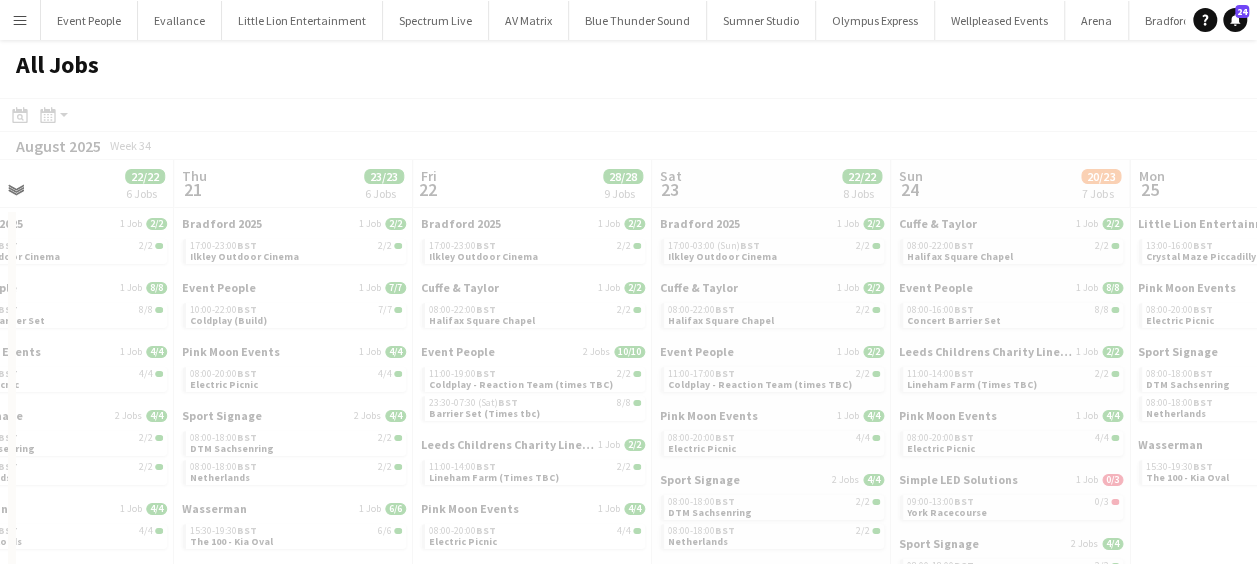 scroll, scrollTop: 0, scrollLeft: 526, axis: horizontal 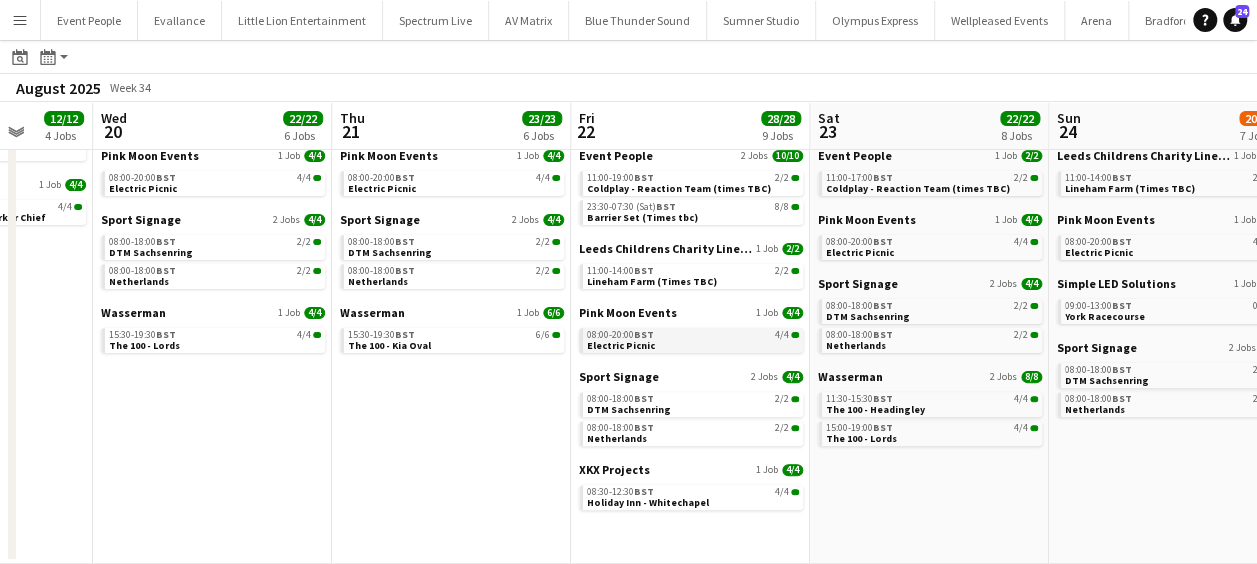 drag, startPoint x: 692, startPoint y: 332, endPoint x: 284, endPoint y: 336, distance: 408.0196 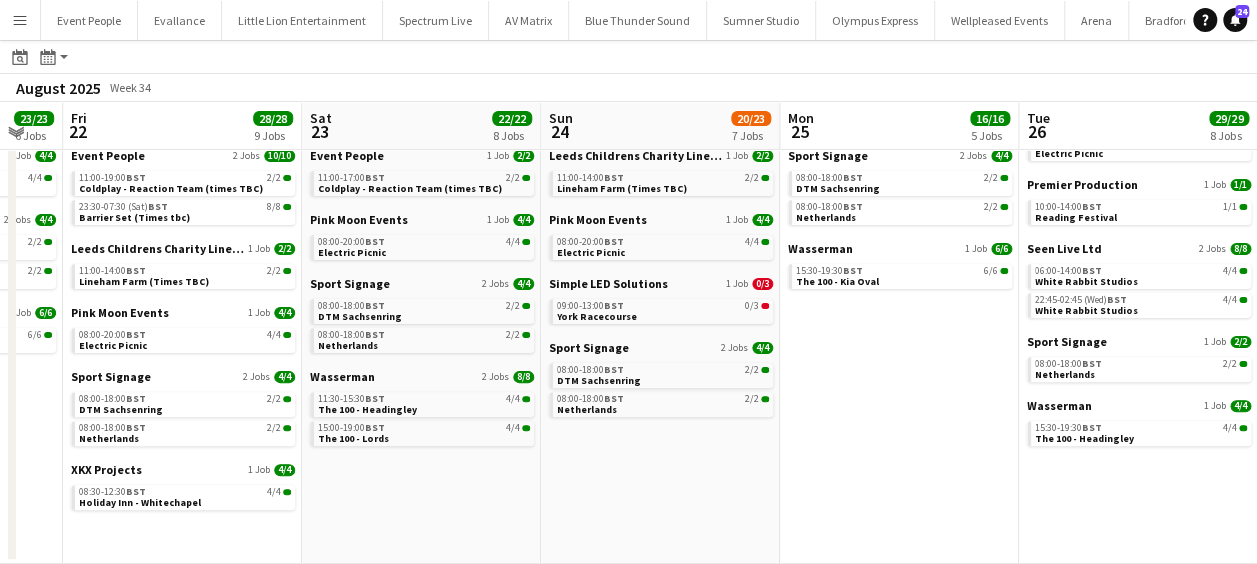 click on "Tue 19 12/12 4 Jobs Wed 20 22/22 6 Jobs Thu 21 23/23 6 Jobs Fri 22 28/28 9 Jobs Sat 23 22/22 8 Jobs Sun 24 20/23 7 Jobs Mon 25 16/16 5 Jobs Tue 26 29/29 8 Jobs Wed 27 13/13 5 Jobs Thu 28 15/15 4 Jobs Fri 29 10/10 4 Jobs Pink Moon Events 1 Job 4/4 08:00-20:00 BST 4/4 Electric Picnic Sport Signage 2 Jobs 4/4 08:00-18:00 BST 2/2 DTM Sachsenring 08:00-18:00 BST 2/2 Netherlands Wasserman 1 Job 4/4 15:30-19:30 BST 4/4 The 100 - Trent Bridge - Barker Chief Bradford 2025 1 Job 2/2 17:00-22:00 BST 2/2 Ilkley Outdoor Cinema Event People 1 Job 8/8 08:00-16:00 BST 8/8 Concert Barrier Set Pink Moon Events 1 Job 4/4 08:00-20:00 BST 4/4 Electric Picnic Sport Signage 2 Jobs 4/4 08:00-18:00 BST 2/2 DTM Sachsenring 08:00-18:00 BST 2/2 Netherlands Wasserman 1 Job 4/4 15:30-19:30 BST 4/4 The 100 - Lords" at bounding box center [628, 234] 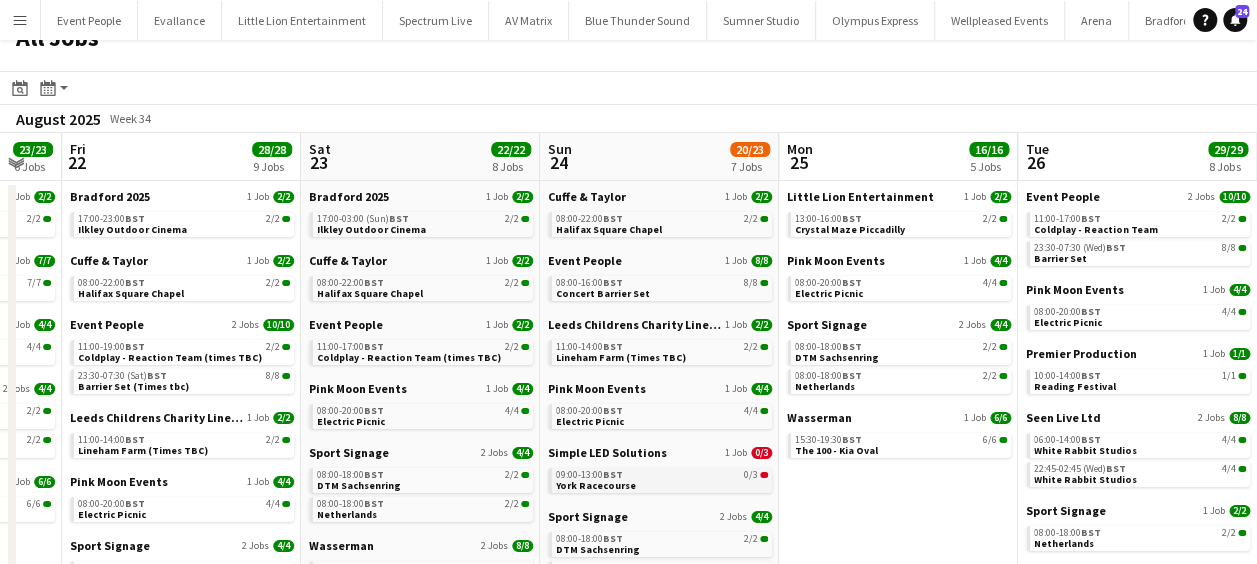 scroll, scrollTop: 0, scrollLeft: 0, axis: both 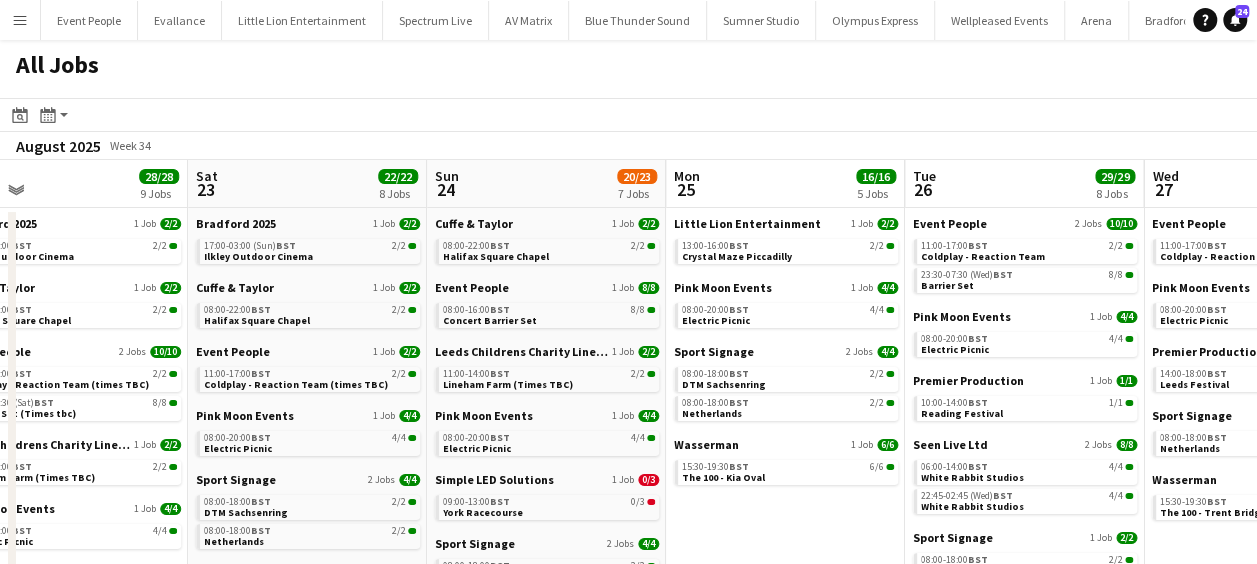 drag, startPoint x: 694, startPoint y: 329, endPoint x: 526, endPoint y: 329, distance: 168 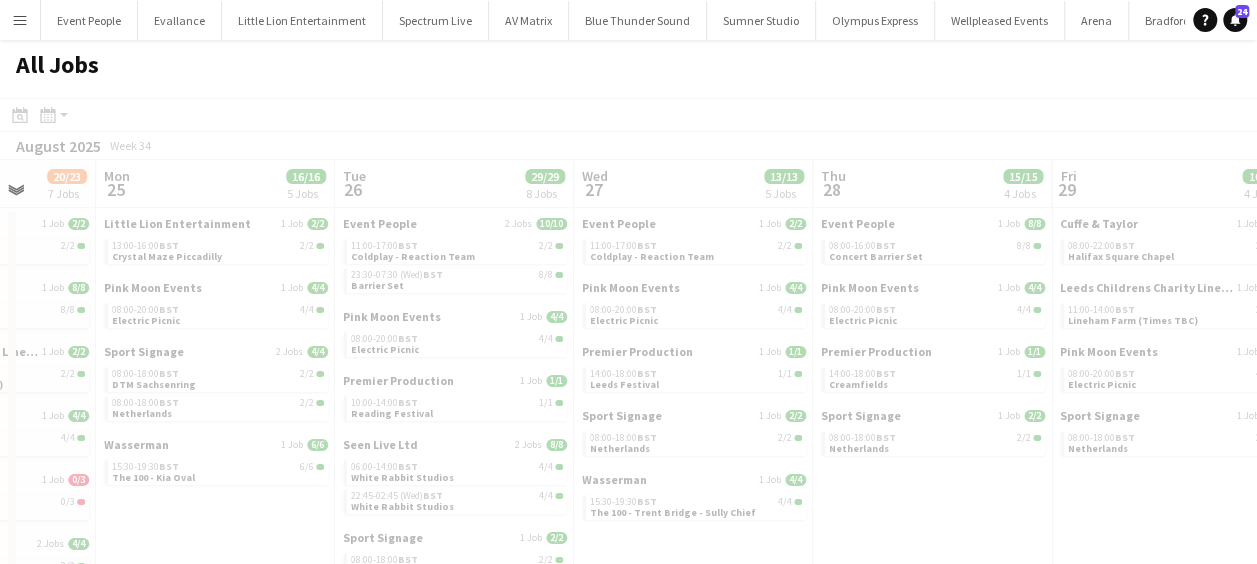 scroll, scrollTop: 0, scrollLeft: 568, axis: horizontal 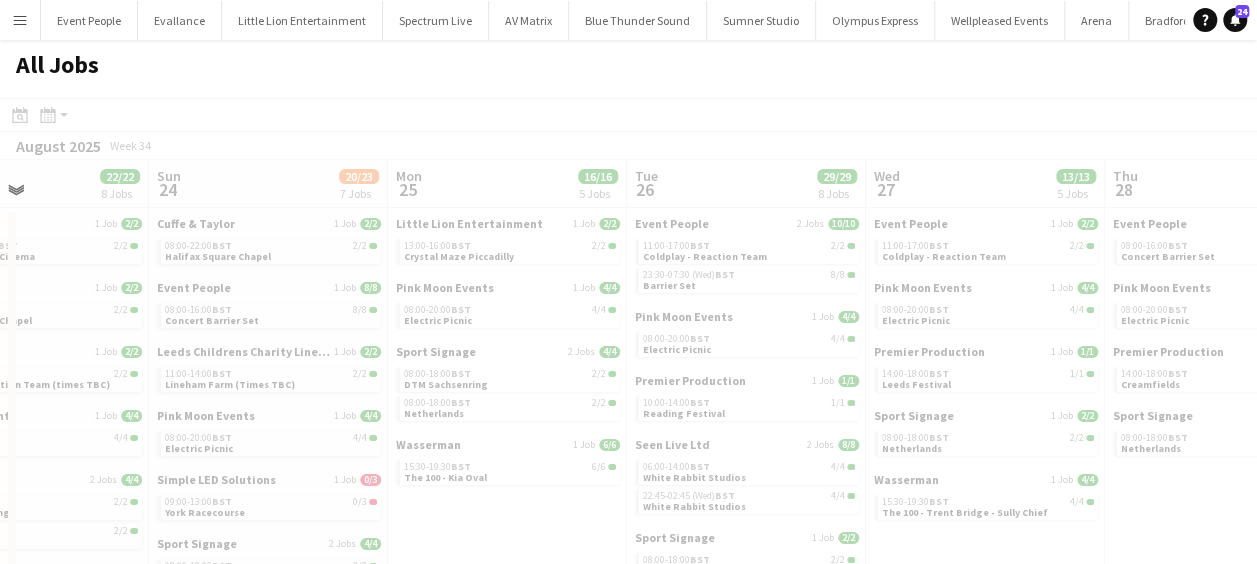 drag, startPoint x: 692, startPoint y: 330, endPoint x: 463, endPoint y: 330, distance: 229 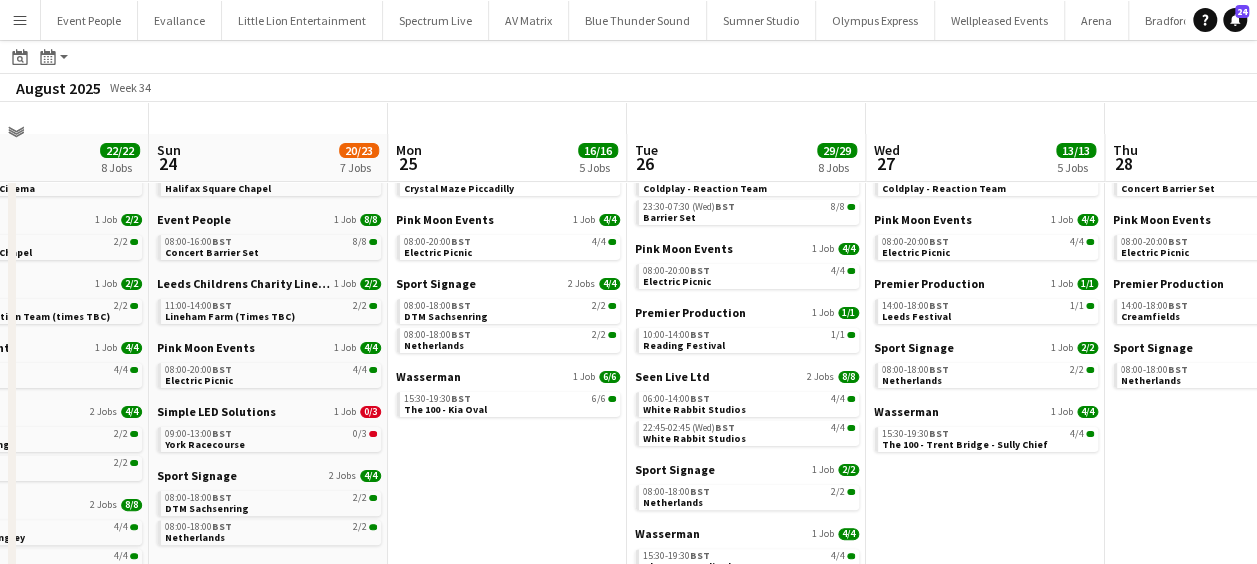 scroll, scrollTop: 100, scrollLeft: 0, axis: vertical 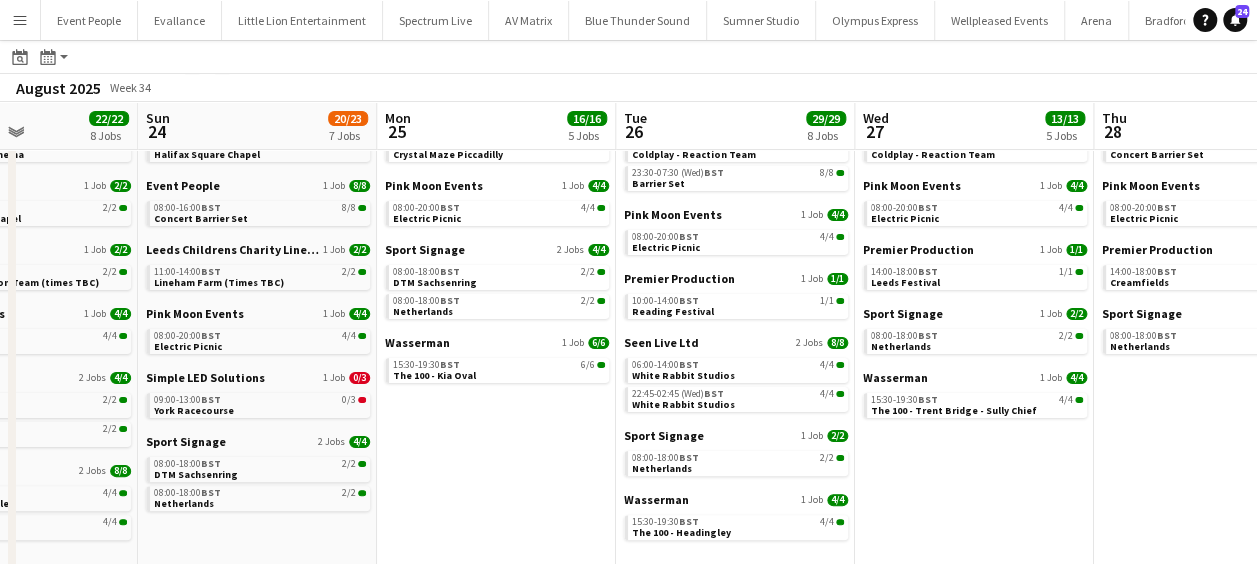 drag, startPoint x: 315, startPoint y: 398, endPoint x: 737, endPoint y: 391, distance: 422.05804 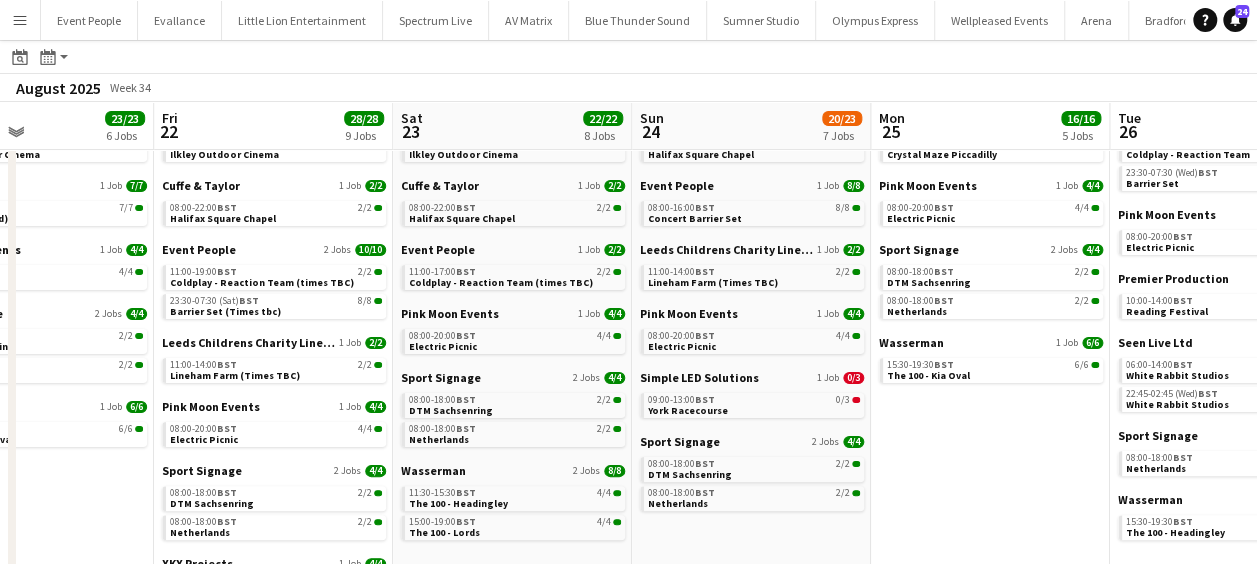 drag, startPoint x: 271, startPoint y: 278, endPoint x: 924, endPoint y: 284, distance: 653.0276 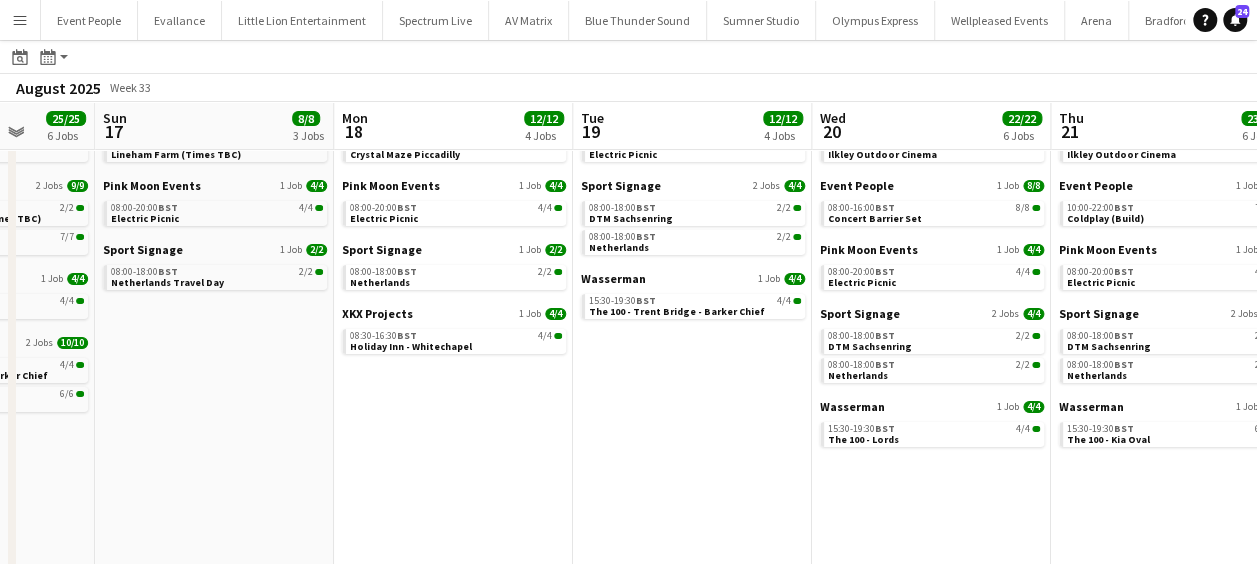 click on "Thu 14 13/13 3 Jobs Fri 15 17/17 5 Jobs Sat 16 25/25 6 Jobs Sun 17 8/8 3 Jobs Mon 18 12/12 4 Jobs Tue 19 12/12 4 Jobs Wed 20 22/22 6 Jobs Thu 21 23/23 6 Jobs Fri 22 28/28 9 Jobs Sat 23 22/22 8 Jobs Sun 24 20/23 7 Jobs Event People 1 Job 7/7 10:00-22:00 BST 7/7 K pop - Build Wasserman 1 Job 4/4 15:30-19:30 BST 4/4 The 100 - Lords Wellpleased Events 1 Job 2/2 08:30-16:30 BST 2/2 Kim House move - Express - Already paid Event People 2 Jobs 10/10 11:00-17:00 BST 2/2 K pop - Reaction Team (times TBC) 23:30-07:30 (Sat) BST 8/8 Concert Barrier Set Leeds Childrens Charity Lineham 1 Job 2/2 11:00-14:00 BST 2/2 Lineham Farm (Times TBC) Premier Production 1 Job 1/1 10:00-18:00 BST 1/1 Creamfields Wasserman 1 Job 4/4 15:30-19:30 BST 4/4 The 100 - Headingley Cuffe & Taylor 1 Job 2/2 08:00-22:00 BST 2/2 2 Jobs" at bounding box center [628, 328] 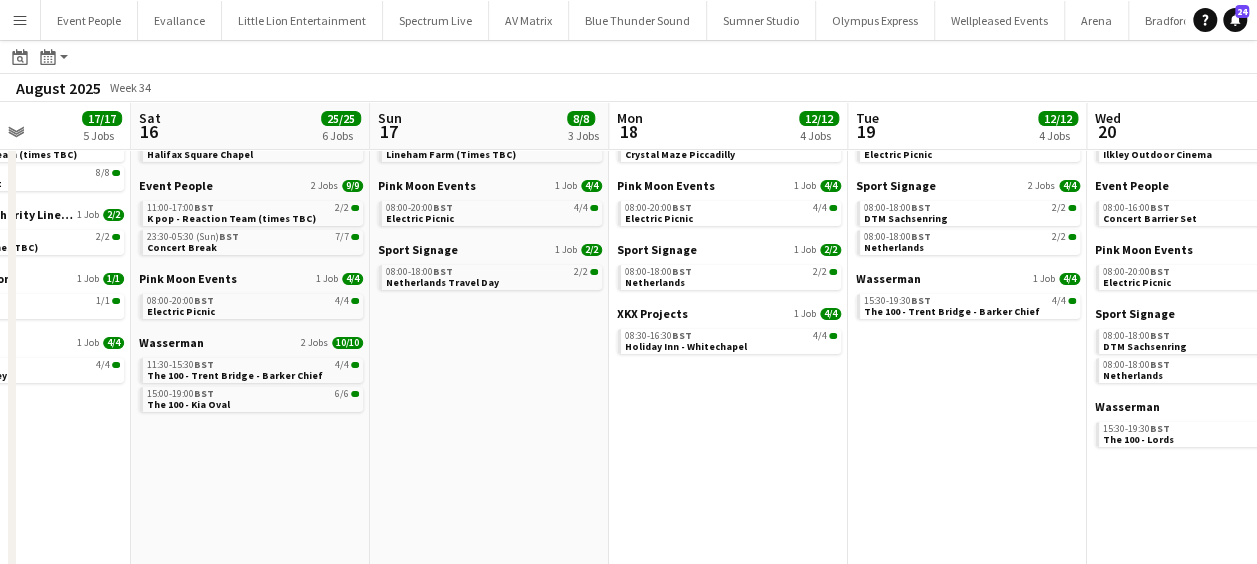 drag, startPoint x: 564, startPoint y: 309, endPoint x: 937, endPoint y: 305, distance: 373.02145 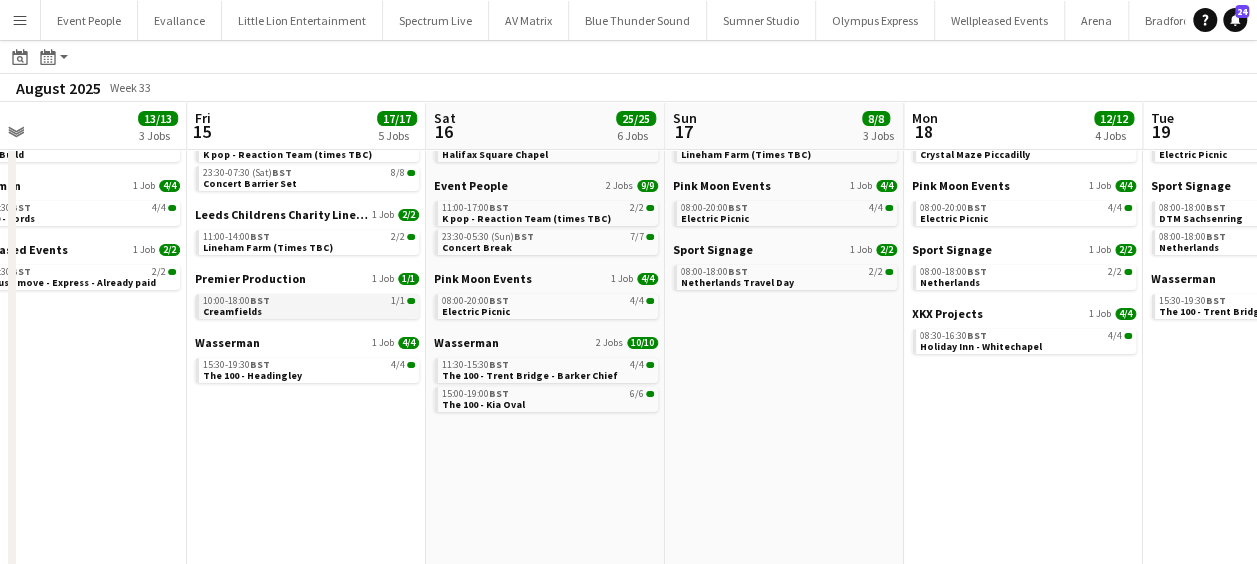 drag, startPoint x: 747, startPoint y: 320, endPoint x: 623, endPoint y: 318, distance: 124.01613 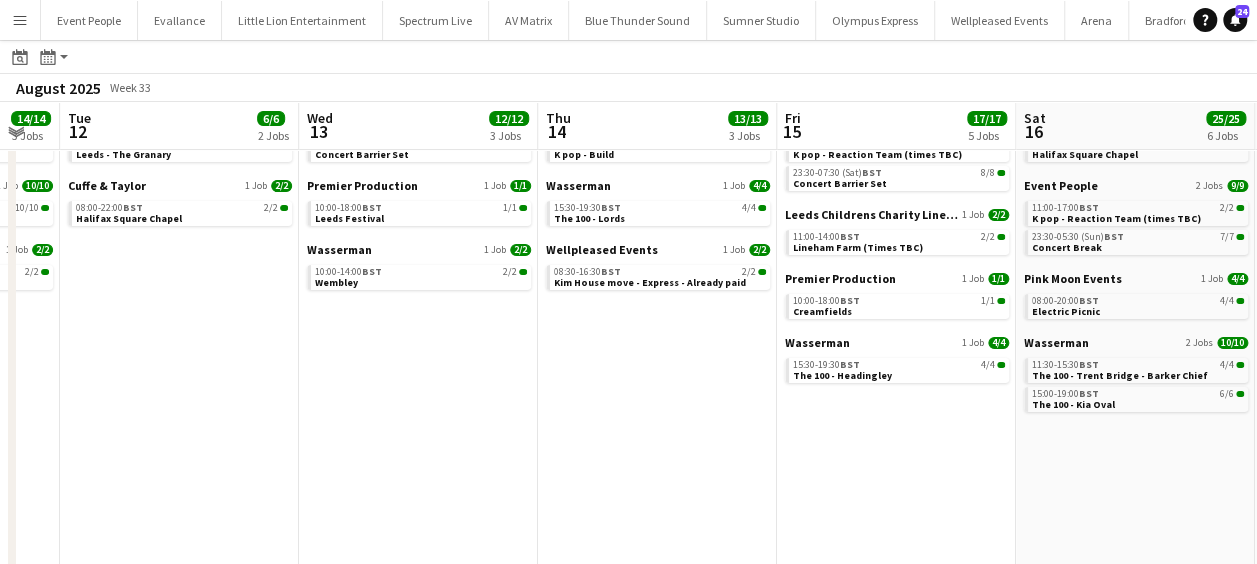 drag, startPoint x: 896, startPoint y: 318, endPoint x: 214, endPoint y: 318, distance: 682 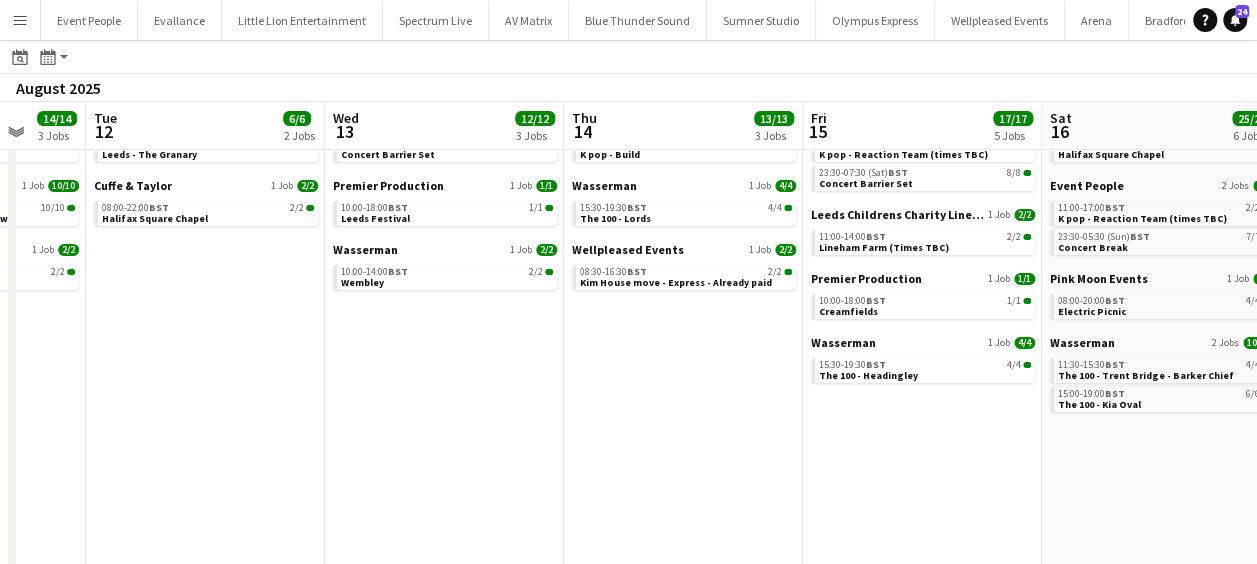 click on "Sat   9   30/32   9 Jobs   Sun   10   21/21   5 Jobs   Mon   11   14/14   3 Jobs   Tue   12   6/6   2 Jobs   Wed   13   12/12   3 Jobs   Thu   14   13/13   3 Jobs   Fri   15   17/17   5 Jobs   Sat   16   25/25   6 Jobs   Sun   17   8/8   3 Jobs   Mon   18   12/12   4 Jobs   Tue   19   12/12   4 Jobs   AV Live   1 Job   2/2   23:59-03:59 (Sun)   BST   2/2   Toughsheet Community Stadium   AV Matrix   1 Job   2/2   14:30-17:30    BST   2/2   AV Warehouse     Cuffe & Taylor   1 Job   2/2   08:00-22:00    BST   2/2   Halifax Square Chapel   Evallance   2 Jobs   4/6   13:00-17:00    BST   2A   •   2/3   Last Drop Village   23:59-03:59 (Sun)   BST   2A   •   2/3   Last Drop Village   Event People   2 Jobs   12/12   10:00-16:00    BST   5/5   Tensa Barrier Set   10:00-22:00    BST   7/7   FA Community Shield (Build)   Sport Signage   1 Job   2/2   08:00-18:00    BST   2/2   DTM Nurburgring   Wasserman   1 Job   6/6   11:30-15:30    BST   6/6   The 100 - Kia Oval    Event People   3 Jobs   15/15   05:00-11:00" at bounding box center (628, 328) 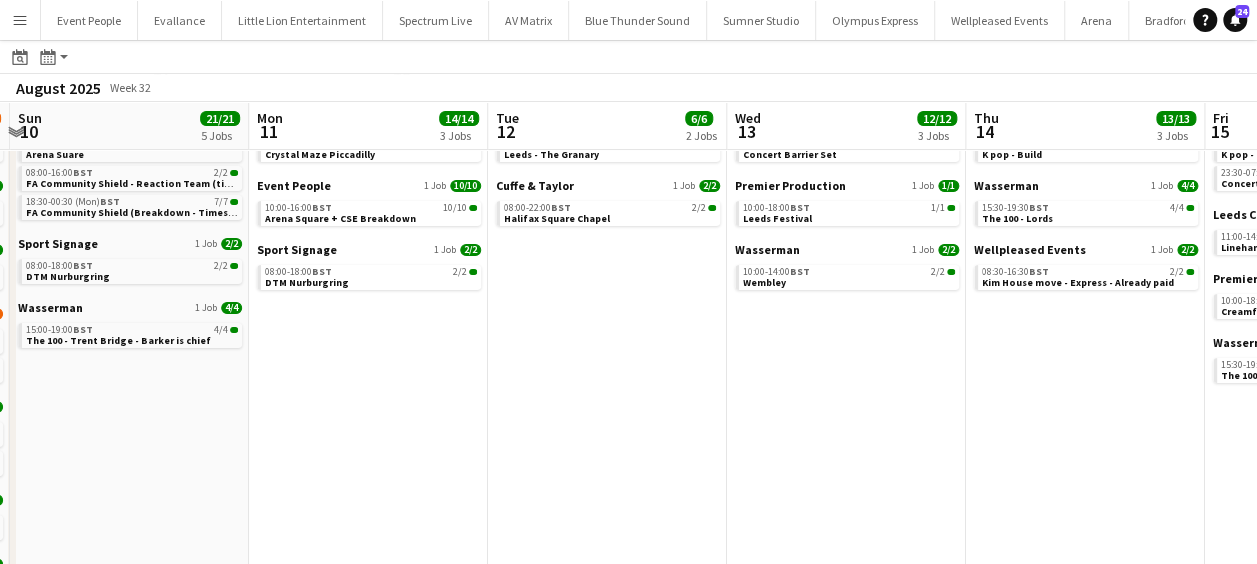 drag, startPoint x: 470, startPoint y: 318, endPoint x: 812, endPoint y: 320, distance: 342.00586 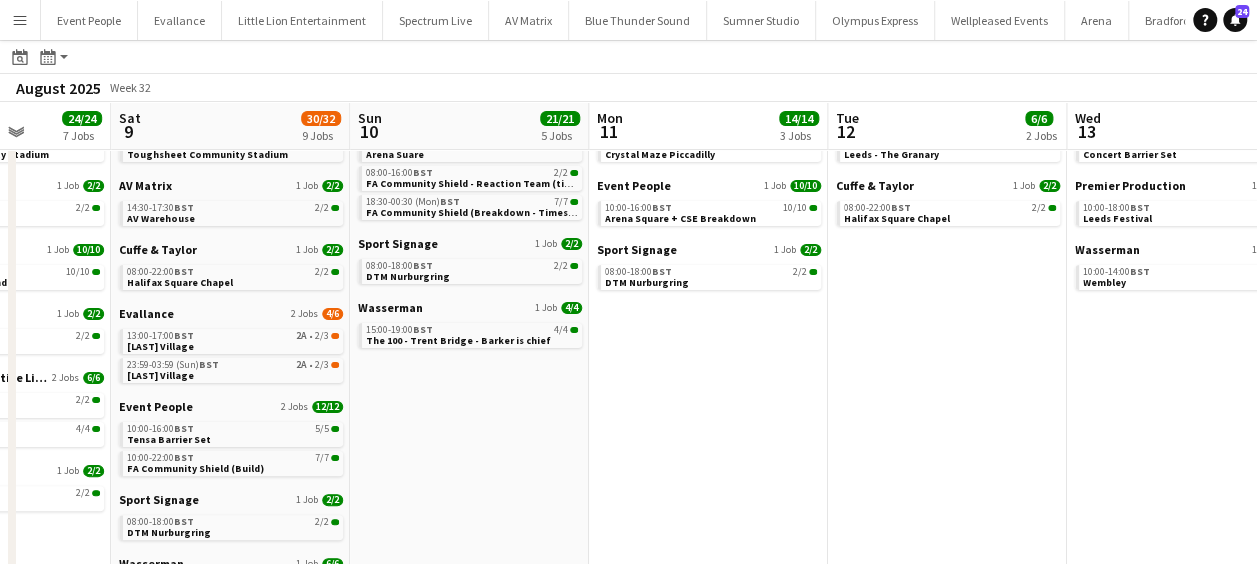drag, startPoint x: 622, startPoint y: 336, endPoint x: 573, endPoint y: 335, distance: 49.010204 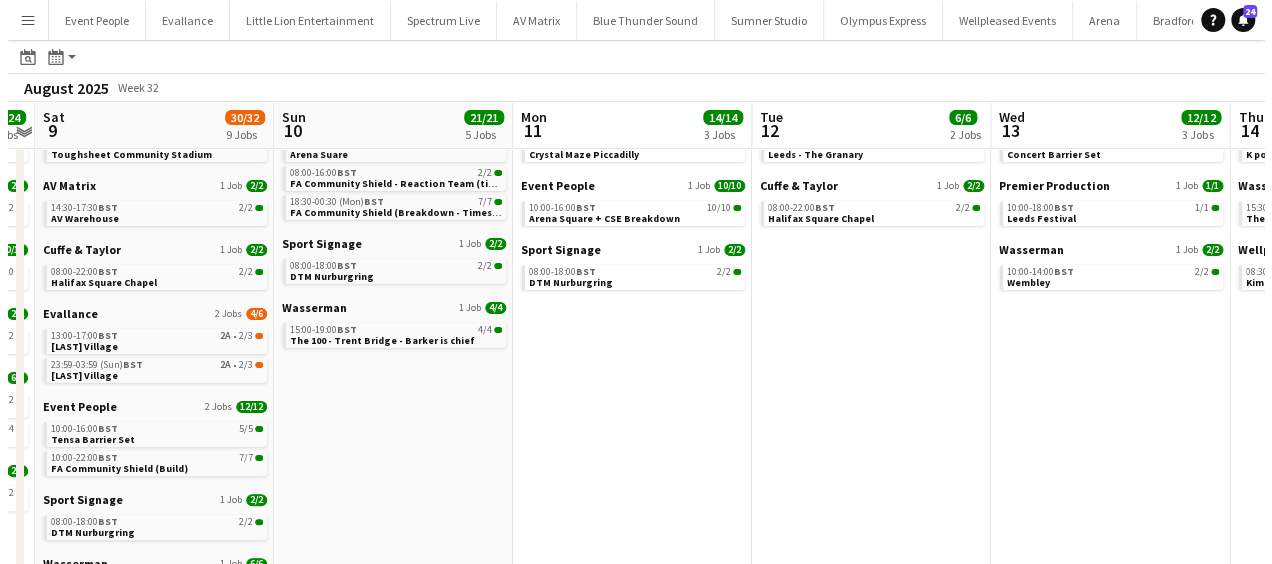 scroll, scrollTop: 0, scrollLeft: 0, axis: both 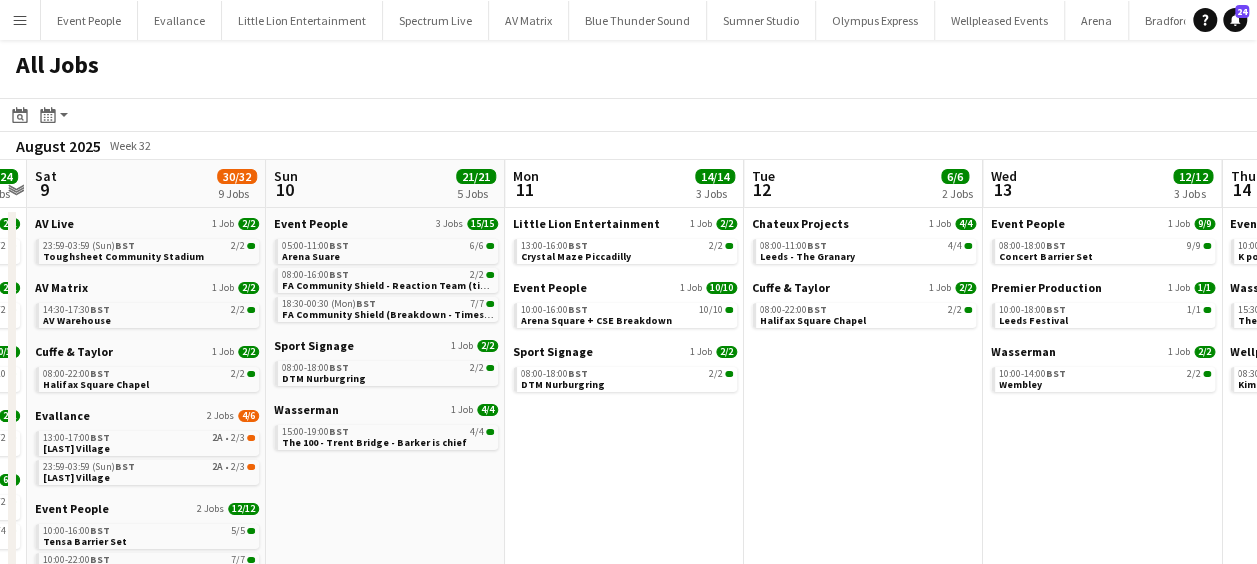 click on "Menu" at bounding box center [20, 20] 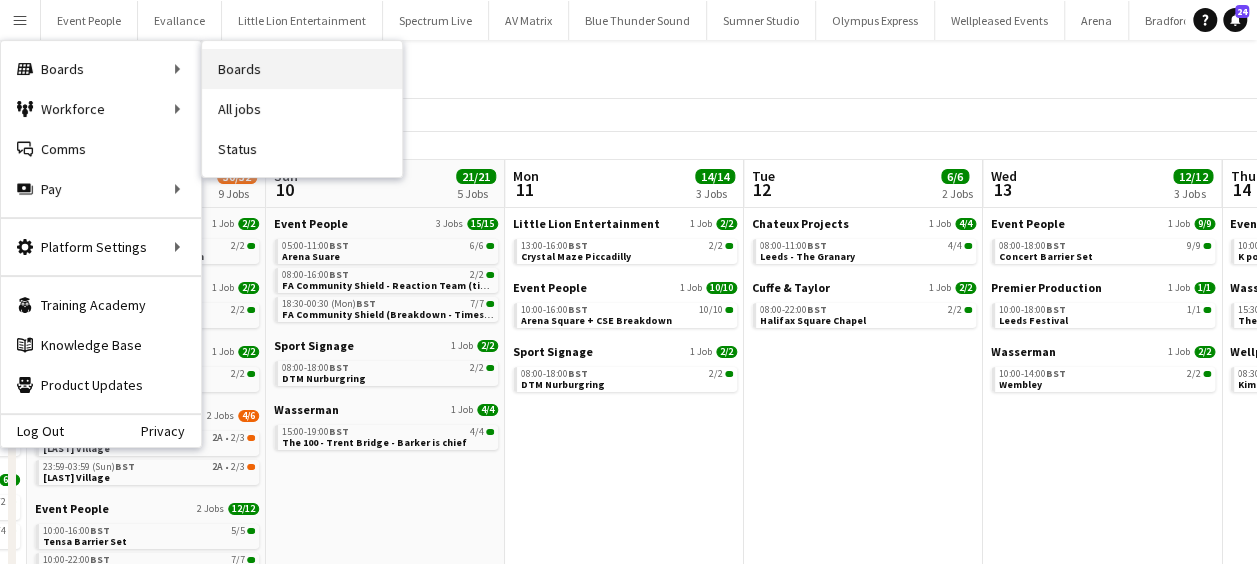 click on "Boards" at bounding box center [302, 69] 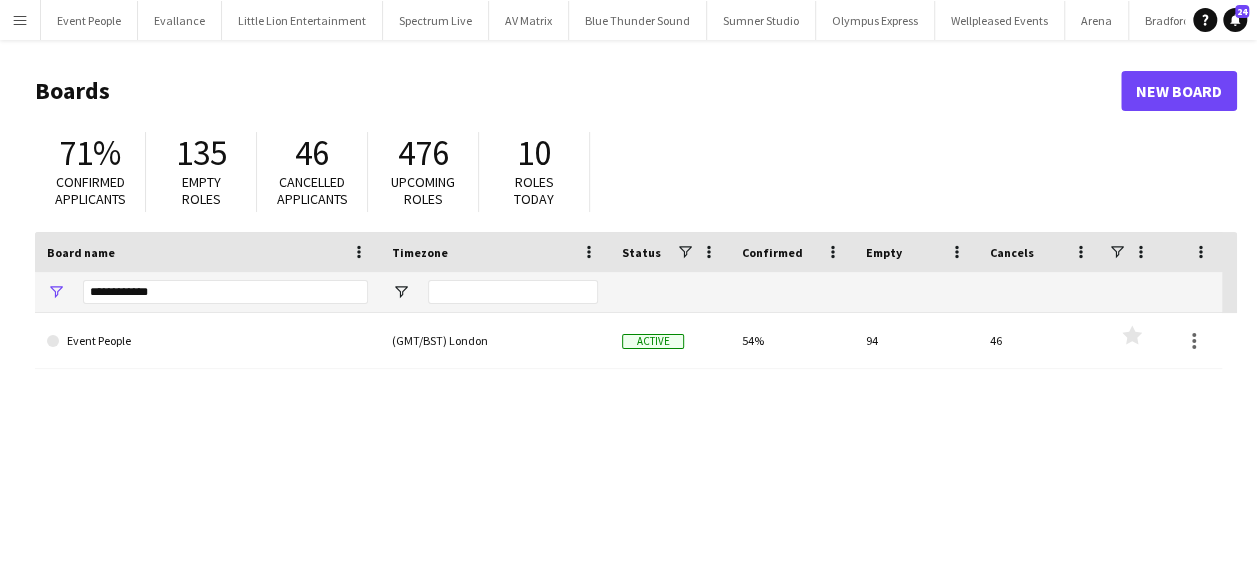 drag, startPoint x: 177, startPoint y: 278, endPoint x: 152, endPoint y: 288, distance: 26.925823 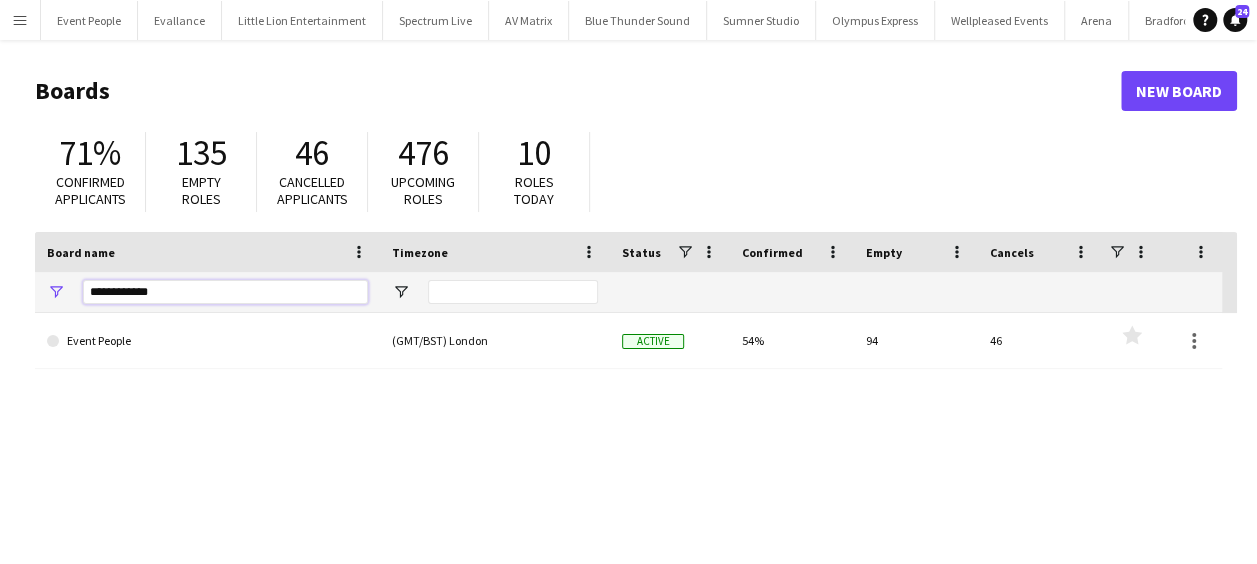 drag, startPoint x: 177, startPoint y: 292, endPoint x: -4, endPoint y: 294, distance: 181.01105 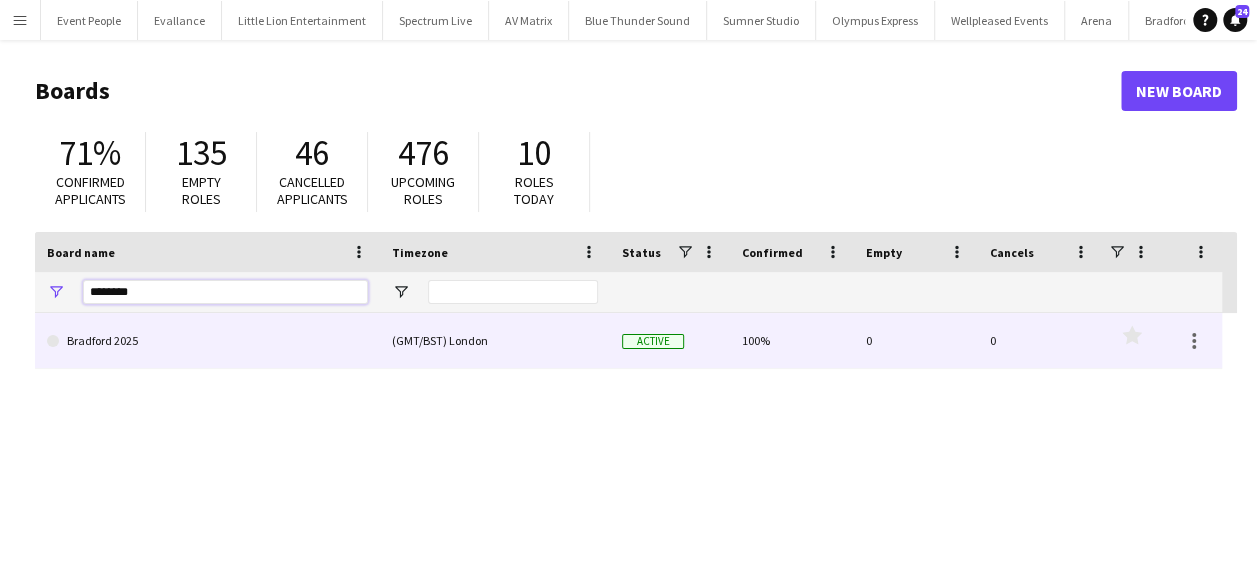 type on "********" 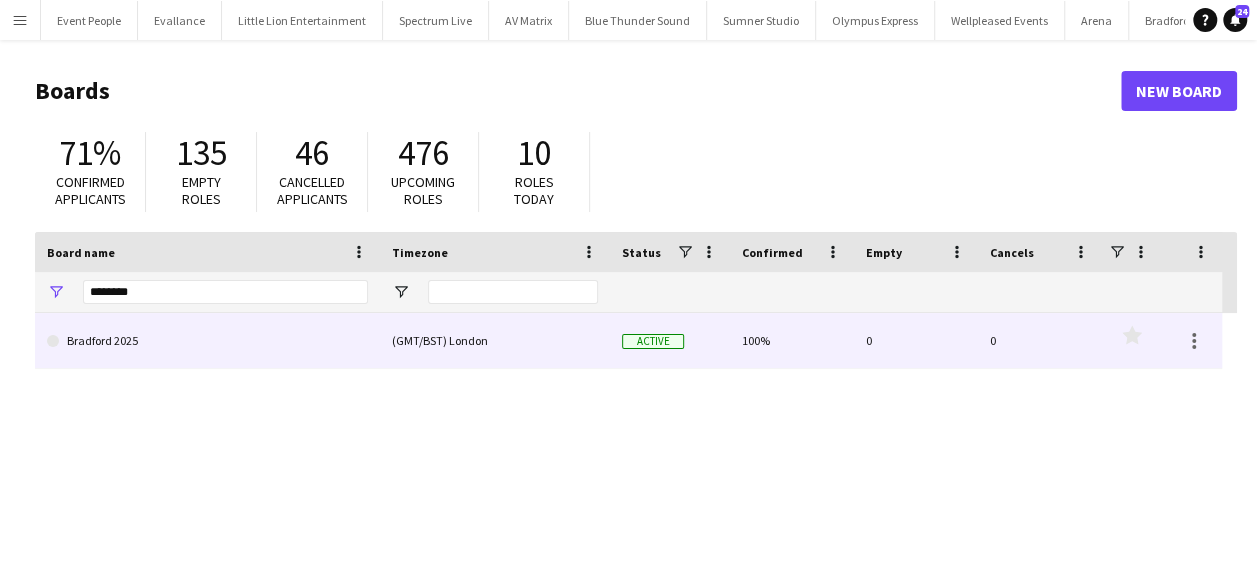 click on "Bradford 2025" 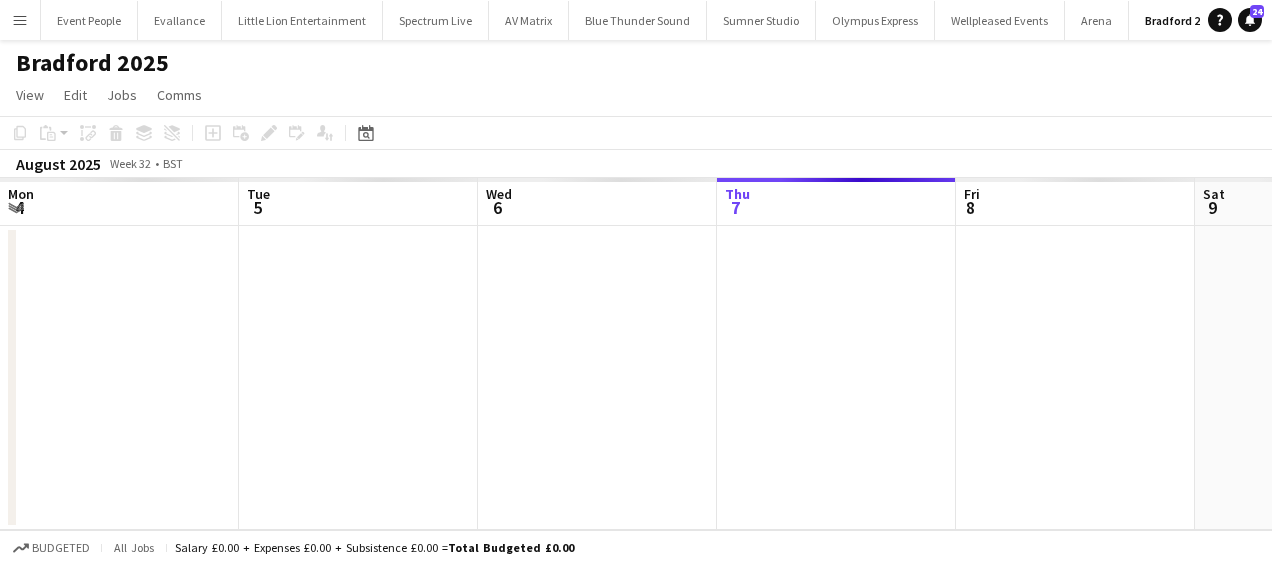 scroll, scrollTop: 0, scrollLeft: 16, axis: horizontal 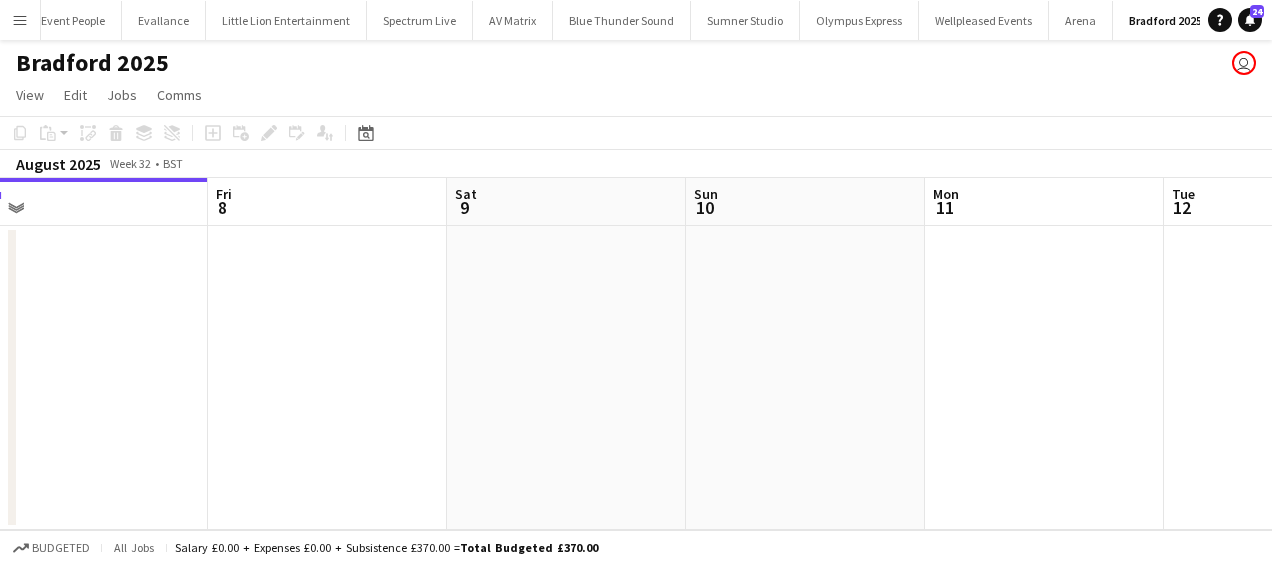 drag, startPoint x: 596, startPoint y: 339, endPoint x: 370, endPoint y: 342, distance: 226.01991 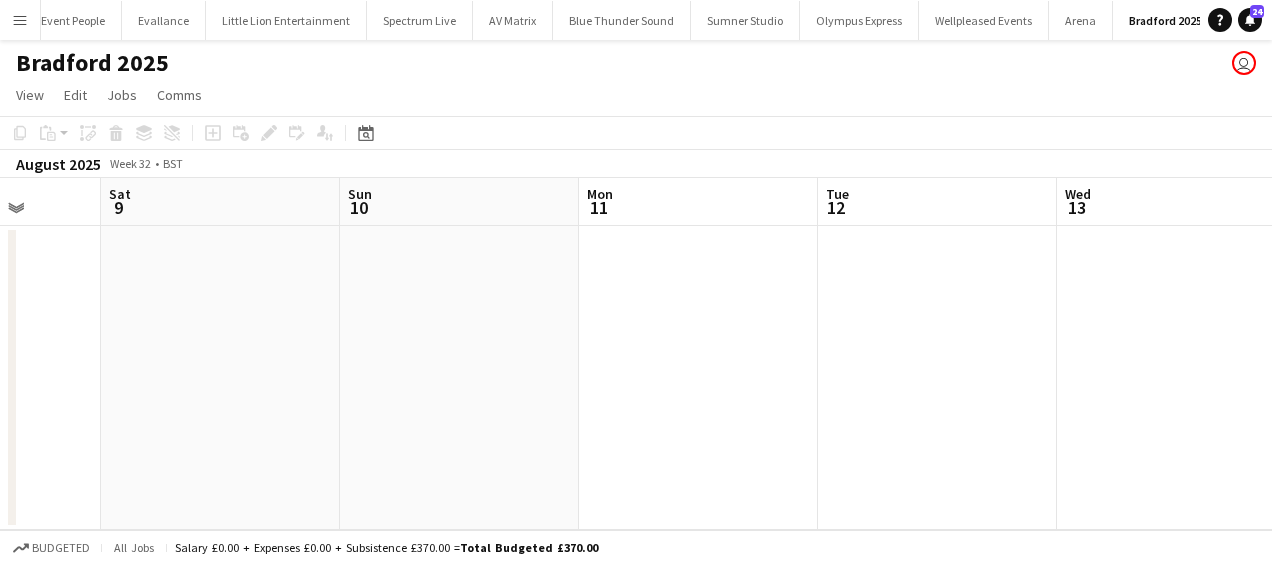 drag, startPoint x: 455, startPoint y: 352, endPoint x: 363, endPoint y: 352, distance: 92 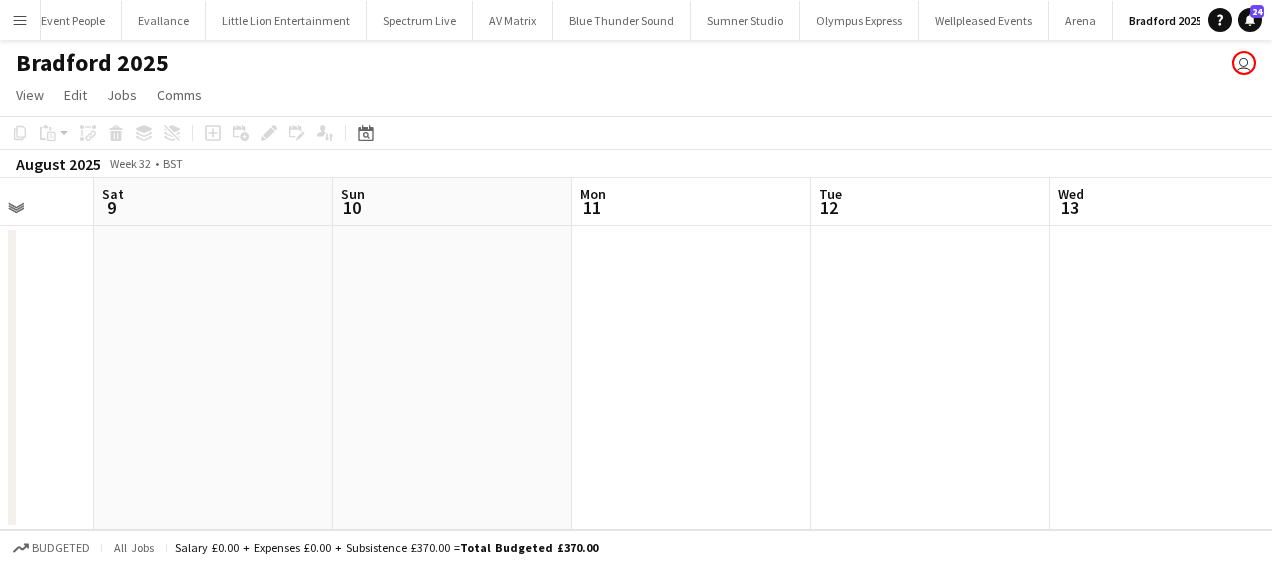 scroll, scrollTop: 0, scrollLeft: 705, axis: horizontal 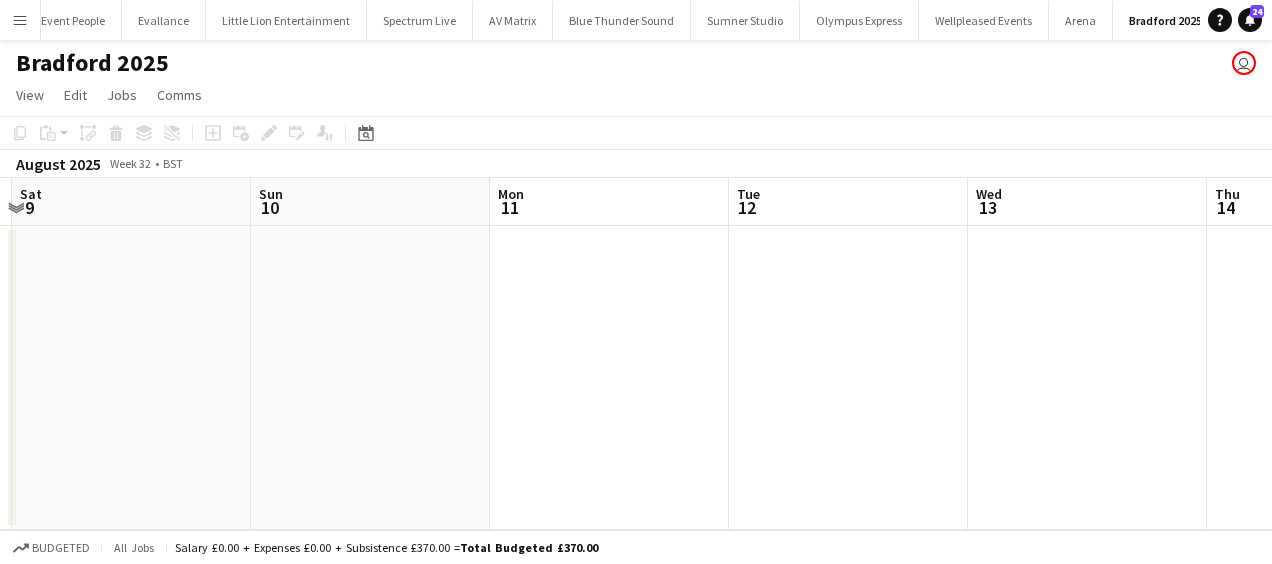 drag, startPoint x: 484, startPoint y: 351, endPoint x: 432, endPoint y: 348, distance: 52.086468 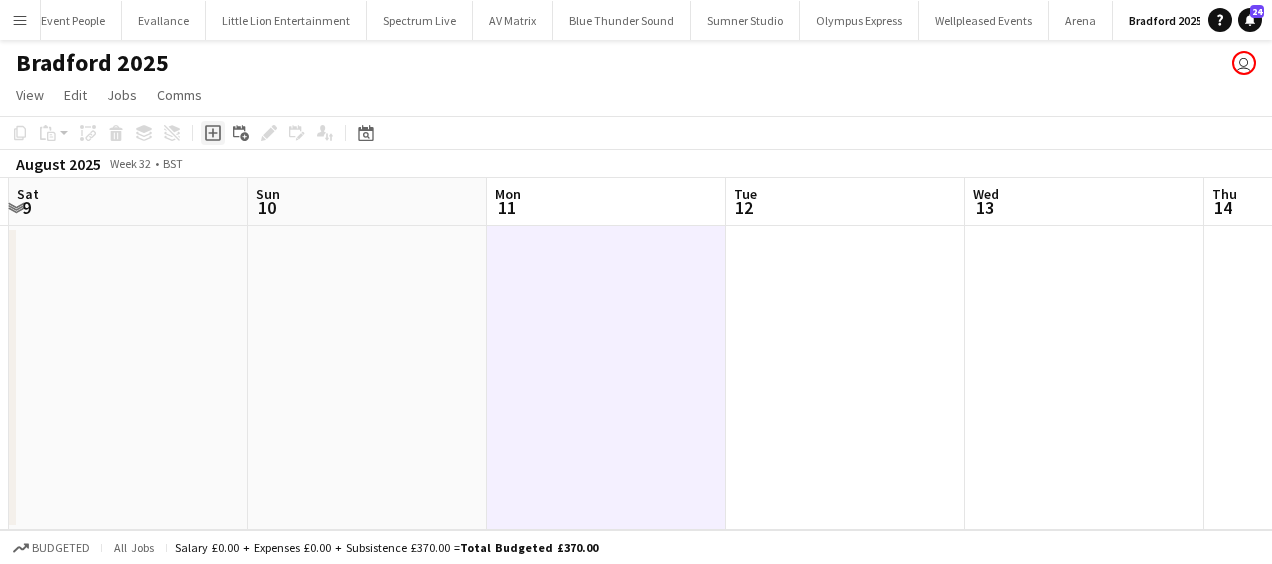 click on "Add job" 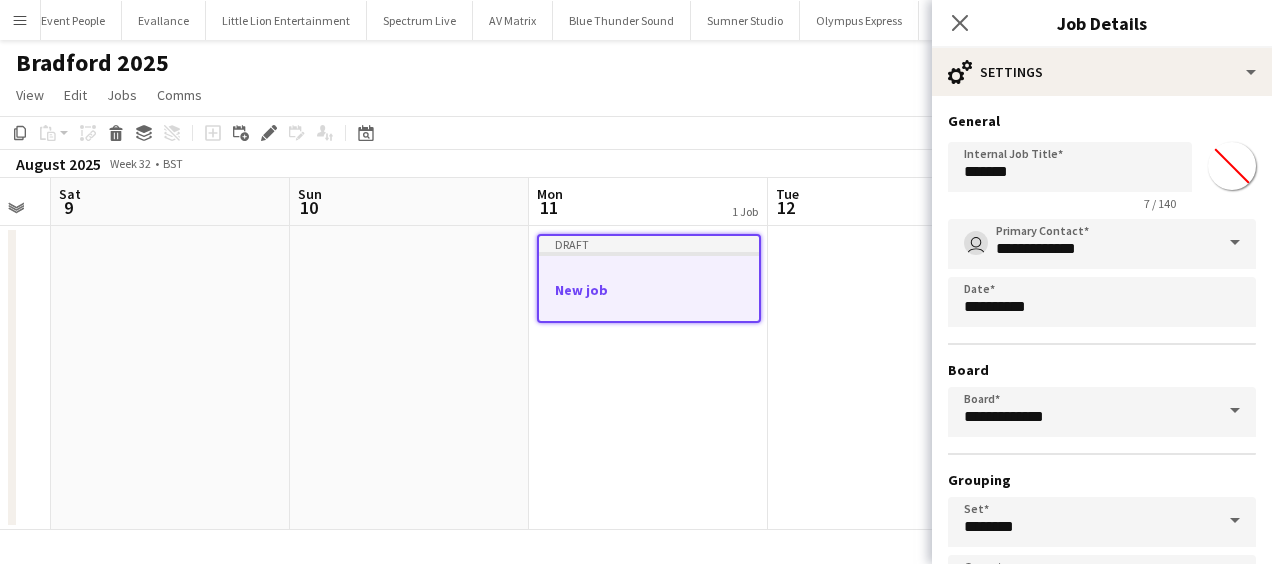 drag, startPoint x: 282, startPoint y: 364, endPoint x: 686, endPoint y: 378, distance: 404.2425 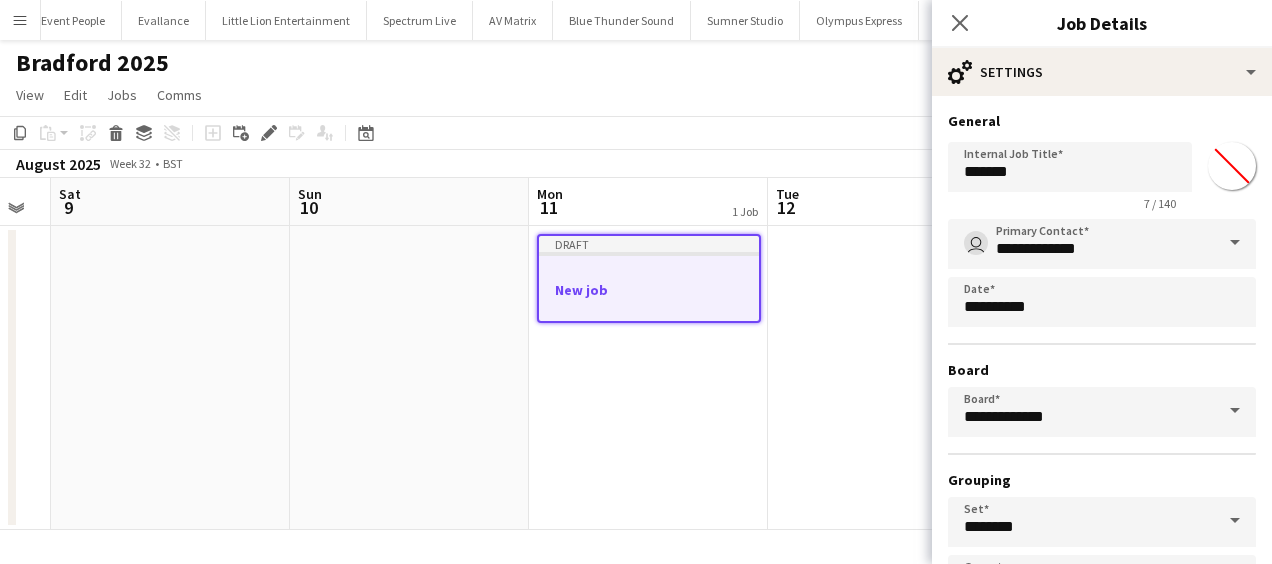 click on "Wed   6   Thu   7   Fri   8   Sat   9   Sun   10   Mon   11   1 Job   Tue   12   Wed   13   Thu   14   Fri   15   Sat   16   Draft   New job" at bounding box center [636, 354] 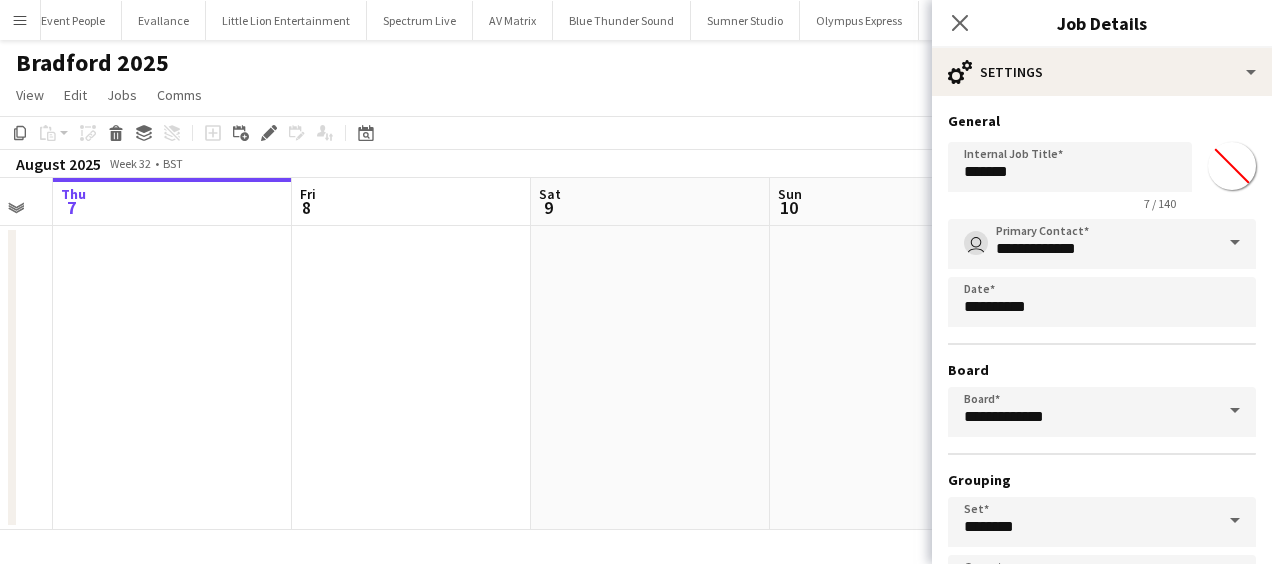 drag, startPoint x: 615, startPoint y: 381, endPoint x: 712, endPoint y: 377, distance: 97.082436 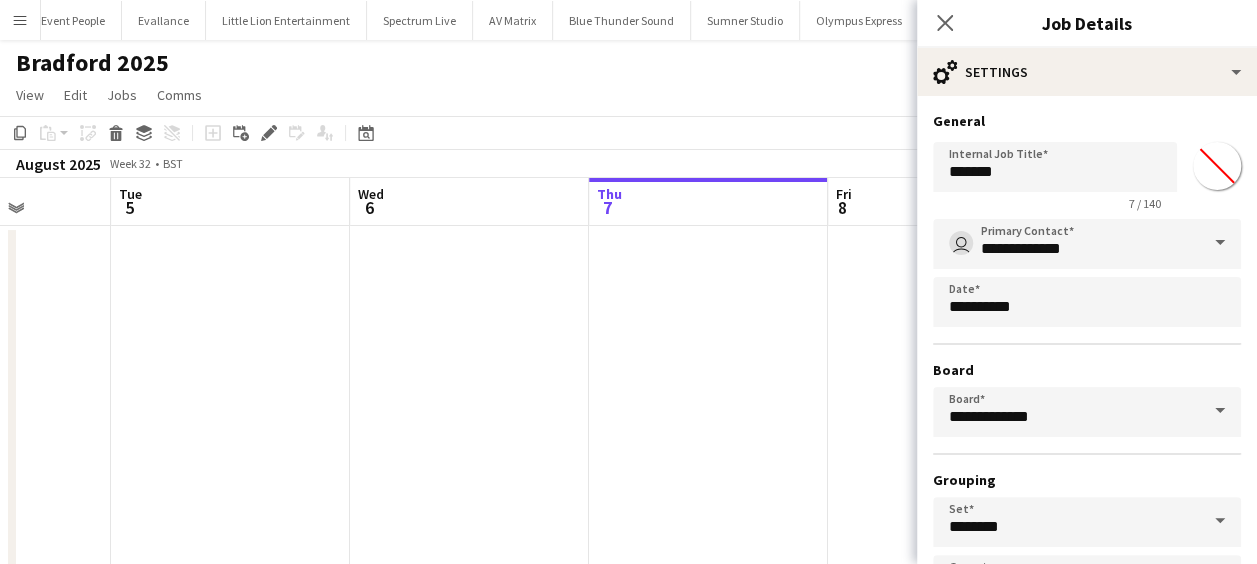 drag, startPoint x: 436, startPoint y: 364, endPoint x: 676, endPoint y: 362, distance: 240.00833 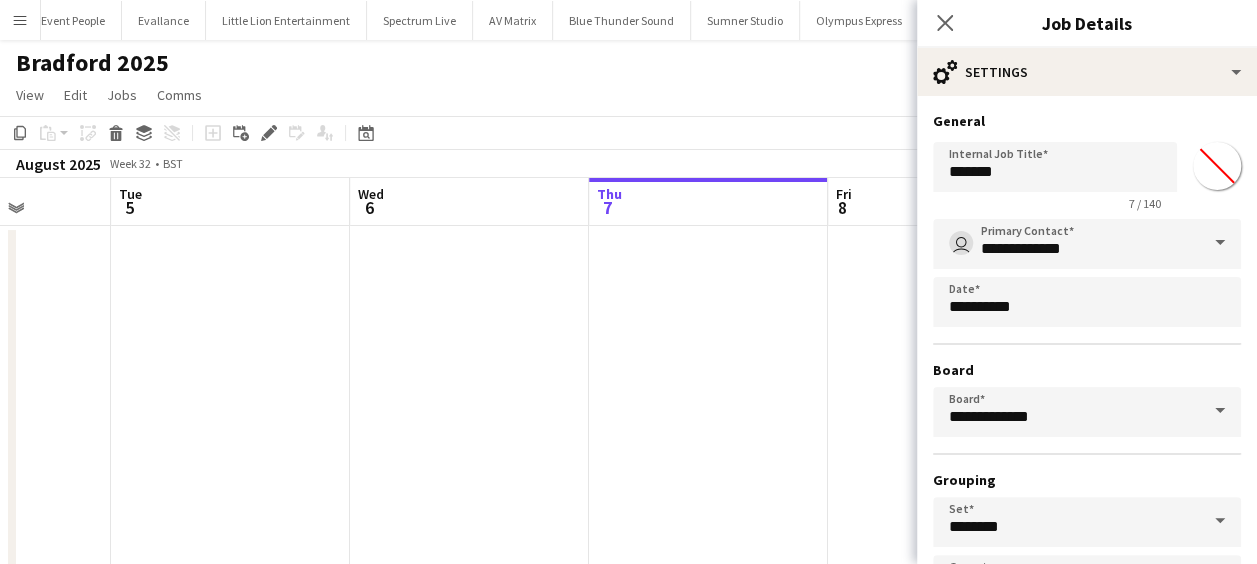 click on "Sun 3 6/6 1 Job Mon 4 Tue 5 Wed 6 Thu 7 Fri 8 Sat 9 Sun 10 Mon 11 1 Job Tue 12 Wed 13 08:30-00:30 (16h) (Mon) 6/6 The Beacon Cliffe Castle Park - Barker is Chief 2 Roles Driver 2/2 08:30-00:30 (16h)
Sullivan Elliott Thomas Barker General Crew 4/4 08:30-00:30 (16h)
Luke Flynn Jairo Castro Harry Walkden Jake Hull Draft New job" at bounding box center (628, 374) 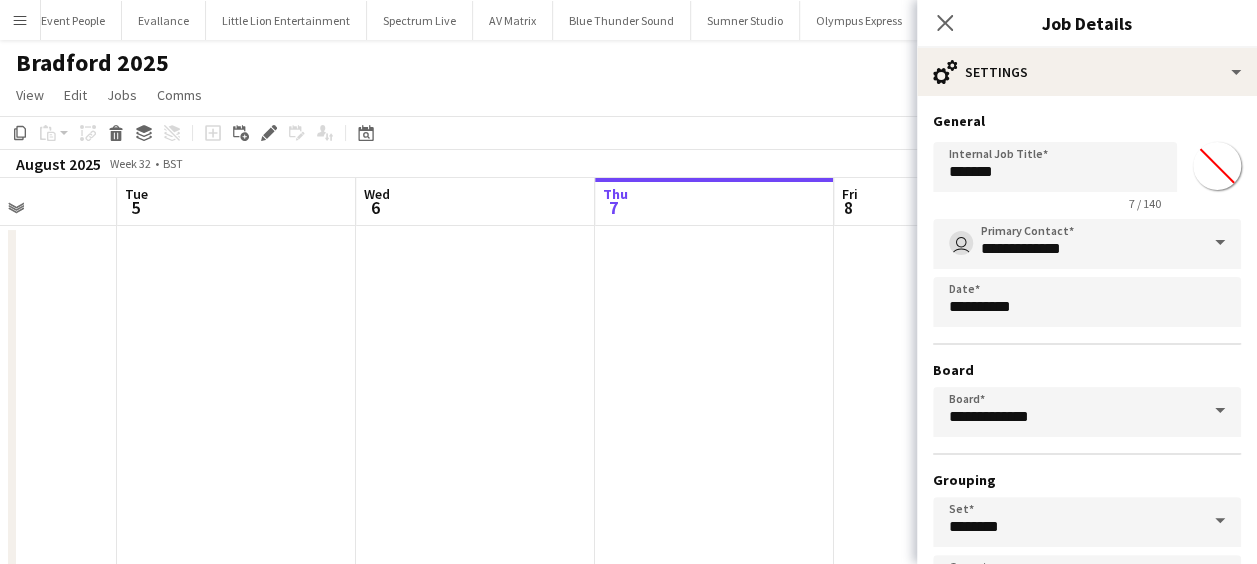 drag, startPoint x: 399, startPoint y: 299, endPoint x: 151, endPoint y: 288, distance: 248.24384 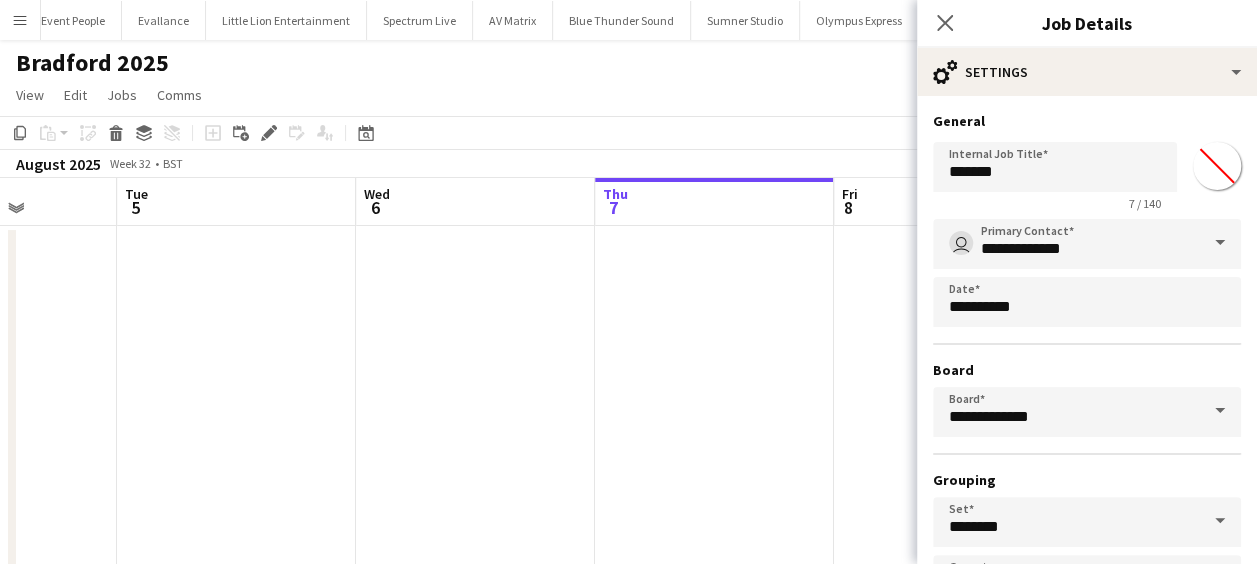 click on "Sat   2   6/6   1 Job   Sun   3   6/6   1 Job   Mon   4   Tue   5   Wed   6   Thu   7   Fri   8   Sat   9   Sun   10   Mon   11   1 Job   Tue   12      09:00-21:00 (12h)    6/6   The Beacon Cliffe Castle Park - [LAST] is Chief   2 Roles   Driver   2/2   09:00-21:00 (12h)
[FIRST] [LAST]  General Crew   4/4   09:00-21:00 (12h)
[FIRST] [LAST] [FIRST] [LAST] [FIRST] [LAST] [FIRST] [LAST]     08:30-00:30 (16h) (Mon)   6/6   The Beacon Cliffe Castle Park - [LAST] is Chief   2 Roles   Driver   2/2   08:30-00:30 (16h)
[LAST] [LAST] [FIRST] [LAST]  General Crew   4/4   08:30-00:30 (16h)
[FIRST] [LAST] [FIRST] [LAST] [FIRST] [LAST] [FIRST] [LAST]   Draft   New job" at bounding box center (628, 374) 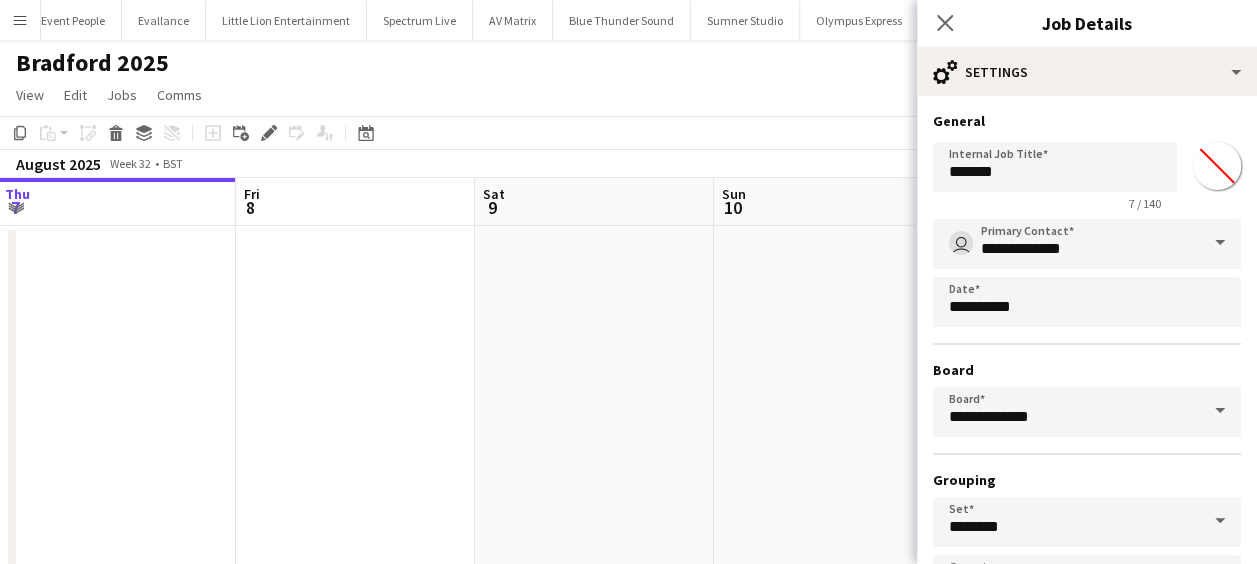 click on "Mon   4   Tue   5   Wed   6   Thu   7   Fri   8   Sat   9   Sun   10   Mon   11   1 Job   Tue   12   Wed   13   Thu   14   Draft   New job" at bounding box center (628, 374) 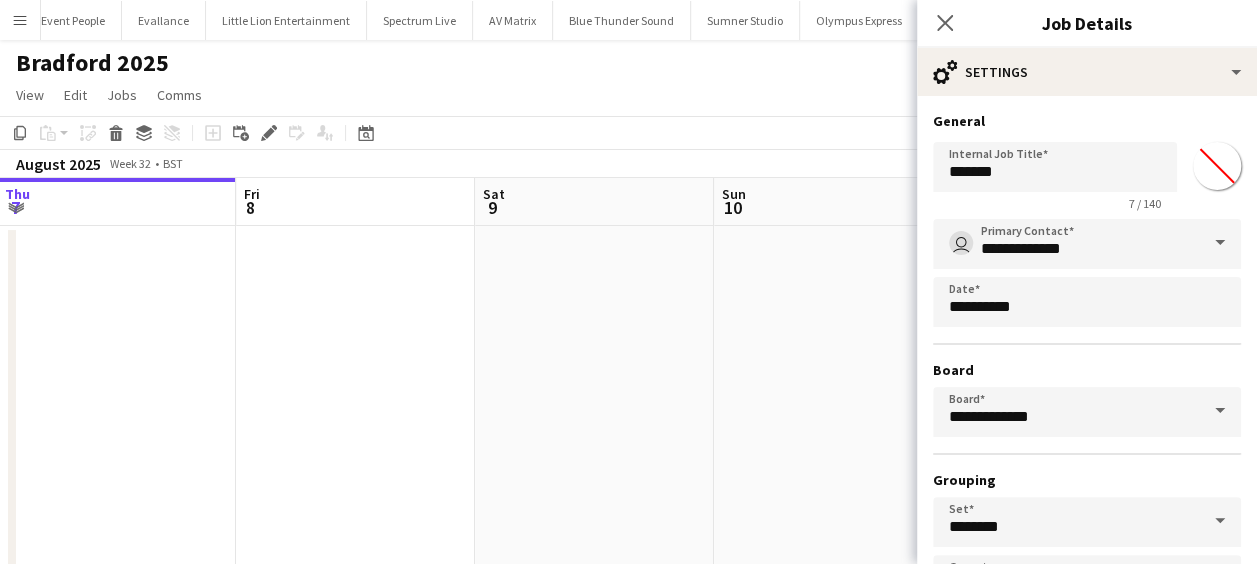 scroll, scrollTop: 0, scrollLeft: 568, axis: horizontal 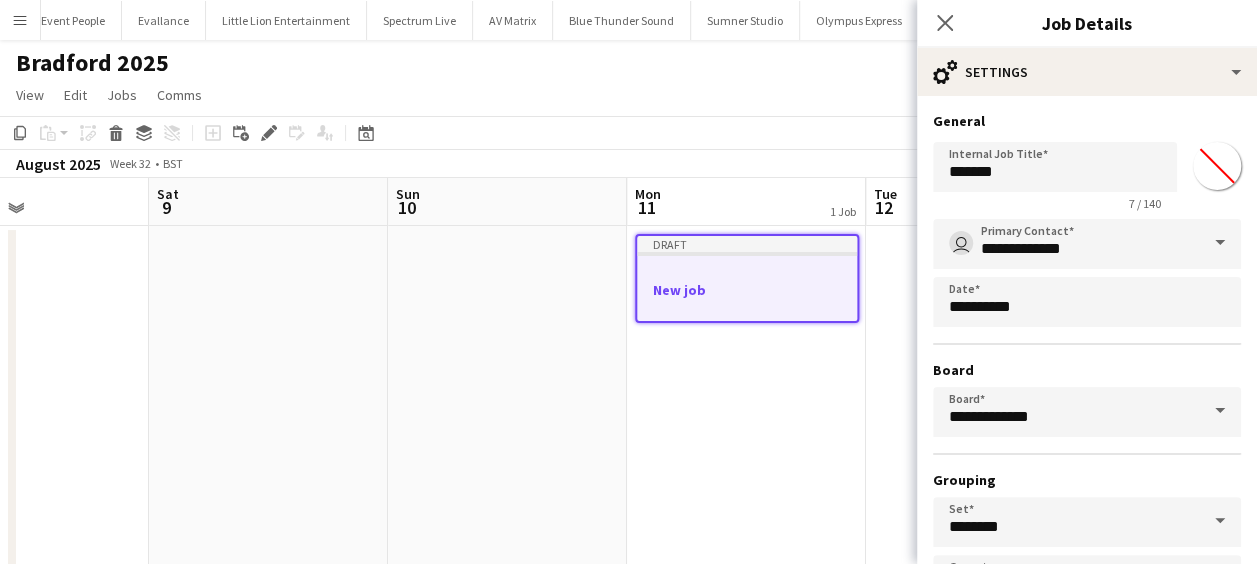 click on "Copy
Paste
Paste   Ctrl+V Paste with crew  Ctrl+Shift+V
Paste linked Job
Delete
Group
Ungroup" 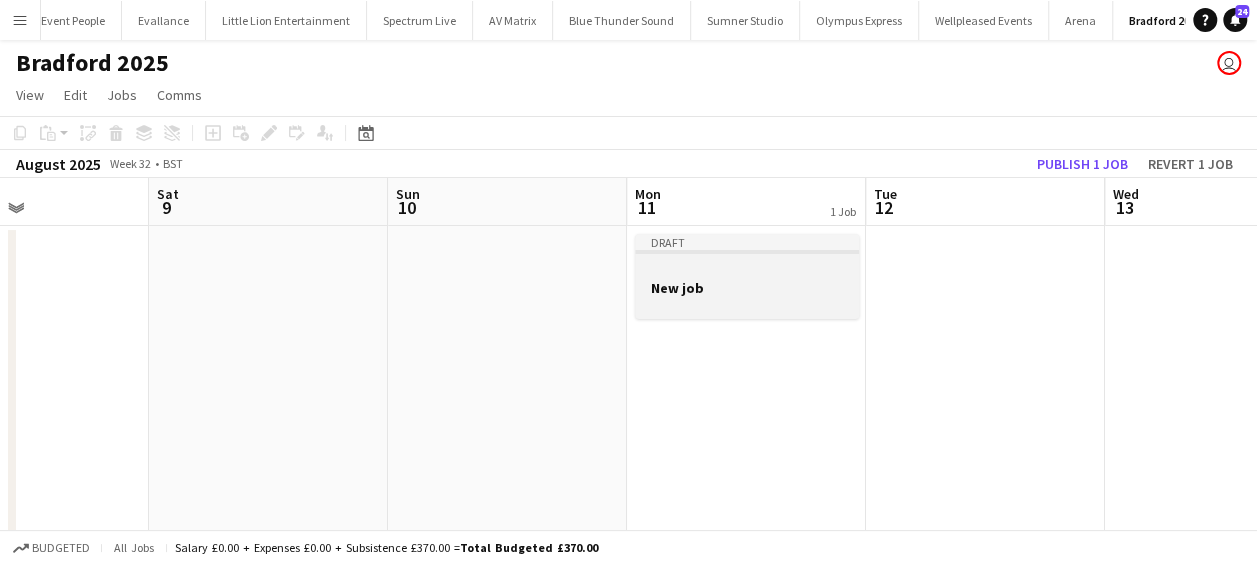 click on "Wed   6   Thu   7   Fri   8   Sat   9   Sun   10   Mon   11   1 Job   Tue   12   Wed   13   Thu   14   Fri   15   Sat   16   Draft   New job" at bounding box center [628, 374] 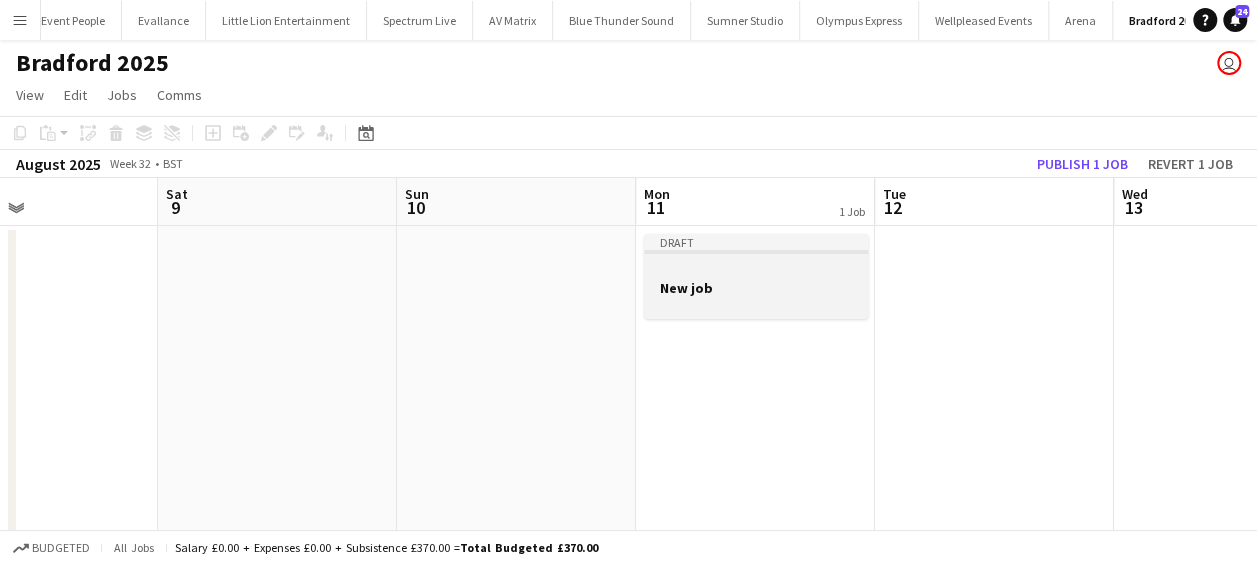 click on "New job" at bounding box center [756, 288] 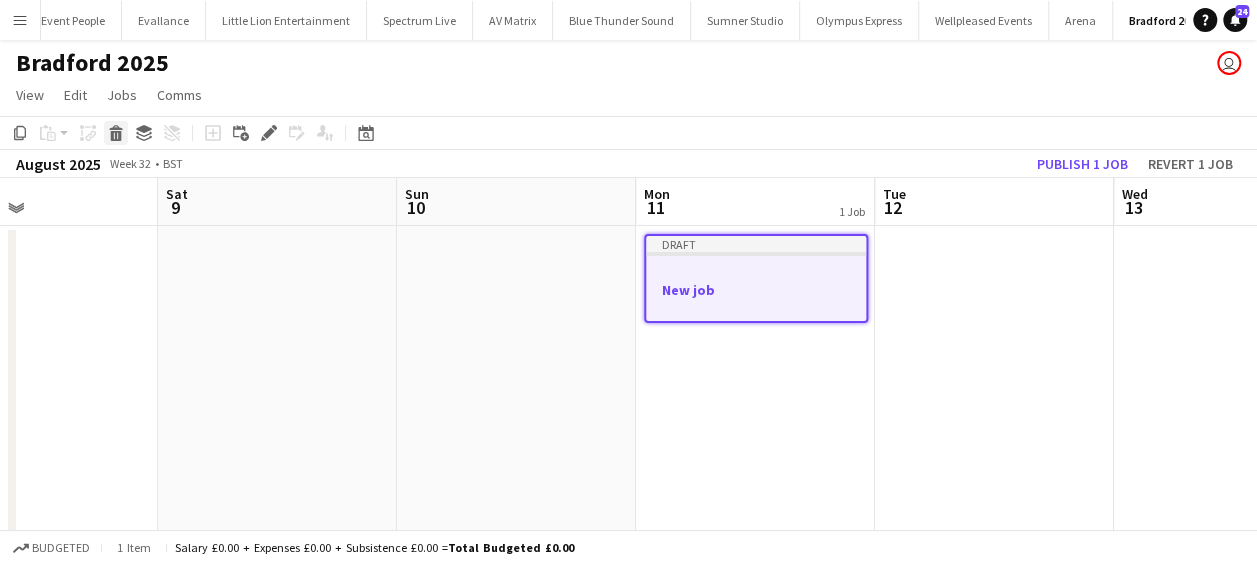 click on "Delete" at bounding box center [116, 133] 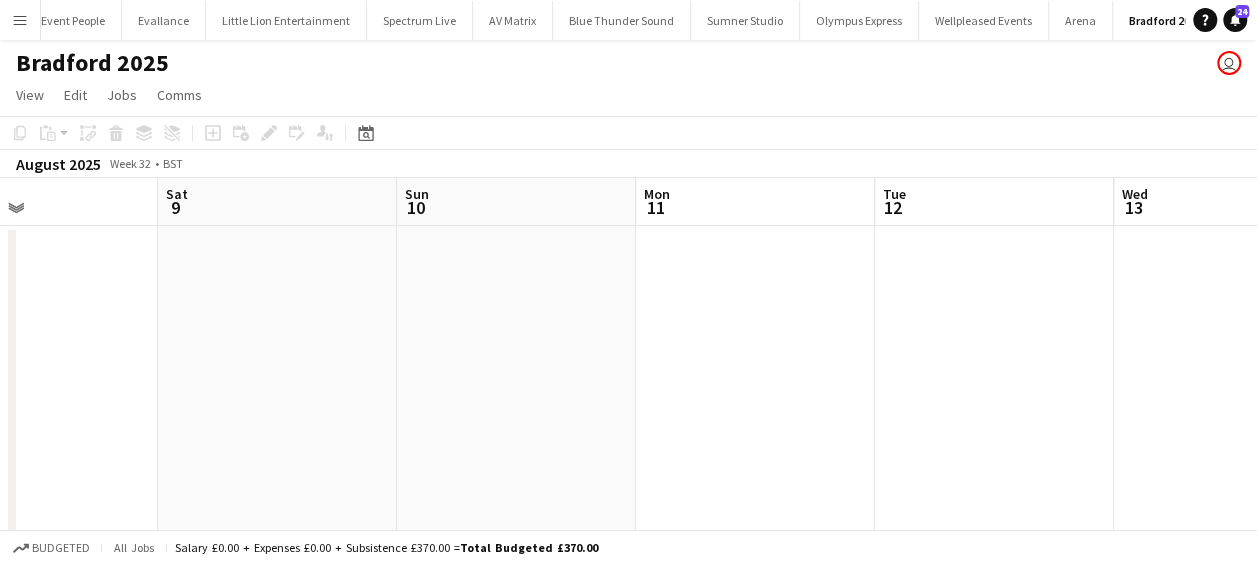 drag, startPoint x: 832, startPoint y: 395, endPoint x: 585, endPoint y: 396, distance: 247.00203 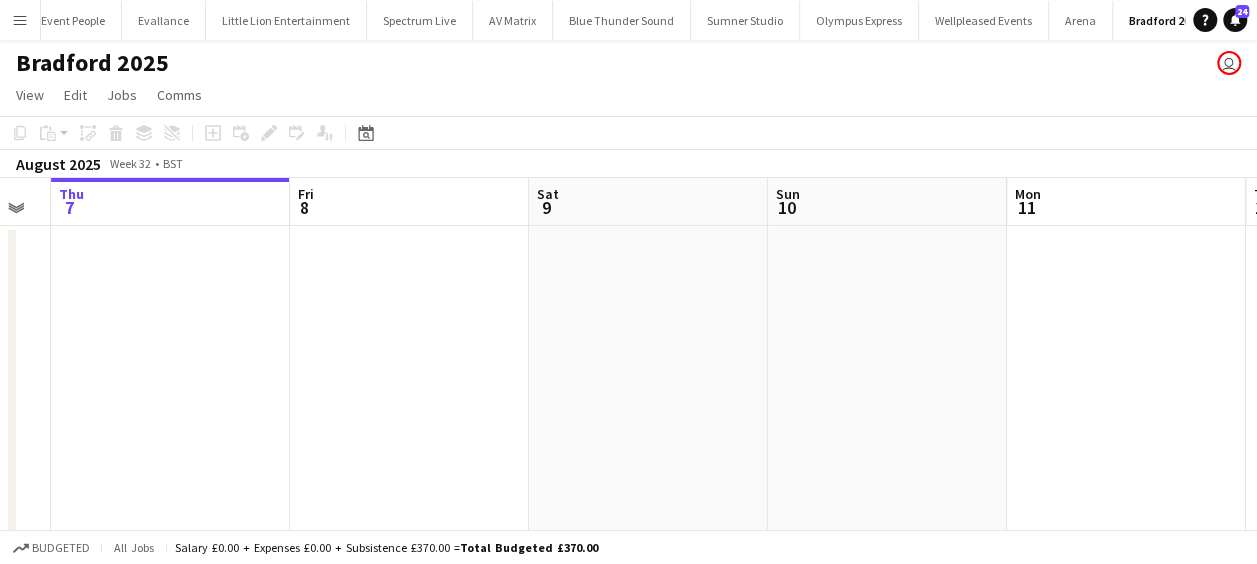 drag, startPoint x: 764, startPoint y: 376, endPoint x: 712, endPoint y: 374, distance: 52.03845 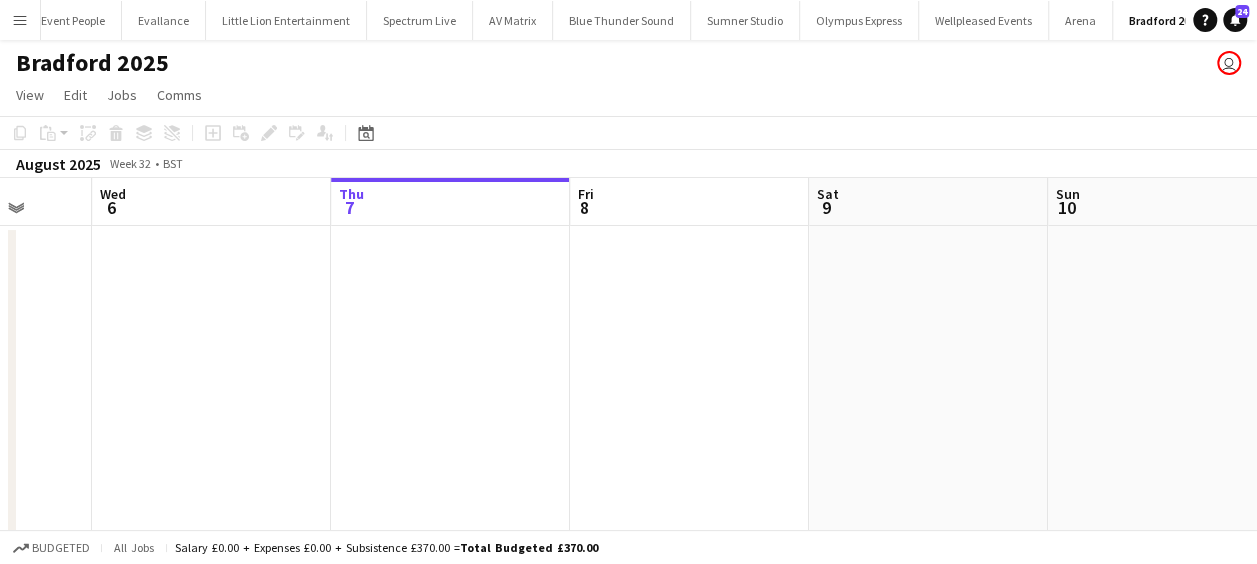 drag, startPoint x: 506, startPoint y: 374, endPoint x: 734, endPoint y: 374, distance: 228 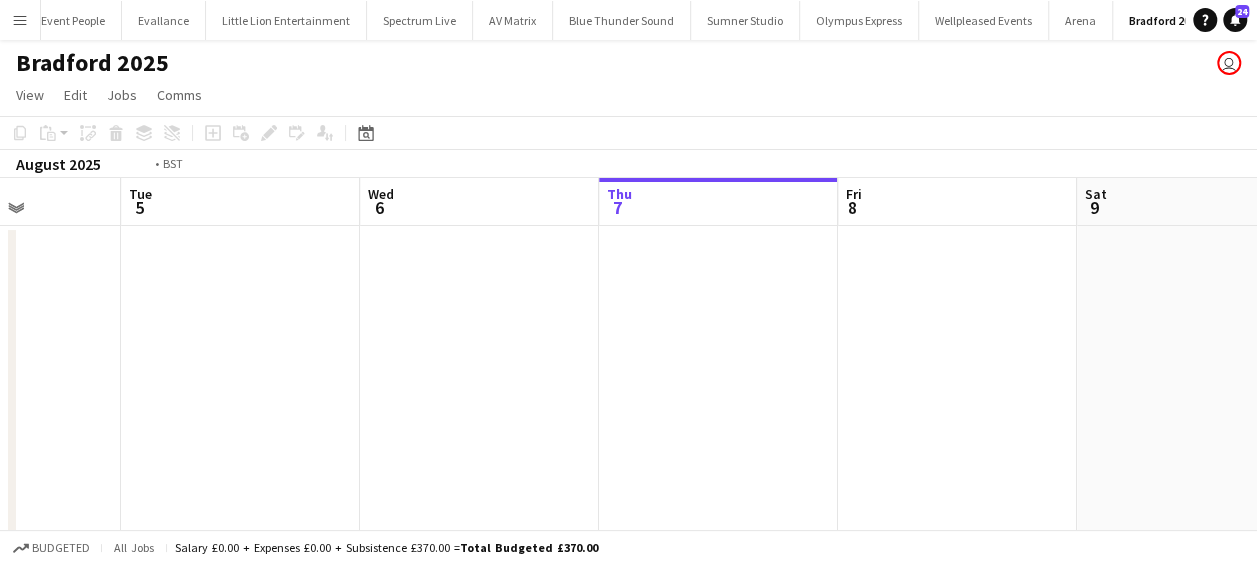 drag, startPoint x: 711, startPoint y: 376, endPoint x: 604, endPoint y: 380, distance: 107.07474 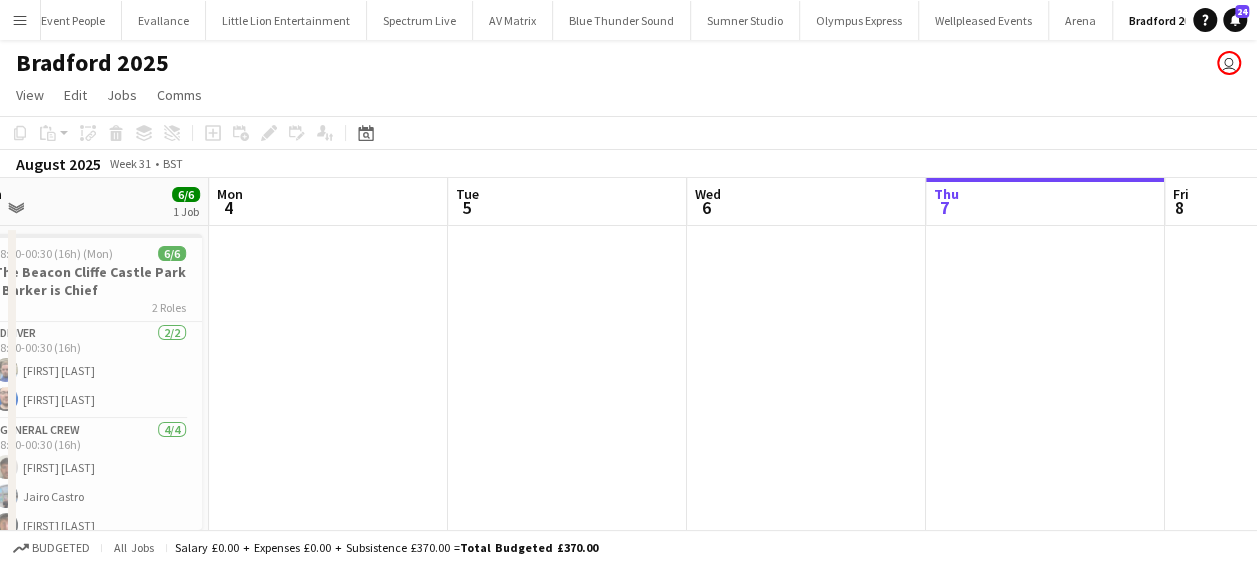 click on "Fri 1 Sat 2 6/6 1 Job Sun 3 6/6 1 Job Mon 4 Tue 5 Wed 6 Thu 7 Fri 8 Sat 9 Sun 10 09:00-21:00 (12h) 6/6 The Beacon Cliffe Castle Park - Barker is Chief 2 Roles Driver 2/2 09:00-21:00 (12h)
Thomas Barker Sullivan Elliott General Crew 4/4 09:00-21:00 (12h)
Luke Flynn Jairo Castro Harry Walkden Peter Stevenson 08:30-00:30 (16h) (Mon) 6/6 The Beacon Cliffe Castle Park - Barker is Chief 2 Roles Driver 2/2 08:30-00:30 (16h)
Sullivan Elliott Thomas Barker General Crew 4/4 08:30-00:30 (16h)
Luke Flynn Jairo Castro Harry Walkden Jake Hull" at bounding box center (628, 374) 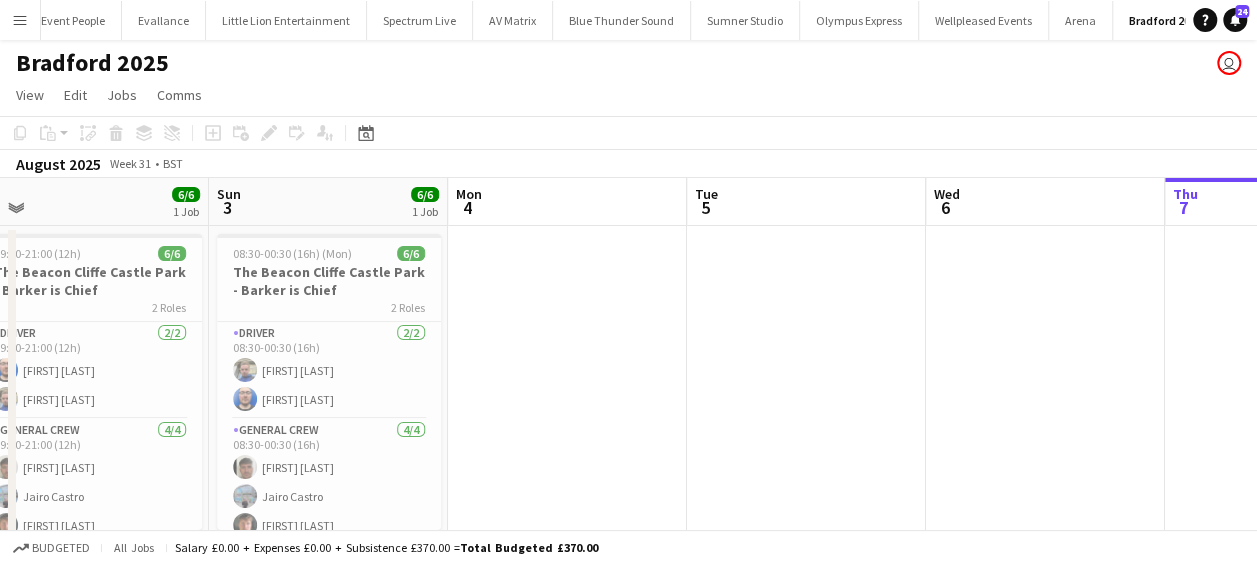 drag, startPoint x: 614, startPoint y: 376, endPoint x: 854, endPoint y: 370, distance: 240.07498 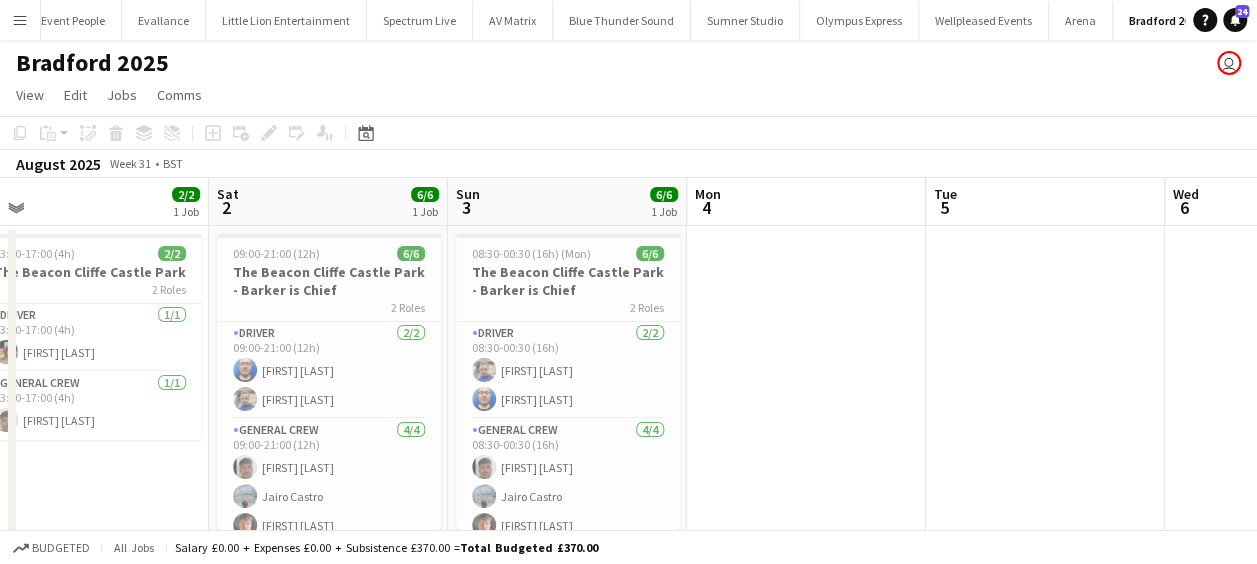 scroll, scrollTop: 0, scrollLeft: 484, axis: horizontal 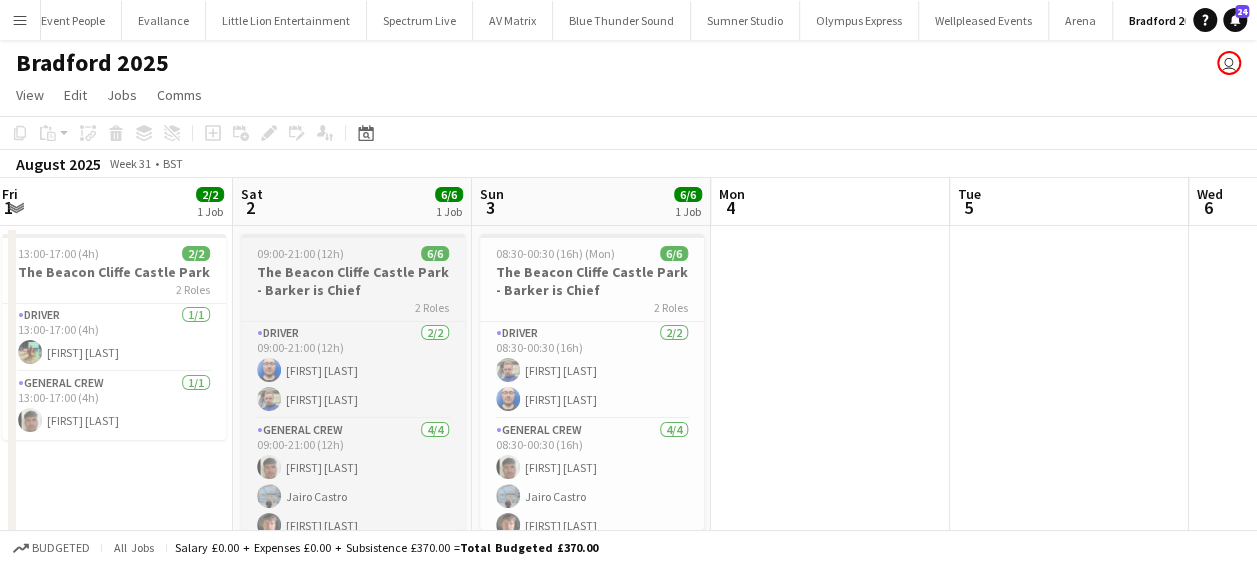 click on "The Beacon Cliffe Castle Park - Barker is Chief" at bounding box center [353, 281] 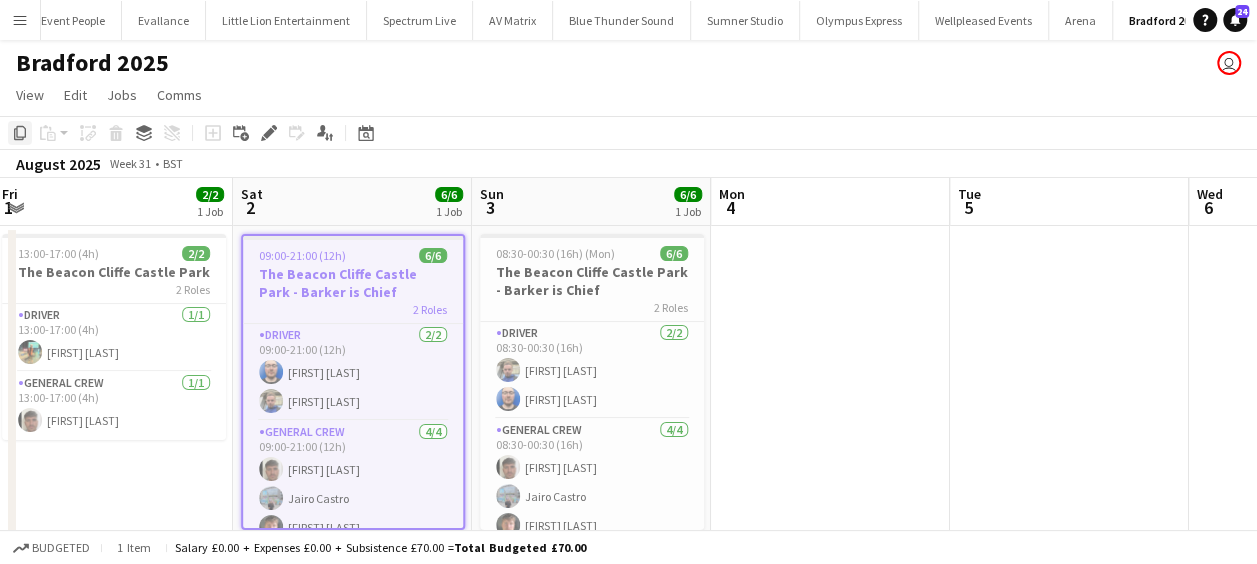 click on "Copy" 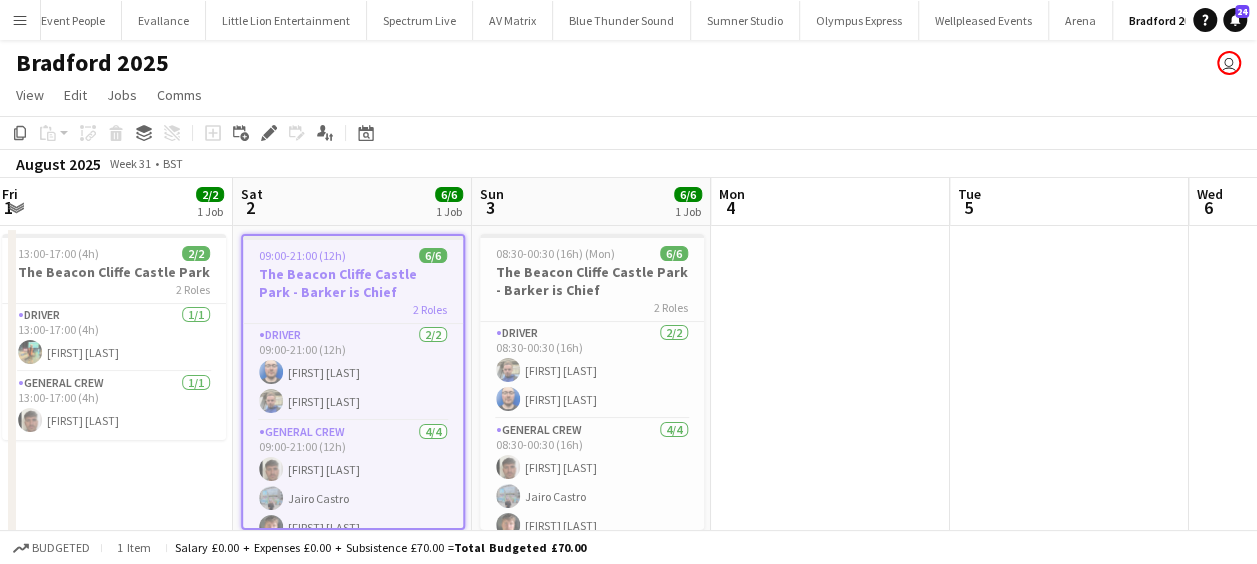 drag, startPoint x: 970, startPoint y: 318, endPoint x: 546, endPoint y: 322, distance: 424.01886 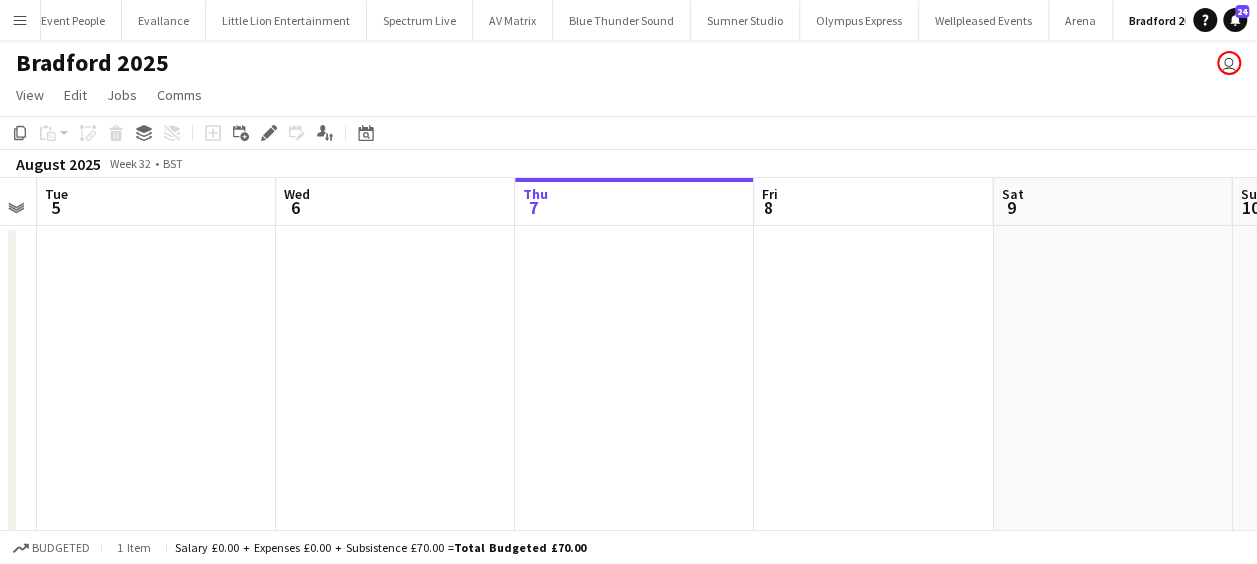 drag, startPoint x: 1049, startPoint y: 312, endPoint x: 719, endPoint y: 315, distance: 330.01364 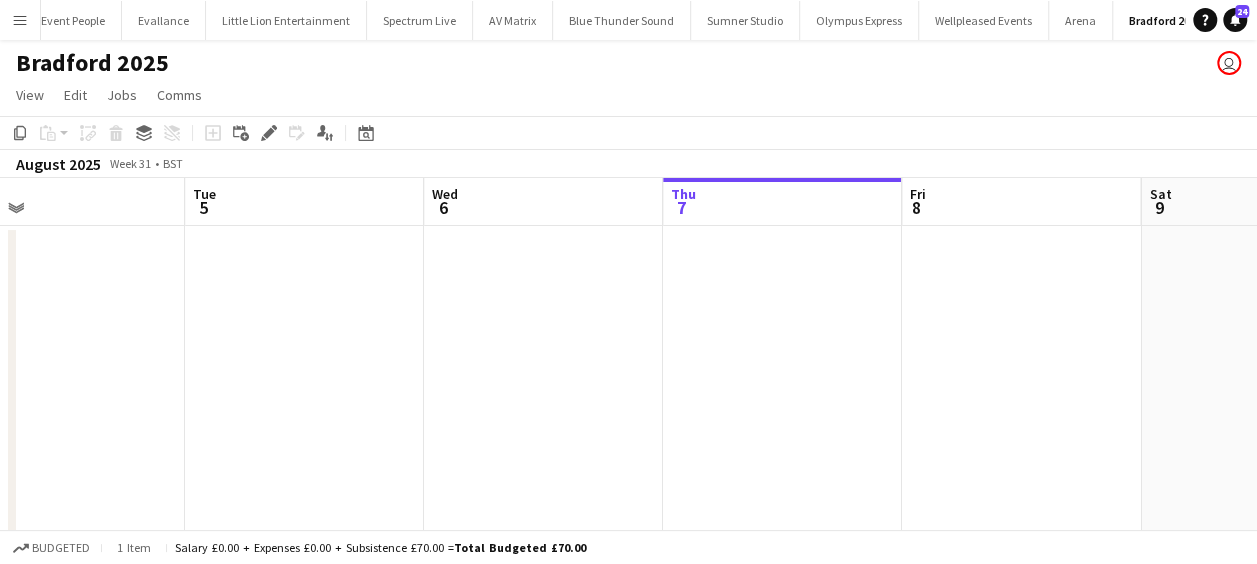 drag, startPoint x: 706, startPoint y: 322, endPoint x: 783, endPoint y: 299, distance: 80.36168 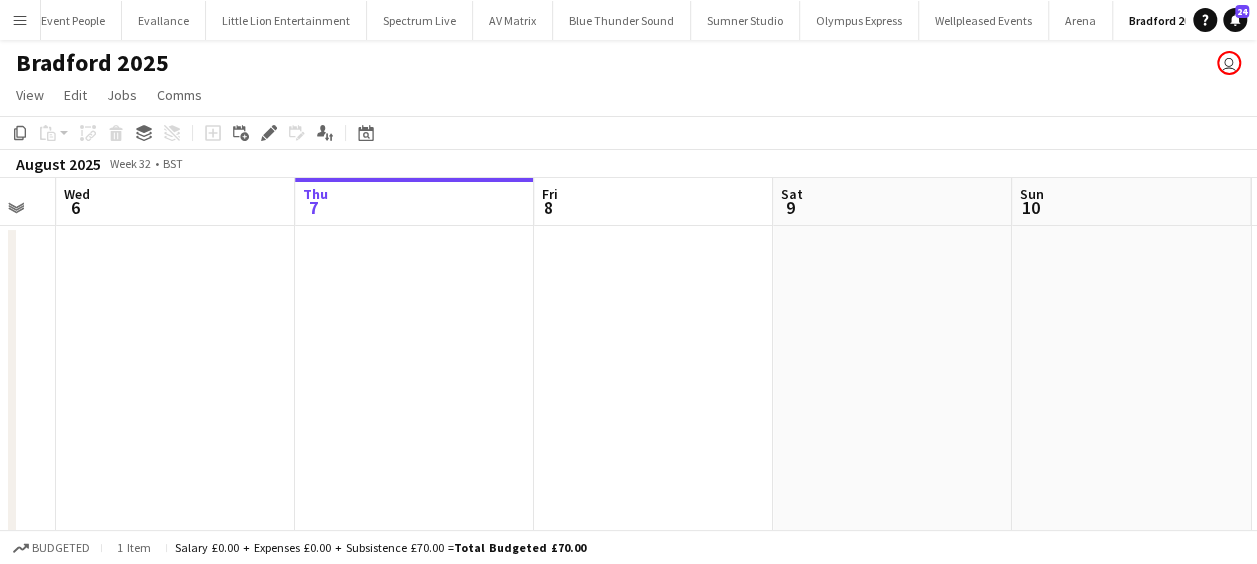 click on "Sun   3   6/6   1 Job   Mon   4   Tue   5   Wed   6   Thu   7   Fri   8   Sat   9   Sun   10   Mon   11   Tue   12   Wed   13      08:30-00:30 (16h) (Mon)   6/6   The Beacon Cliffe Castle Park - Barker is Chief   2 Roles   Driver   2/2   08:30-00:30 (16h)
Sullivan Elliott Thomas Barker  General Crew   4/4   08:30-00:30 (16h)
Luke Flynn Jairo Castro Harry Walkden Jake Hull" at bounding box center [628, 374] 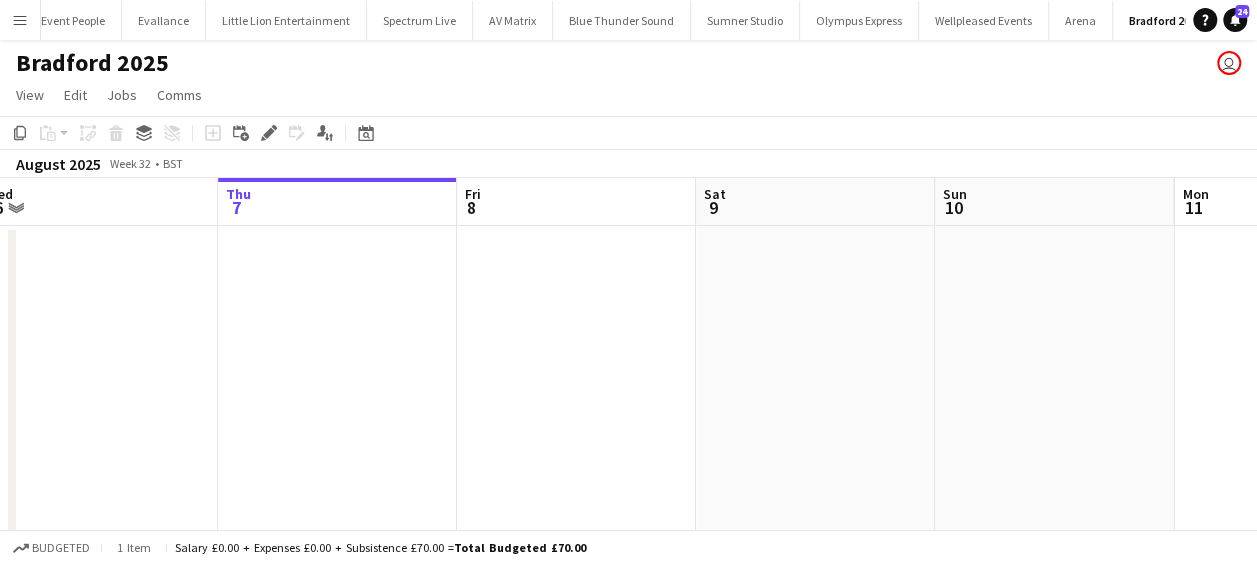 click on "Sun   3   6/6   1 Job   Mon   4   Tue   5   Wed   6   Thu   7   Fri   8   Sat   9   Sun   10   Mon   11   Tue   12   Wed   13      08:30-00:30 (16h) (Mon)   6/6   The Beacon Cliffe Castle Park - Barker is Chief   2 Roles   Driver   2/2   08:30-00:30 (16h)
Sullivan Elliott Thomas Barker  General Crew   4/4   08:30-00:30 (16h)
Luke Flynn Jairo Castro Harry Walkden Jake Hull" at bounding box center [628, 374] 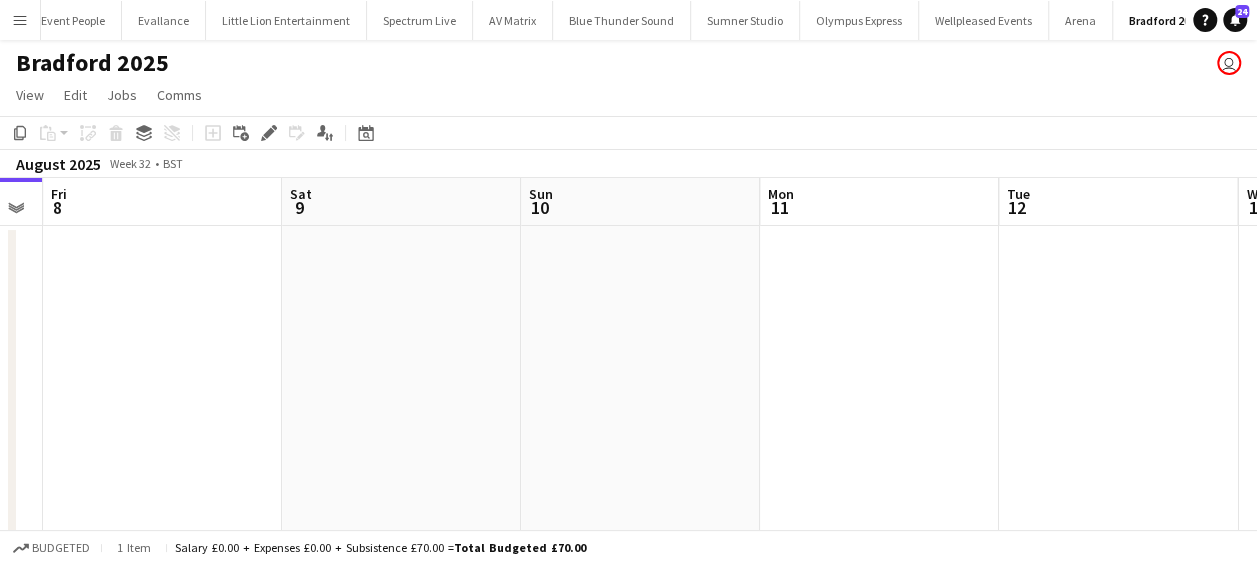drag, startPoint x: 820, startPoint y: 303, endPoint x: 641, endPoint y: 310, distance: 179.13683 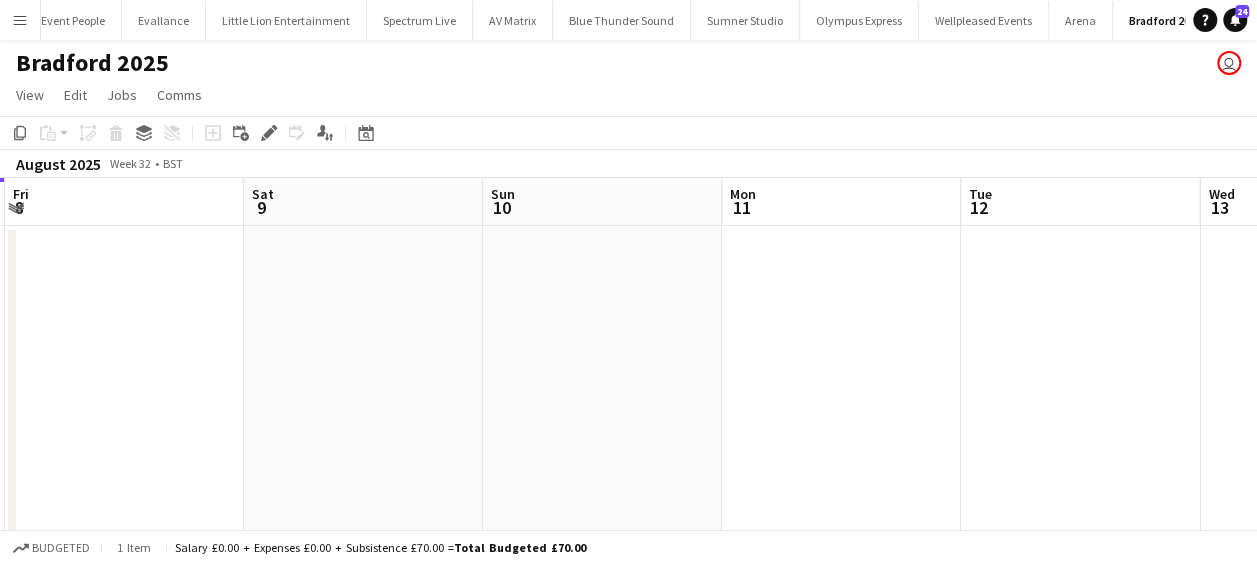 click on "Tue   5   Wed   6   Thu   7   Fri   8   Sat   9   Sun   10   Mon   11   Tue   12   Wed   13   Thu   14   Fri   15" at bounding box center (628, 374) 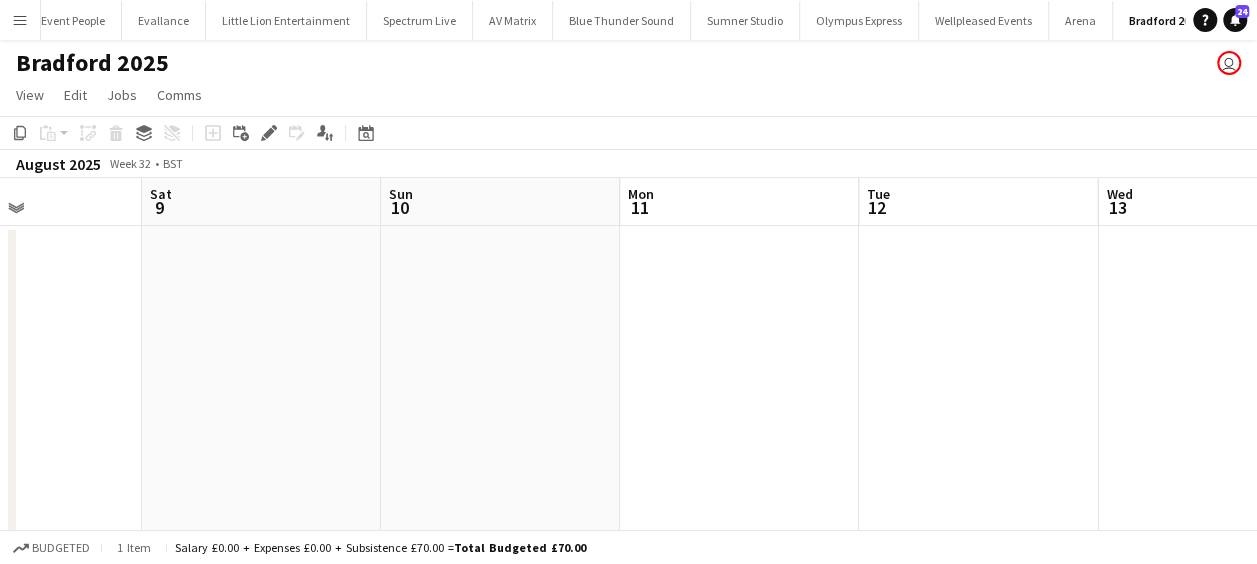click at bounding box center [739, 398] 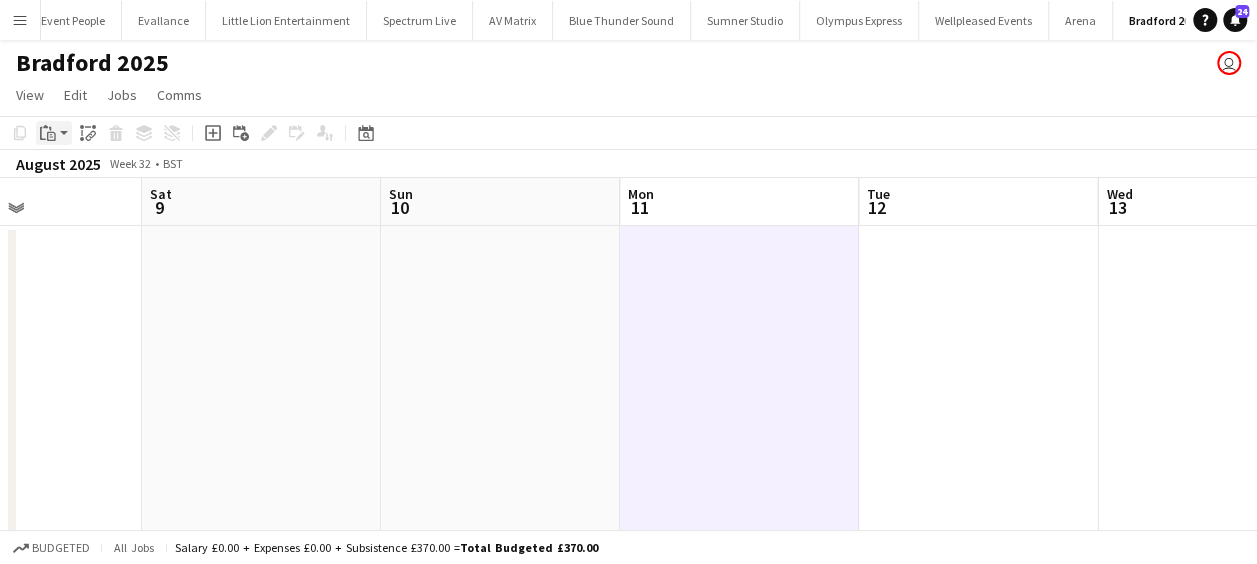 click on "Paste" at bounding box center (54, 133) 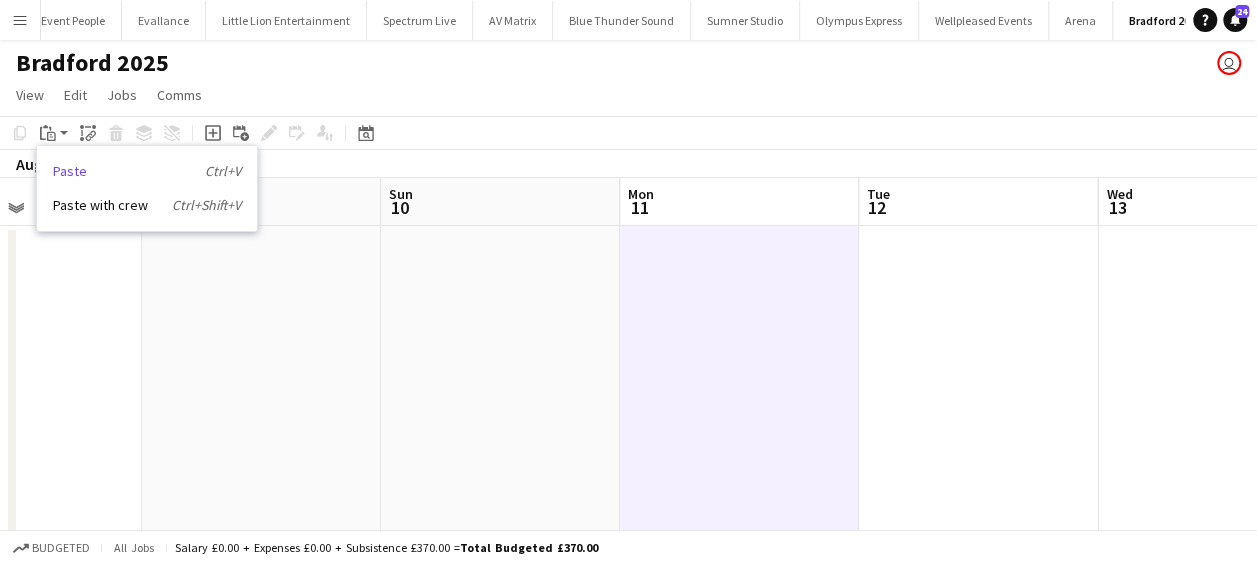 click on "Paste   Ctrl+V" at bounding box center (147, 171) 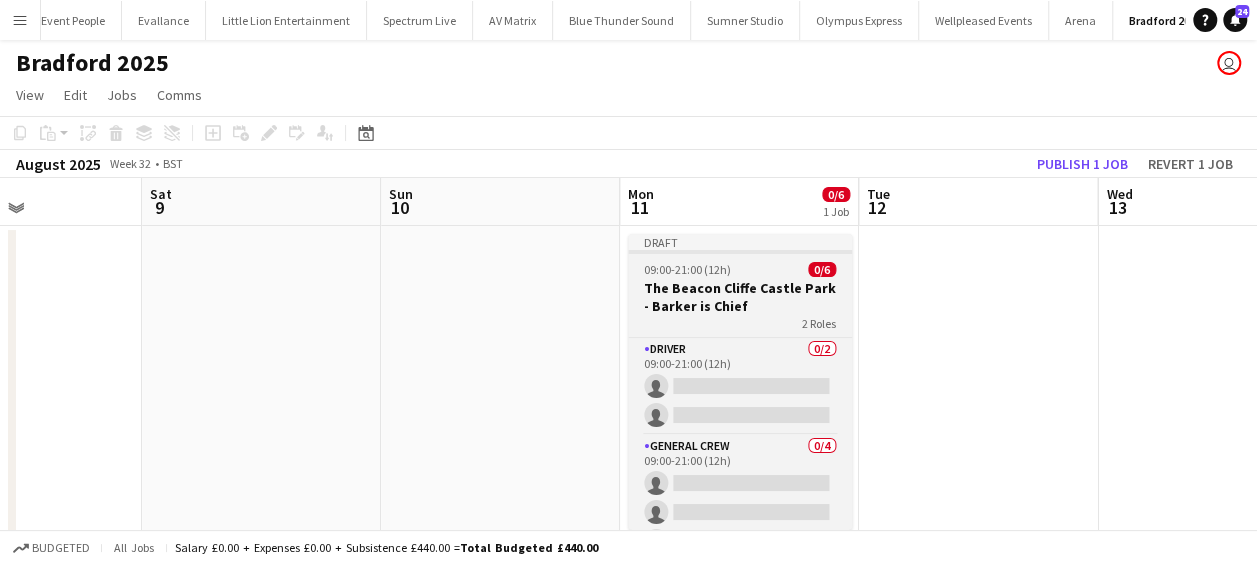 click on "The Beacon Cliffe Castle Park - Barker is Chief" at bounding box center [740, 297] 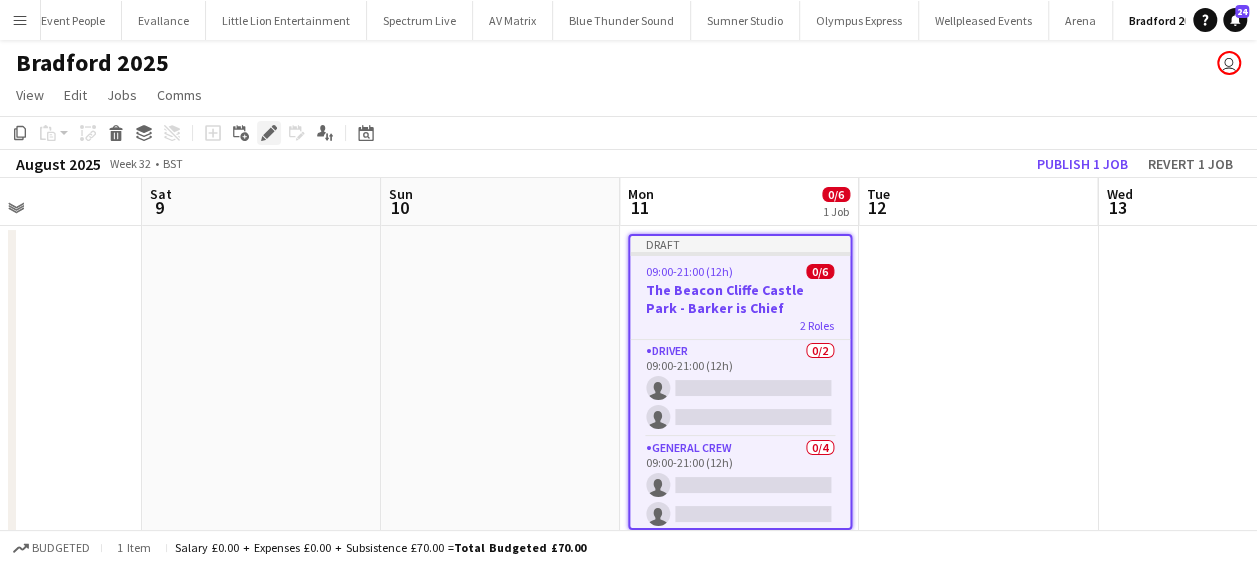 click on "Edit" 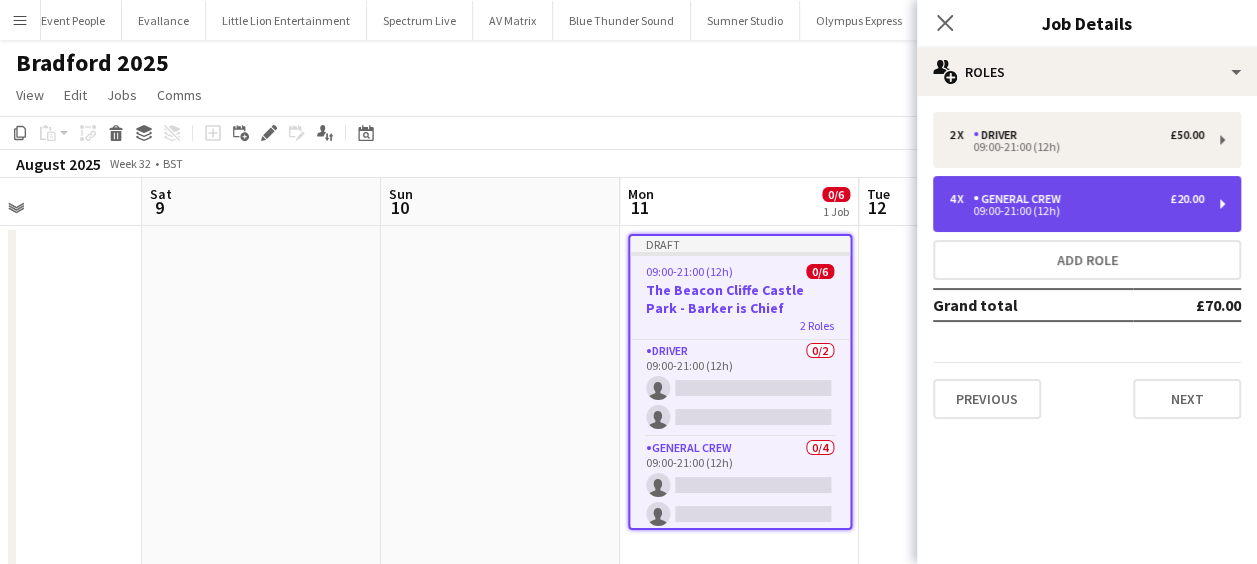 click on "General Crew" at bounding box center (1021, 199) 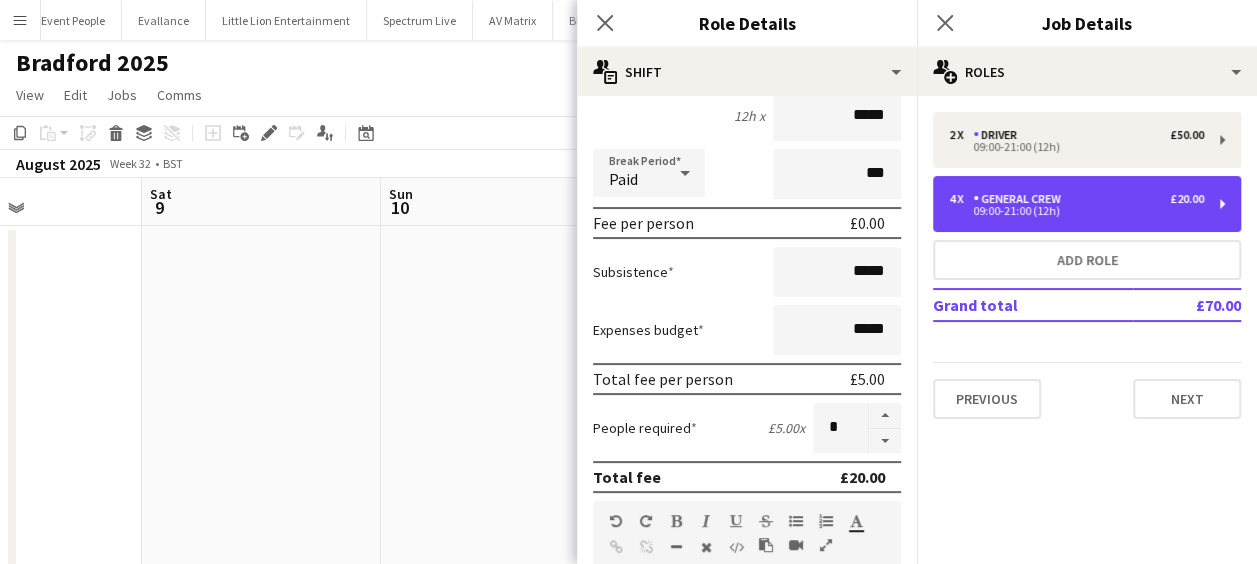 scroll, scrollTop: 200, scrollLeft: 0, axis: vertical 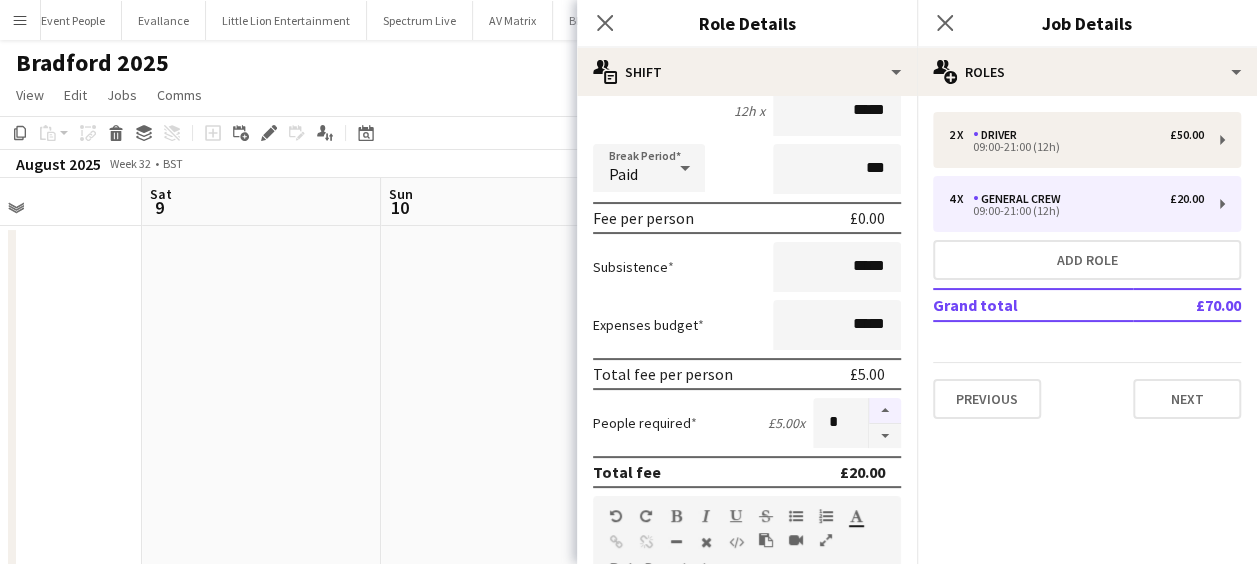 click at bounding box center [885, 411] 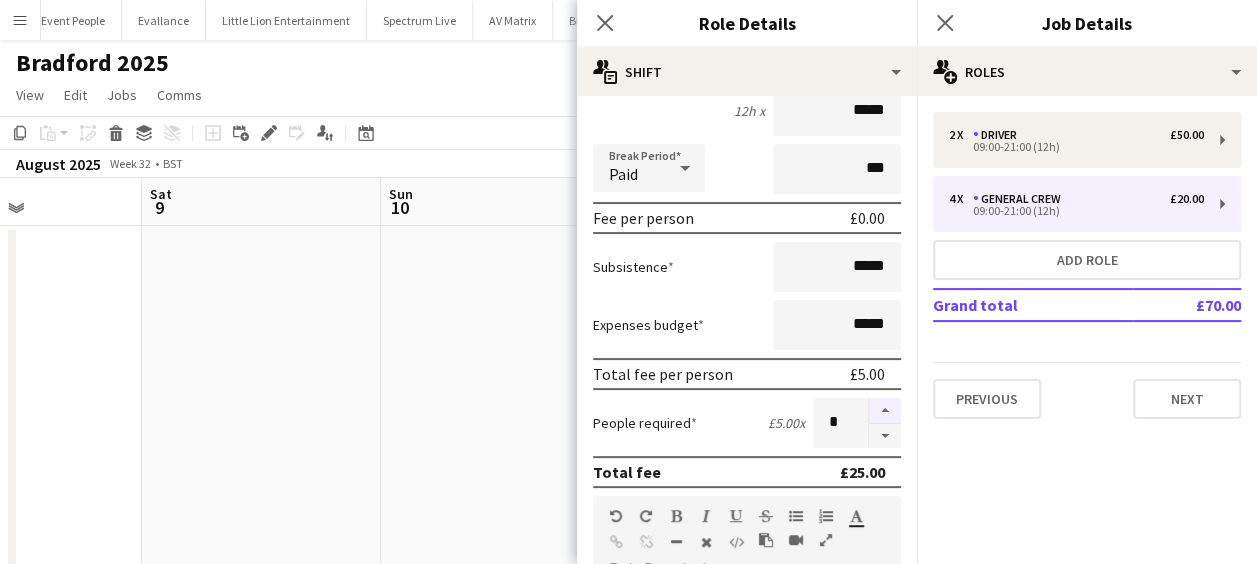 click at bounding box center [885, 411] 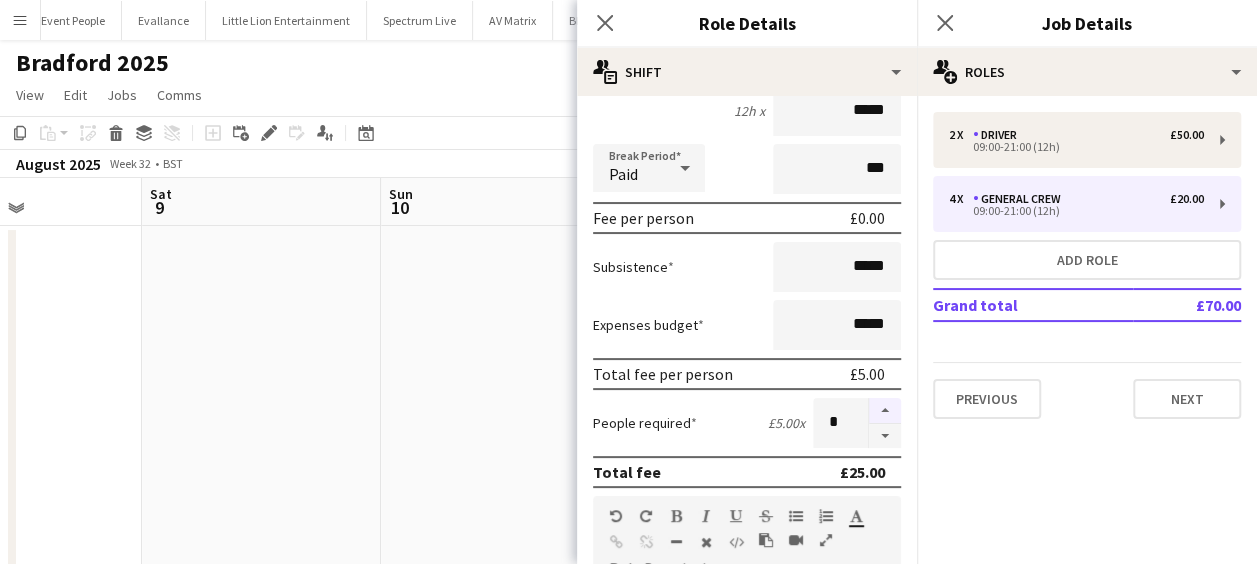 type on "*" 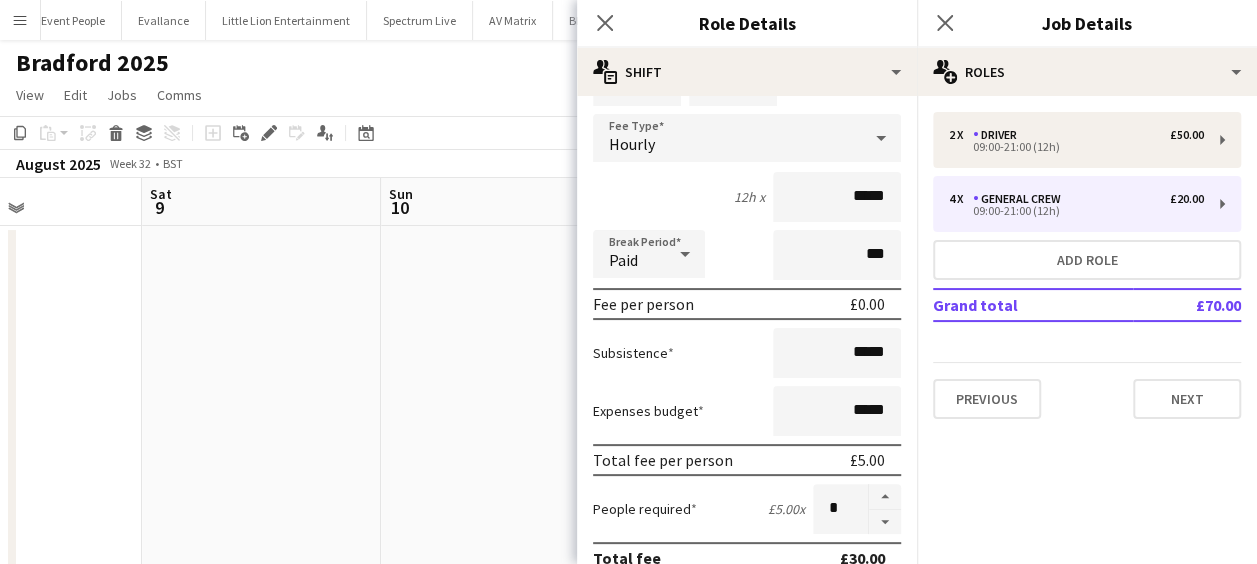 scroll, scrollTop: 0, scrollLeft: 0, axis: both 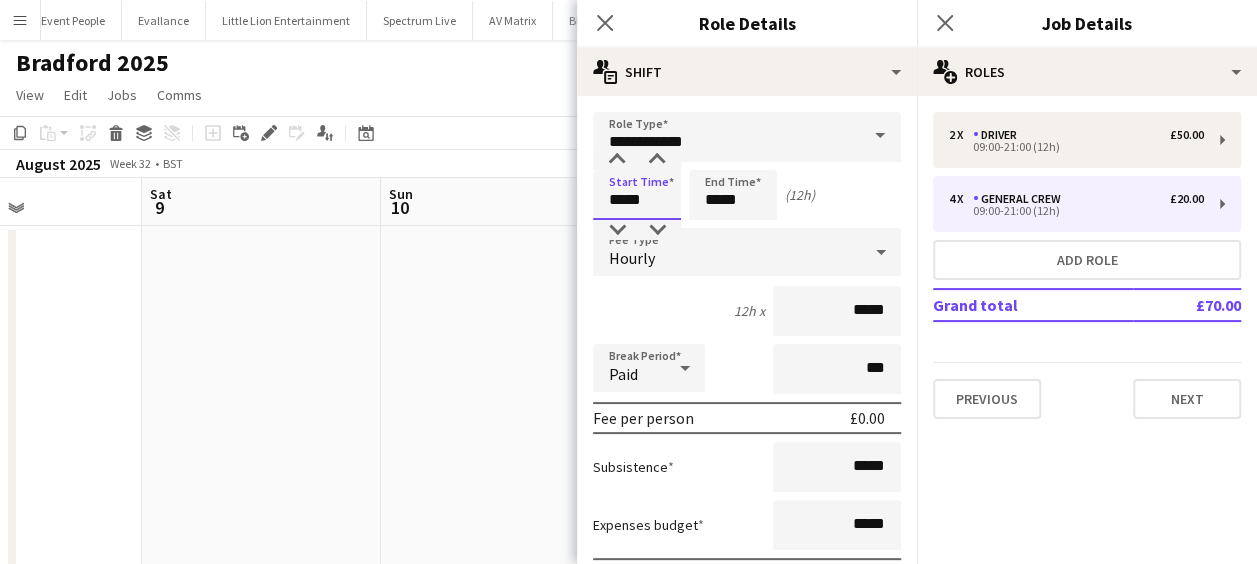drag, startPoint x: 649, startPoint y: 202, endPoint x: 476, endPoint y: 217, distance: 173.64908 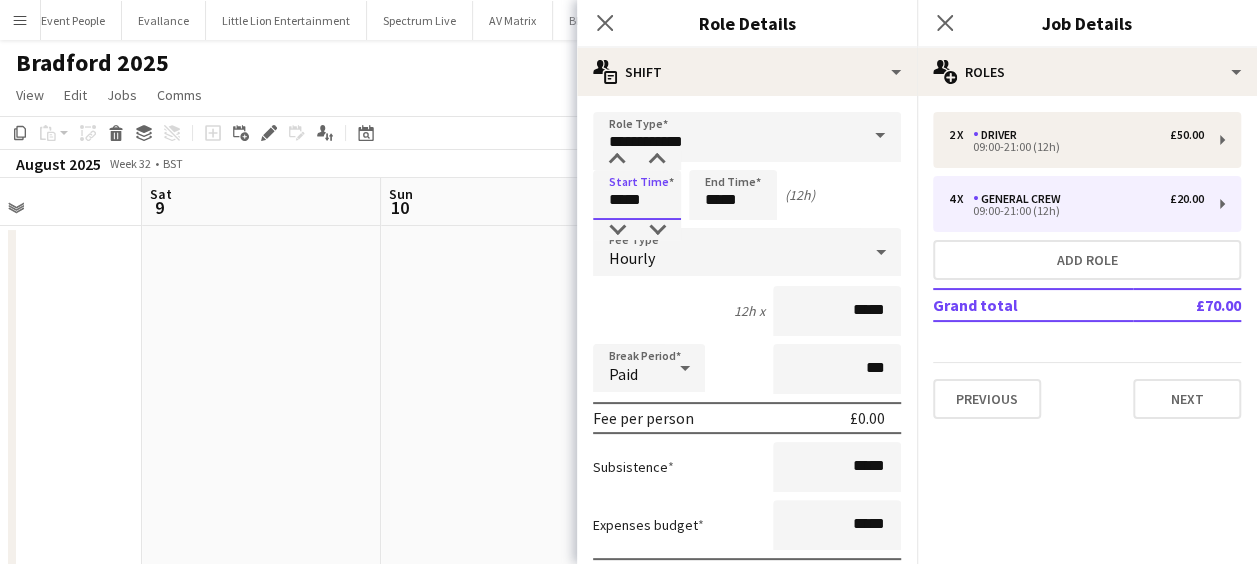 click on "Menu
Boards
Boards   Boards   All jobs   Status
Workforce
Workforce   My Workforce   Recruiting
Comms
Comms
Pay
Pay   Approvals   Payments   Reports
Platform Settings
Platform Settings   App settings   Your settings   Profiles
Training Academy
Training Academy
Knowledge Base
Knowledge Base
Product Updates
Product Updates   Log Out   Privacy   Event People
Close
Evallance
Close
Little Lion Entertainment
Close
Spectrum Live
Close
AV Matrix
Close
Blue Thunder Sound
Close
Sumner Studio
Close
Olympus Express
Close
Wellpleased Events" at bounding box center [628, 302] 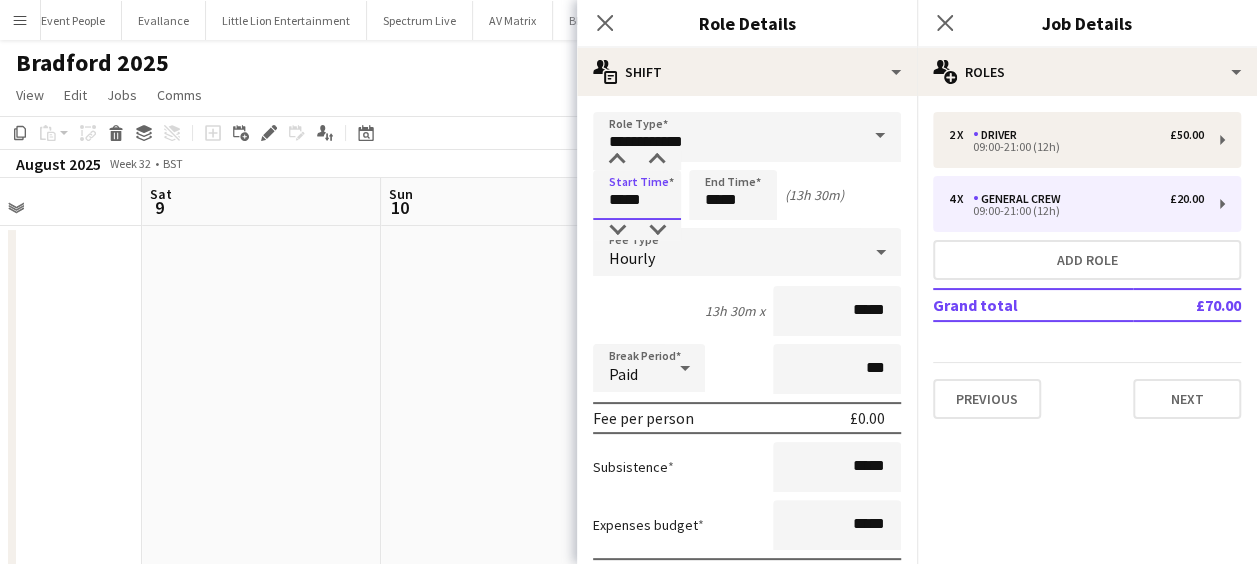 type on "*****" 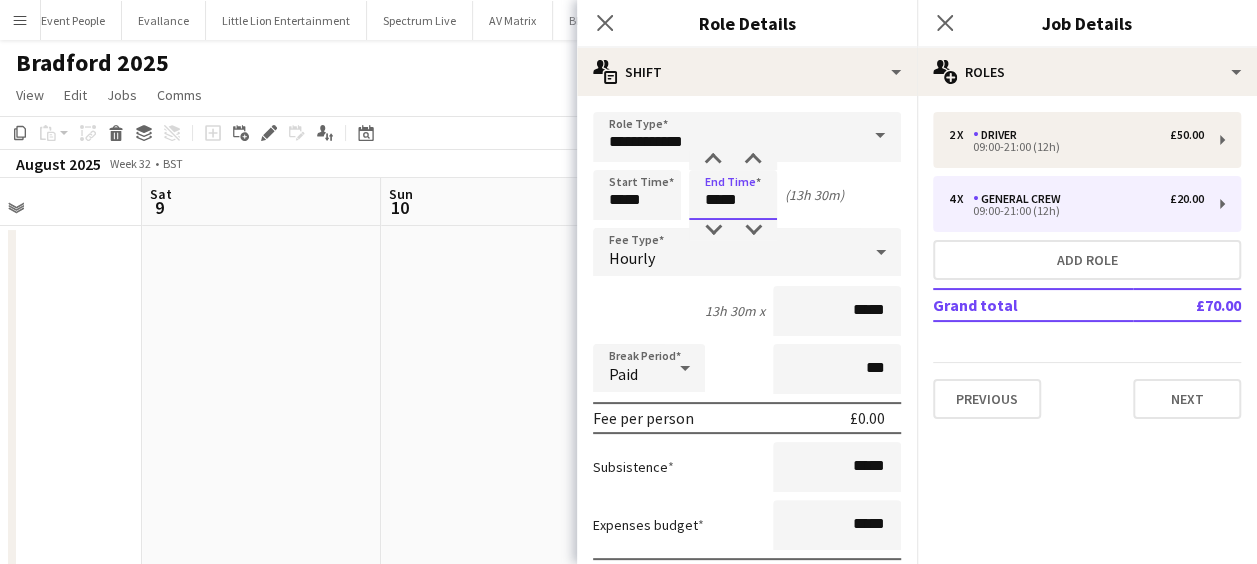 type on "*****" 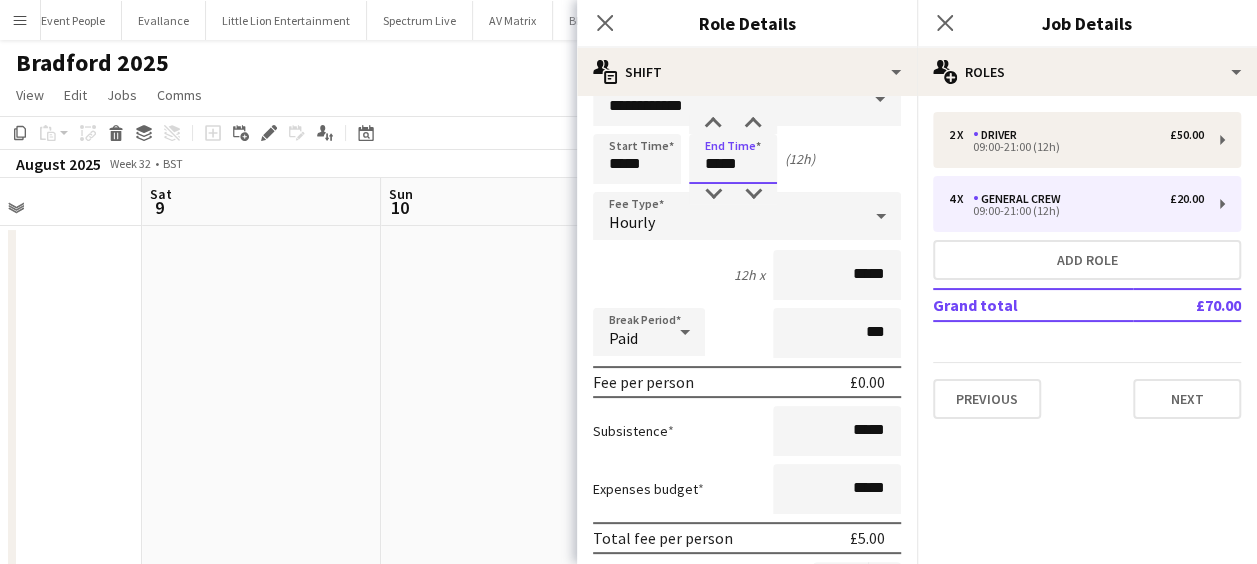 scroll, scrollTop: 0, scrollLeft: 0, axis: both 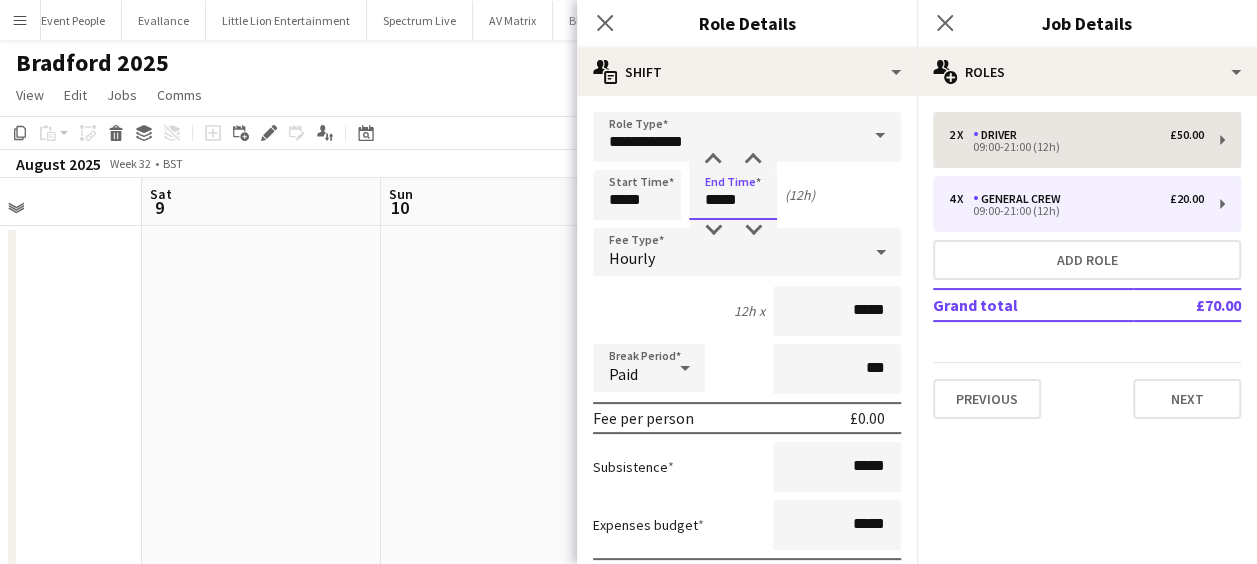 type on "*****" 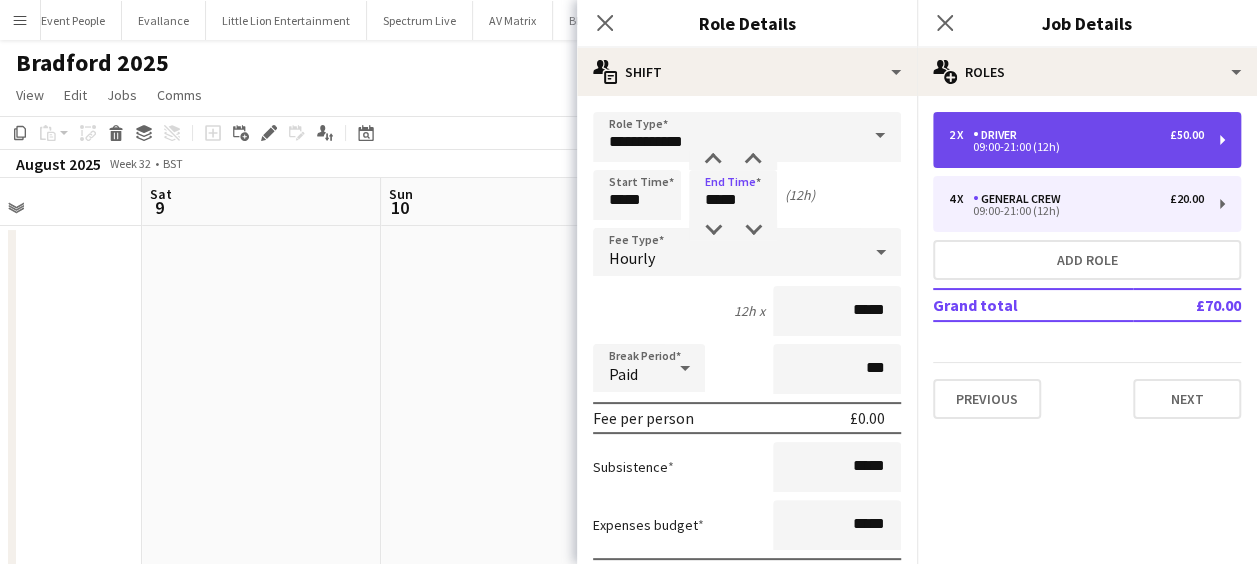 click on "Driver" at bounding box center [999, 135] 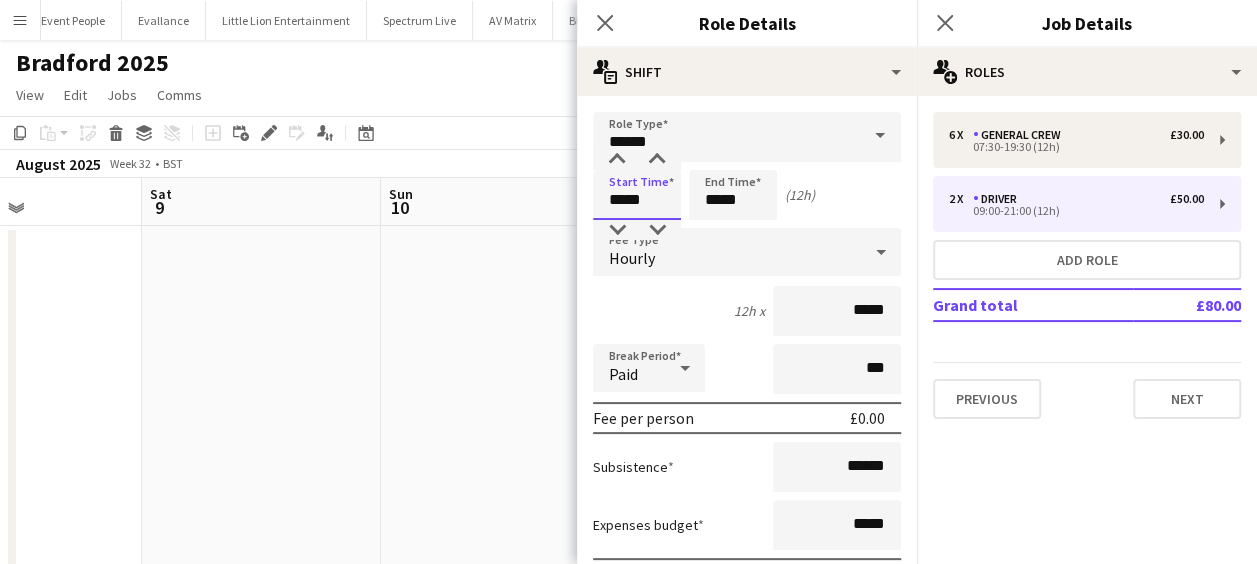 drag, startPoint x: 660, startPoint y: 200, endPoint x: 483, endPoint y: 204, distance: 177.0452 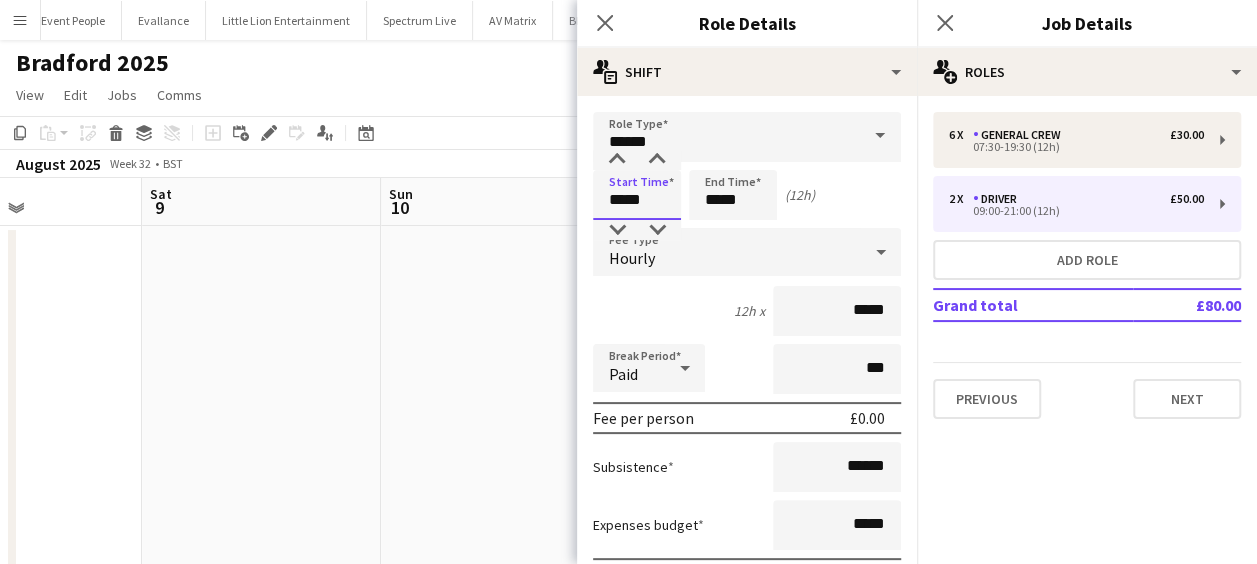 click on "Menu
Boards
Boards   Boards   All jobs   Status
Workforce
Workforce   My Workforce   Recruiting
Comms
Comms
Pay
Pay   Approvals   Payments   Reports
Platform Settings
Platform Settings   App settings   Your settings   Profiles
Training Academy
Training Academy
Knowledge Base
Knowledge Base
Product Updates
Product Updates   Log Out   Privacy   Event People
Close
Evallance
Close
Little Lion Entertainment
Close
Spectrum Live
Close
AV Matrix
Close
Blue Thunder Sound
Close
Sumner Studio
Close
Olympus Express
Close
Wellpleased Events" at bounding box center [628, 302] 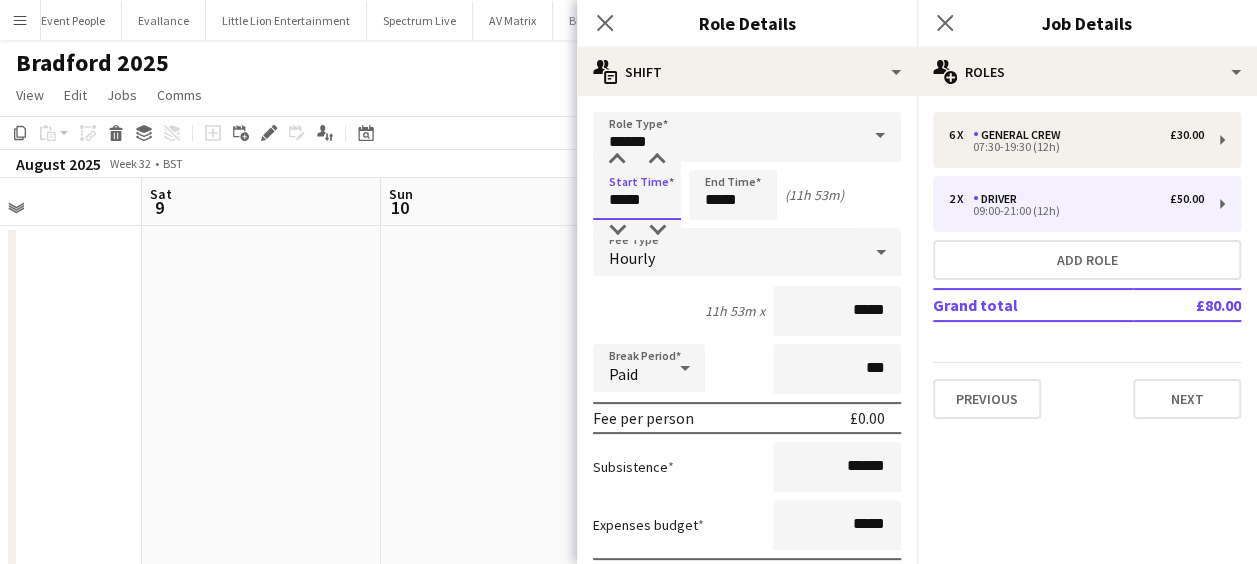 type on "*****" 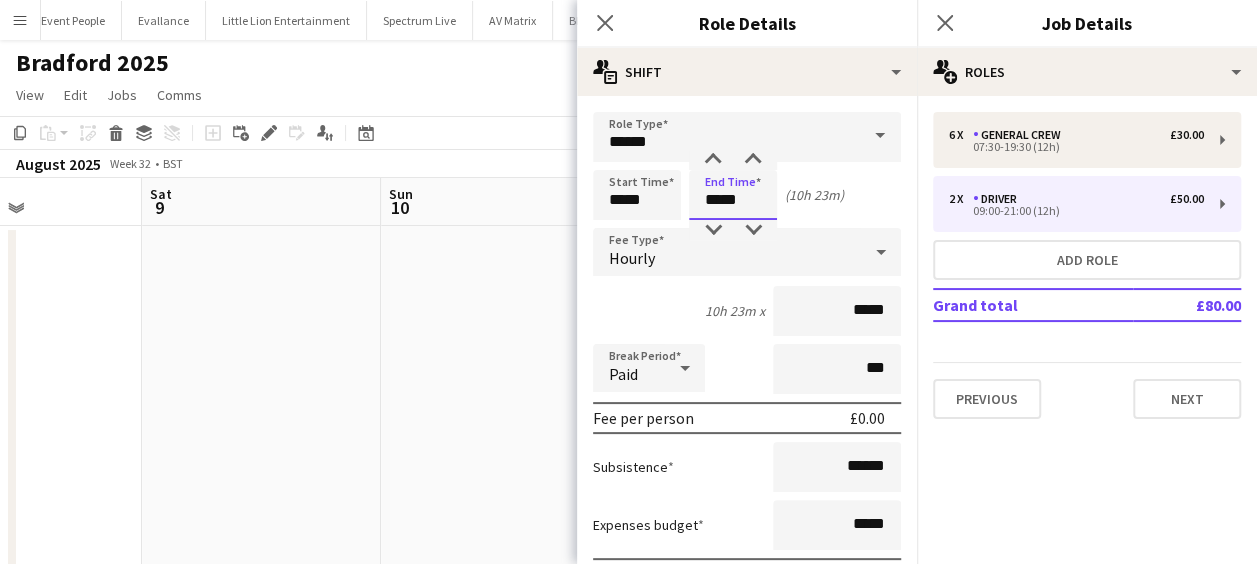 type on "*****" 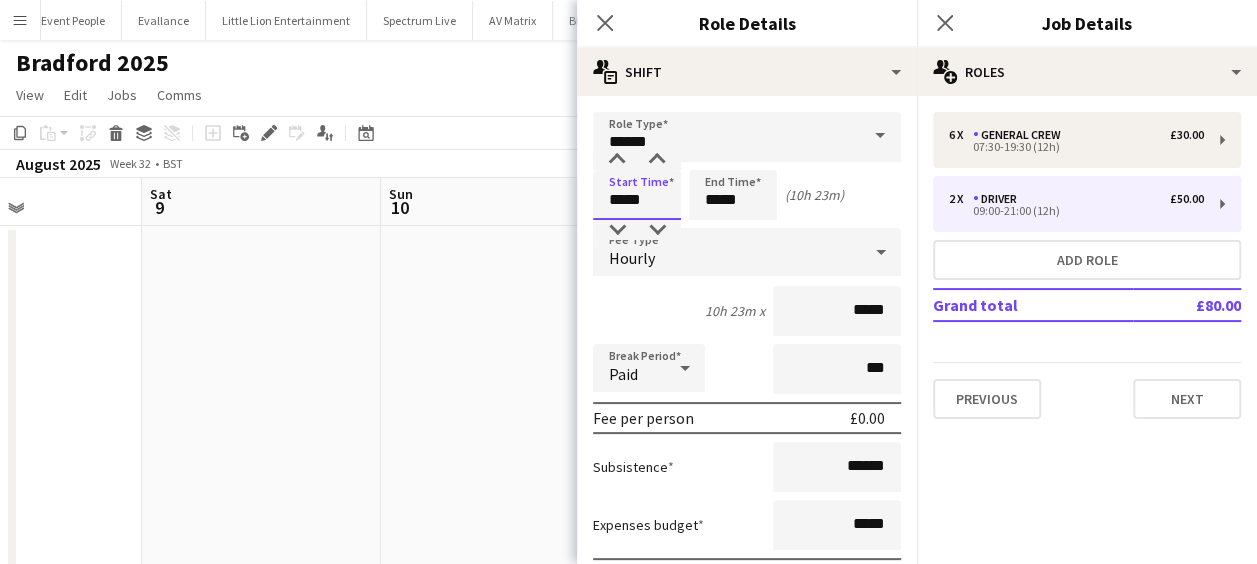 drag, startPoint x: 652, startPoint y: 194, endPoint x: 538, endPoint y: 211, distance: 115.260574 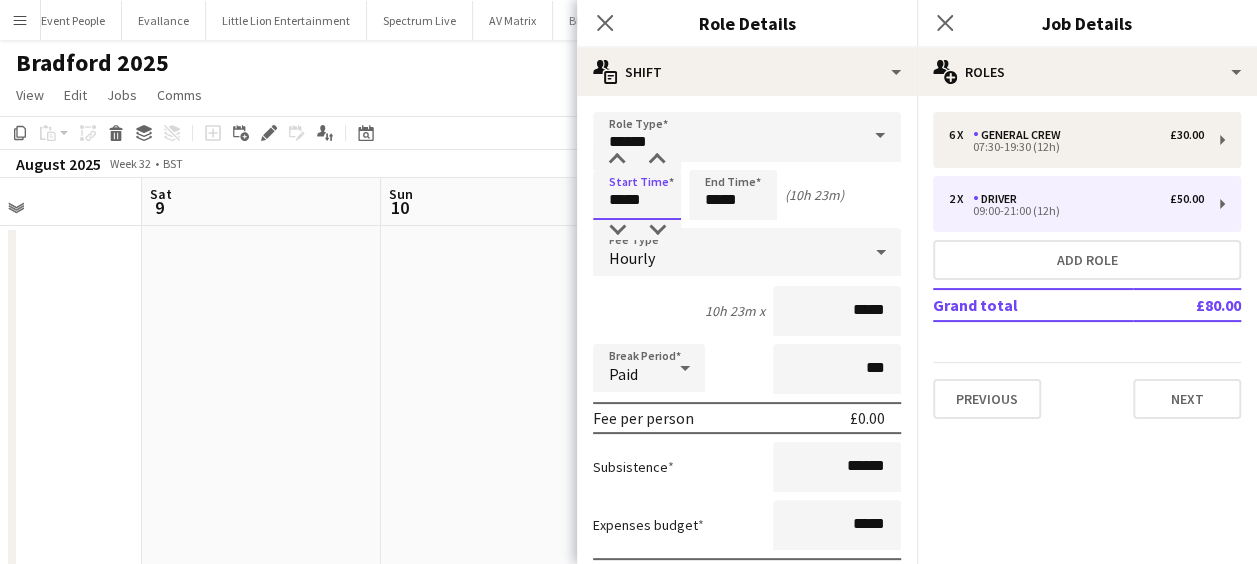 click on "Menu
Boards
Boards   Boards   All jobs   Status
Workforce
Workforce   My Workforce   Recruiting
Comms
Comms
Pay
Pay   Approvals   Payments   Reports
Platform Settings
Platform Settings   App settings   Your settings   Profiles
Training Academy
Training Academy
Knowledge Base
Knowledge Base
Product Updates
Product Updates   Log Out   Privacy   Event People
Close
Evallance
Close
Little Lion Entertainment
Close
Spectrum Live
Close
AV Matrix
Close
Blue Thunder Sound
Close
Sumner Studio
Close
Olympus Express
Close
Wellpleased Events" at bounding box center (628, 302) 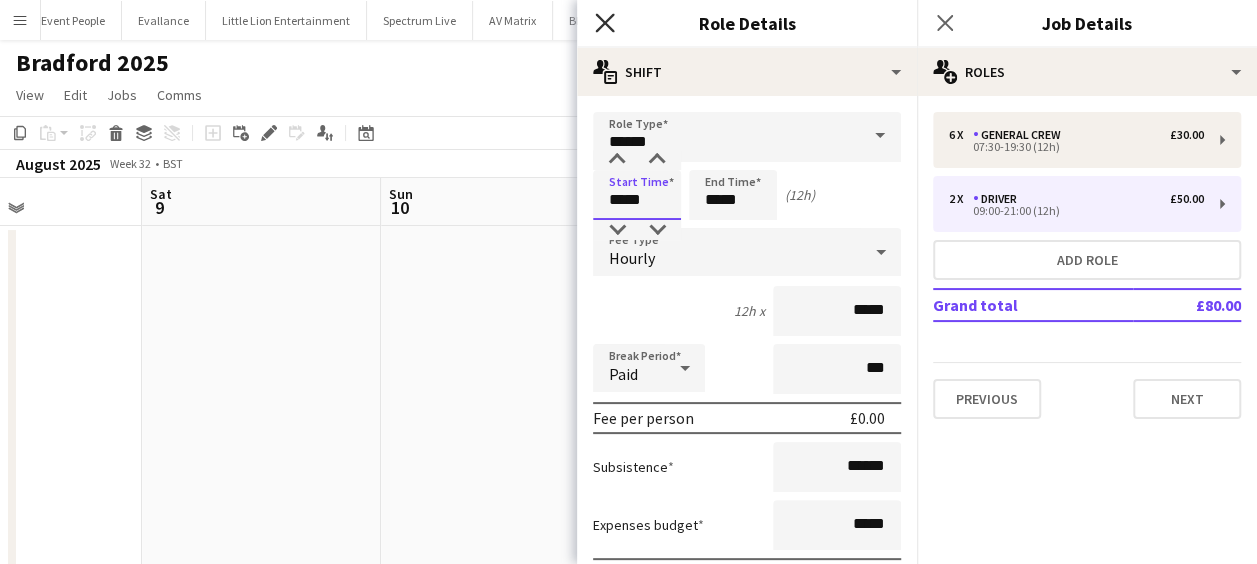 type on "*****" 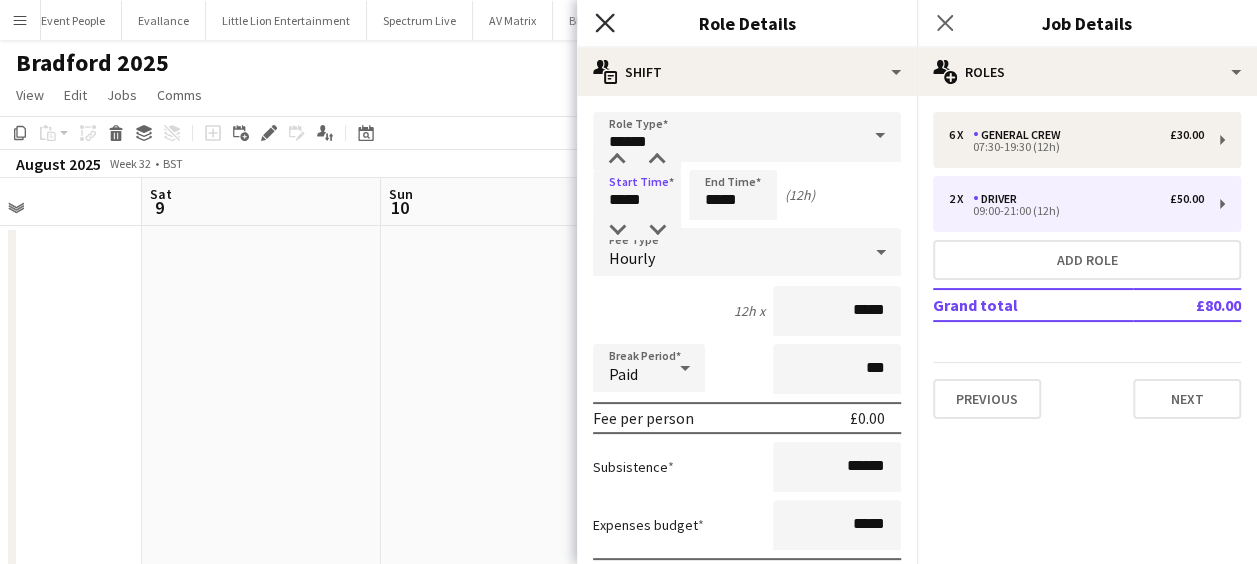 click 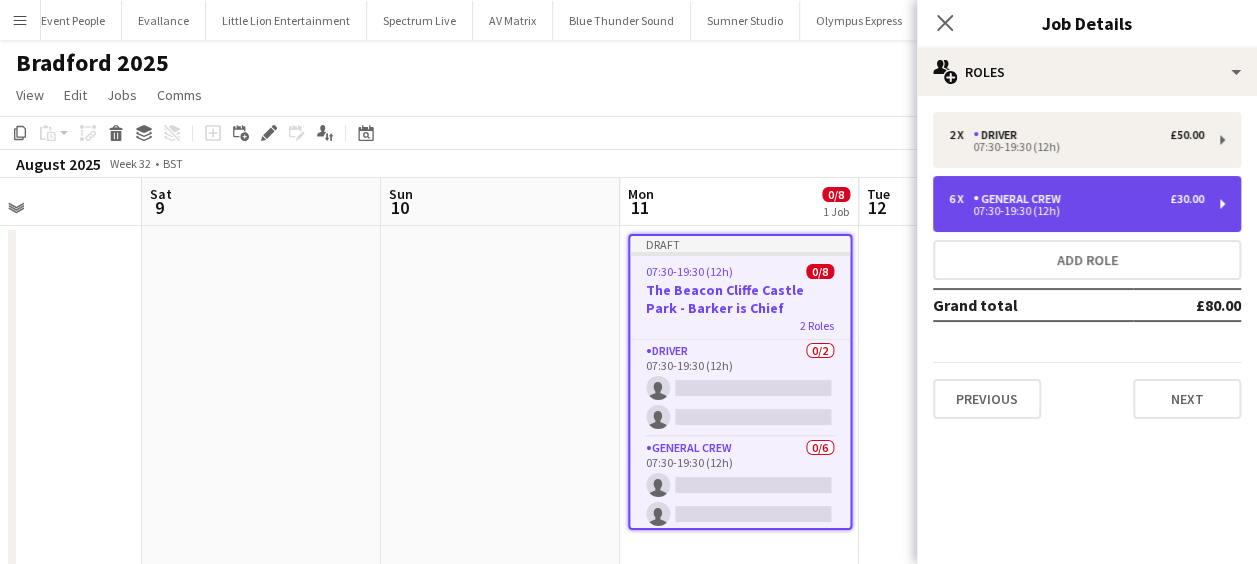 click on "07:30-19:30 (12h)" at bounding box center [1076, 211] 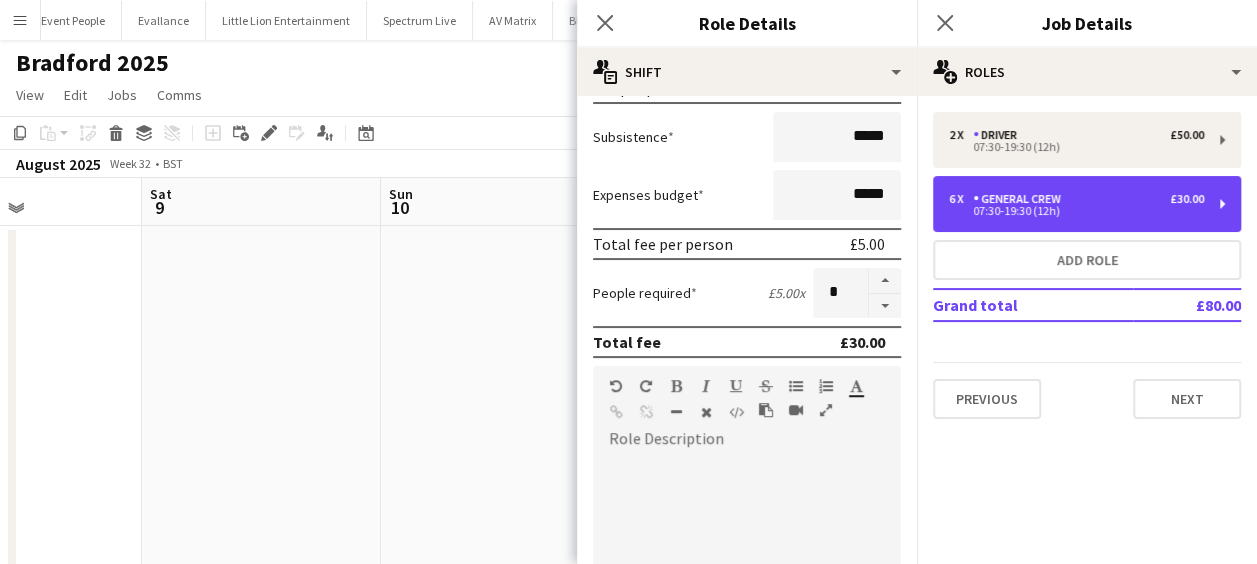 scroll, scrollTop: 89, scrollLeft: 0, axis: vertical 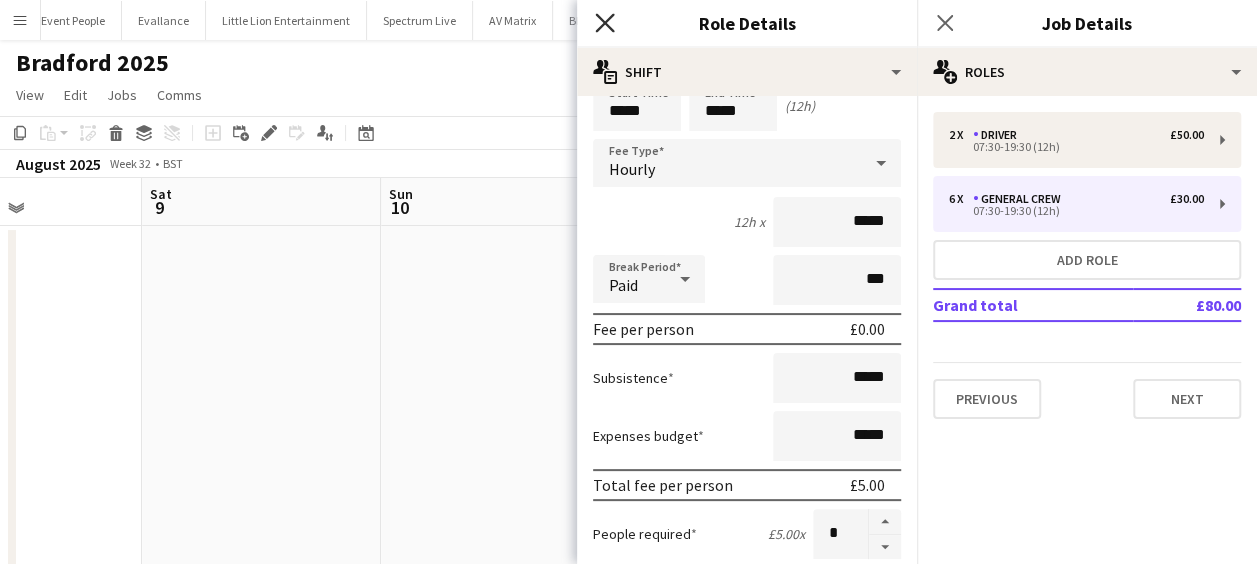 click on "Close pop-in" 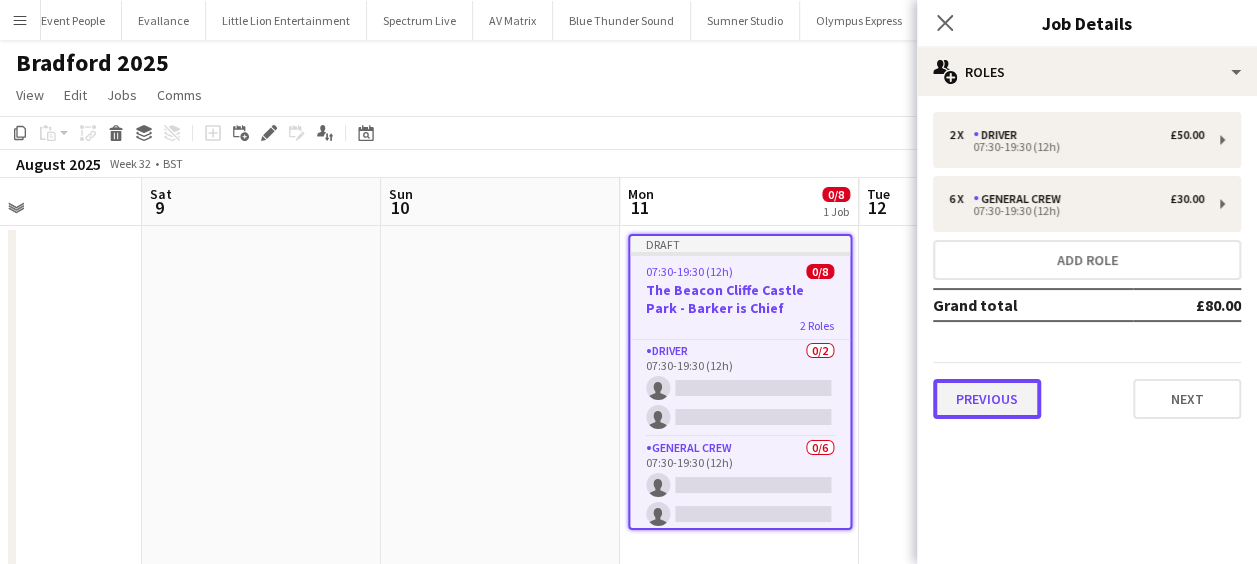 click on "Previous" at bounding box center [987, 399] 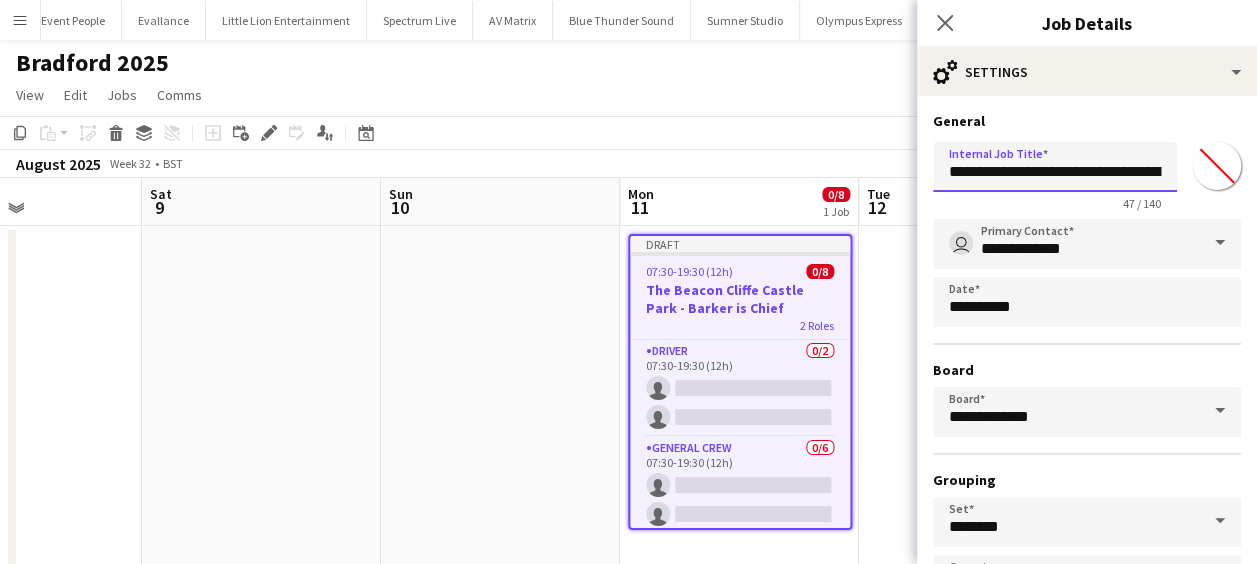 scroll, scrollTop: 0, scrollLeft: 102, axis: horizontal 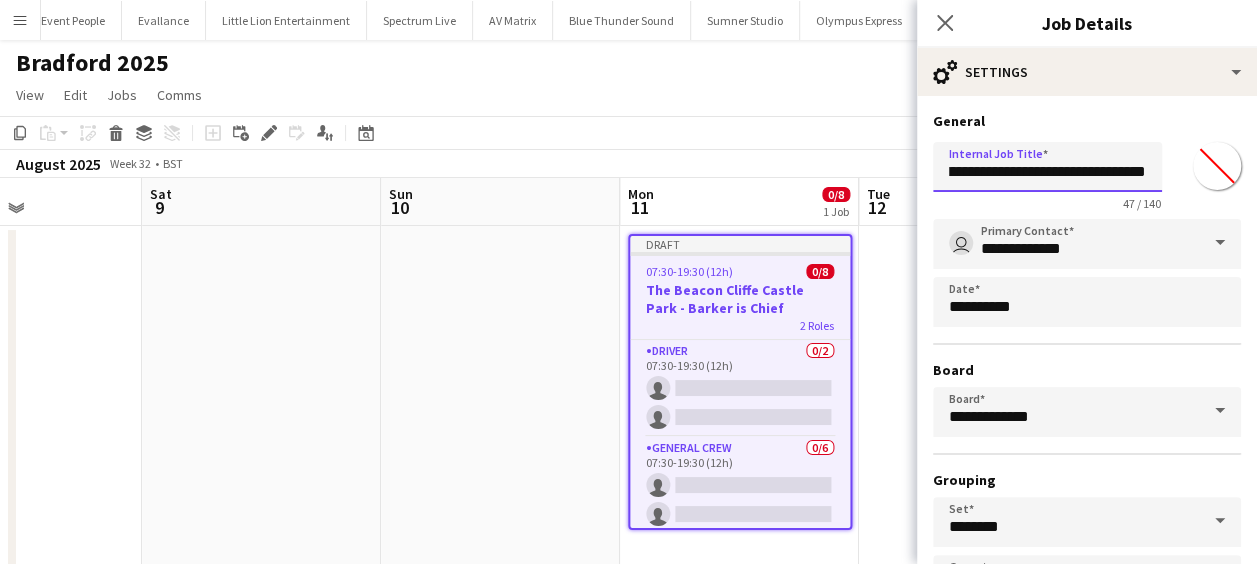 drag, startPoint x: 1142, startPoint y: 171, endPoint x: 1224, endPoint y: 162, distance: 82.492424 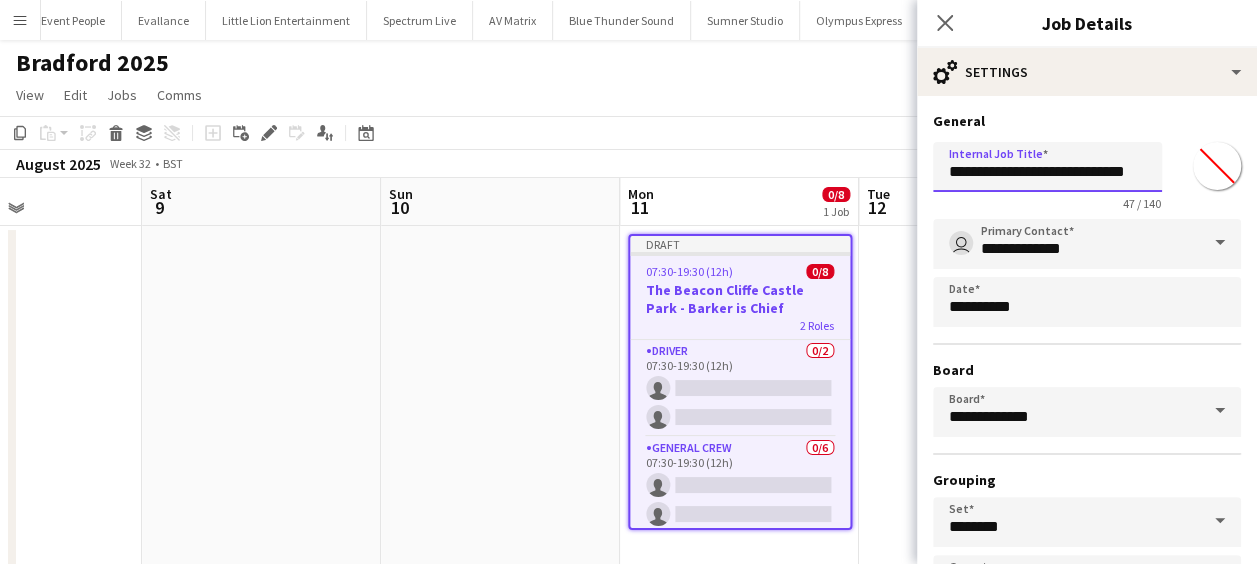 scroll, scrollTop: 0, scrollLeft: 0, axis: both 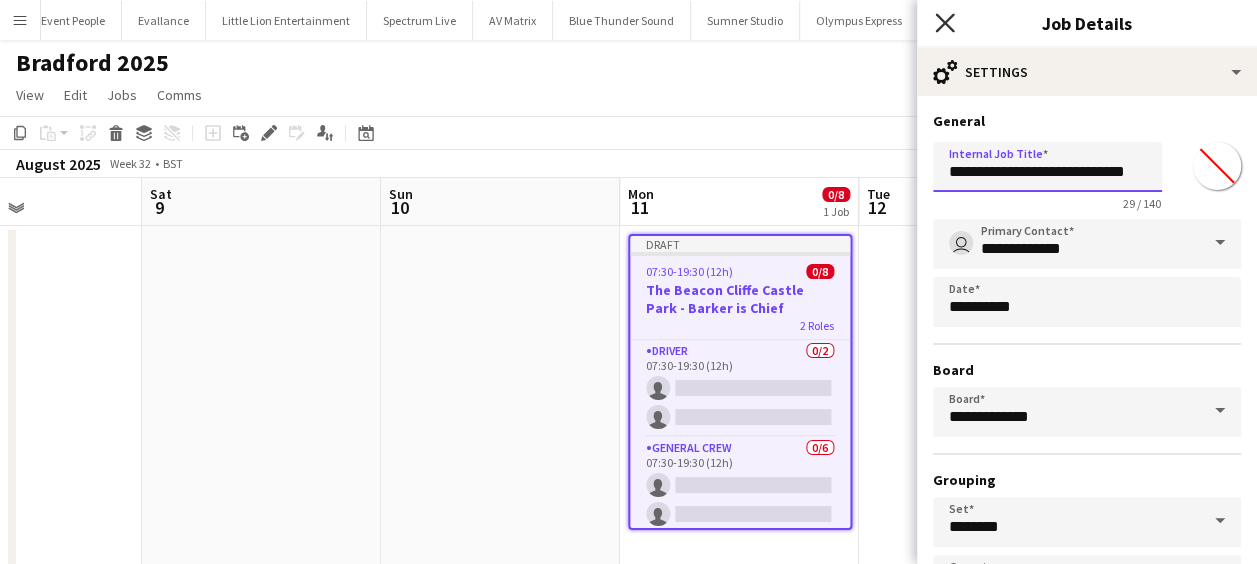 type on "**********" 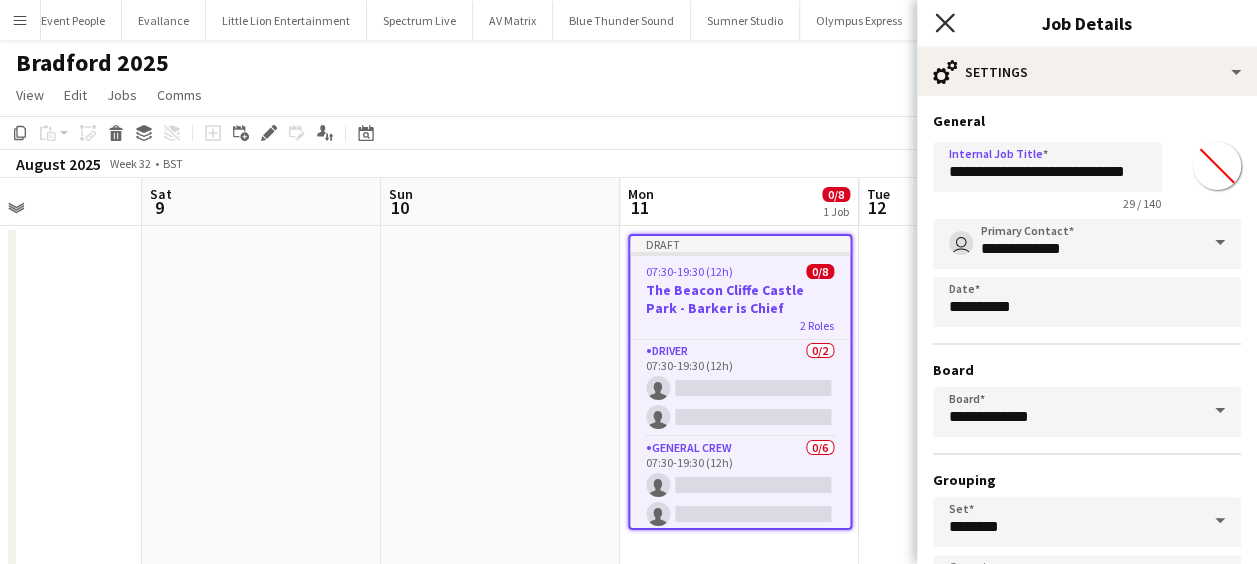 click on "Close pop-in" 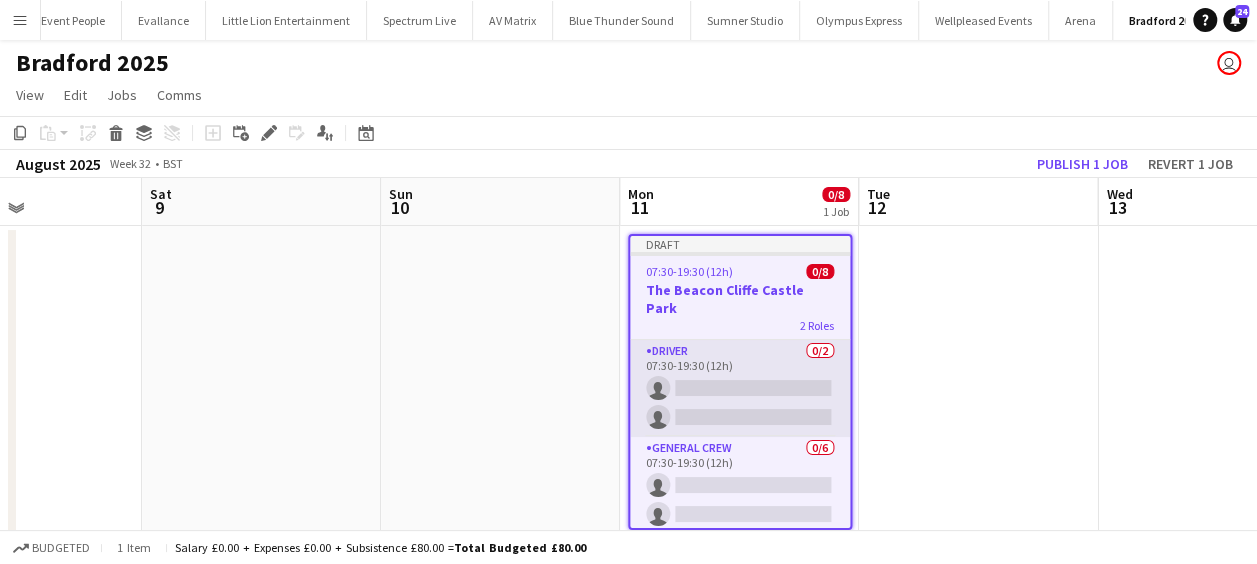 click on "Driver   0/2   07:30-19:30 (12h)
single-neutral-actions
single-neutral-actions" at bounding box center (740, 388) 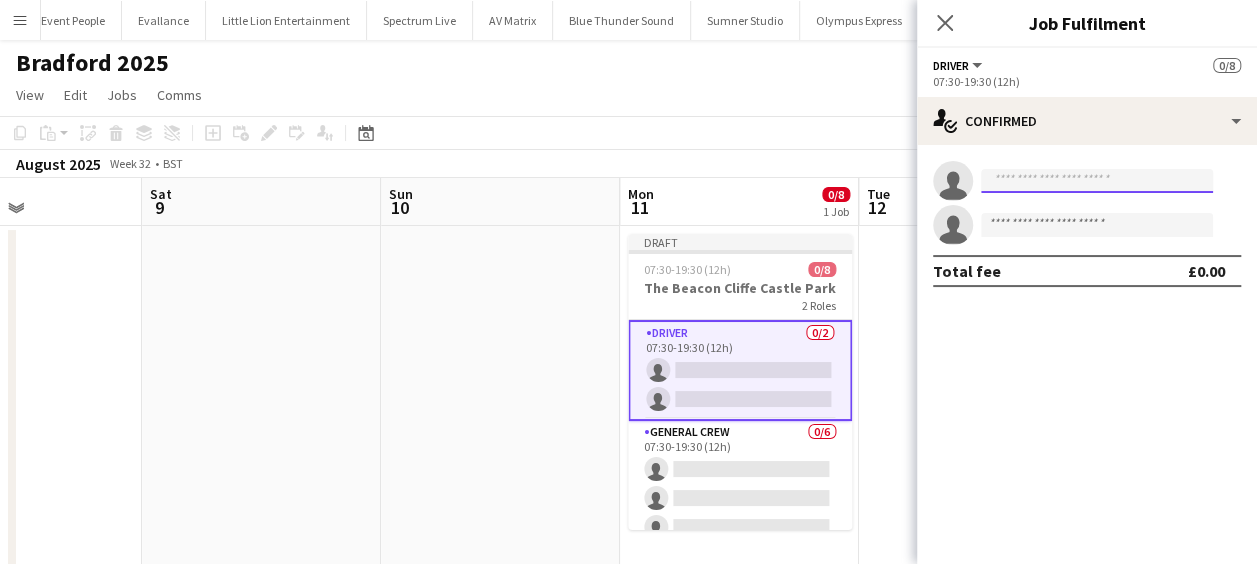 click at bounding box center (1097, 181) 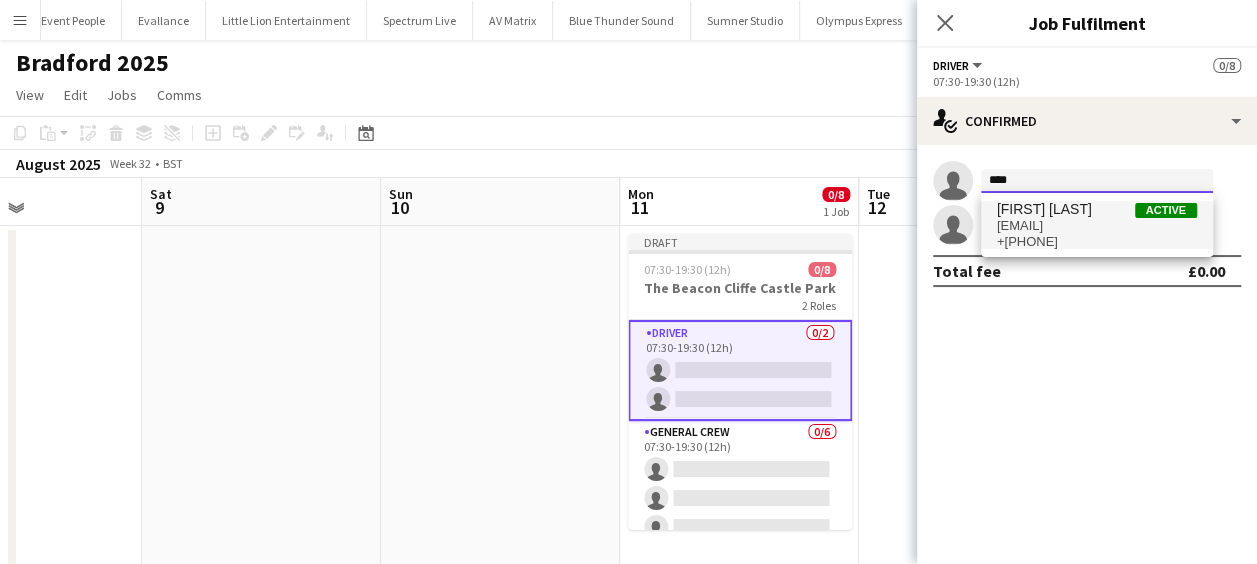 type on "****" 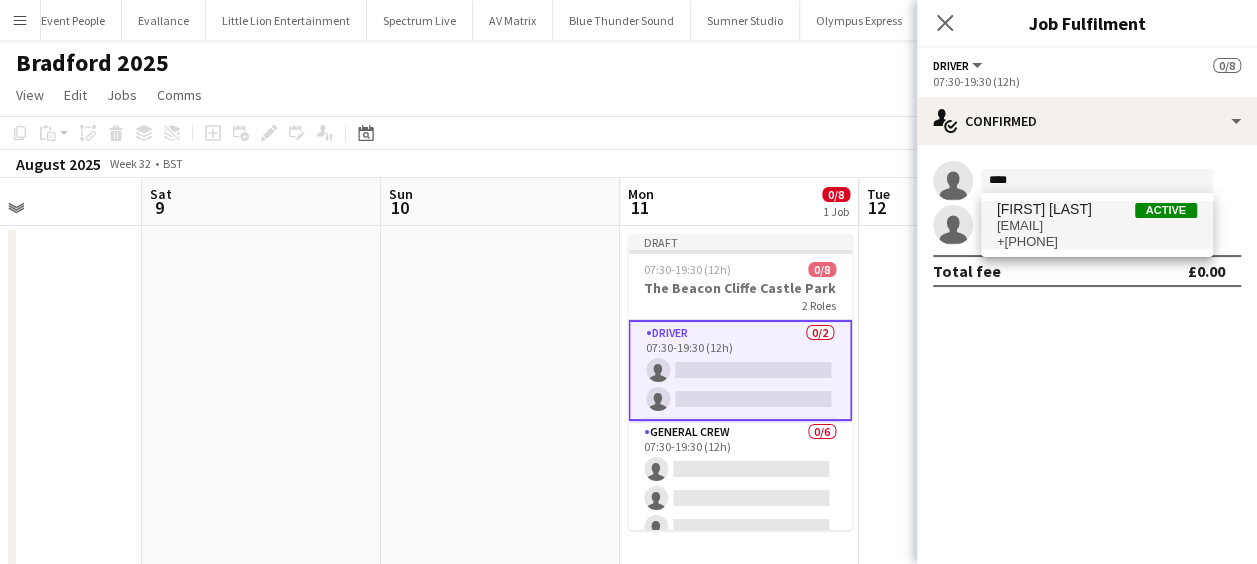 click on "Jake Hull  Active" at bounding box center [1097, 209] 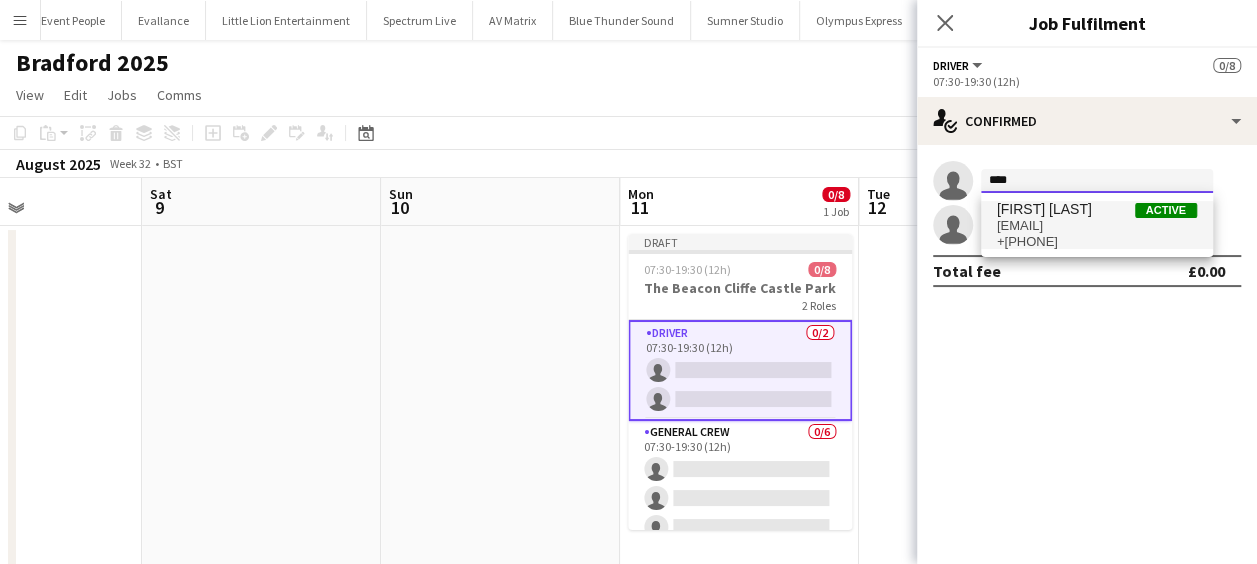 type 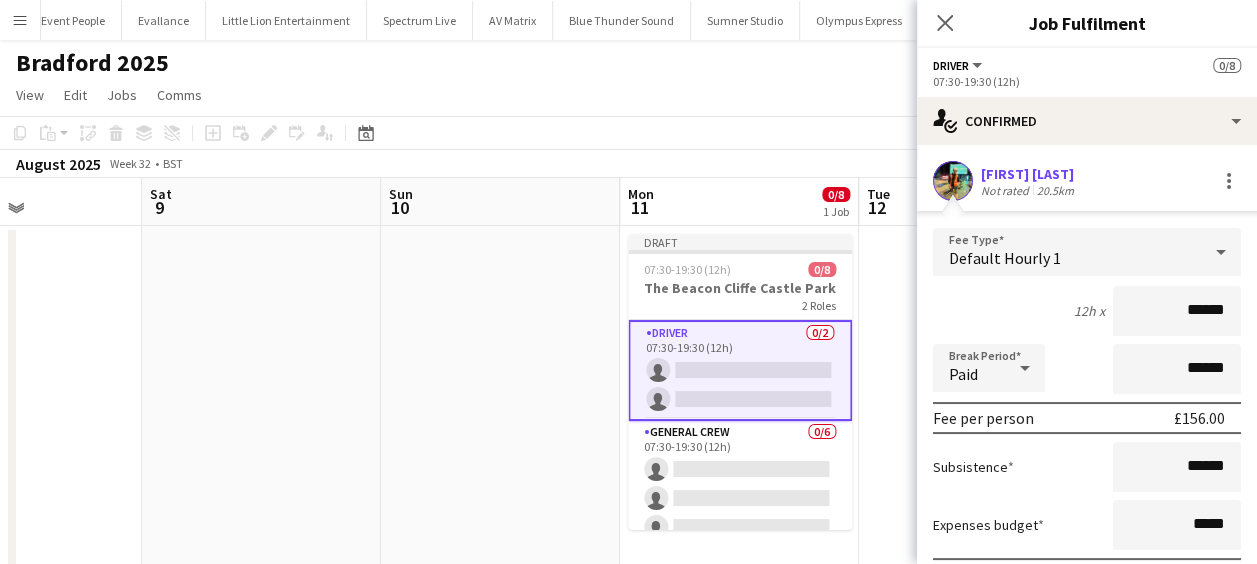 drag, startPoint x: 1188, startPoint y: 308, endPoint x: 1176, endPoint y: 314, distance: 13.416408 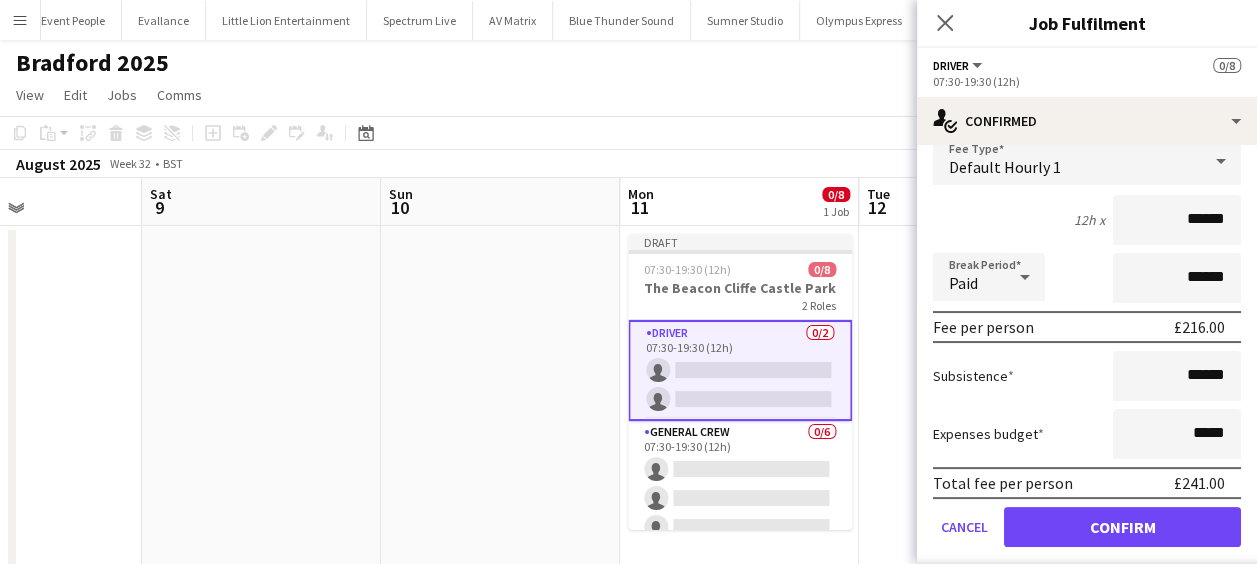 scroll, scrollTop: 192, scrollLeft: 0, axis: vertical 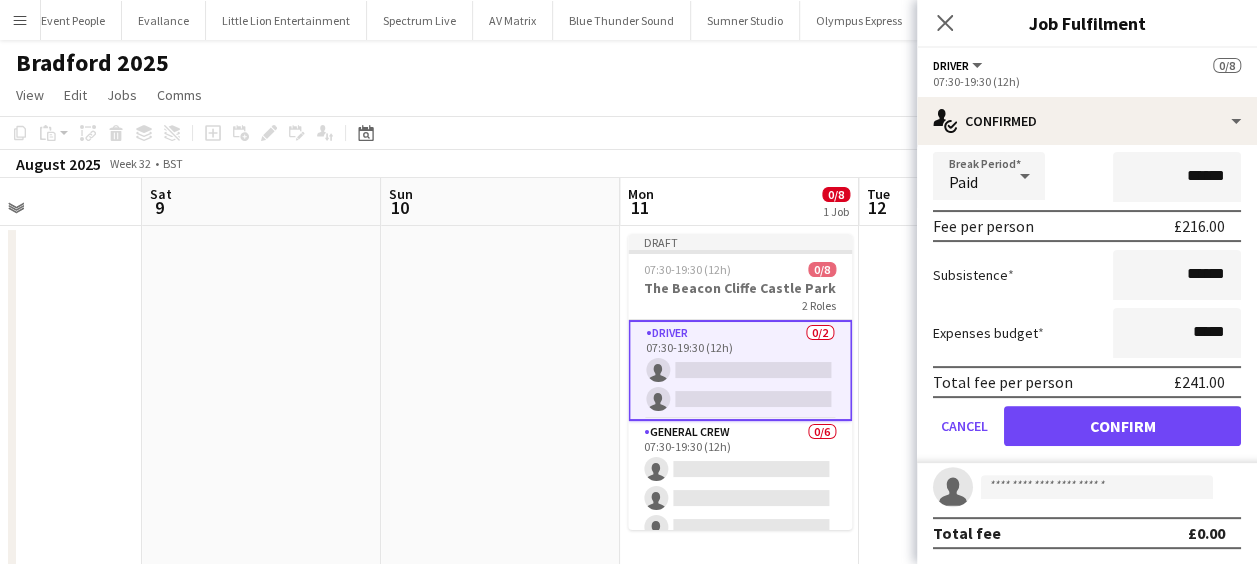 type on "******" 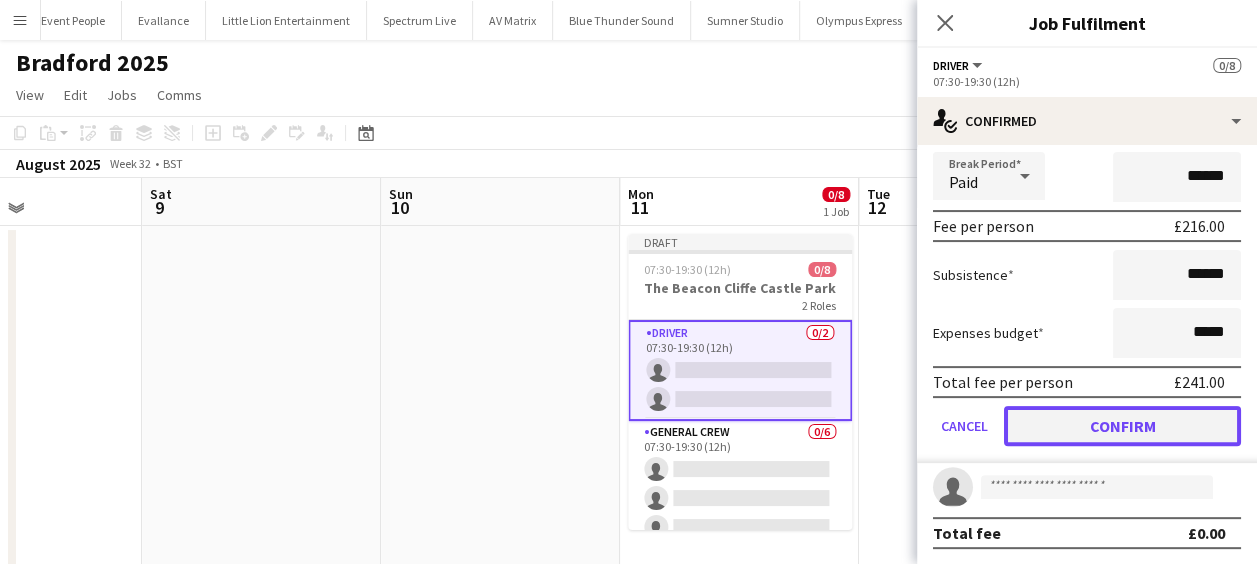 click on "Confirm" at bounding box center [1122, 426] 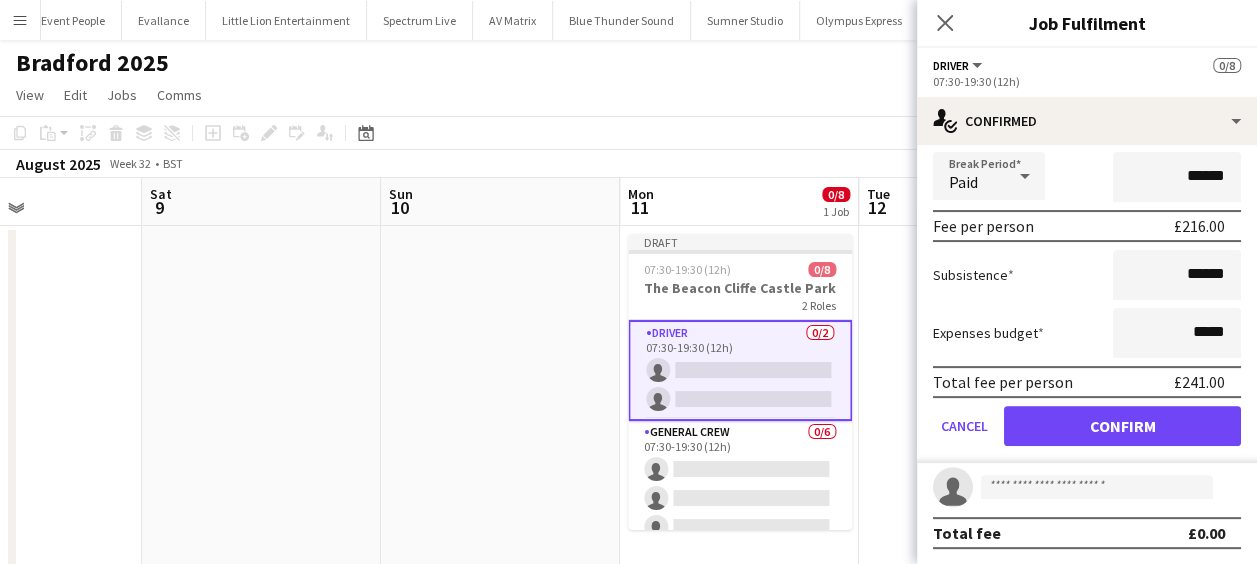 scroll, scrollTop: 0, scrollLeft: 0, axis: both 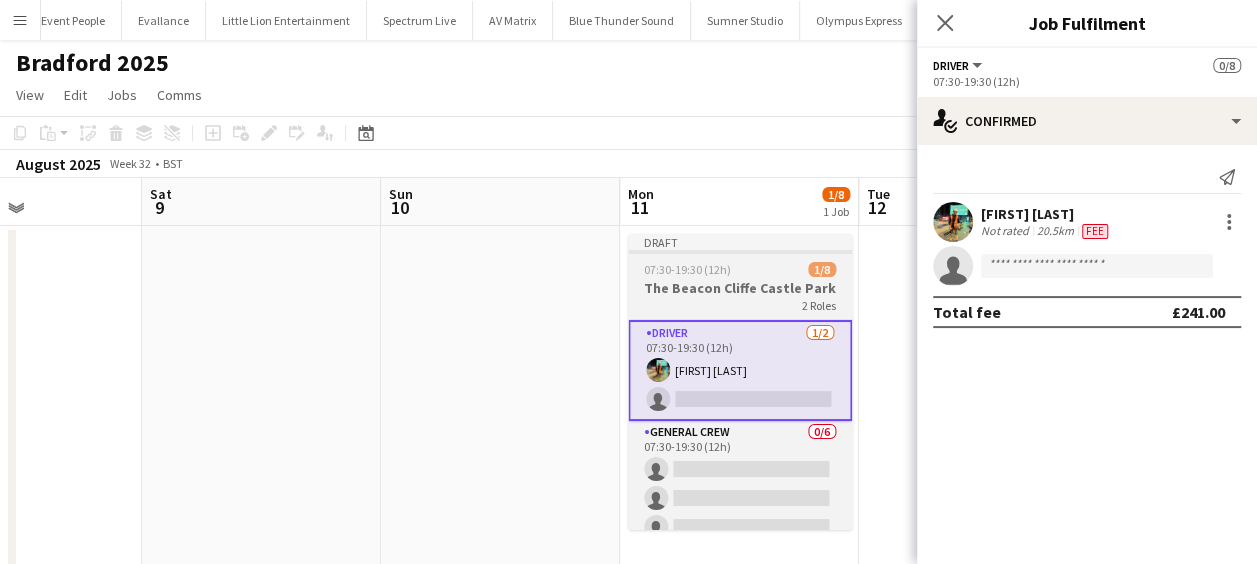 click on "The Beacon Cliffe Castle Park" at bounding box center [740, 288] 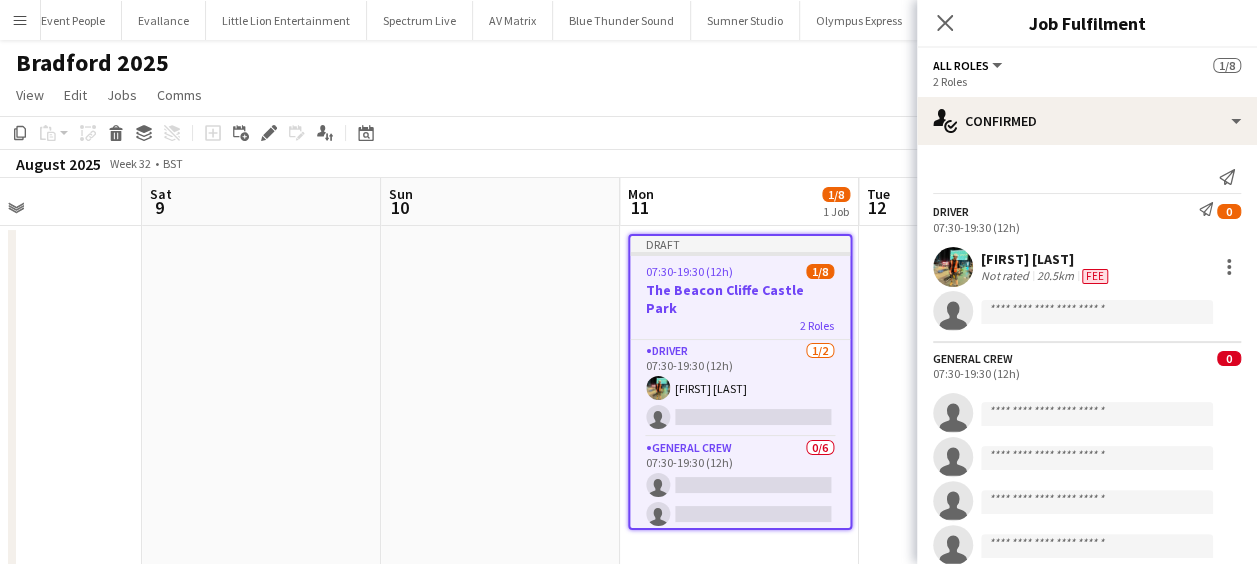 click on "07:30-19:30 (12h)" at bounding box center [689, 271] 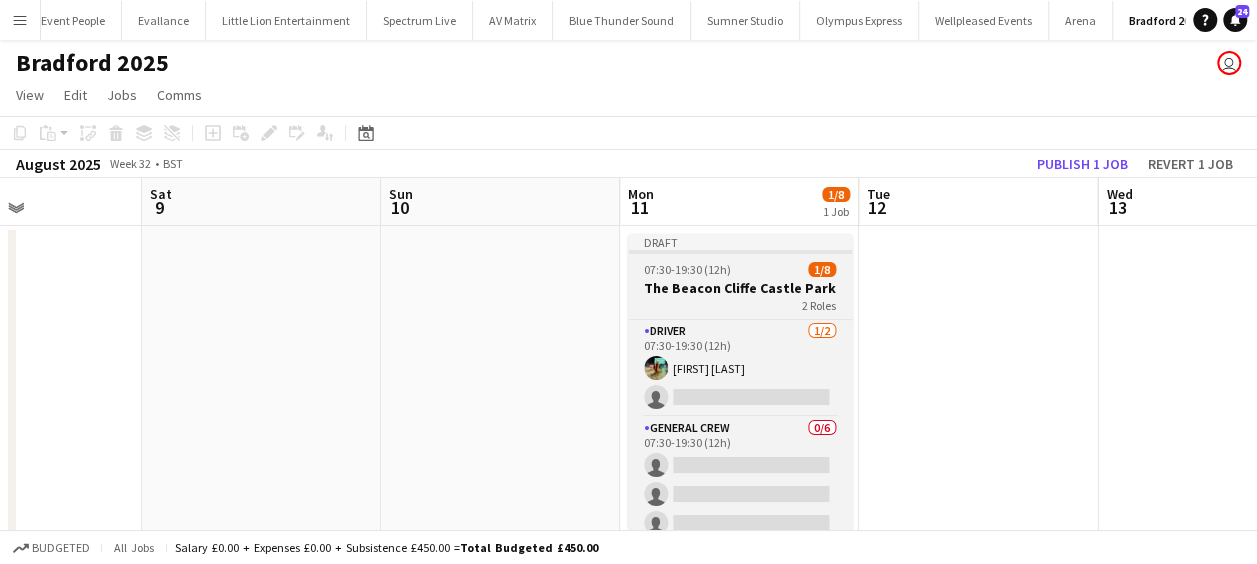 click on "07:30-19:30 (12h)" at bounding box center [687, 269] 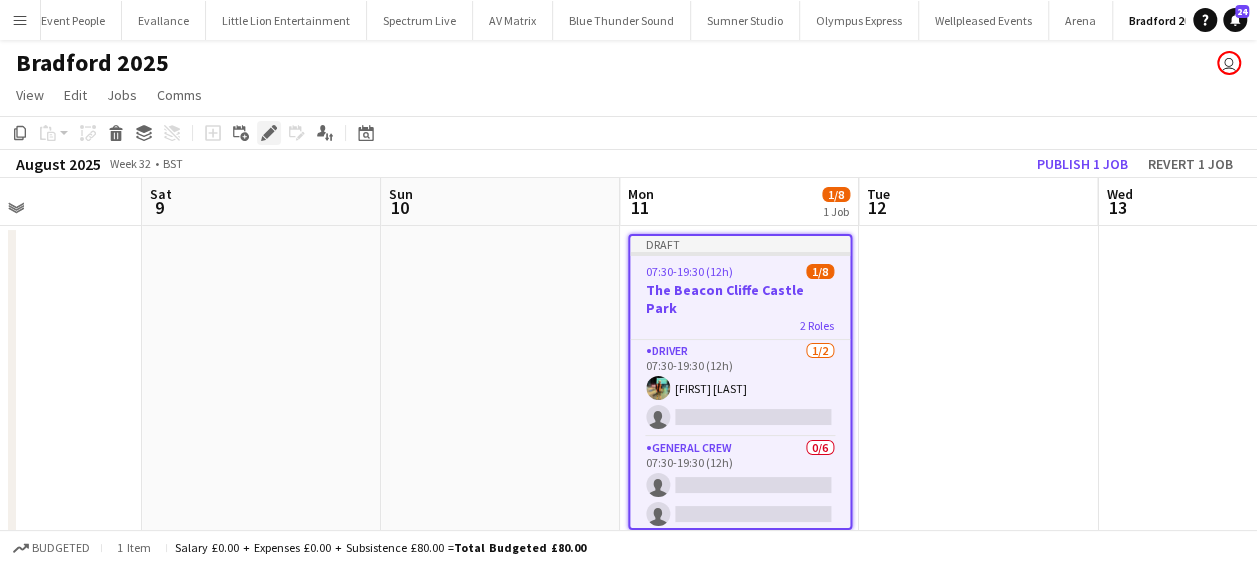 click 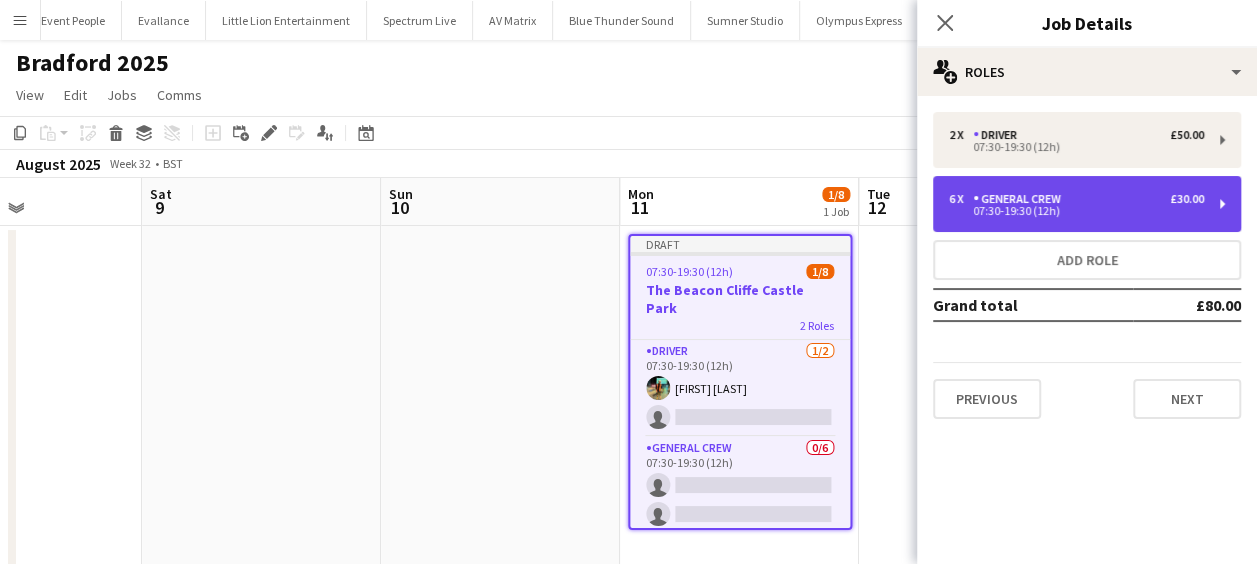 click on "07:30-19:30 (12h)" at bounding box center [1076, 211] 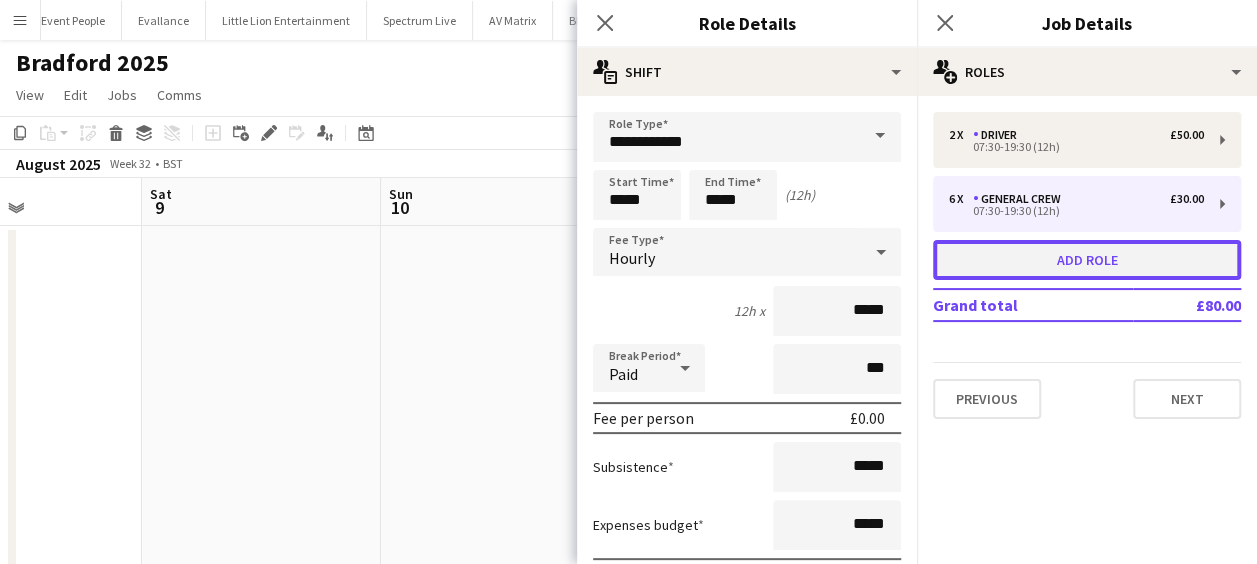 click on "Add role" at bounding box center (1087, 260) 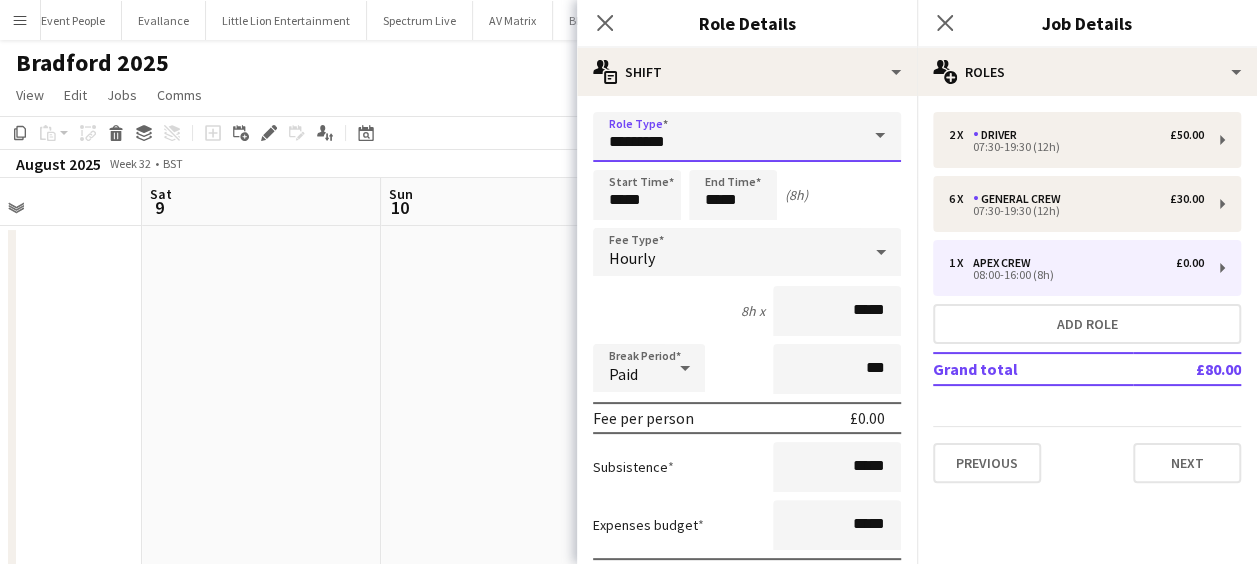 drag, startPoint x: 660, startPoint y: 152, endPoint x: 414, endPoint y: 188, distance: 248.6202 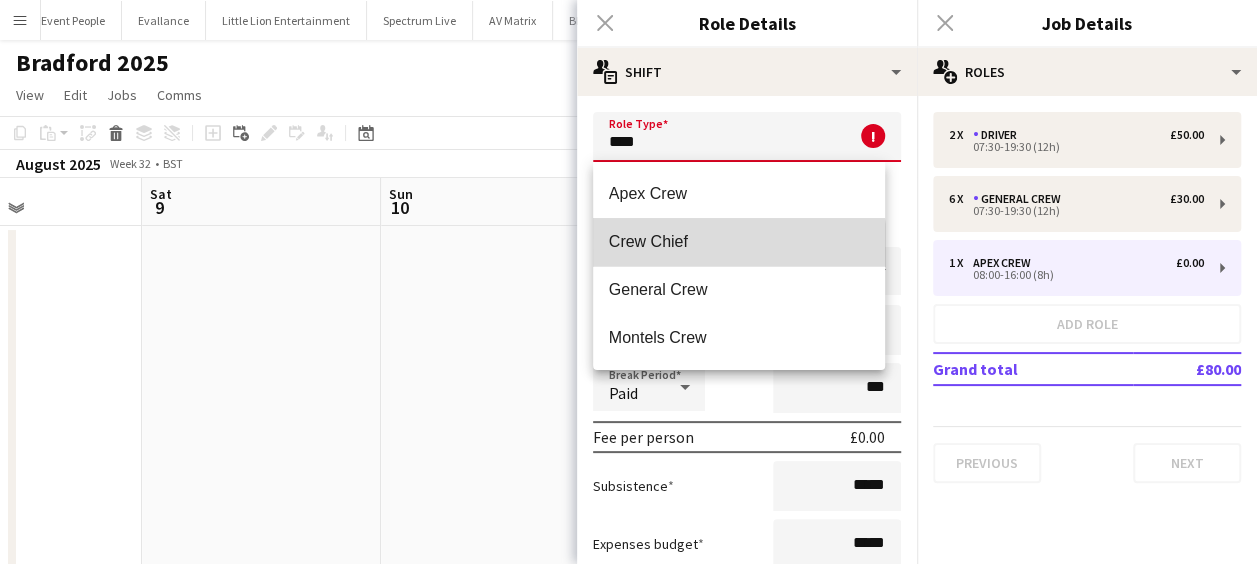 click on "Crew Chief" at bounding box center [739, 242] 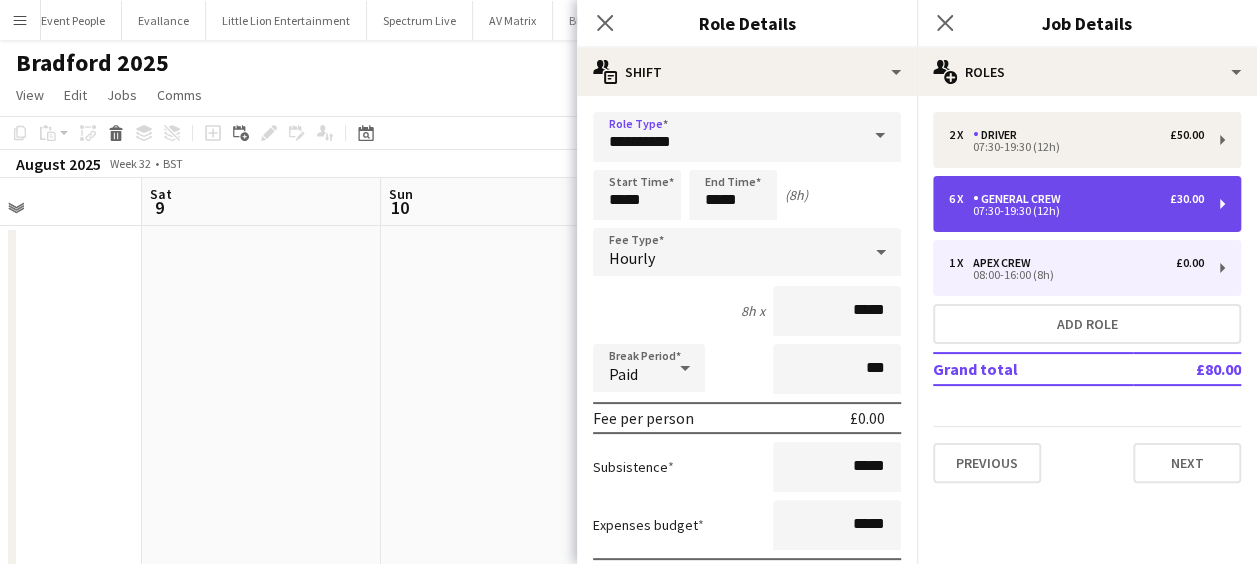 click on "General Crew" at bounding box center (1021, 199) 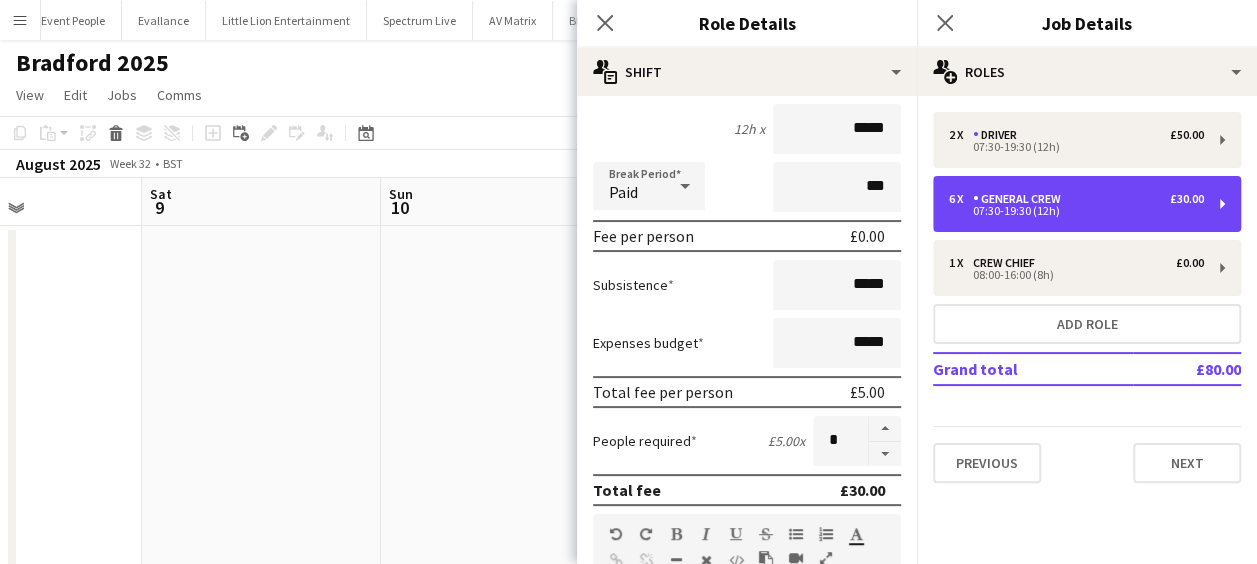 scroll, scrollTop: 300, scrollLeft: 0, axis: vertical 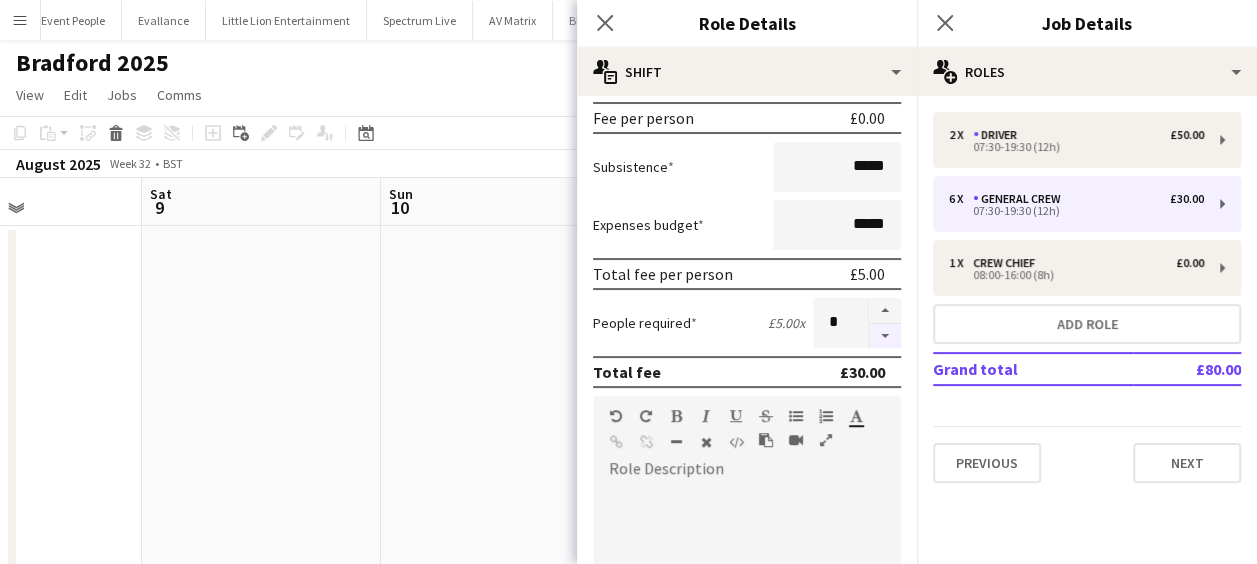 click at bounding box center (885, 336) 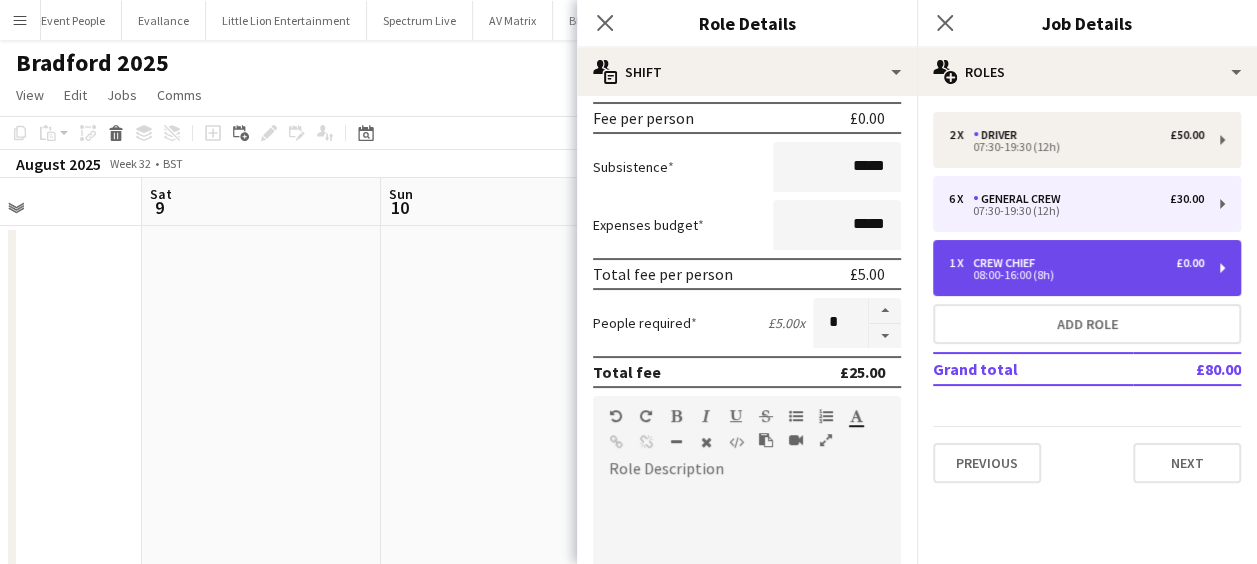 click on "Crew Chief" at bounding box center [1008, 263] 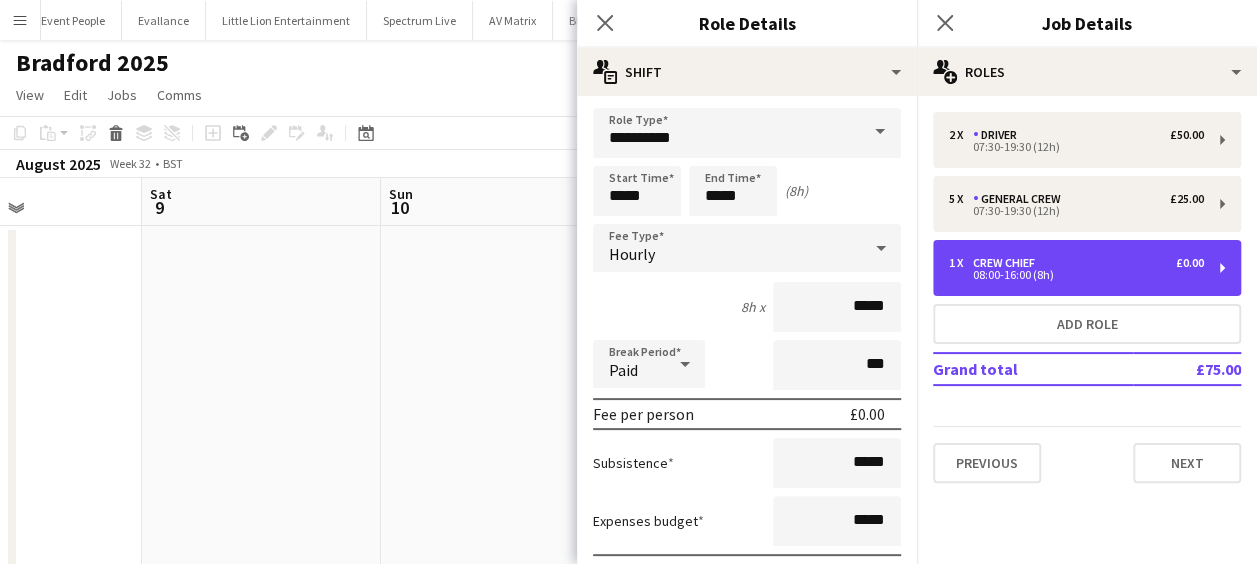 scroll, scrollTop: 0, scrollLeft: 0, axis: both 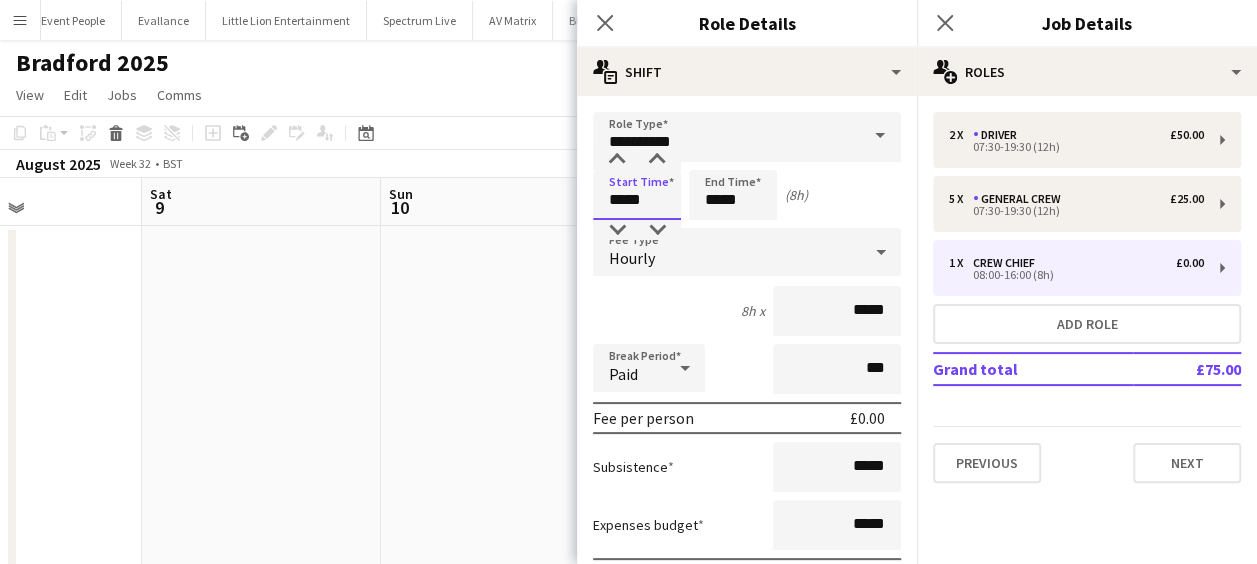 drag, startPoint x: 664, startPoint y: 199, endPoint x: 481, endPoint y: 214, distance: 183.61372 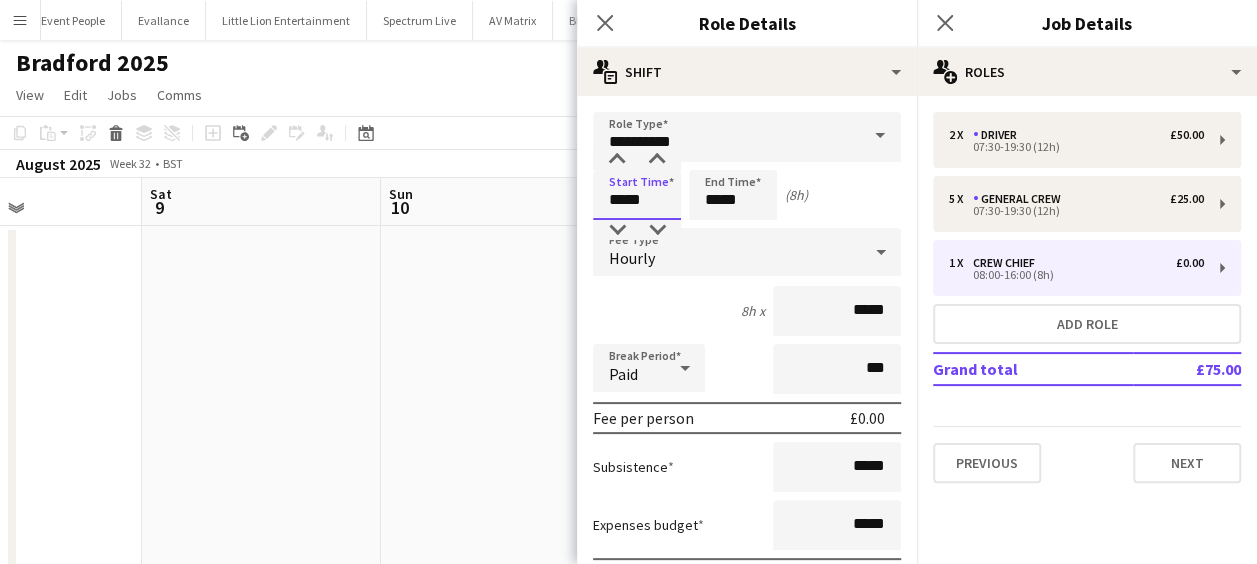 click on "Menu
Boards
Boards   Boards   All jobs   Status
Workforce
Workforce   My Workforce   Recruiting
Comms
Comms
Pay
Pay   Approvals   Payments   Reports
Platform Settings
Platform Settings   App settings   Your settings   Profiles
Training Academy
Training Academy
Knowledge Base
Knowledge Base
Product Updates
Product Updates   Log Out   Privacy   Event People
Close
Evallance
Close
Little Lion Entertainment
Close
Spectrum Live
Close
AV Matrix
Close
Blue Thunder Sound
Close
Sumner Studio
Close
Olympus Express
Close
Wellpleased Events" at bounding box center [628, 302] 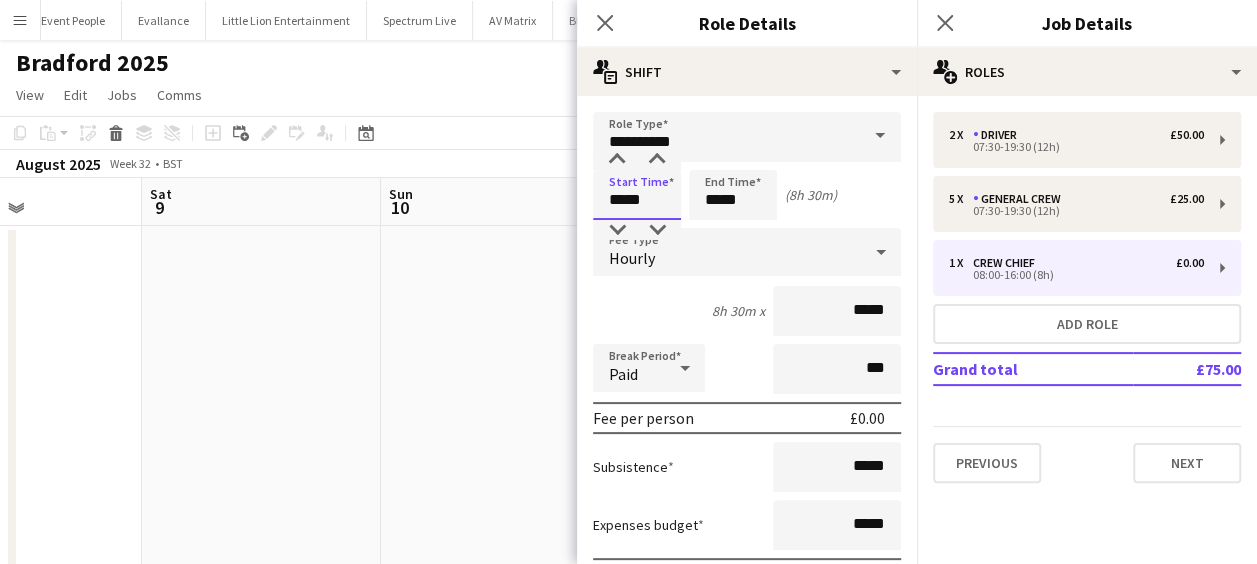 type on "*****" 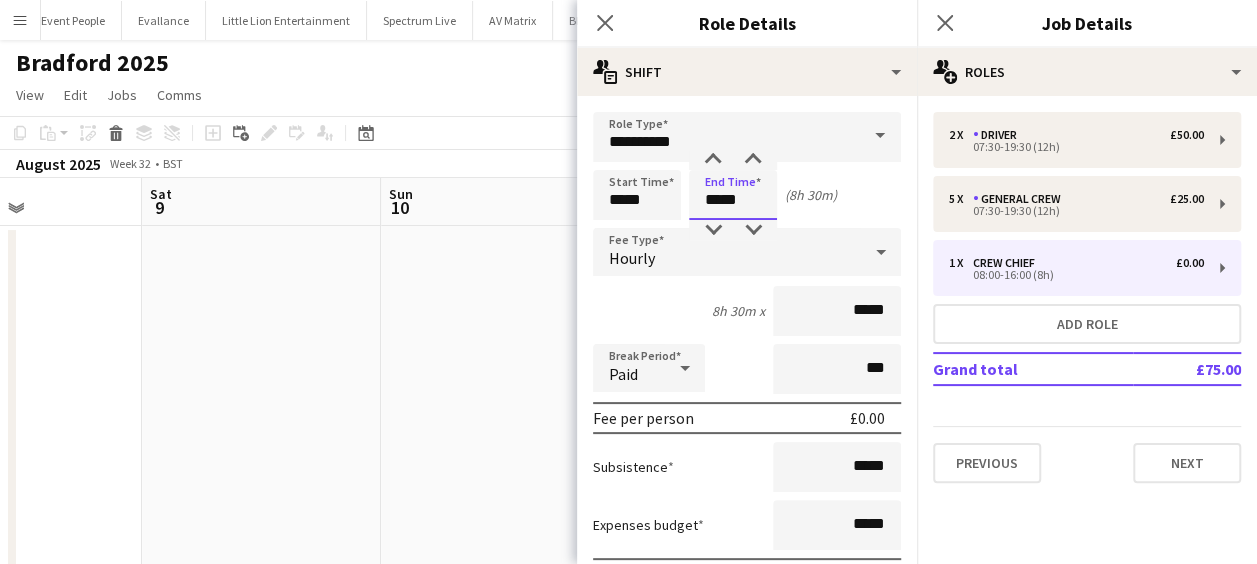 drag, startPoint x: 762, startPoint y: 198, endPoint x: 647, endPoint y: 219, distance: 116.901665 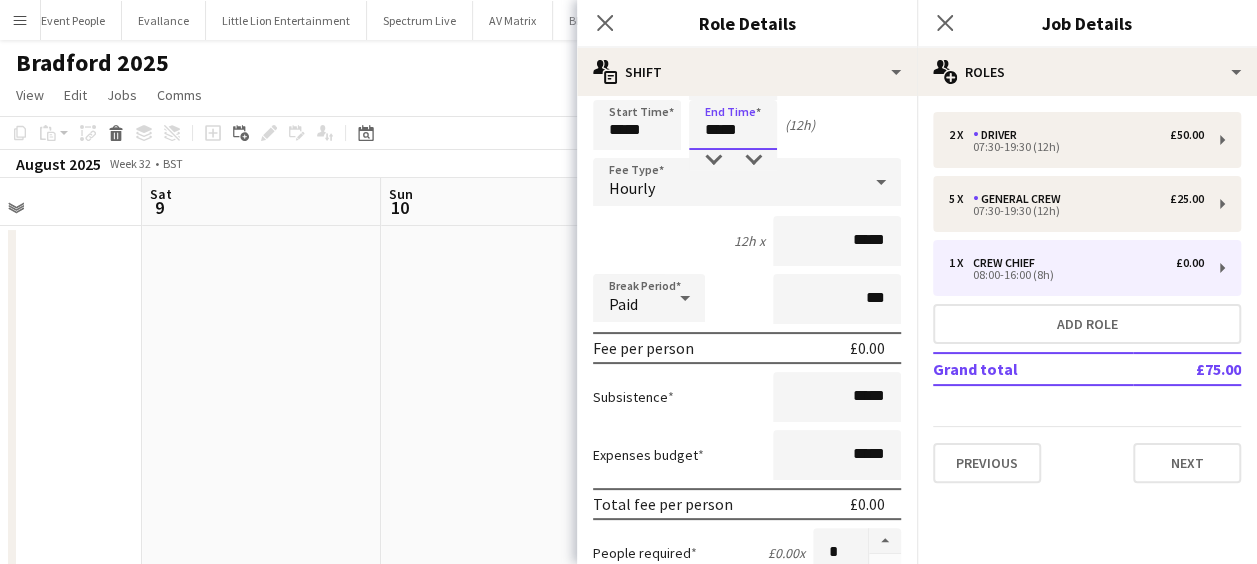 scroll, scrollTop: 100, scrollLeft: 0, axis: vertical 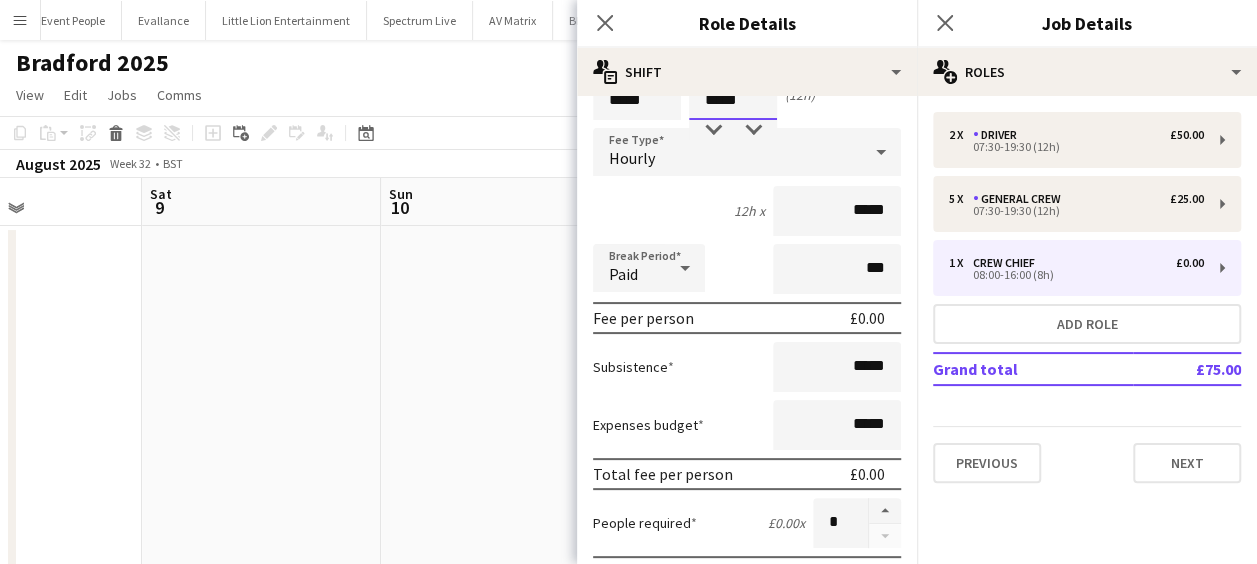 type on "*****" 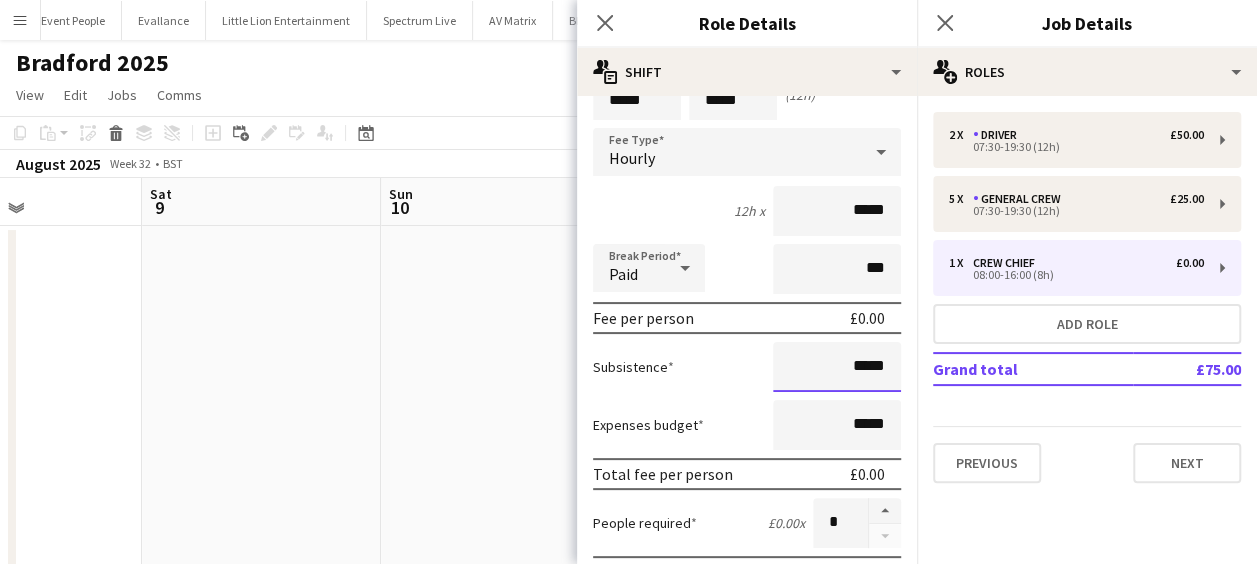 drag, startPoint x: 832, startPoint y: 362, endPoint x: 886, endPoint y: 363, distance: 54.00926 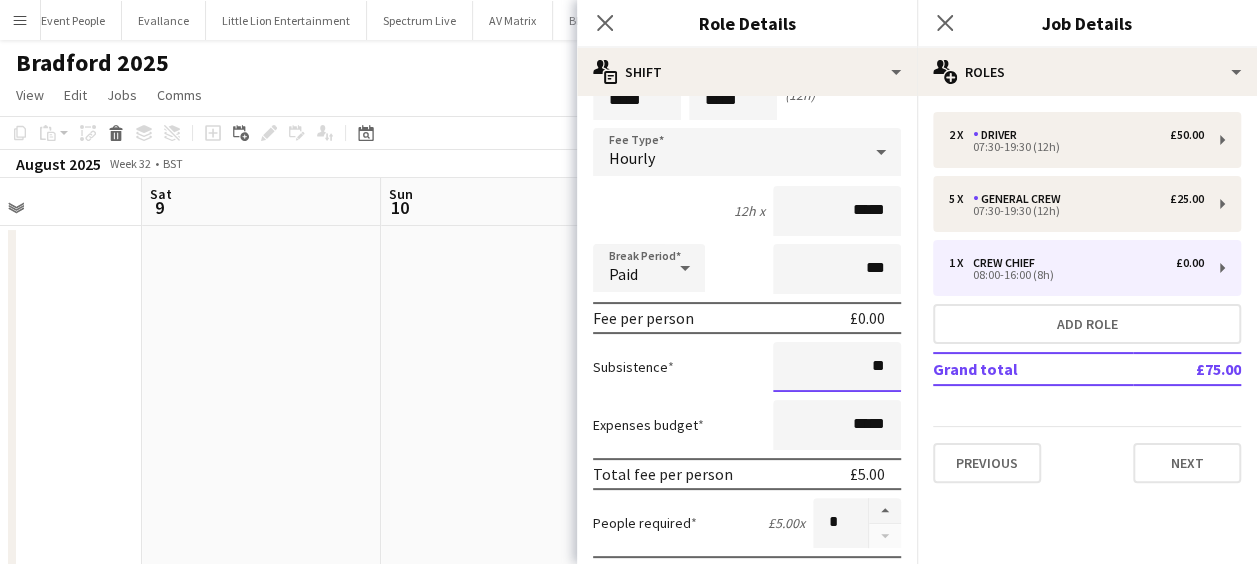 type on "*****" 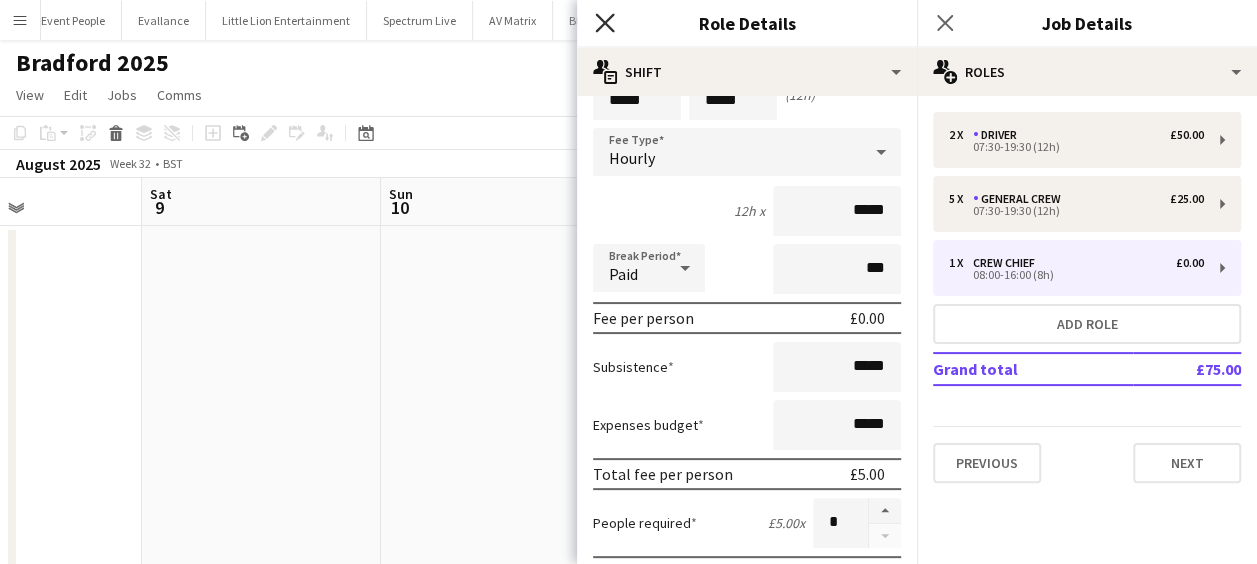 click on "Close pop-in" 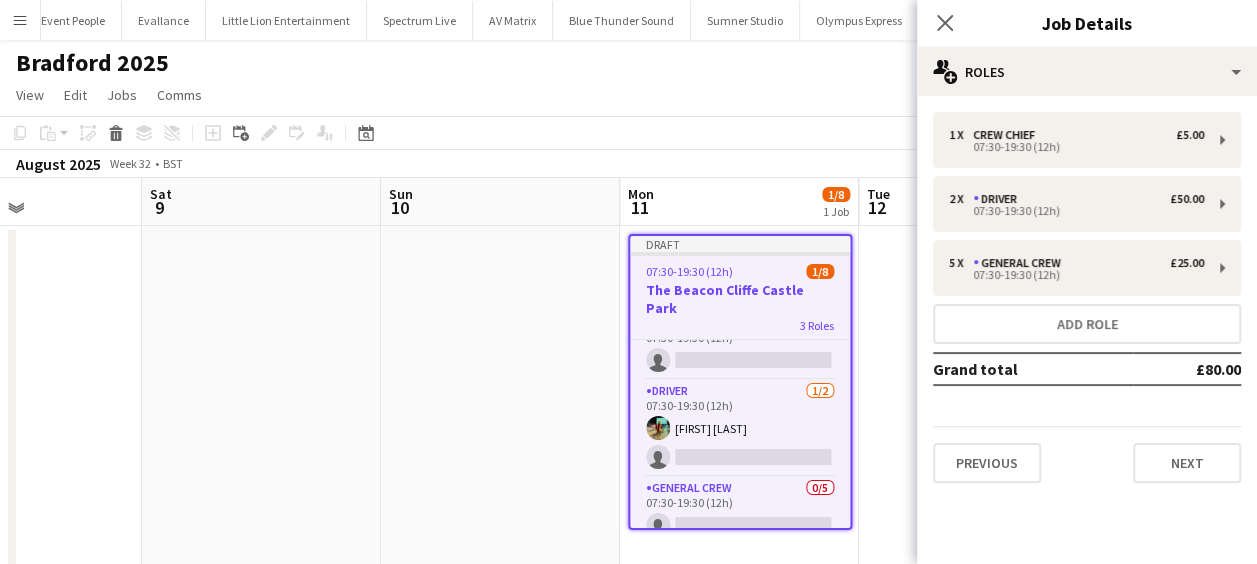 scroll, scrollTop: 0, scrollLeft: 0, axis: both 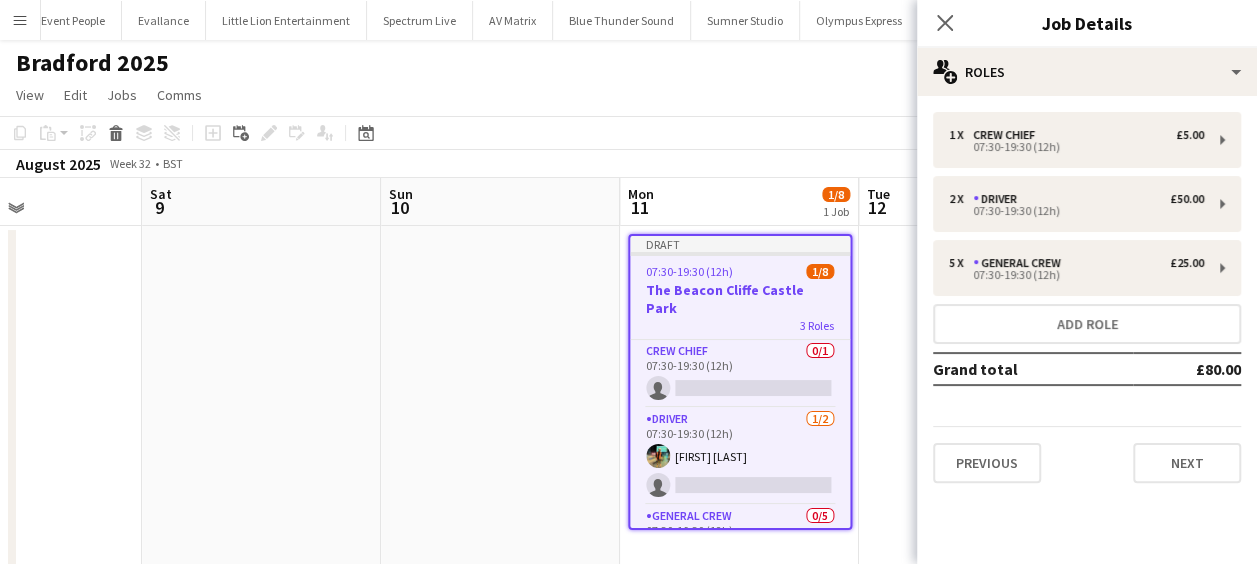 click at bounding box center [500, 398] 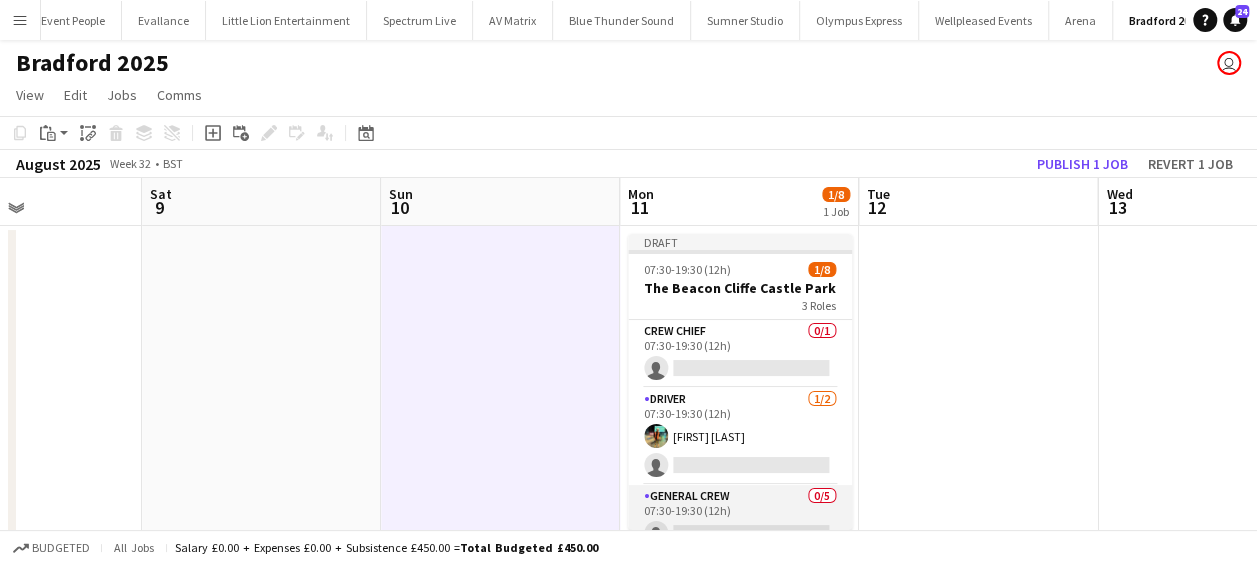 scroll, scrollTop: 0, scrollLeft: 0, axis: both 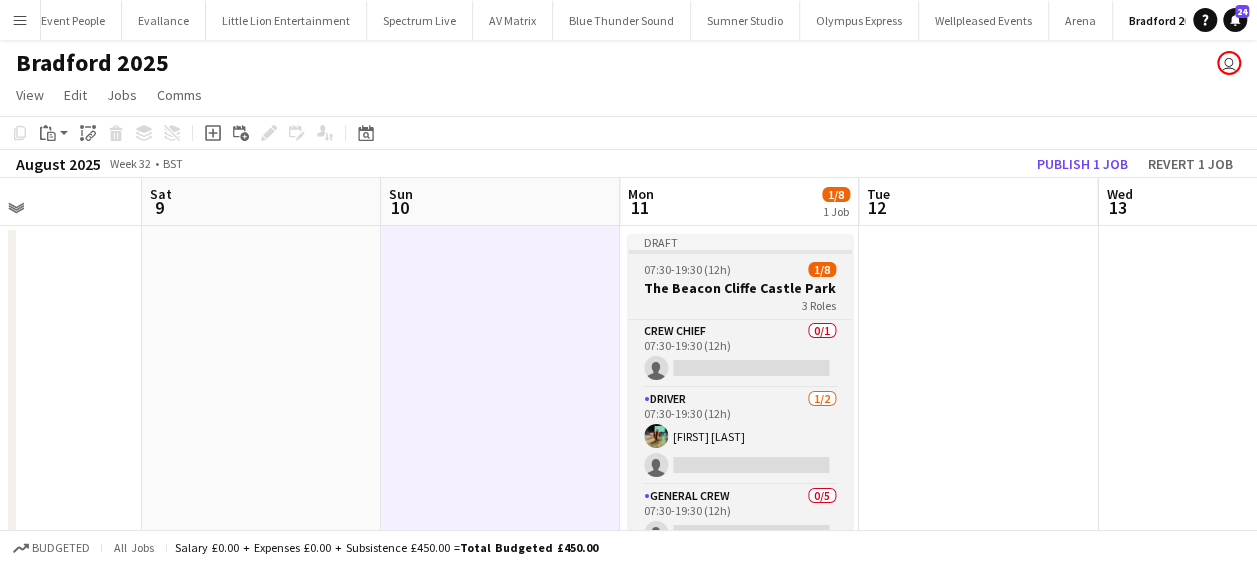click on "The Beacon Cliffe Castle Park" at bounding box center (740, 288) 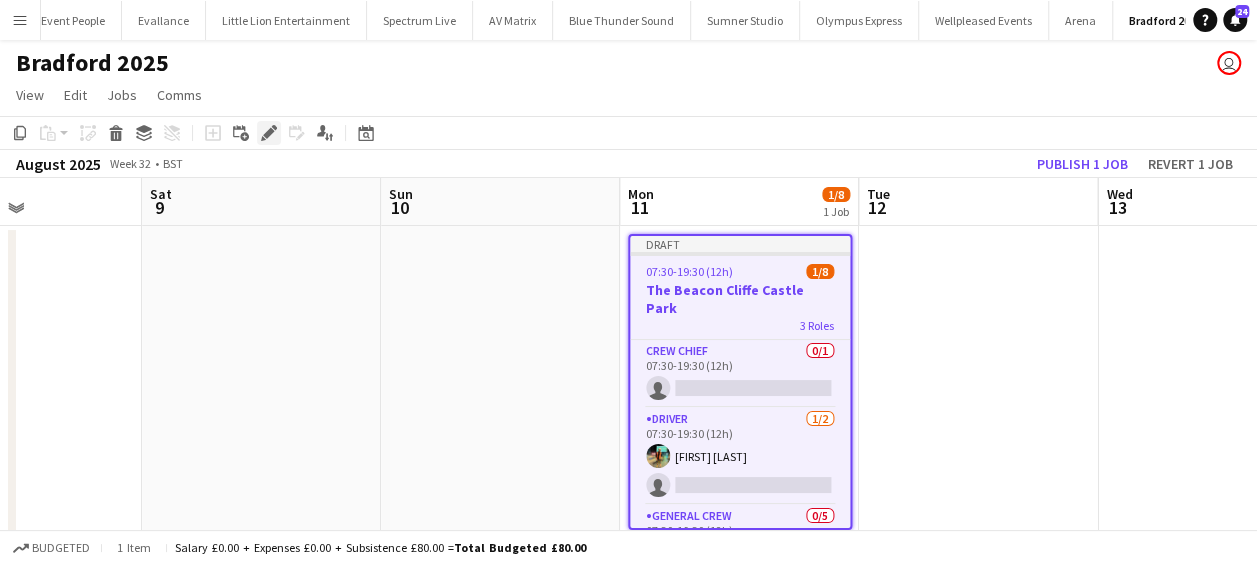 click 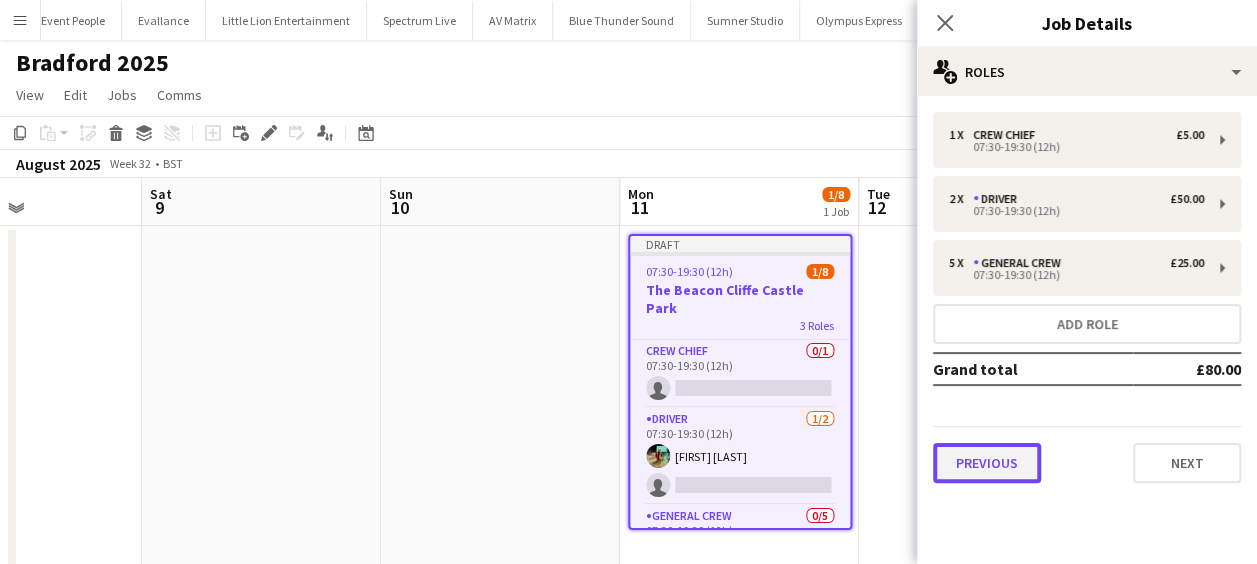 click on "Previous" at bounding box center (987, 463) 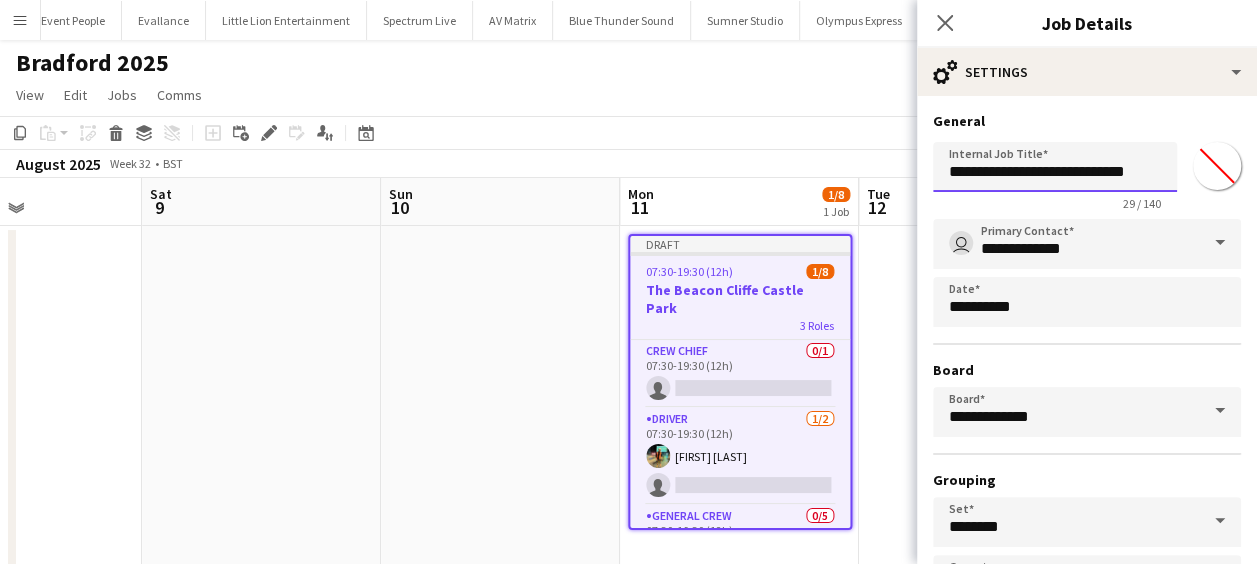 click on "**********" at bounding box center [1055, 167] 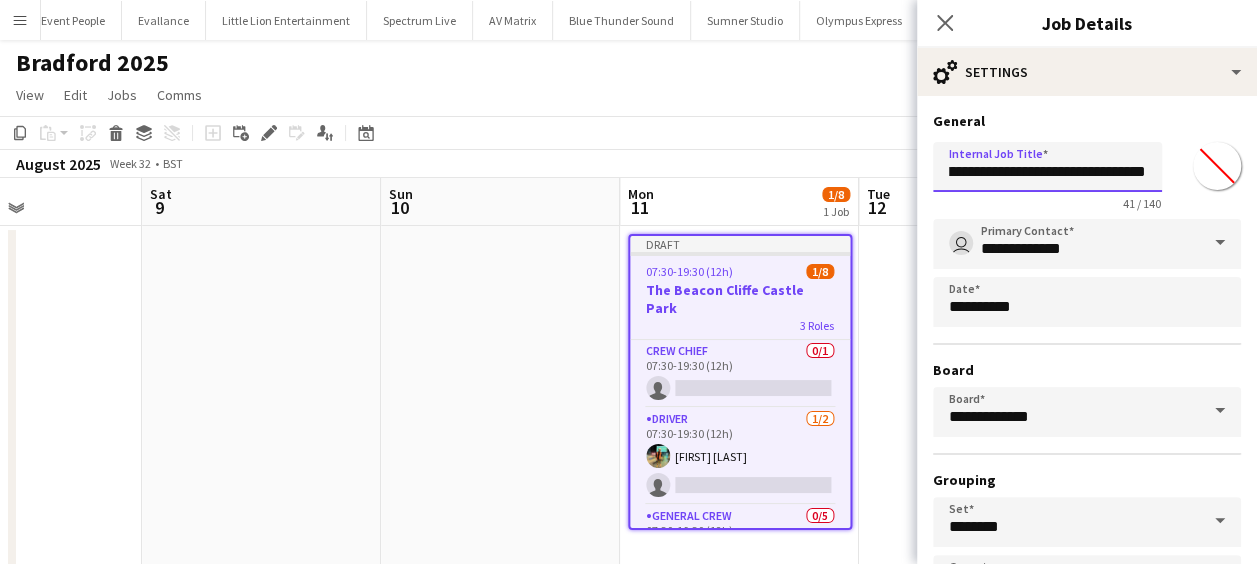 scroll, scrollTop: 0, scrollLeft: 77, axis: horizontal 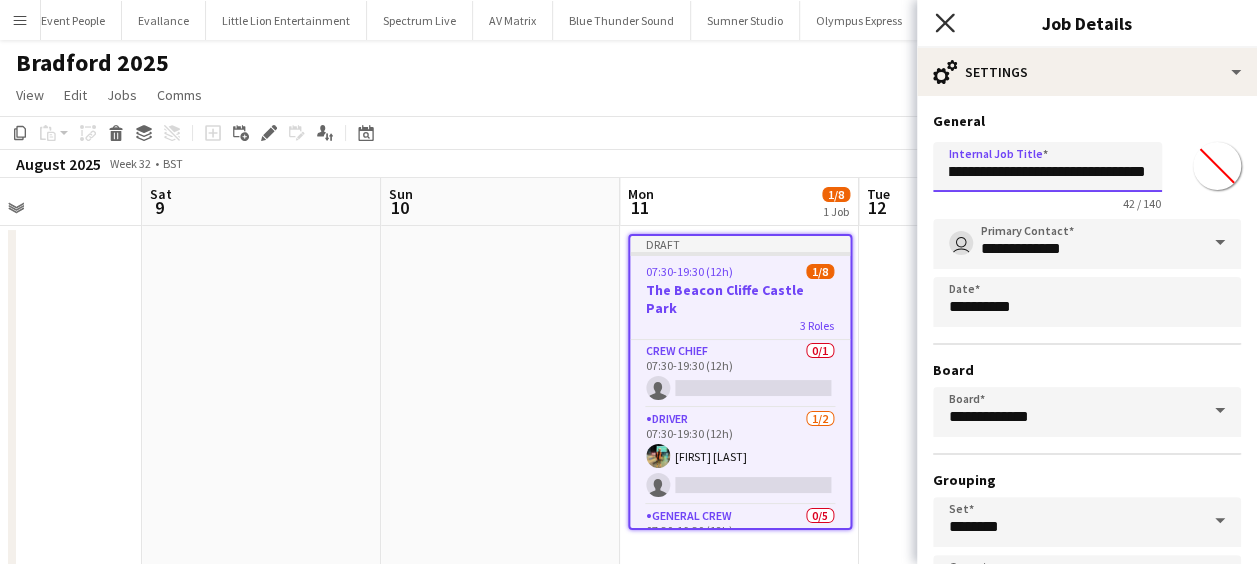 type on "**********" 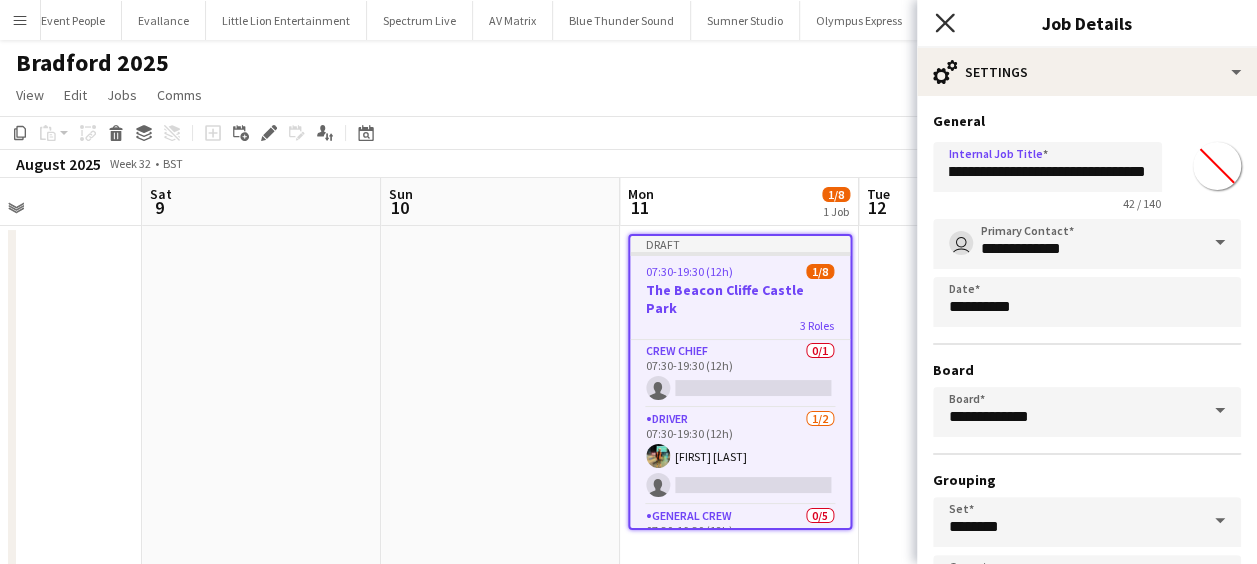 click on "Close pop-in" 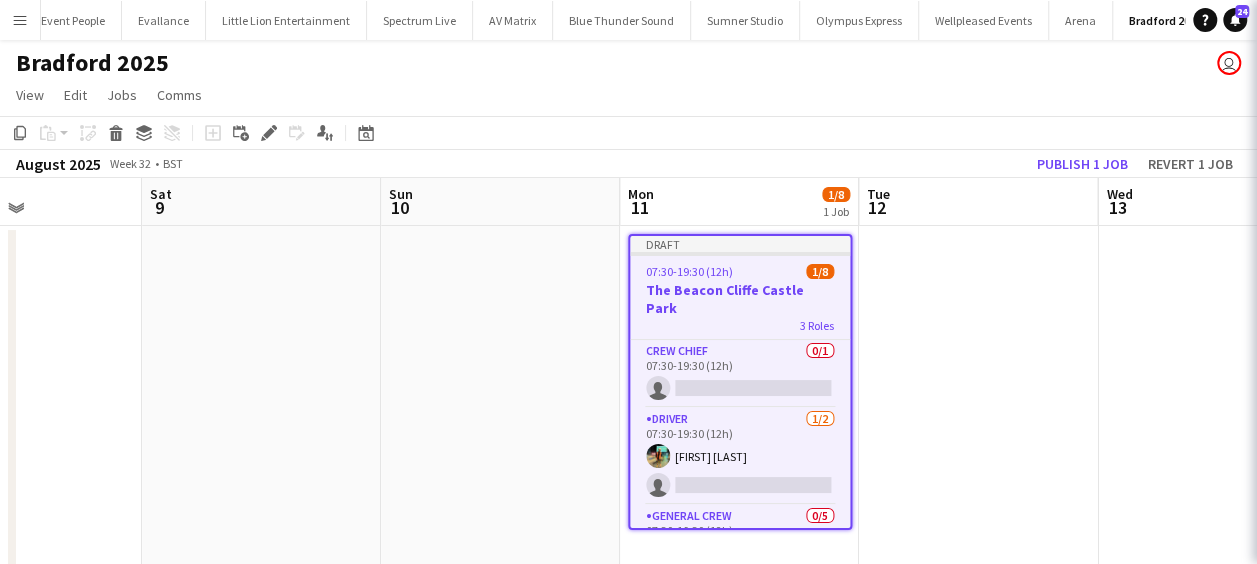 scroll, scrollTop: 0, scrollLeft: 0, axis: both 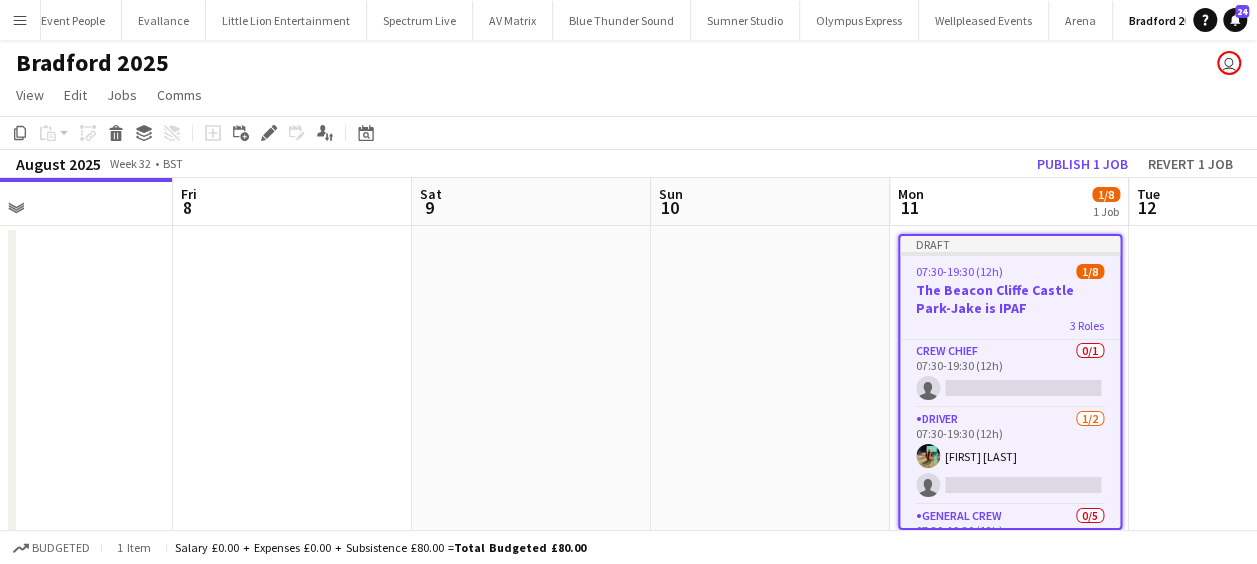 drag, startPoint x: 976, startPoint y: 329, endPoint x: 884, endPoint y: 329, distance: 92 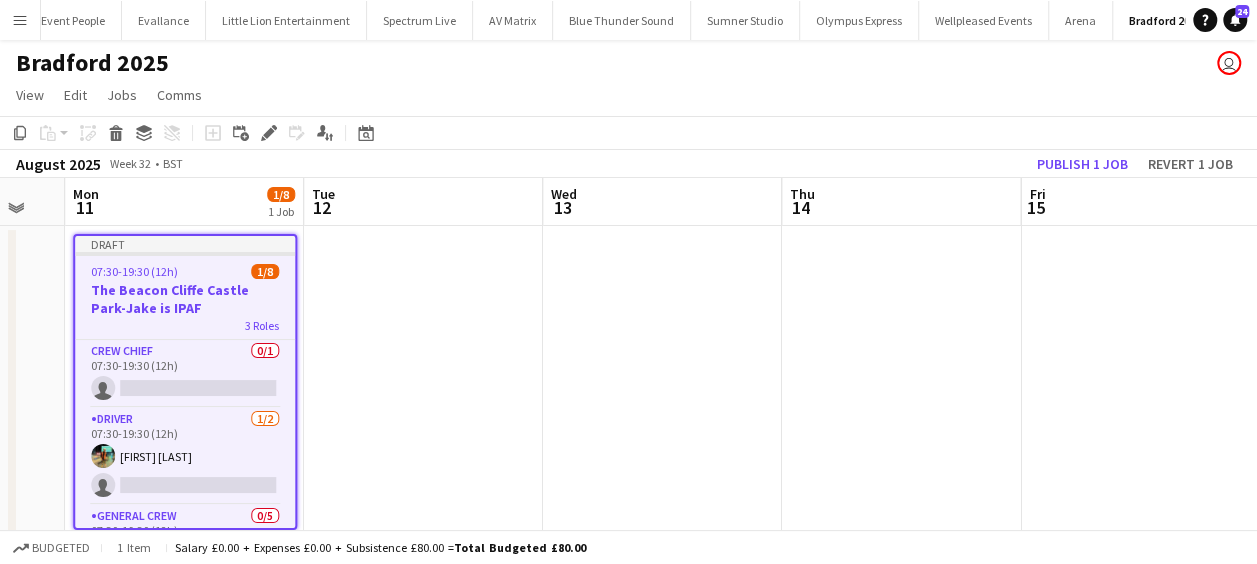 drag, startPoint x: 969, startPoint y: 345, endPoint x: 768, endPoint y: 344, distance: 201.00249 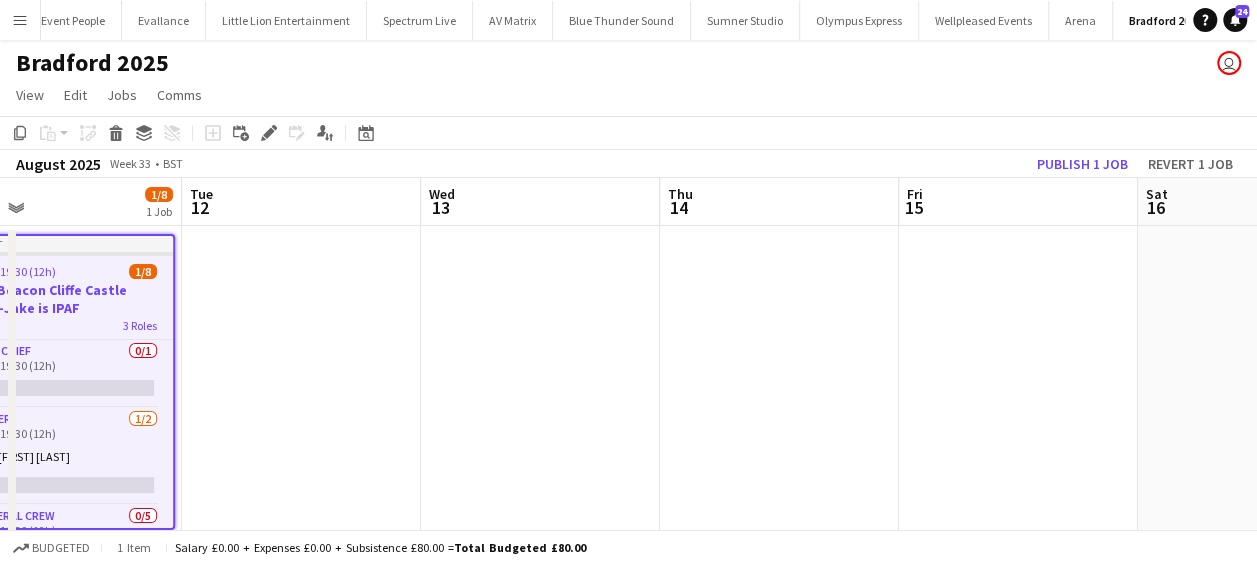 drag, startPoint x: 882, startPoint y: 342, endPoint x: 747, endPoint y: 342, distance: 135 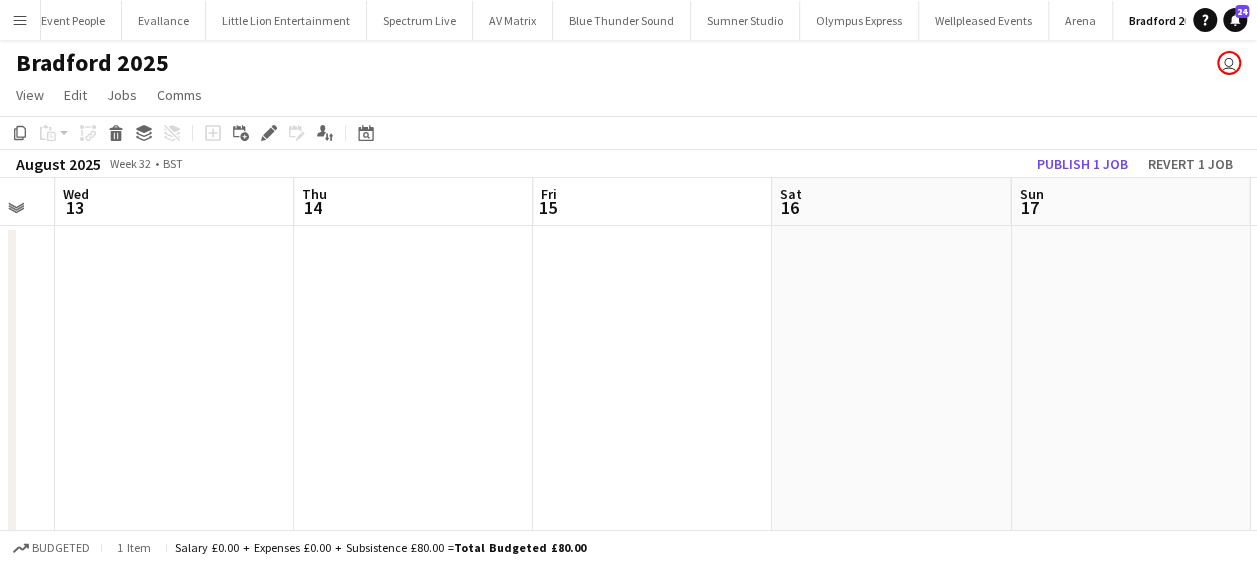 drag, startPoint x: 994, startPoint y: 322, endPoint x: 918, endPoint y: 321, distance: 76.00658 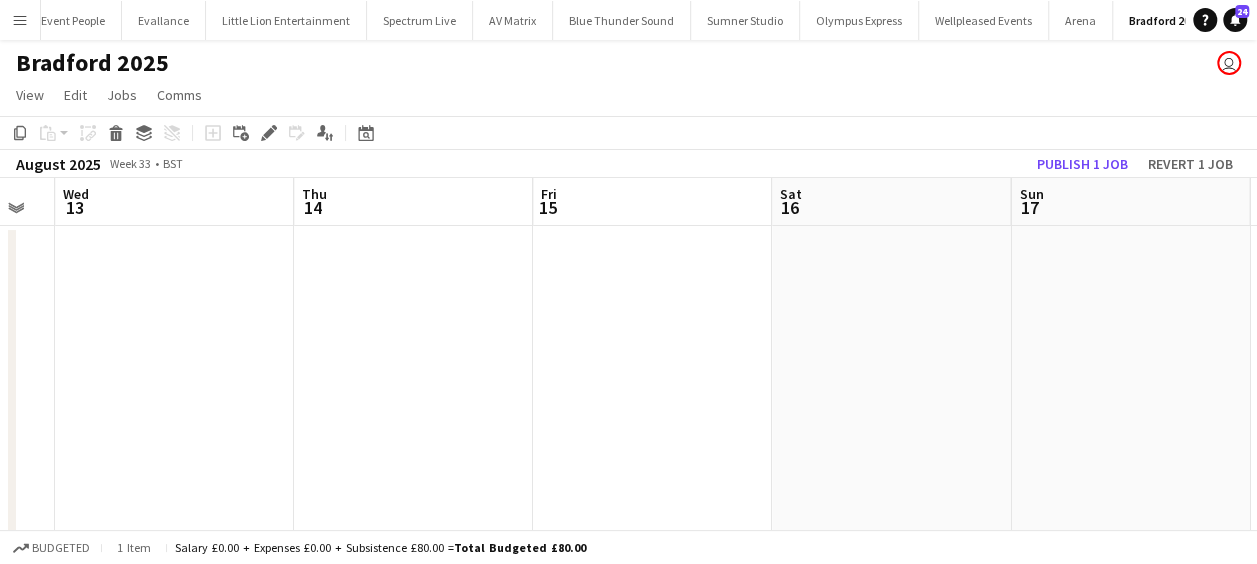 drag, startPoint x: 742, startPoint y: 321, endPoint x: 830, endPoint y: 321, distance: 88 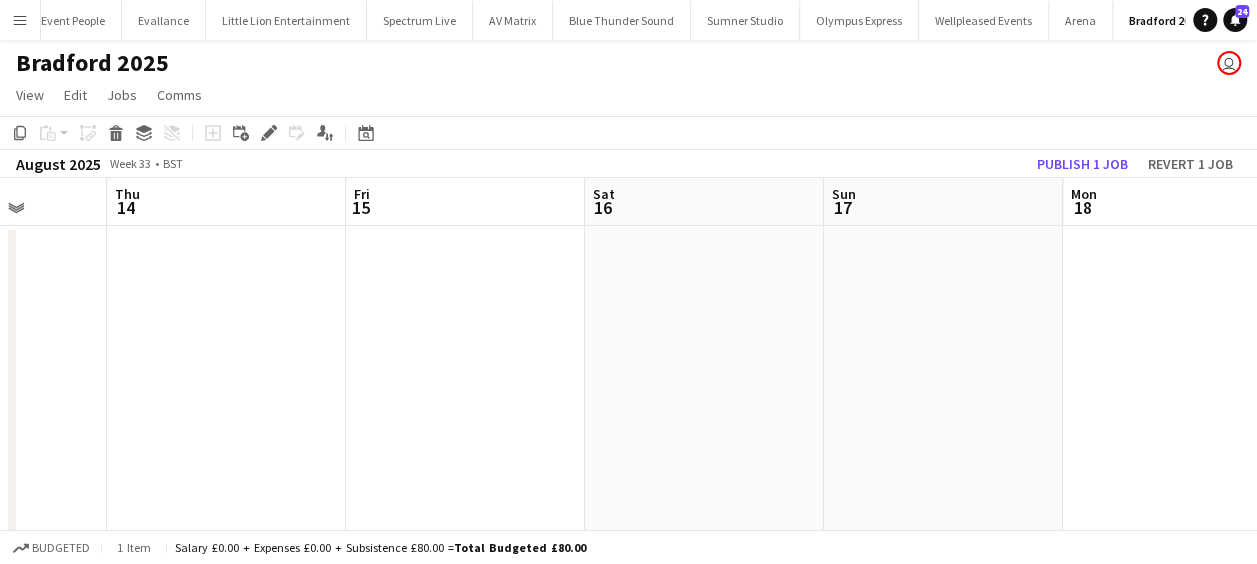 click on "Mon   11   1/8   1 Job   Tue   12   Wed   13   Thu   14   Fri   15   Sat   16   Sun   17   Mon   18   Tue   19   Wed   20   2/2   1 Job   Thu   21   2/2   1 Job   Draft   07:30-19:30 (12h)    1/8   The Beacon Cliffe Castle Park-Jake is IPAF   3 Roles   Crew Chief   0/1   07:30-19:30 (12h)
single-neutral-actions
Driver   1/2   07:30-19:30 (12h)
Jake Hull
single-neutral-actions
General Crew   0/5   07:30-19:30 (12h)
single-neutral-actions
single-neutral-actions
single-neutral-actions
single-neutral-actions
single-neutral-actions
17:00-22:00 (5h)    2/2   Ilkley Outdoor Cinema   2 Roles   Driver   1/1   17:00-22:00 (5h)
Charlie Mason  General Crew   1/1   17:00-22:00 (5h)
Joe Cotterill     17:00-23:00 (6h)    2/2   Ilkley Outdoor Cinema   2 Roles   Driver   1/1   17:00-23:00 (6h)
Charlie Mason  General Crew   1/1   17:00-23:00 (6h)
Joe Cotterill     17:00-23:00 (6h)    2/2   Ilkley Outdoor Cinema   2 Roles   Driver   1/1   17:00-23:00 (6h)
Charlie Mason  General Crew   1/1   17:00-23:00 (6h)
Joe Cotterill" at bounding box center [628, 374] 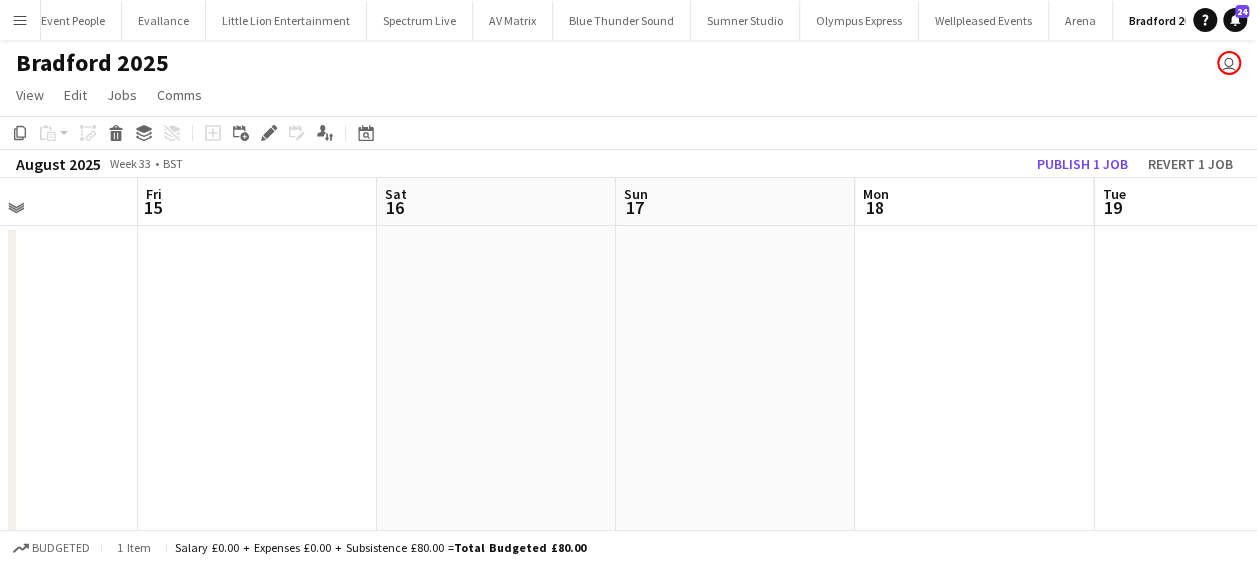 drag, startPoint x: 908, startPoint y: 320, endPoint x: 872, endPoint y: 322, distance: 36.05551 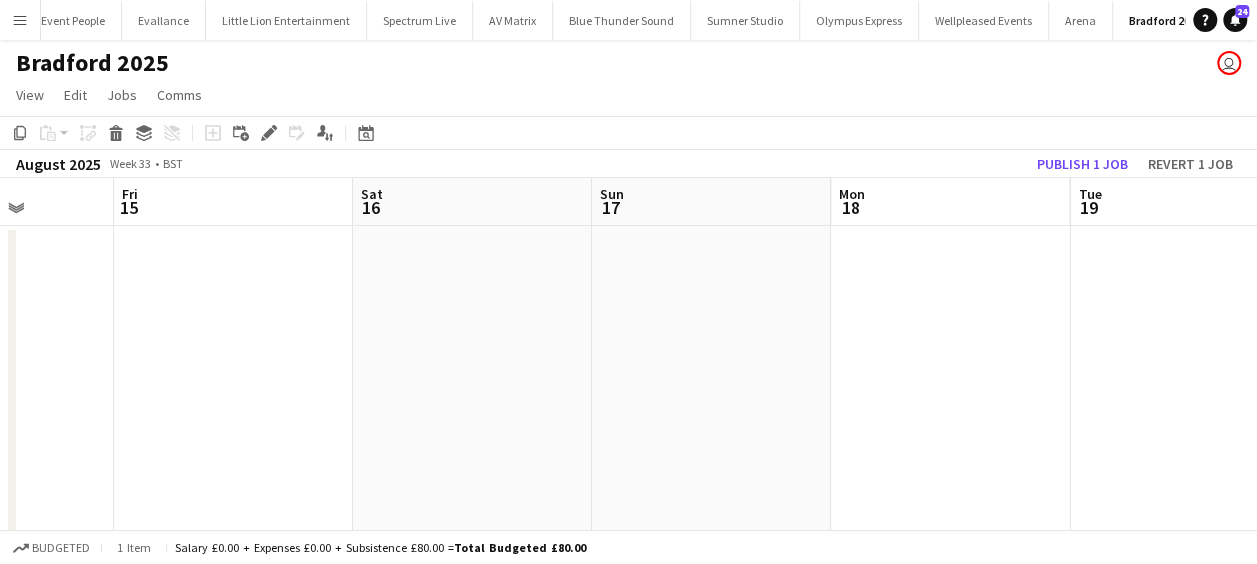 drag, startPoint x: 928, startPoint y: 316, endPoint x: 719, endPoint y: 318, distance: 209.00957 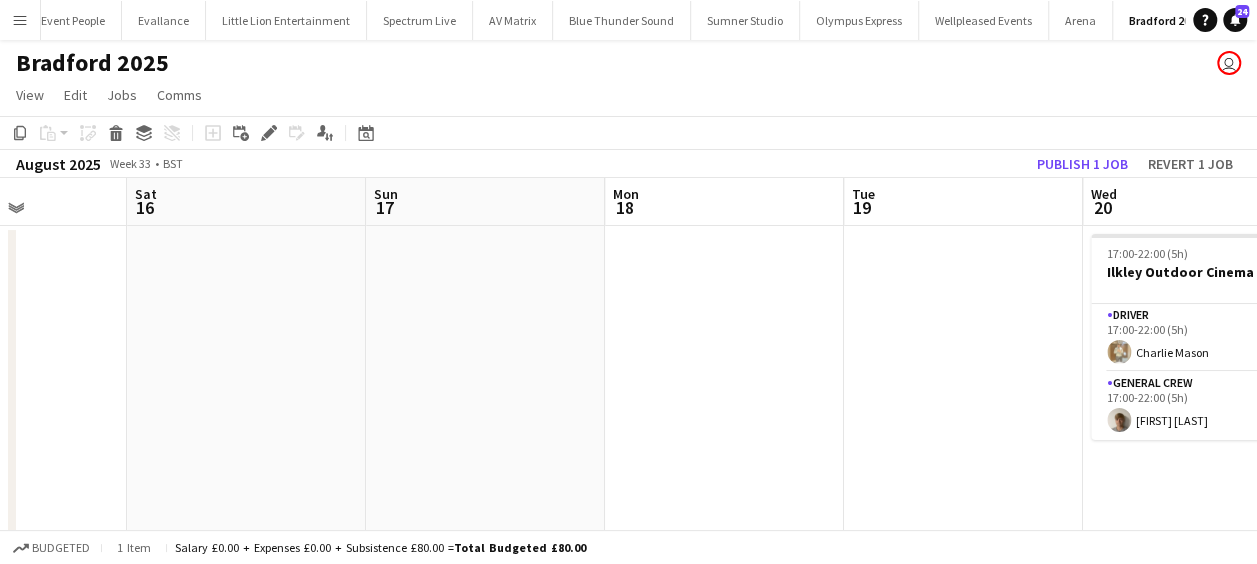 click on "Wed   13   Thu   14   Fri   15   Sat   16   Sun   17   Mon   18   Tue   19   Wed   20   2/2   1 Job   Thu   21   2/2   1 Job   Fri   22   2/2   1 Job   Sat   23   2/2   1 Job      17:00-22:00 (5h)    2/2   Ilkley Outdoor Cinema   2 Roles   Driver   1/1   17:00-22:00 (5h)
Charlie Mason  General Crew   1/1   17:00-22:00 (5h)
Joe Cotterill     17:00-23:00 (6h)    2/2   Ilkley Outdoor Cinema   2 Roles   Driver   1/1   17:00-23:00 (6h)
Charlie Mason  General Crew   1/1   17:00-23:00 (6h)
Joe Cotterill     17:00-23:00 (6h)    2/2   Ilkley Outdoor Cinema   2 Roles   Driver   1/1   17:00-23:00 (6h)
Charlie Mason  General Crew   1/1   17:00-23:00 (6h)
Joe Cotterill     17:00-03:00 (10h) (Sun)   2/2   Ilkley Outdoor Cinema   2 Roles   Driver   1/1   17:00-03:00 (10h)
Charlie Mason  General Crew   1/1   17:00-03:00 (10h)
Joe Cotterill" at bounding box center [628, 374] 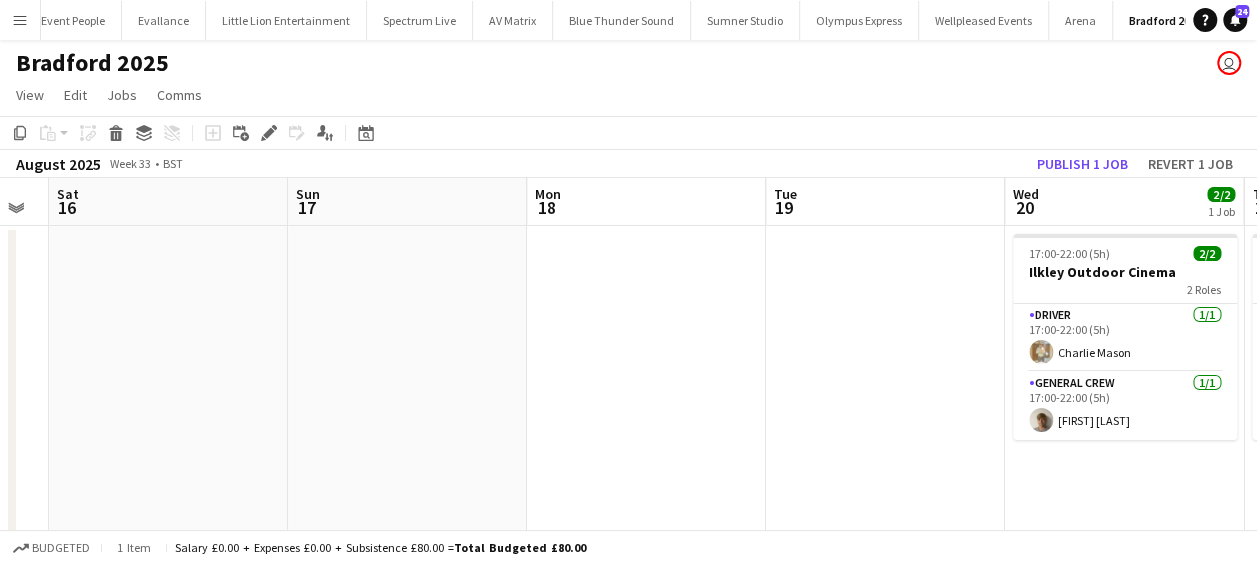 click on "Wed   13   Thu   14   Fri   15   Sat   16   Sun   17   Mon   18   Tue   19   Wed   20   2/2   1 Job   Thu   21   2/2   1 Job   Fri   22   2/2   1 Job   Sat   23   2/2   1 Job      17:00-22:00 (5h)    2/2   Ilkley Outdoor Cinema   2 Roles   Driver   1/1   17:00-22:00 (5h)
Charlie Mason  General Crew   1/1   17:00-22:00 (5h)
Joe Cotterill     17:00-23:00 (6h)    2/2   Ilkley Outdoor Cinema   2 Roles   Driver   1/1   17:00-23:00 (6h)
Charlie Mason  General Crew   1/1   17:00-23:00 (6h)
Joe Cotterill     17:00-23:00 (6h)    2/2   Ilkley Outdoor Cinema   2 Roles   Driver   1/1   17:00-23:00 (6h)
Charlie Mason  General Crew   1/1   17:00-23:00 (6h)
Joe Cotterill     17:00-03:00 (10h) (Sun)   2/2   Ilkley Outdoor Cinema   2 Roles   Driver   1/1   17:00-03:00 (10h)
Charlie Mason  General Crew   1/1   17:00-03:00 (10h)
Joe Cotterill" at bounding box center [628, 374] 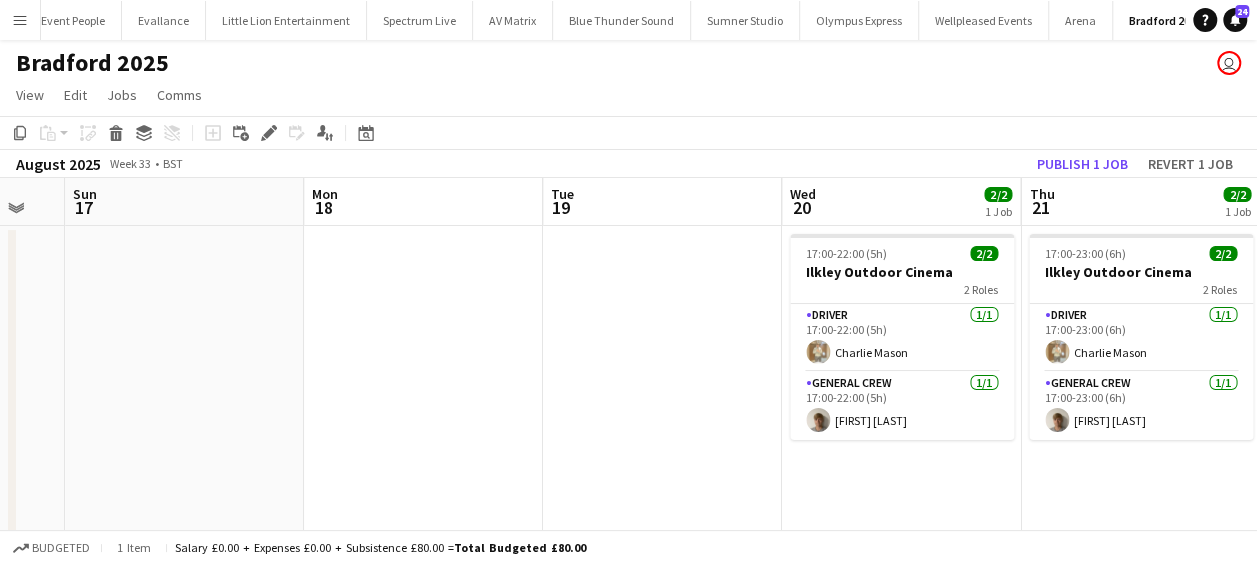 drag, startPoint x: 750, startPoint y: 320, endPoint x: 574, endPoint y: 326, distance: 176.10225 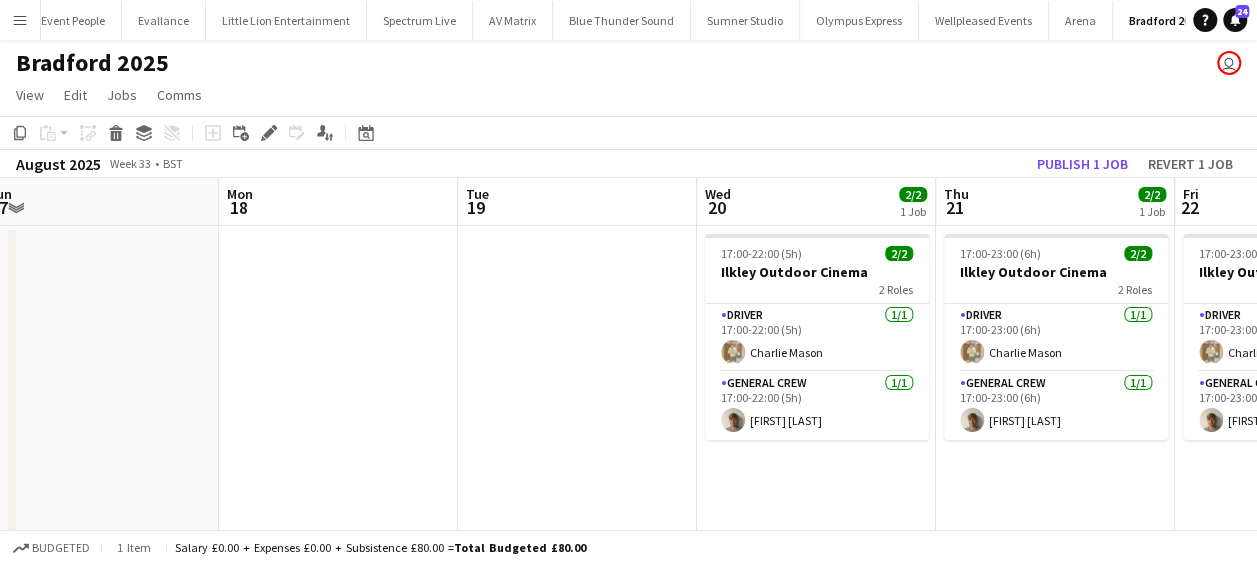 click on "Fri 15 Sat 16 Sun 17 Mon 18 Tue 19 Wed 20 2/2 1 Job Thu 21 2/2 1 Job Fri 22 2/2 1 Job Sat 23 2/2 1 Job Sun 24 Mon 25 17:00-22:00 (5h) 2/2 Ilkley Outdoor Cinema 2 Roles Driver 1/1 17:00-22:00 (5h)
Charlie Mason General Crew 1/1 17:00-22:00 (5h)
Joe Cotterill 17:00-23:00 (6h) 2/2 Ilkley Outdoor Cinema 2 Roles Driver 1/1 17:00-23:00 (6h)
Charlie Mason General Crew 1/1 17:00-23:00 (6h)
Joe Cotterill 17:00-23:00 (6h) 2/2 Ilkley Outdoor Cinema 2 Roles Driver 1/1 17:00-23:00 (6h)
Charlie Mason General Crew 1/1 17:00-23:00 (6h)
Joe Cotterill 17:00-03:00 (10h) (Sun) 2/2 Ilkley Outdoor Cinema 2 Roles Driver 1/1 17:00-03:00 (10h)
Charlie Mason General Crew 1/1 17:00-03:00 (10h)
Joe Cotterill" at bounding box center [628, 374] 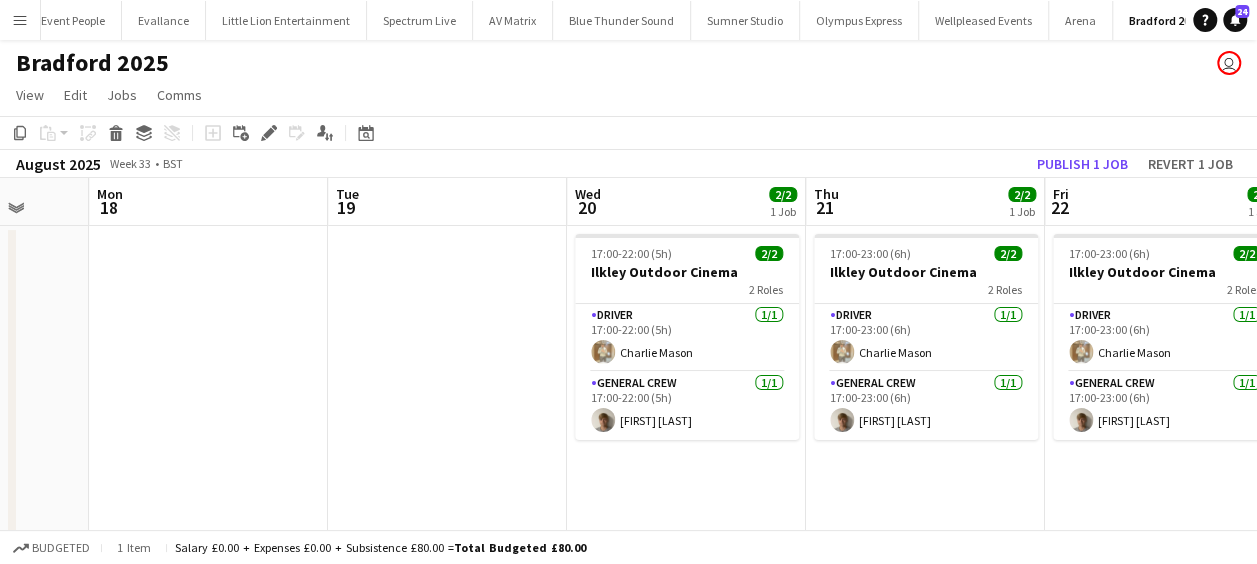 drag, startPoint x: 593, startPoint y: 322, endPoint x: 483, endPoint y: 331, distance: 110.36757 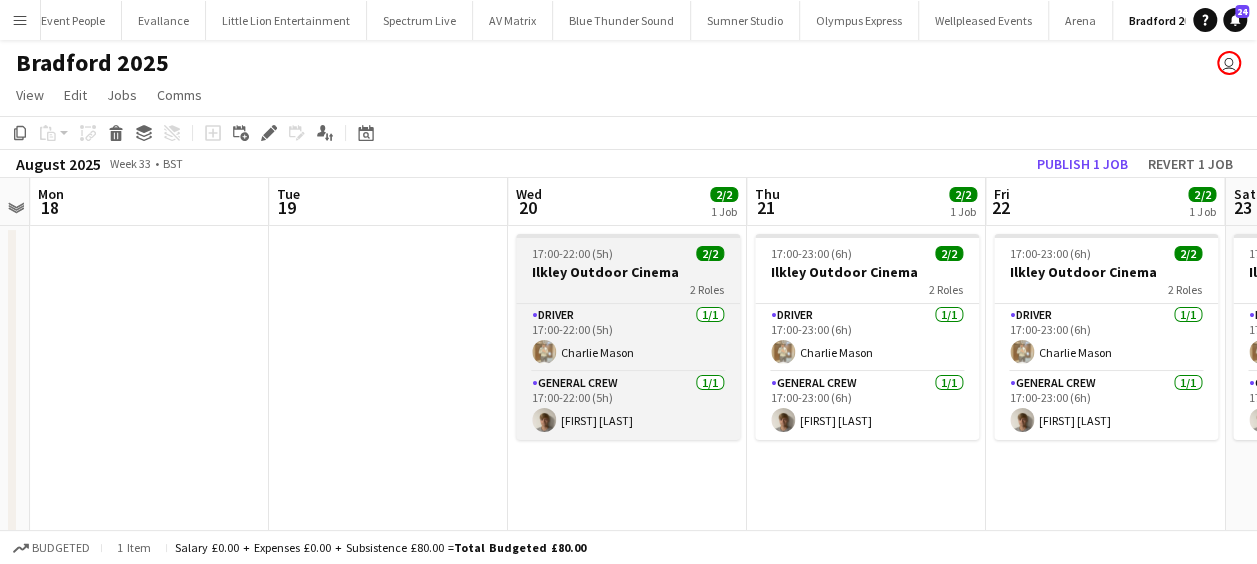 click on "17:00-22:00 (5h)    2/2   Ilkley Outdoor Cinema   2 Roles   Driver   1/1   17:00-22:00 (5h)
[FIRST] [LAST]  General Crew   1/1   17:00-22:00 (5h)
[FIRST] [LAST]" at bounding box center (628, 337) 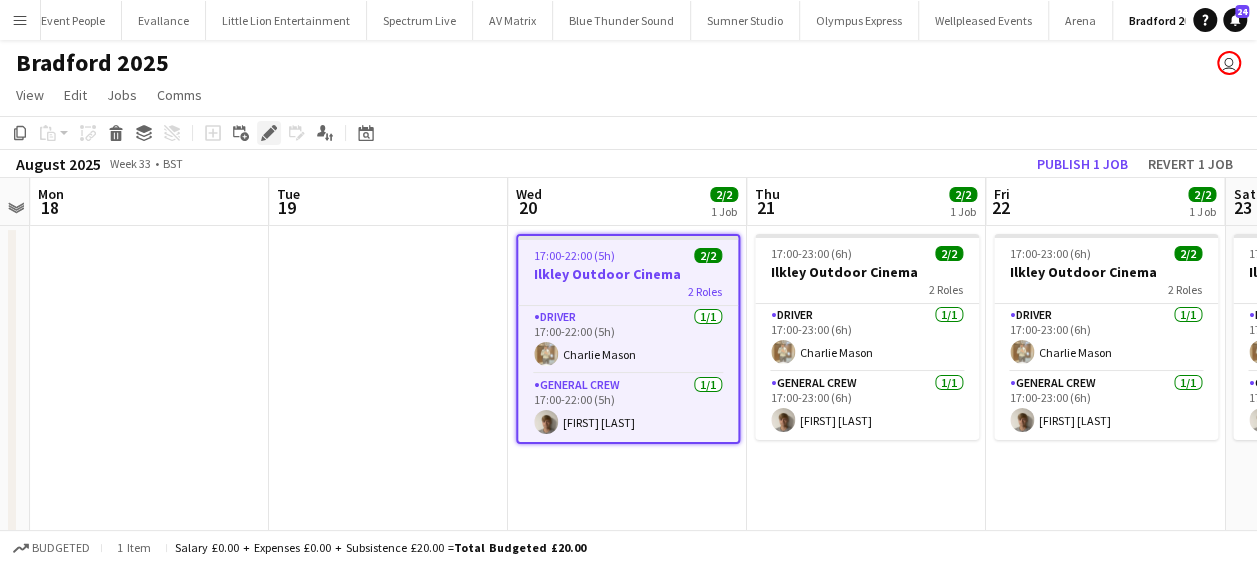 click 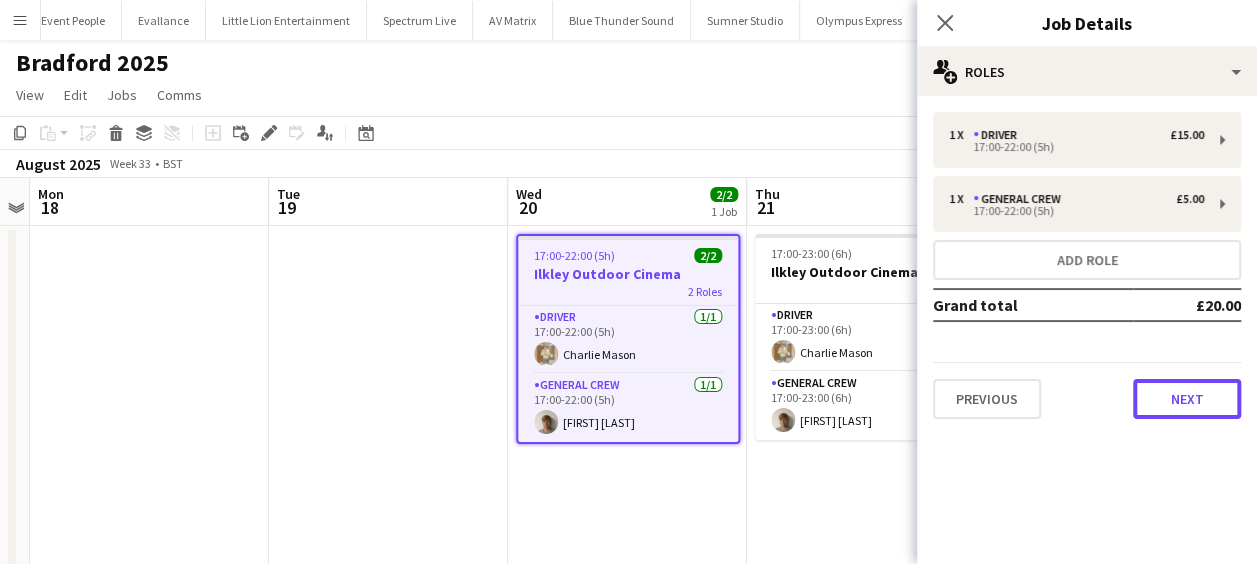 click on "Next" at bounding box center [1187, 399] 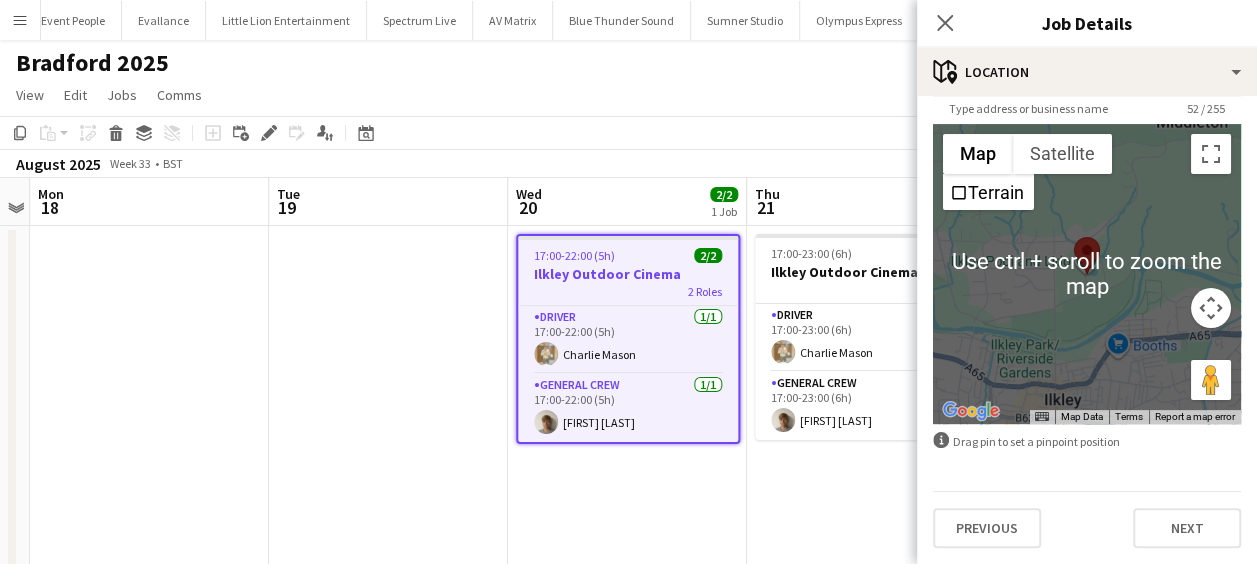 scroll, scrollTop: 42, scrollLeft: 0, axis: vertical 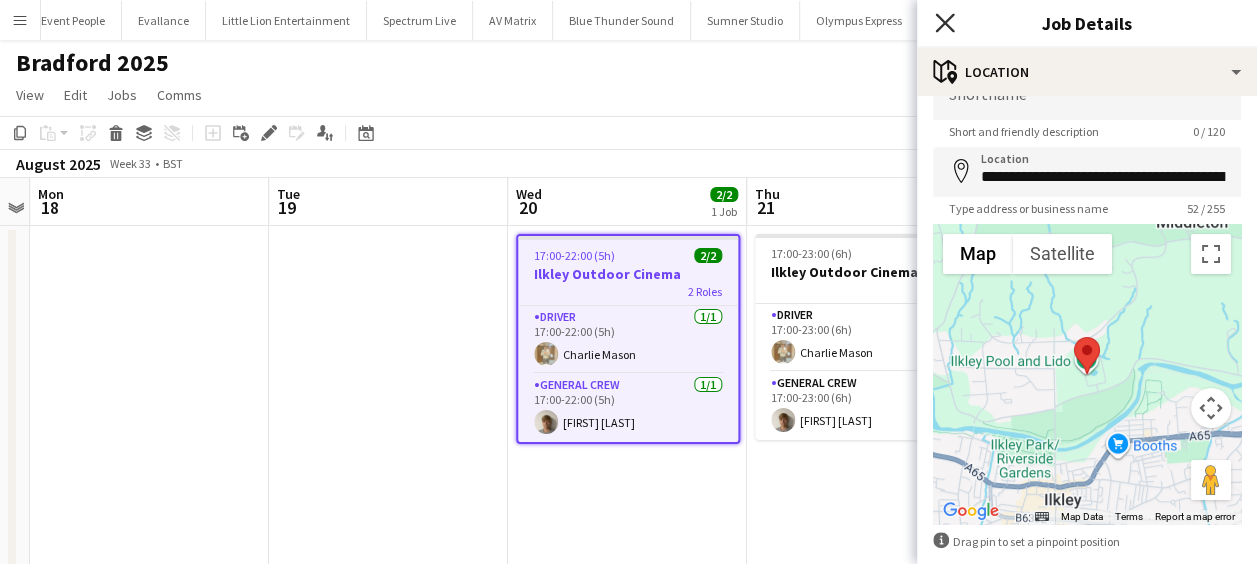 click on "Close pop-in" 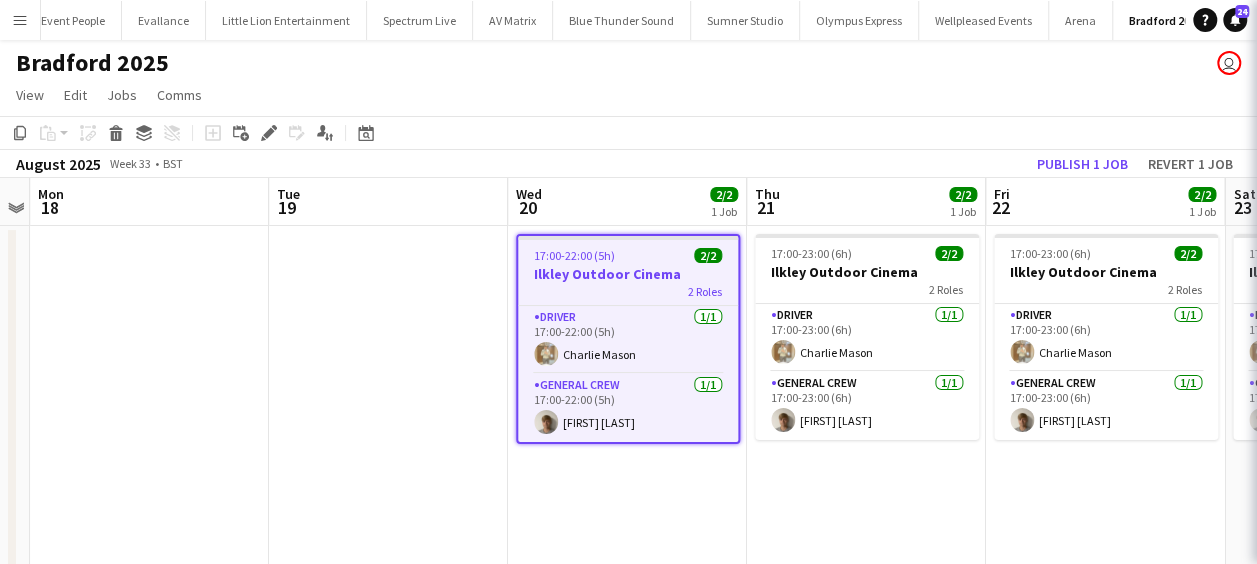 scroll, scrollTop: 0, scrollLeft: 0, axis: both 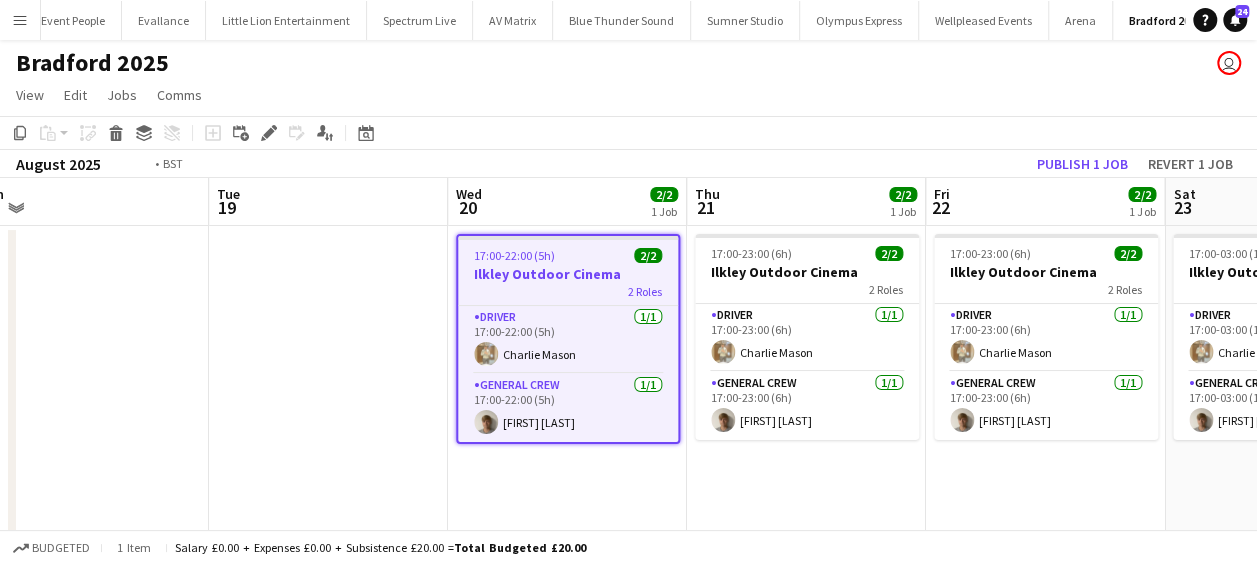 drag, startPoint x: 866, startPoint y: 507, endPoint x: 758, endPoint y: 500, distance: 108.226616 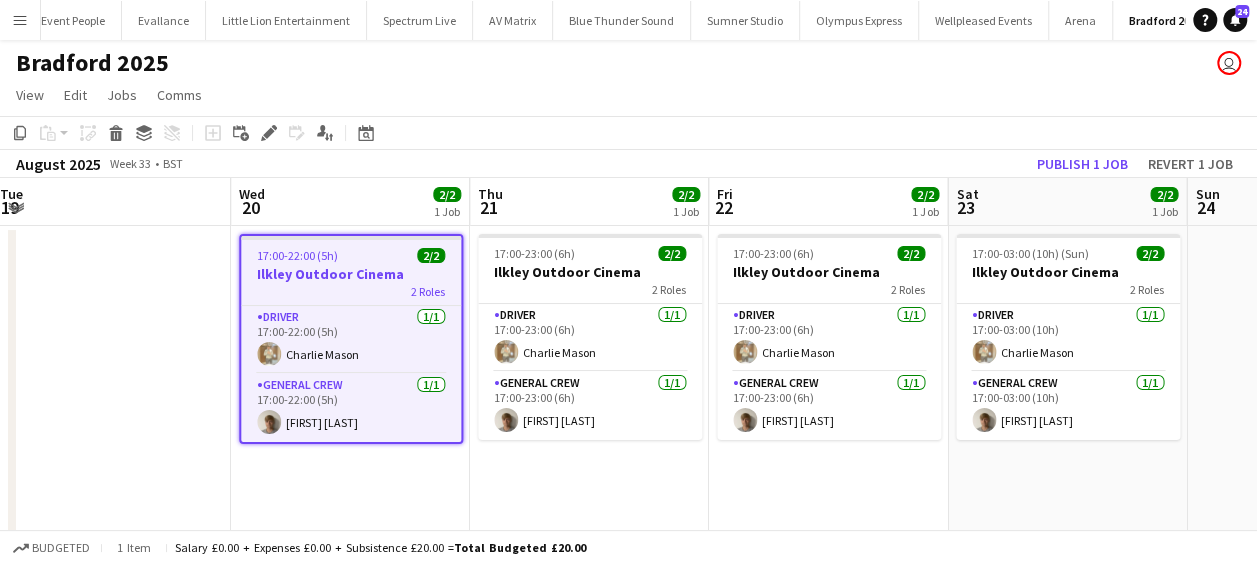 drag, startPoint x: 759, startPoint y: 478, endPoint x: 726, endPoint y: 478, distance: 33 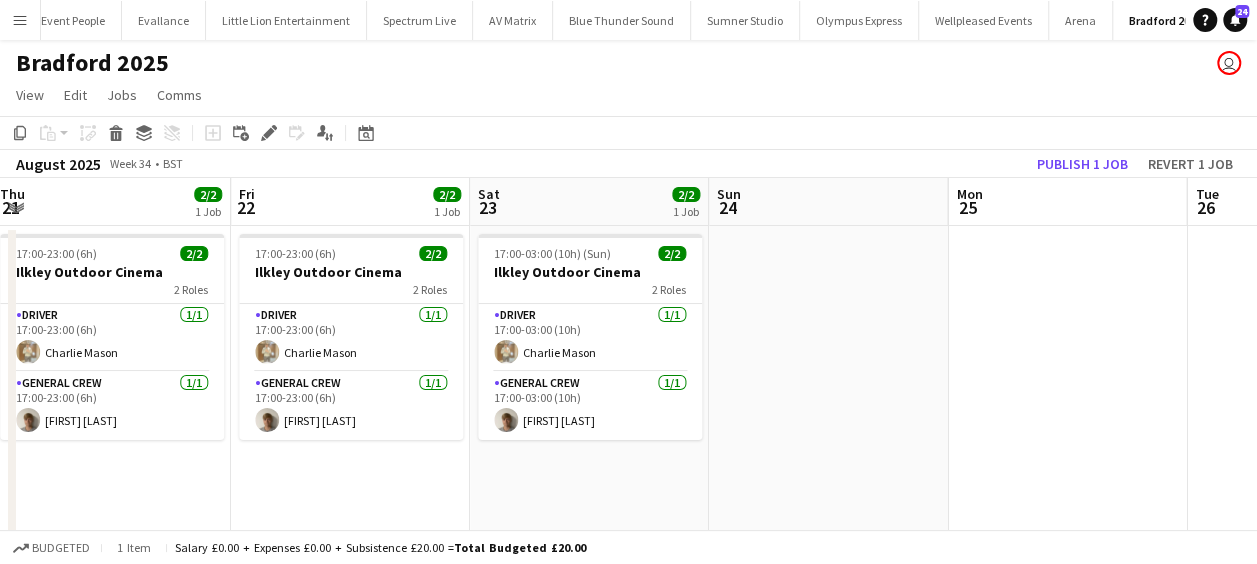 click on "Sun   17   Mon   18   Tue   19   Wed   20   2/2   1 Job   Thu   21   2/2   1 Job   Fri   22   2/2   1 Job   Sat   23   2/2   1 Job   Sun   24   Mon   25   Tue   26   Wed   27      17:00-22:00 (5h)    2/2   Ilkley Outdoor Cinema   2 Roles   Driver   1/1   17:00-22:00 (5h)
[FIRST] [LAST]  General Crew   1/1   17:00-22:00 (5h)
[FIRST] [LAST]     17:00-23:00 (6h)    2/2   Ilkley Outdoor Cinema   2 Roles   Driver   1/1   17:00-23:00 (6h)
[FIRST] [LAST]  General Crew   1/1   17:00-23:00 (6h)
[FIRST] [LAST]     17:00-23:00 (6h)    2/2   Ilkley Outdoor Cinema   2 Roles   Driver   1/1   17:00-23:00 (6h)
[FIRST] [LAST]  General Crew   1/1   17:00-23:00 (6h)
[FIRST] [LAST]     17:00-03:00 (10h) (Sun)   2/2   Ilkley Outdoor Cinema   2 Roles   Driver   1/1   17:00-03:00 (10h)
[FIRST] [LAST]  General Crew   1/1   17:00-03:00 (10h)
[FIRST] [LAST]" at bounding box center [628, 374] 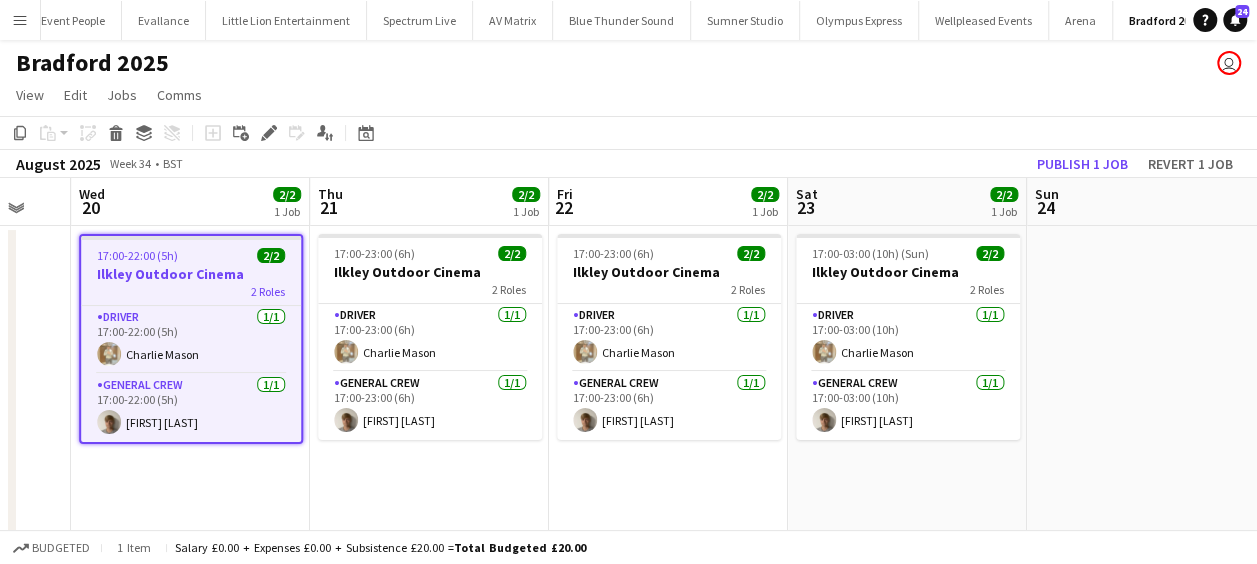 drag, startPoint x: 737, startPoint y: 492, endPoint x: 632, endPoint y: 492, distance: 105 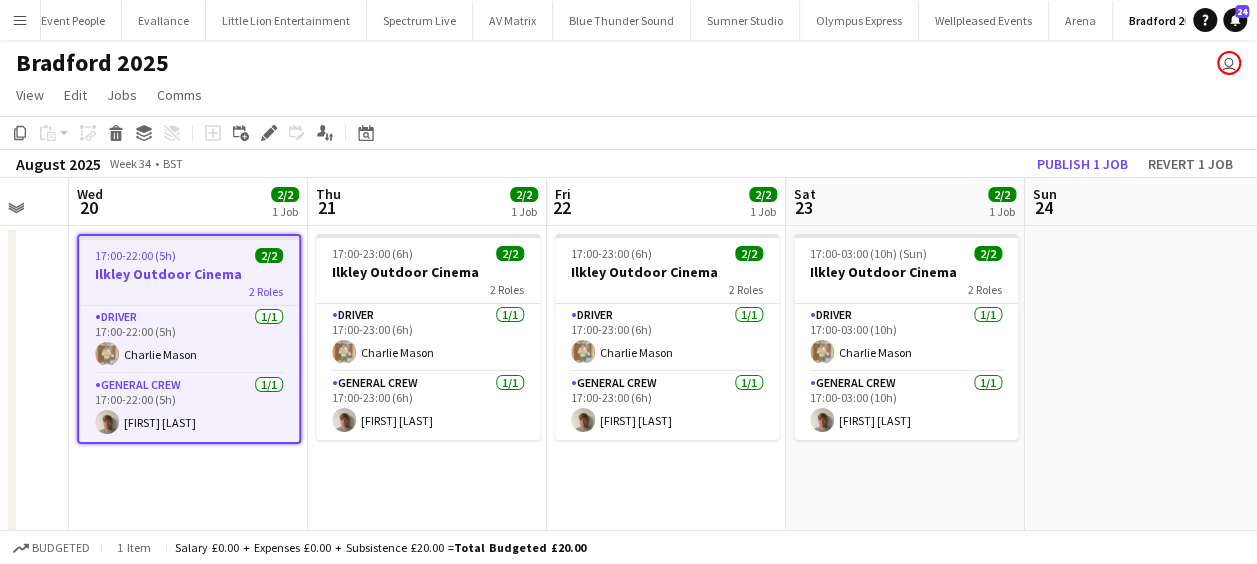 click on "17:00-23:00 (6h)    2/2   Ilkley Outdoor Cinema   2 Roles   Driver   1/1   17:00-23:00 (6h)
[FIRST] [LAST]  General Crew   1/1   17:00-23:00 (6h)
[FIRST] [LAST]" at bounding box center [666, 398] 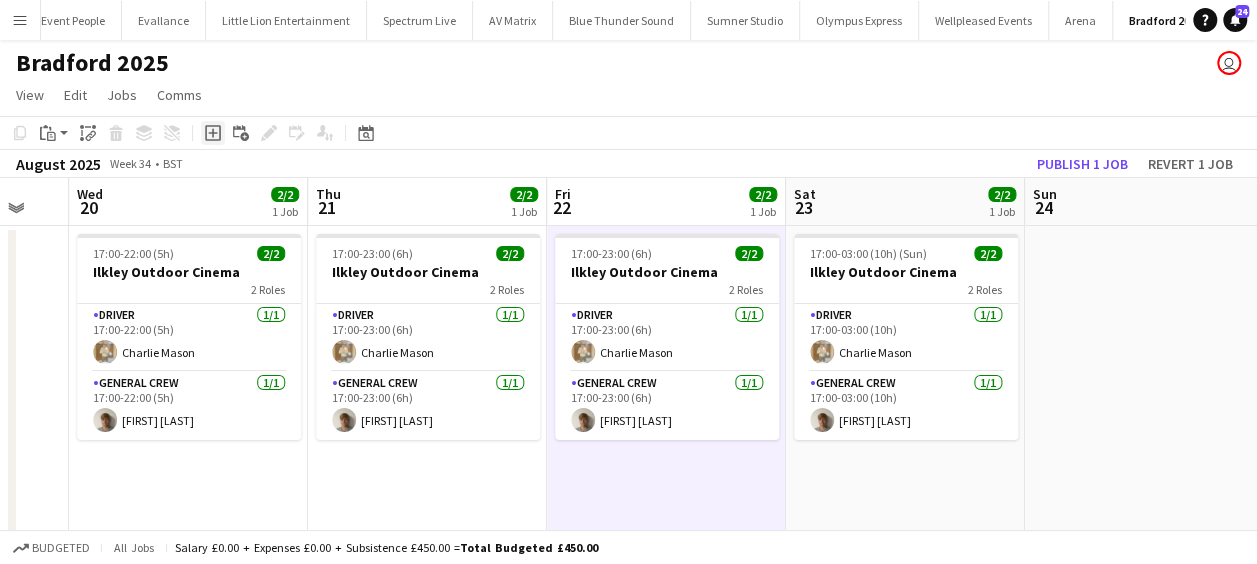 click on "Add job" 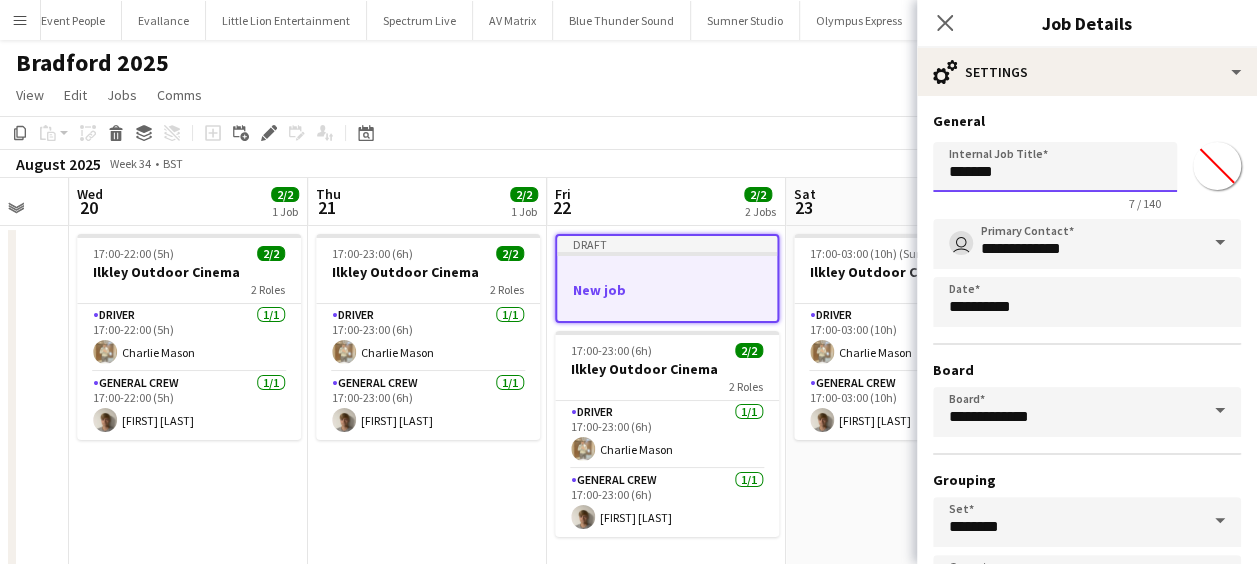 drag, startPoint x: 1004, startPoint y: 168, endPoint x: 767, endPoint y: 200, distance: 239.15057 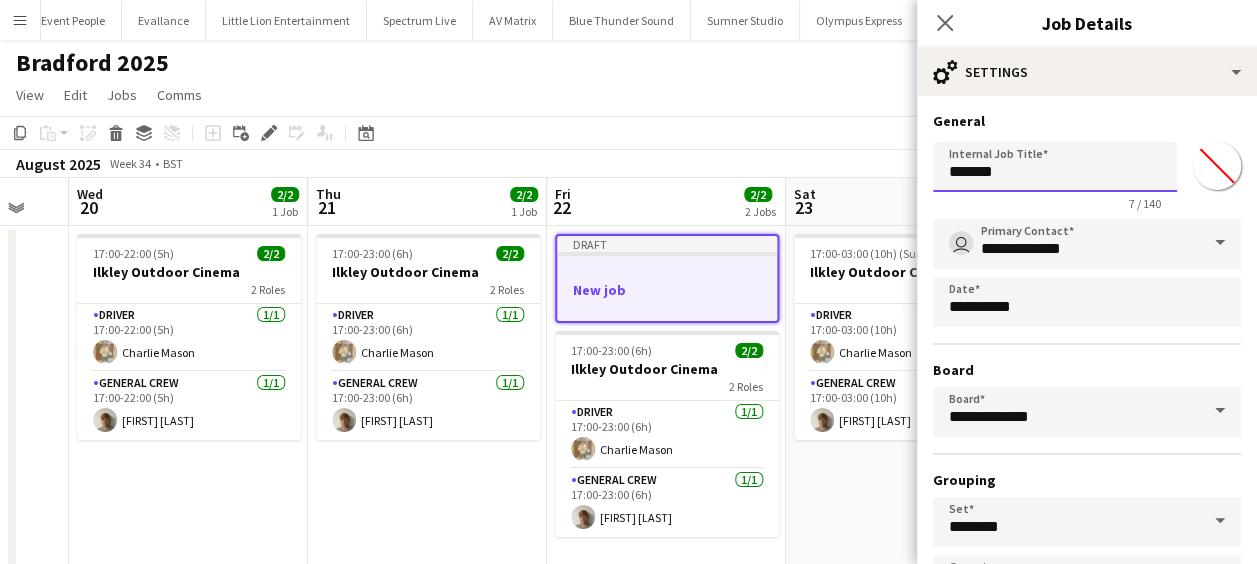click on "Menu
Boards
Boards   Boards   All jobs   Status
Workforce
Workforce   My Workforce   Recruiting
Comms
Comms
Pay
Pay   Approvals   Payments   Reports
Platform Settings
Platform Settings   App settings   Your settings   Profiles
Training Academy
Training Academy
Knowledge Base
Knowledge Base
Product Updates
Product Updates   Log Out   Privacy   Event People
Close
Evallance
Close
Little Lion Entertainment
Close
Spectrum Live
Close
AV Matrix
Close
Blue Thunder Sound
Close
Sumner Studio
Close
Olympus Express
Close
Wellpleased Events" at bounding box center [628, 314] 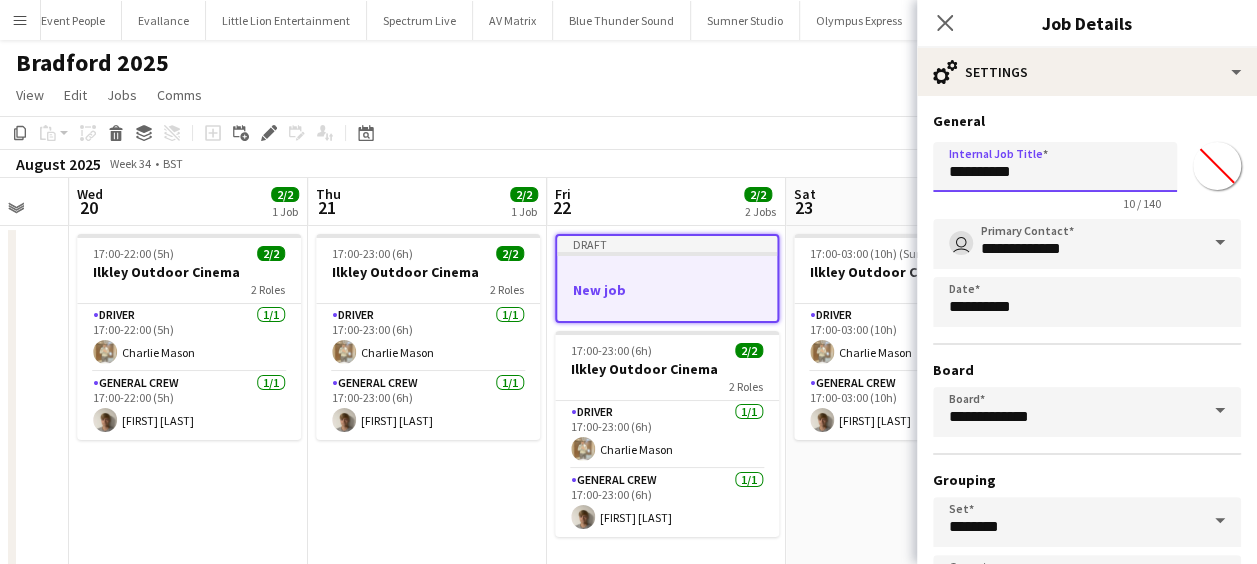 type on "**********" 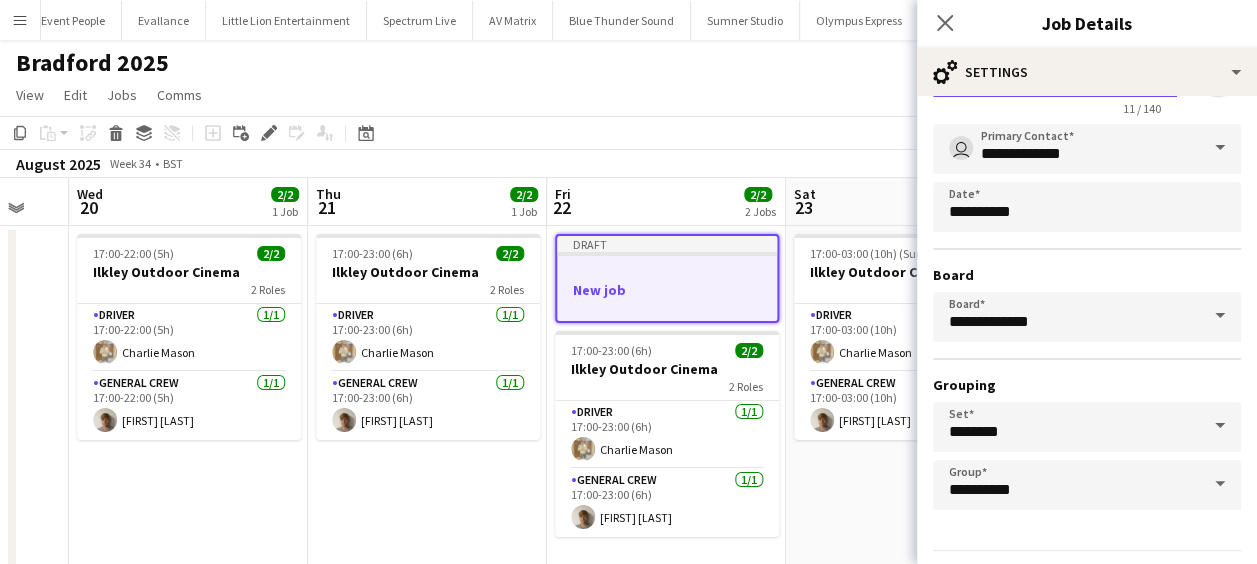 scroll, scrollTop: 154, scrollLeft: 0, axis: vertical 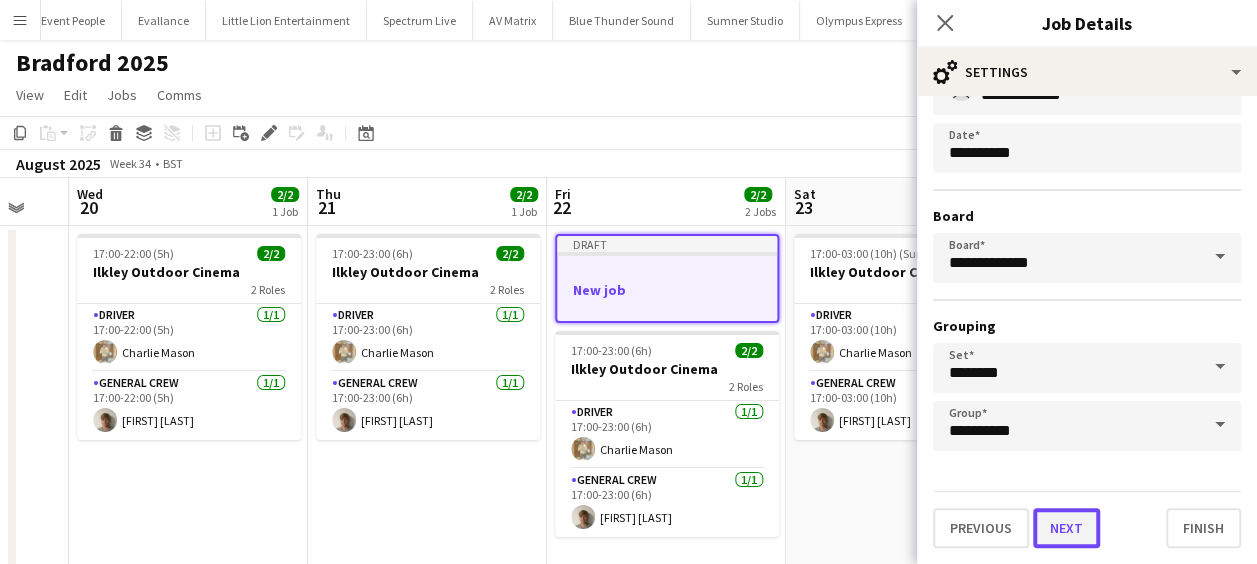 click on "Next" at bounding box center [1066, 528] 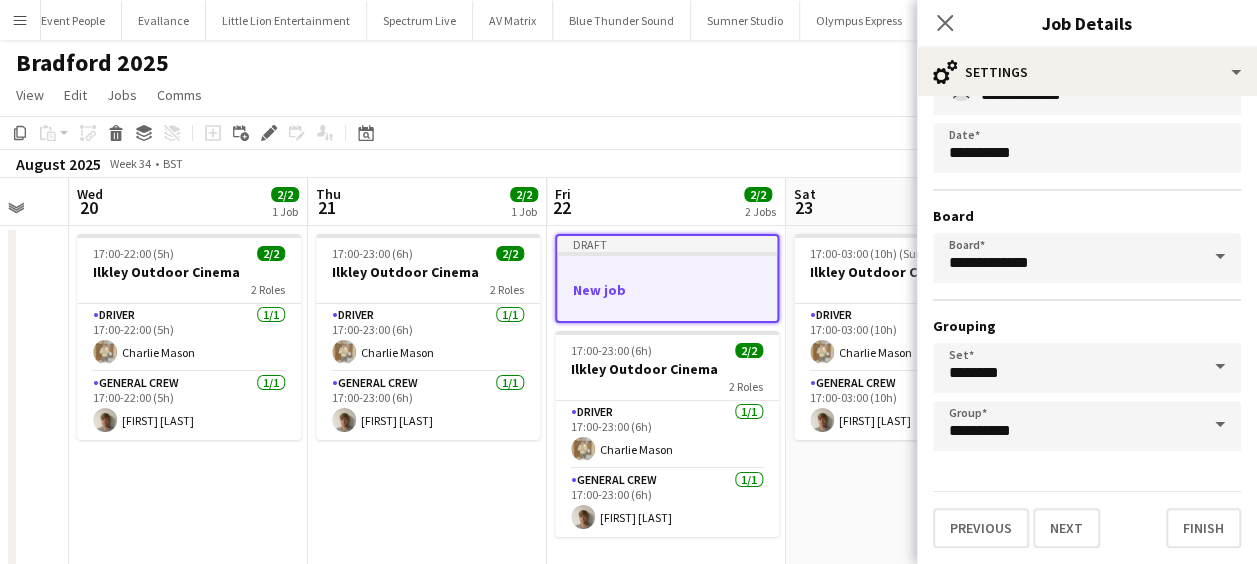 scroll, scrollTop: 0, scrollLeft: 0, axis: both 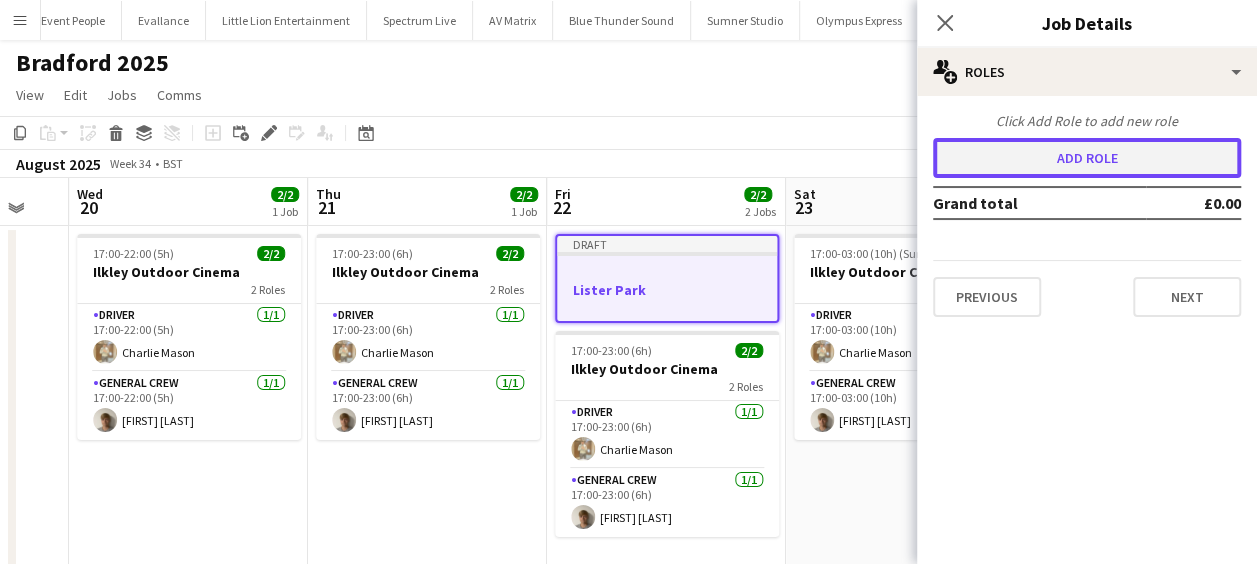 click on "Add role" at bounding box center [1087, 158] 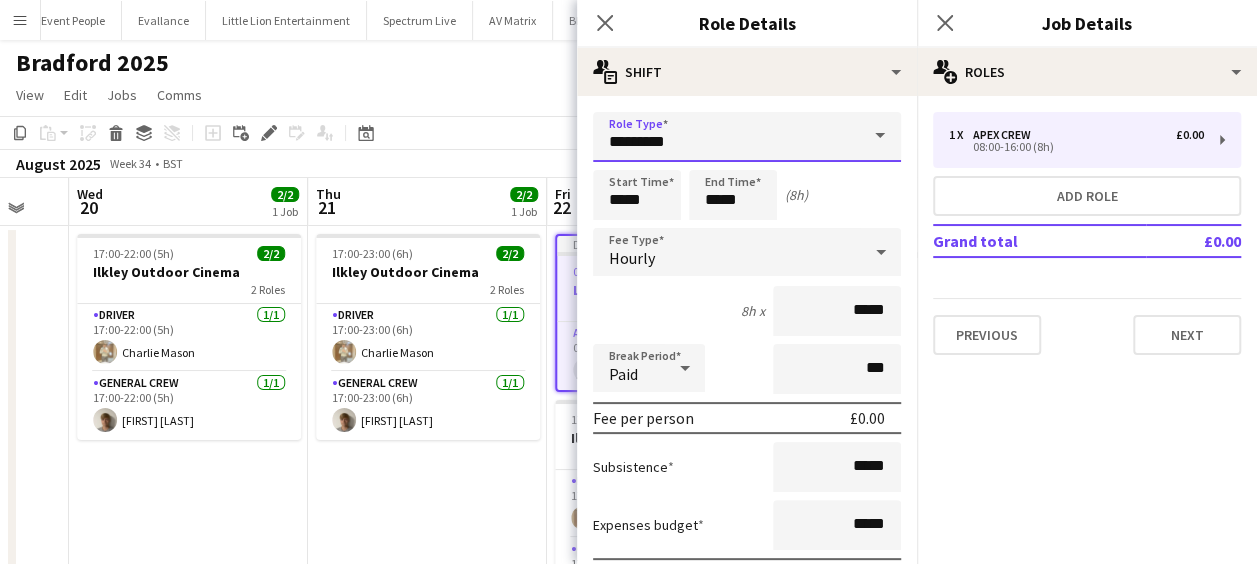 drag, startPoint x: 698, startPoint y: 147, endPoint x: 472, endPoint y: 196, distance: 231.25095 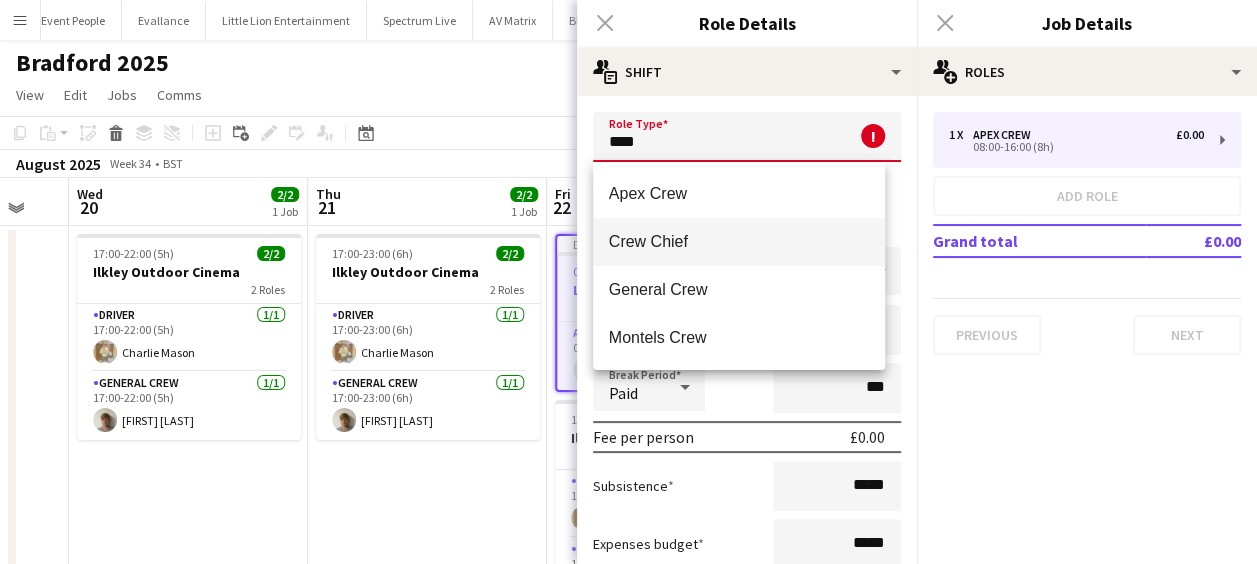 click on "Crew Chief" at bounding box center (739, 241) 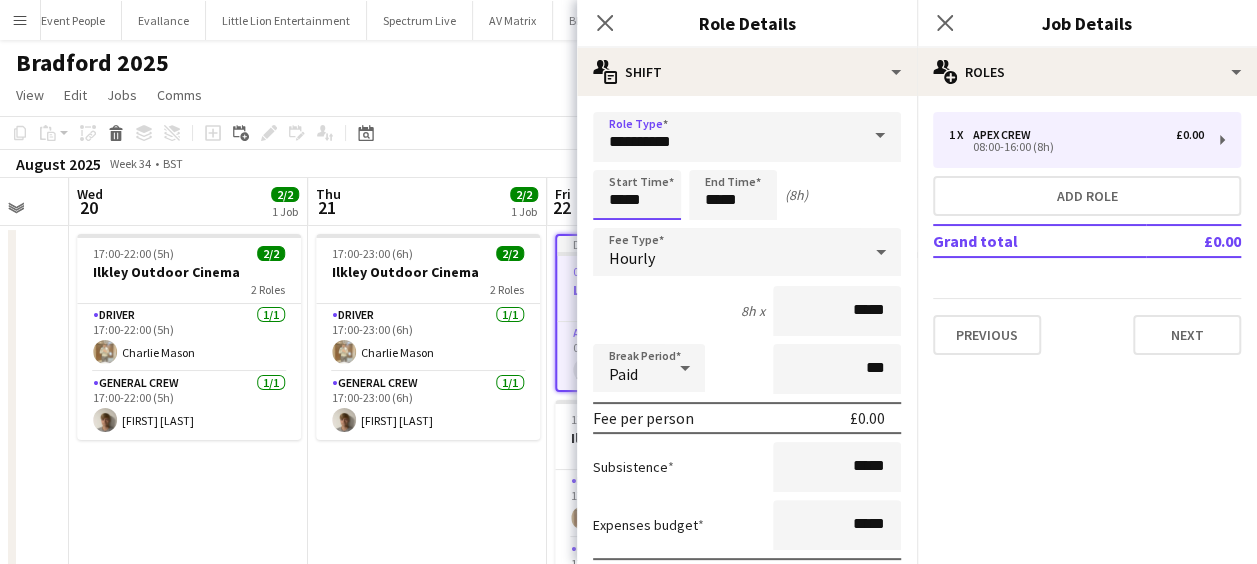 click on "*****" at bounding box center [637, 195] 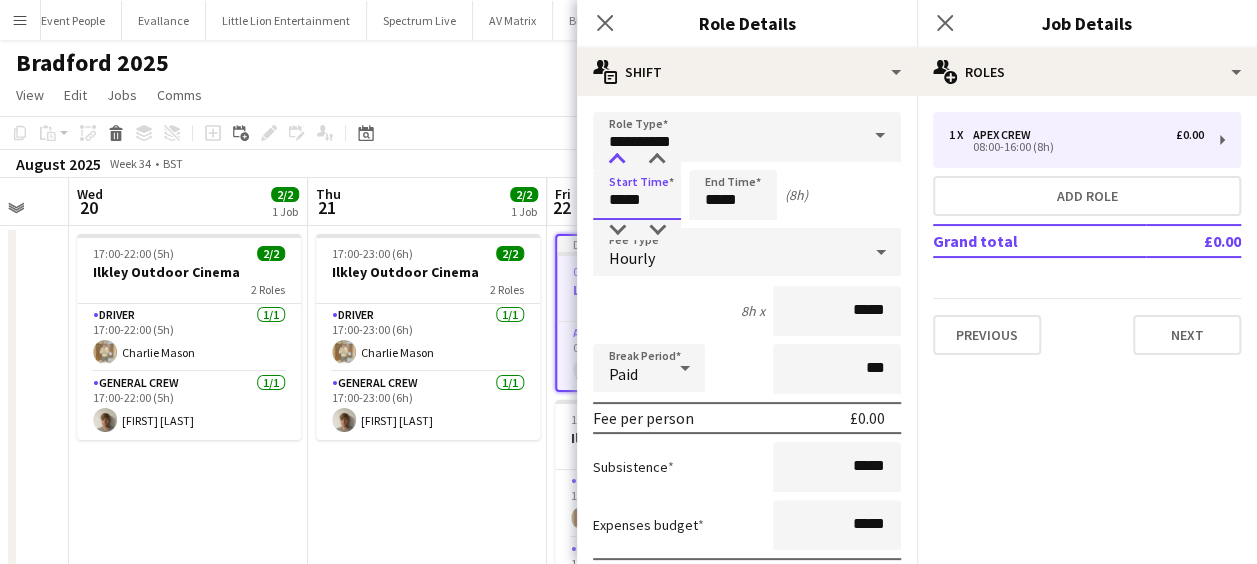 type on "*****" 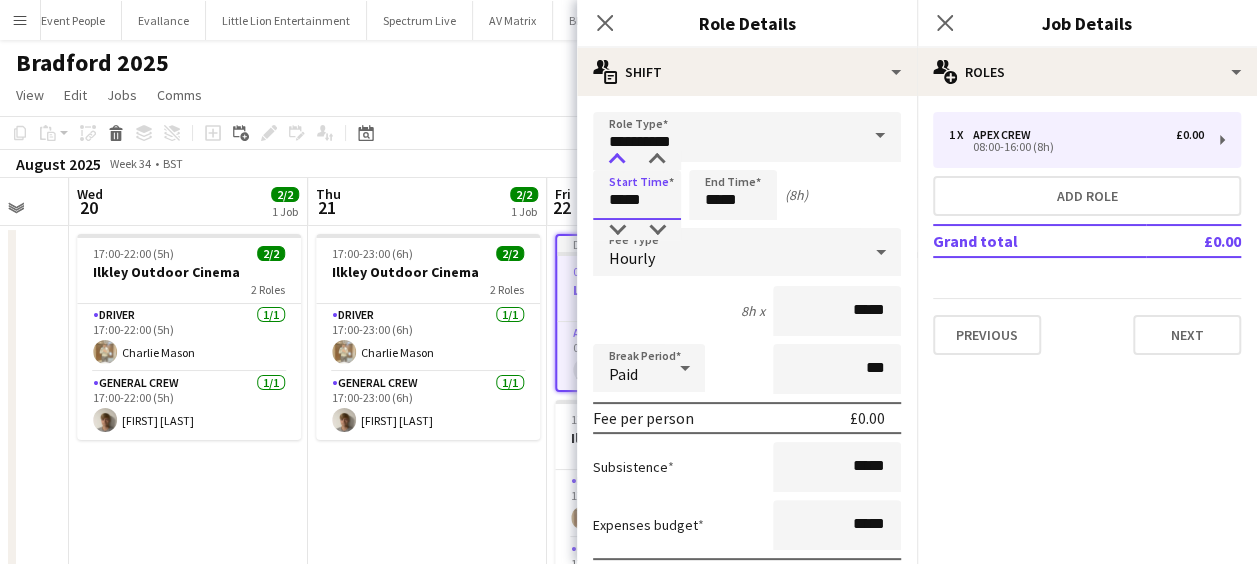 click at bounding box center (617, 160) 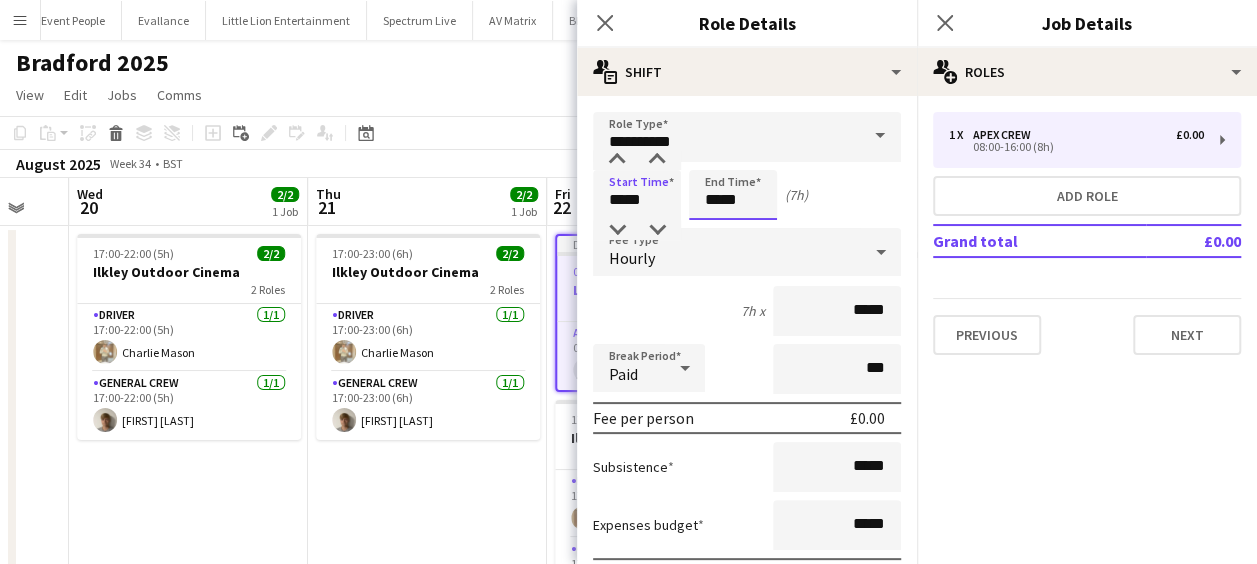 click on "*****" at bounding box center (733, 195) 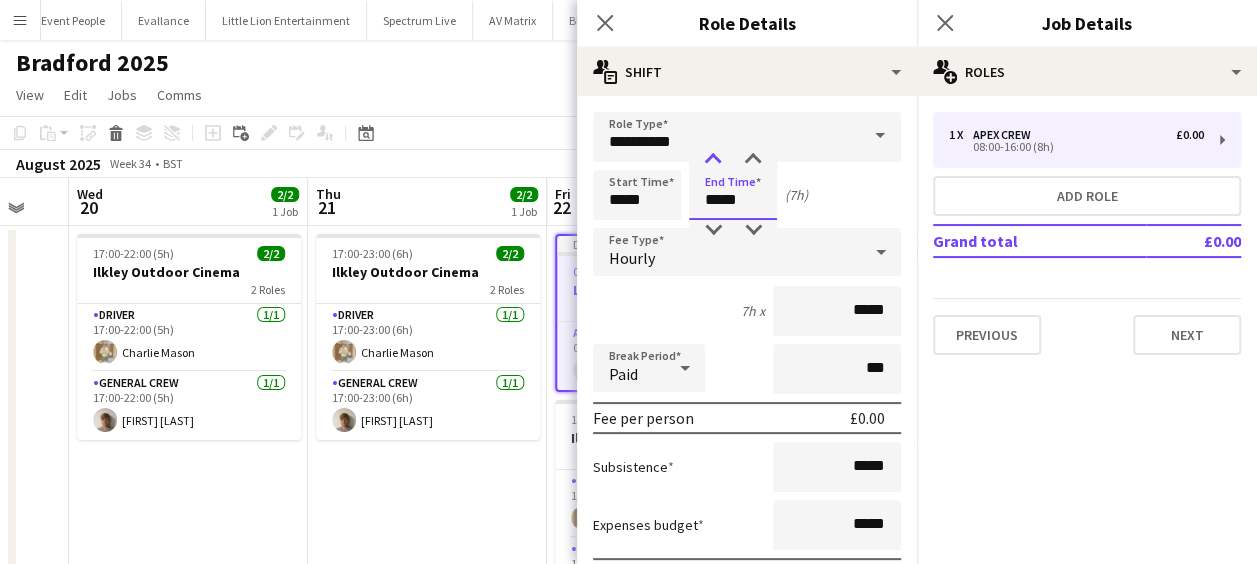 type on "*****" 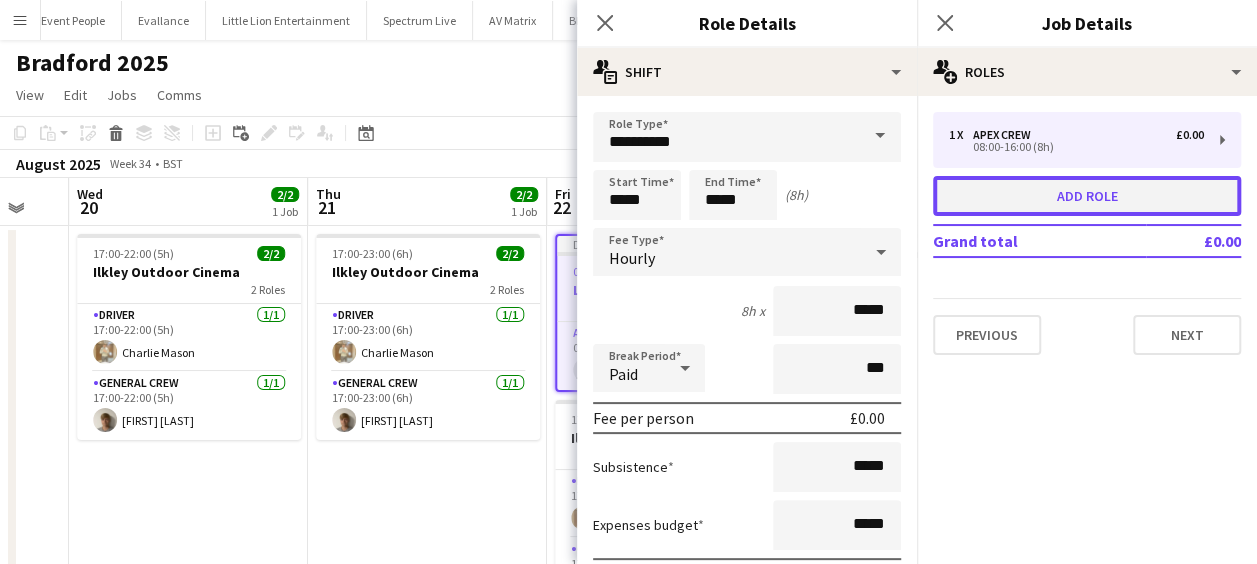 click on "Add role" at bounding box center [1087, 196] 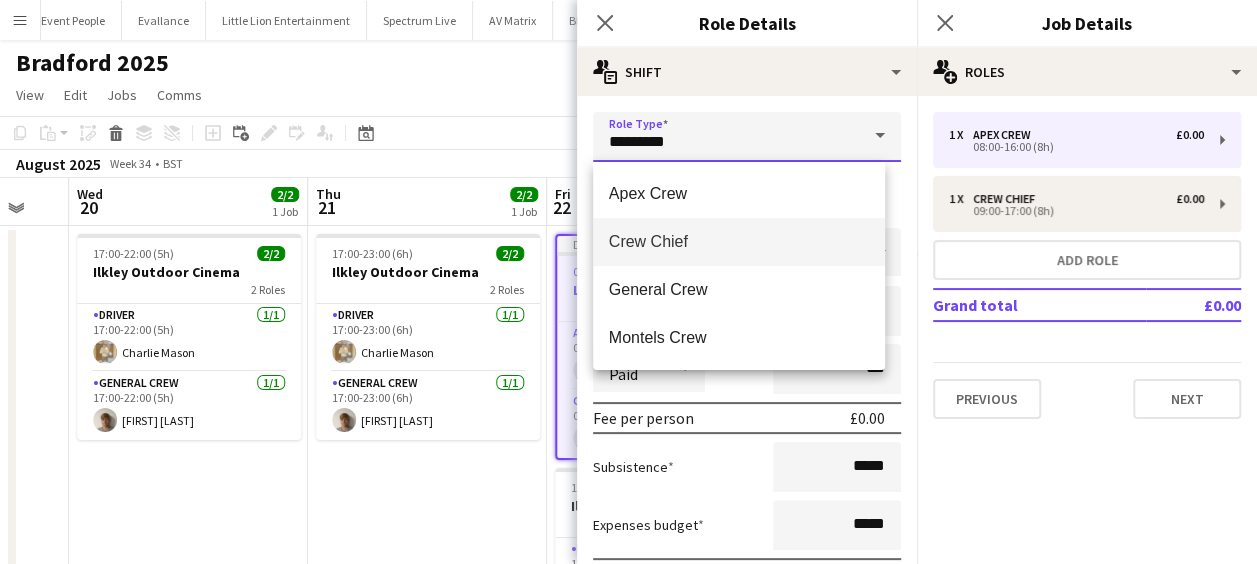 drag, startPoint x: 725, startPoint y: 140, endPoint x: 565, endPoint y: 154, distance: 160.61133 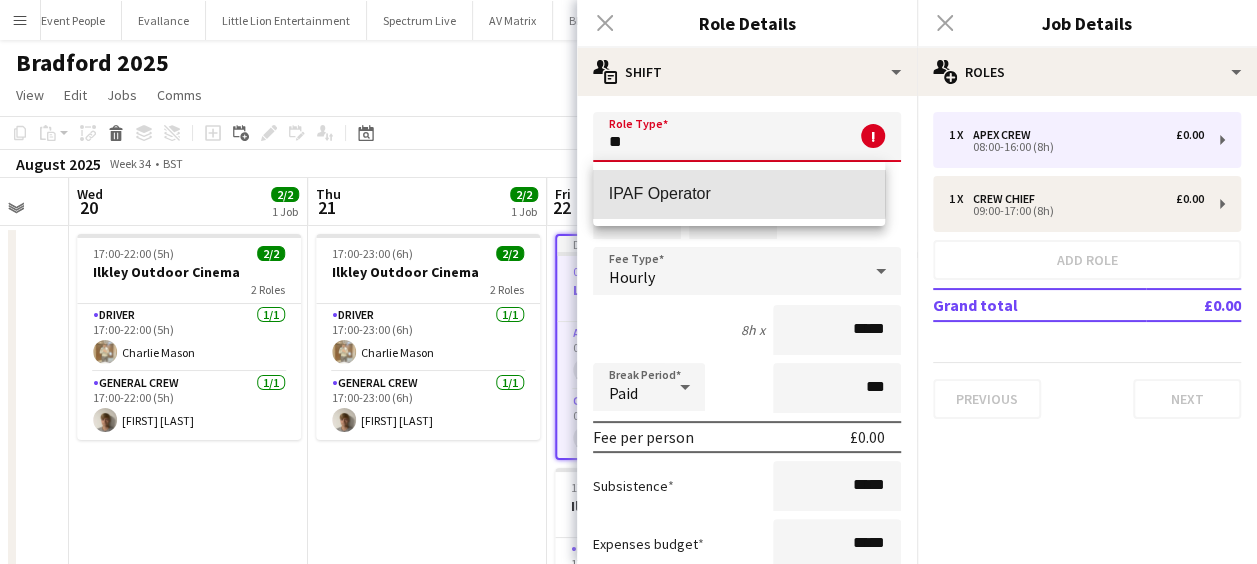 click on "IPAF Operator" at bounding box center [739, 193] 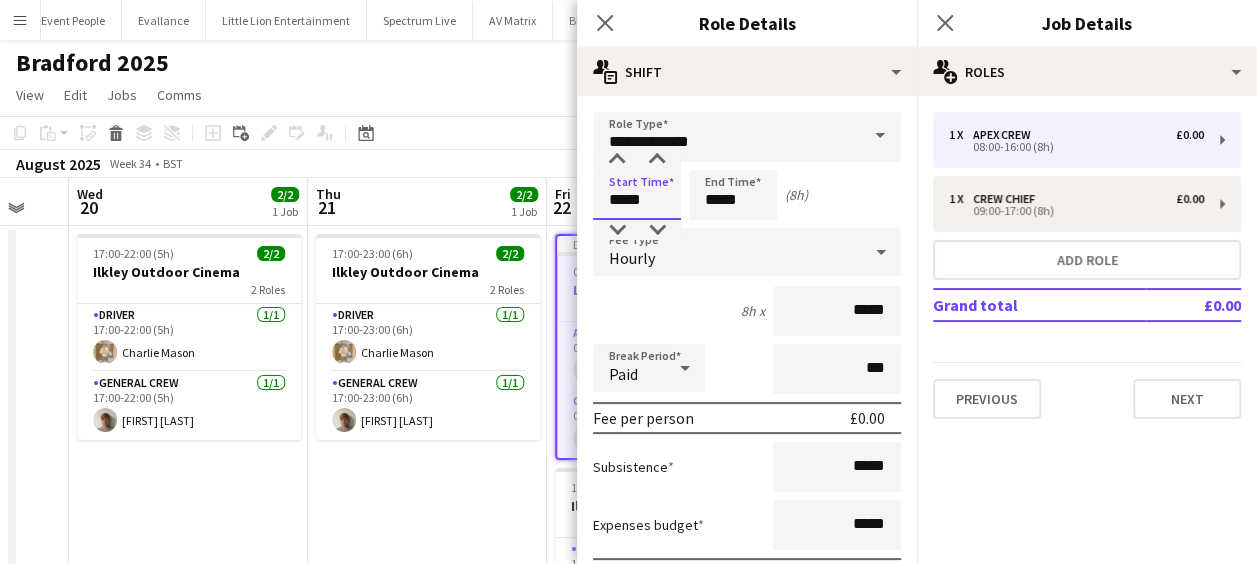 drag, startPoint x: 576, startPoint y: 203, endPoint x: 529, endPoint y: 206, distance: 47.095646 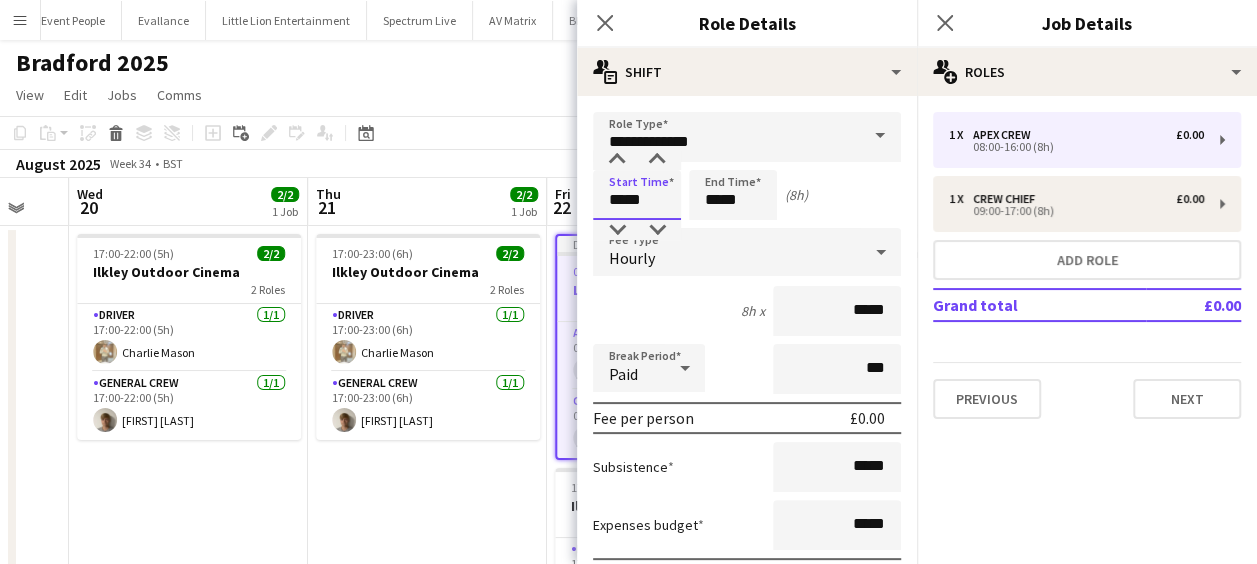 click on "Menu
Boards
Boards   Boards   All jobs   Status
Workforce
Workforce   My Workforce   Recruiting
Comms
Comms
Pay
Pay   Approvals   Payments   Reports
Platform Settings
Platform Settings   App settings   Your settings   Profiles
Training Academy
Training Academy
Knowledge Base
Knowledge Base
Product Updates
Product Updates   Log Out   Privacy   Event People
Close
Evallance
Close
Little Lion Entertainment
Close
Spectrum Live
Close
AV Matrix
Close
Blue Thunder Sound
Close
Sumner Studio
Close
Olympus Express
Close
Wellpleased Events" at bounding box center (628, 314) 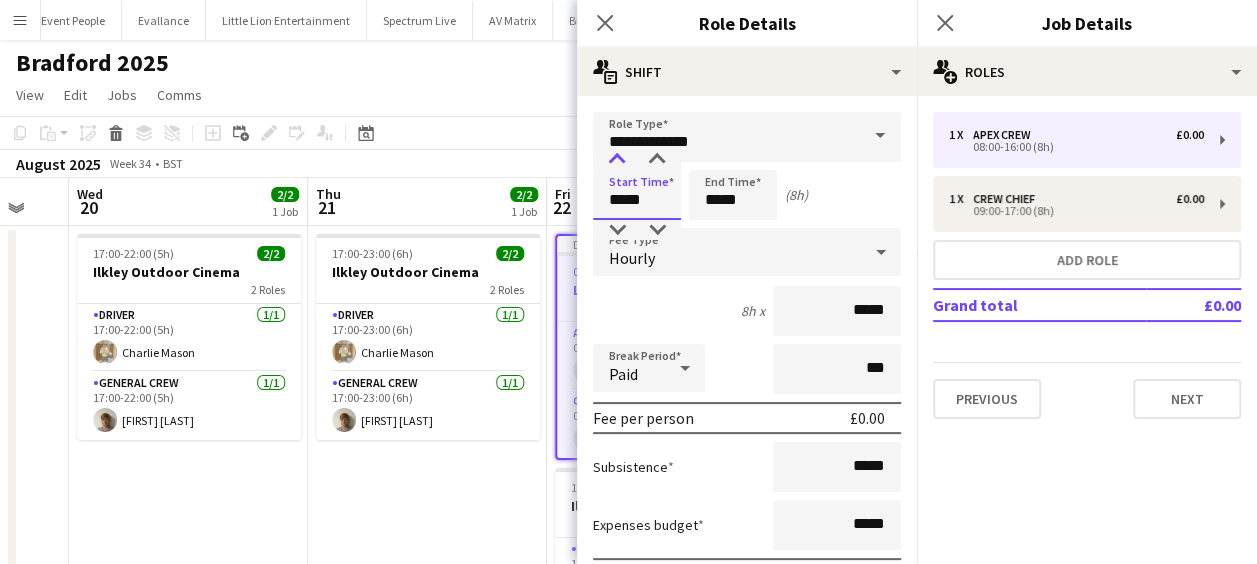 type on "*****" 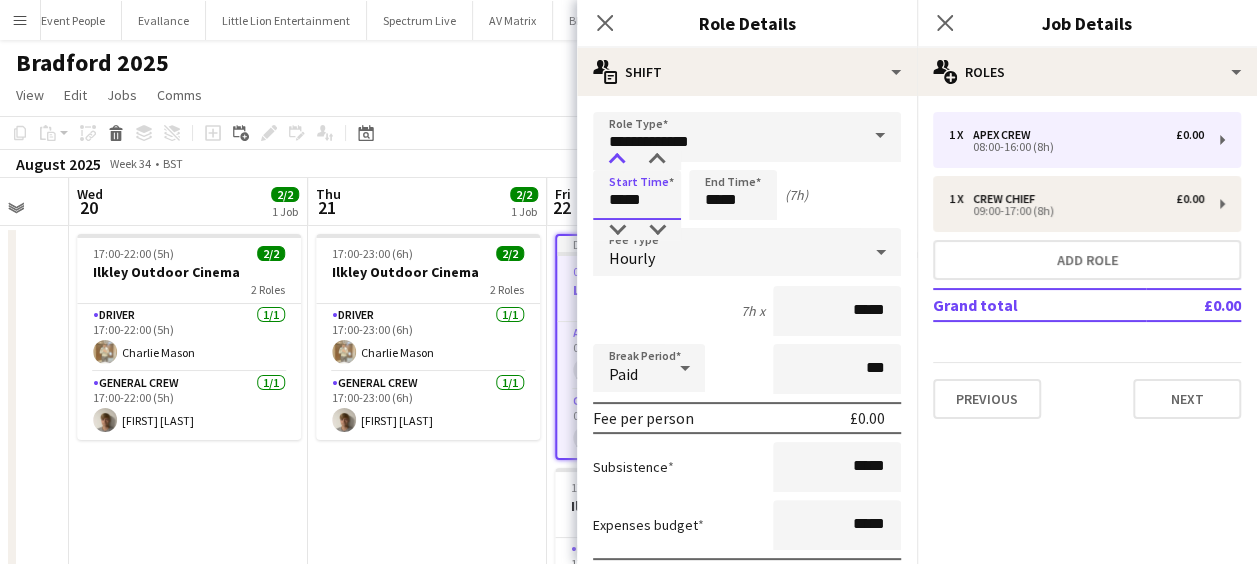 click at bounding box center (617, 160) 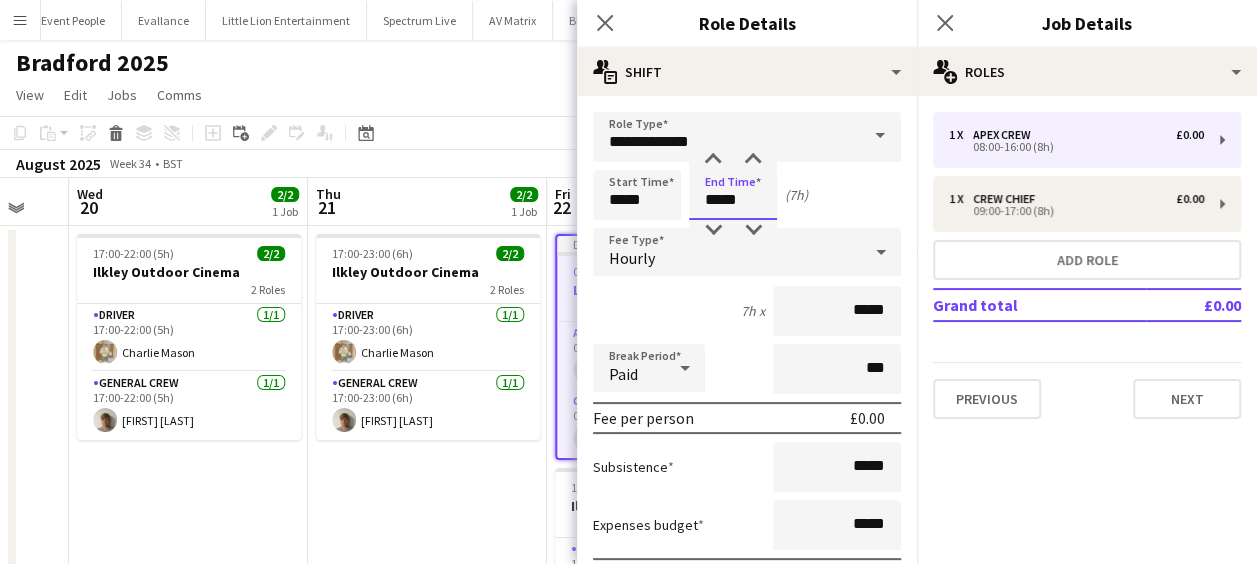 click on "*****" at bounding box center (733, 195) 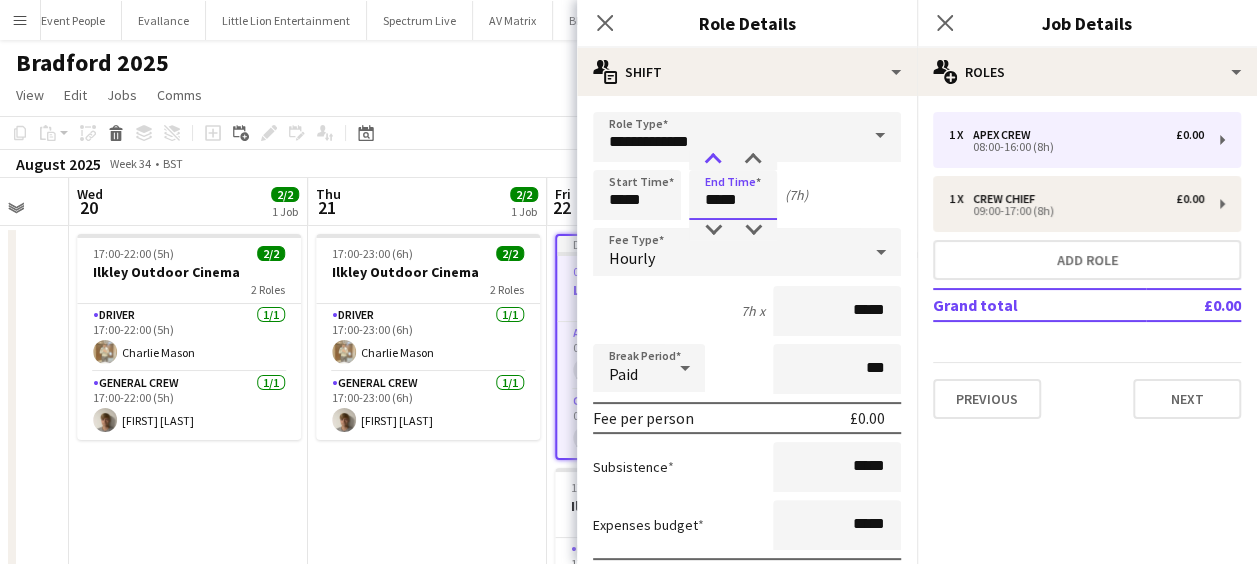 type on "*****" 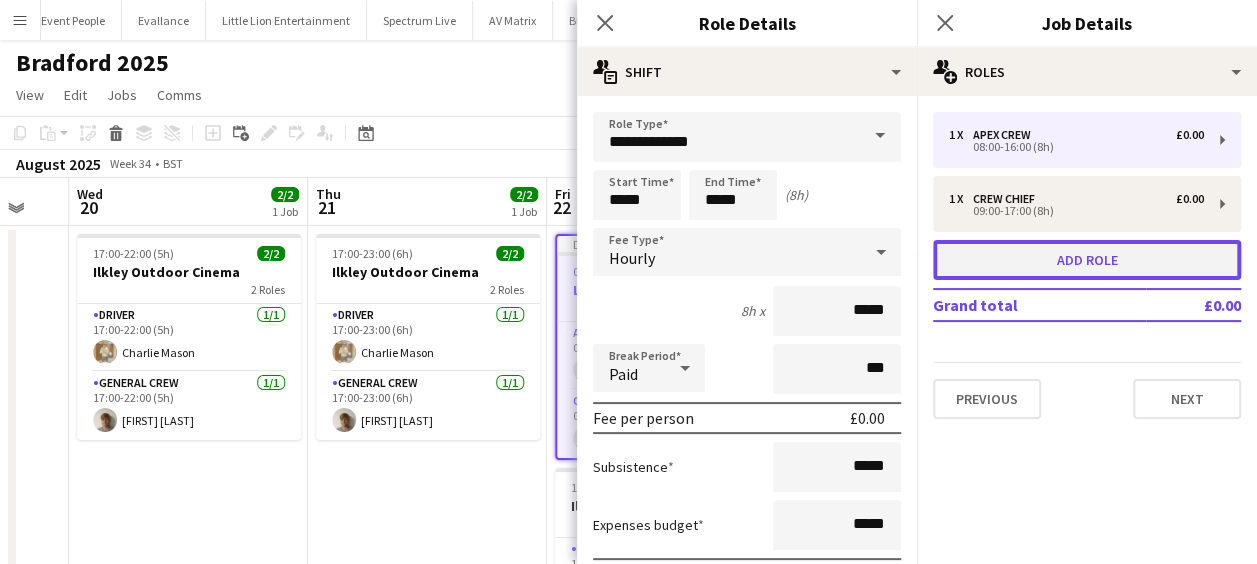 click on "Add role" at bounding box center (1087, 260) 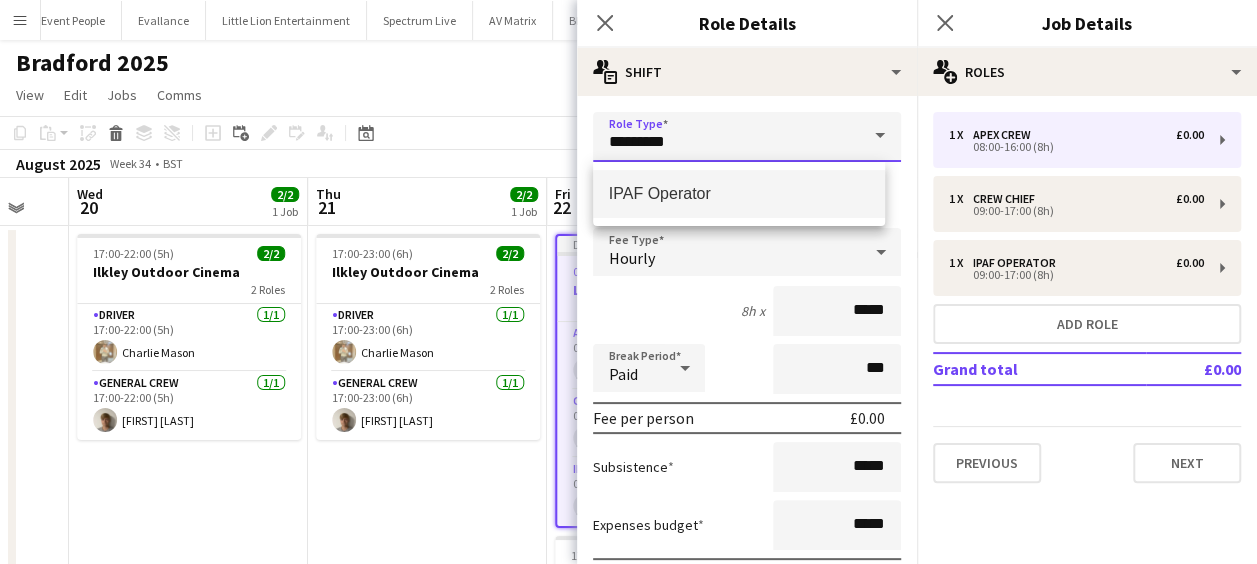 drag, startPoint x: 716, startPoint y: 144, endPoint x: 554, endPoint y: 158, distance: 162.6038 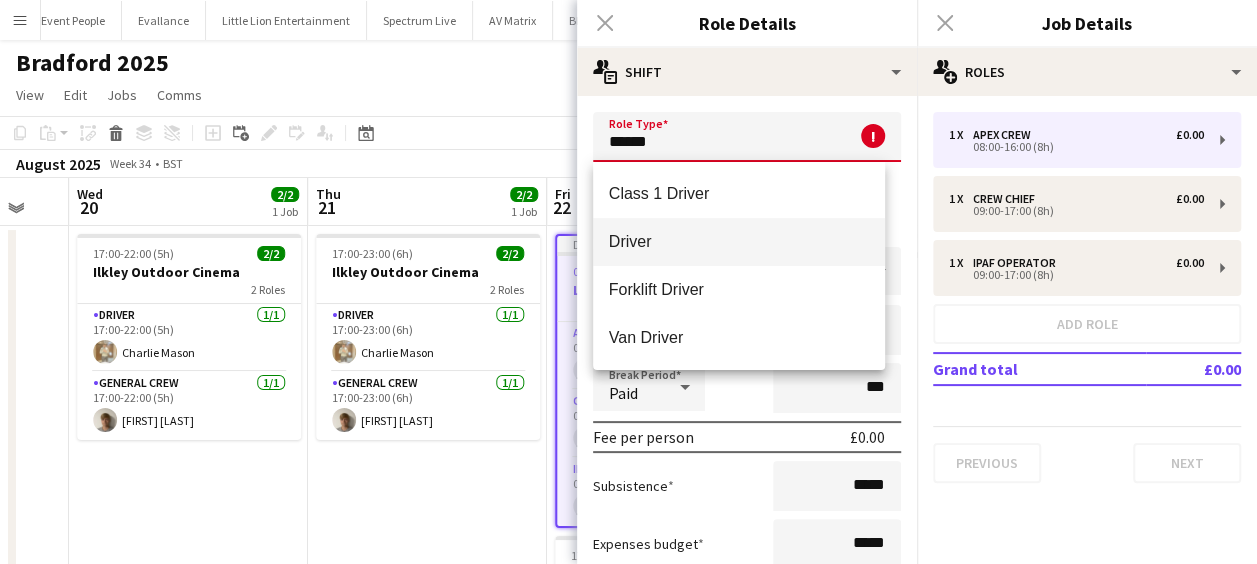 click on "Driver" at bounding box center (739, 241) 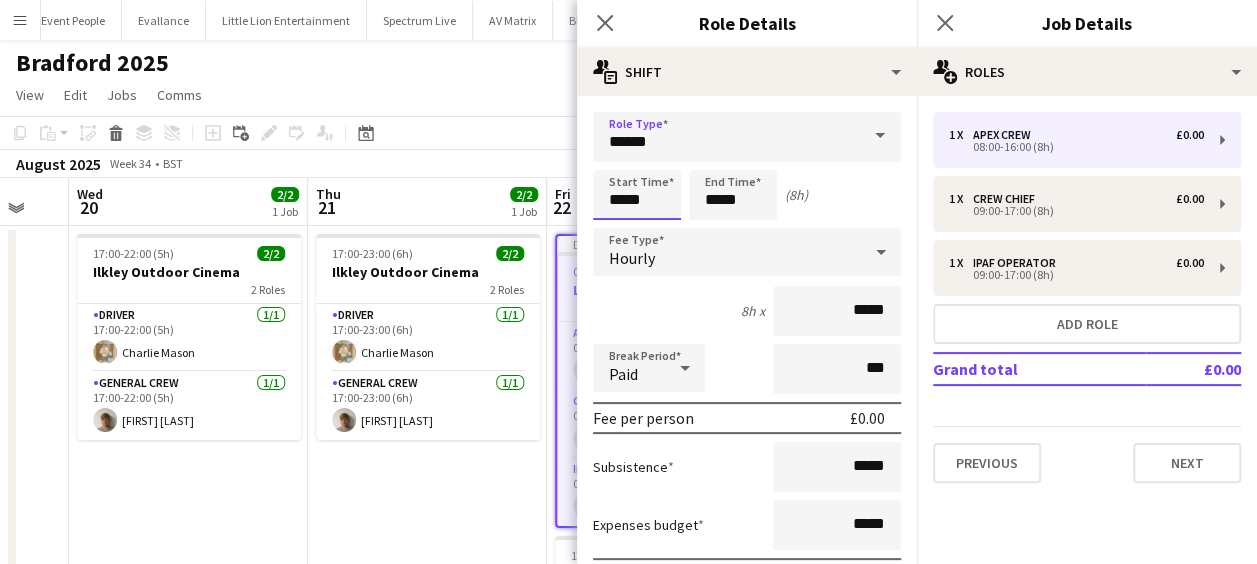 click on "*****" at bounding box center [637, 195] 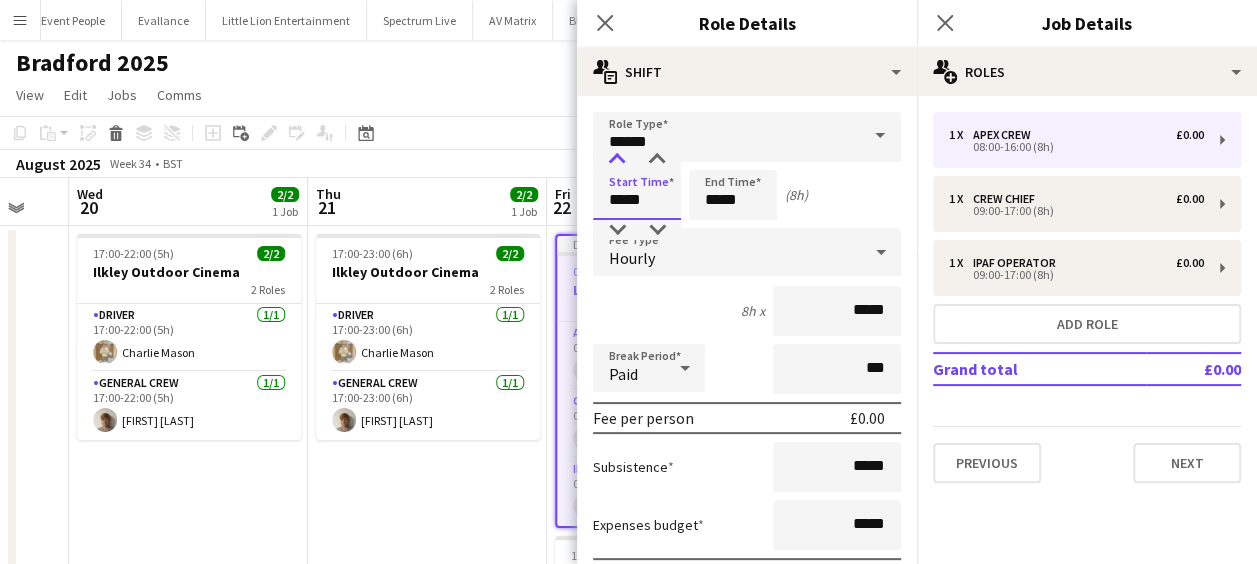 type on "*****" 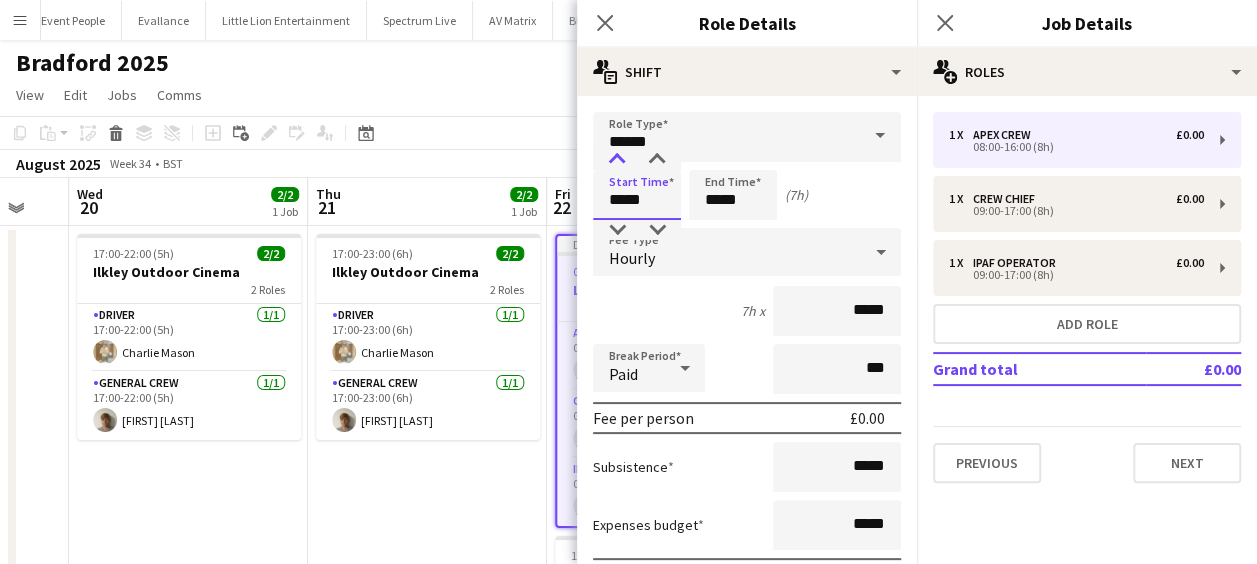 click at bounding box center [617, 160] 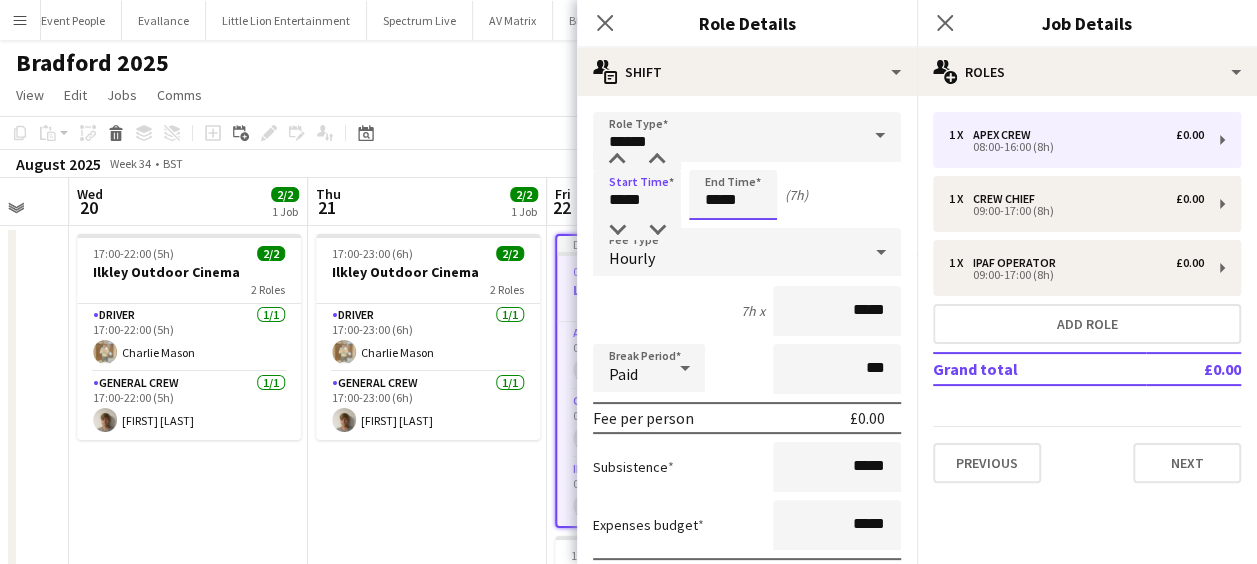 click on "*****" at bounding box center [733, 195] 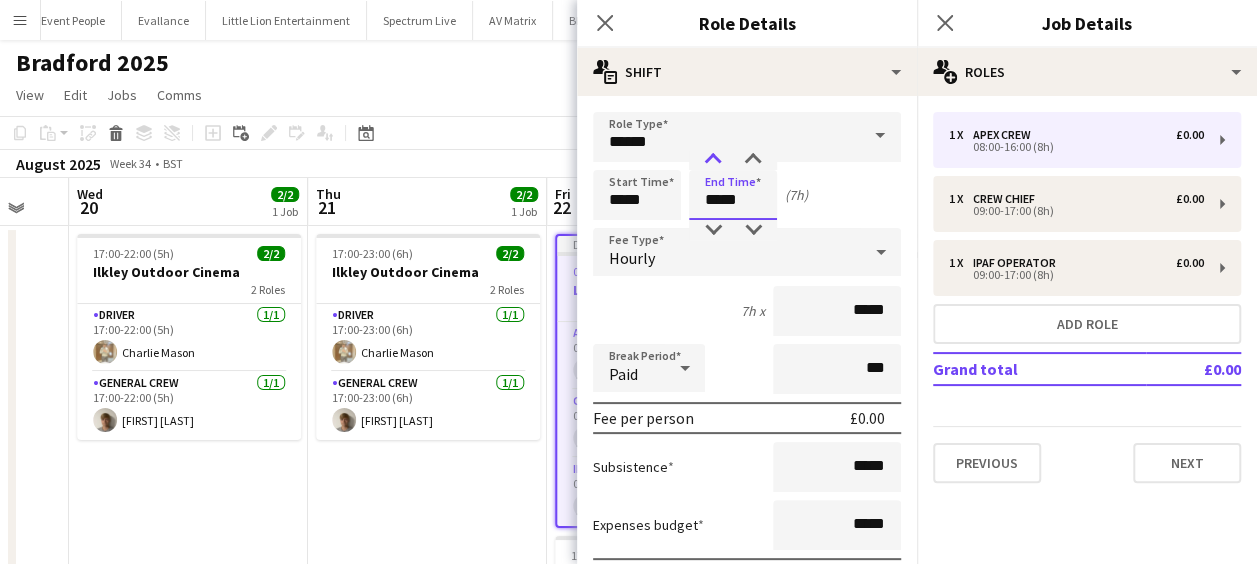 type on "*****" 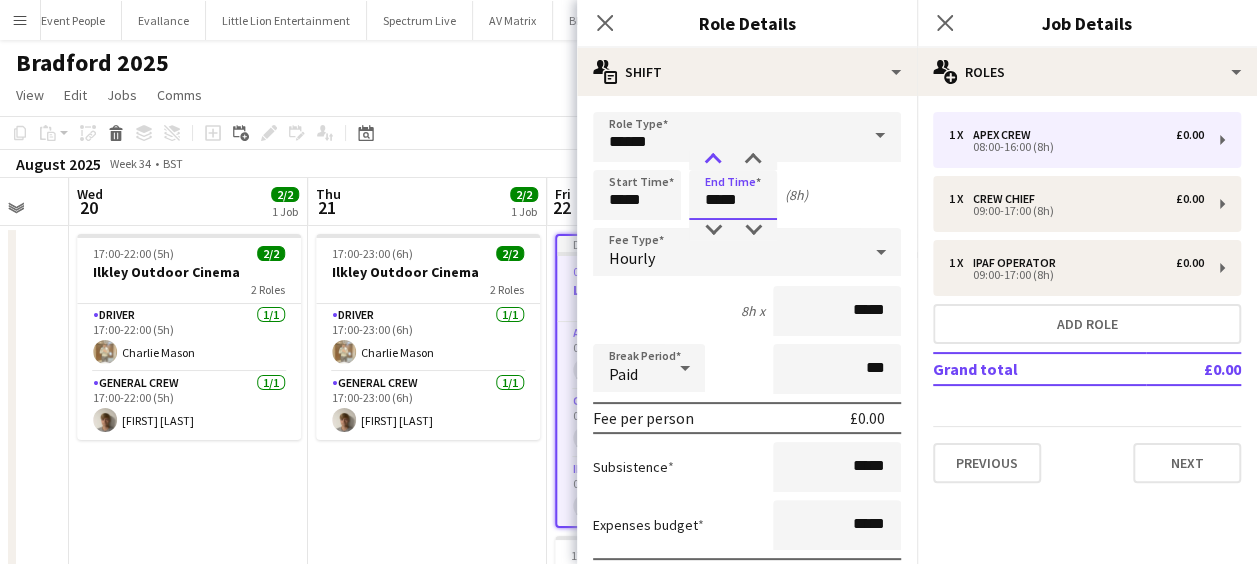 click at bounding box center [713, 160] 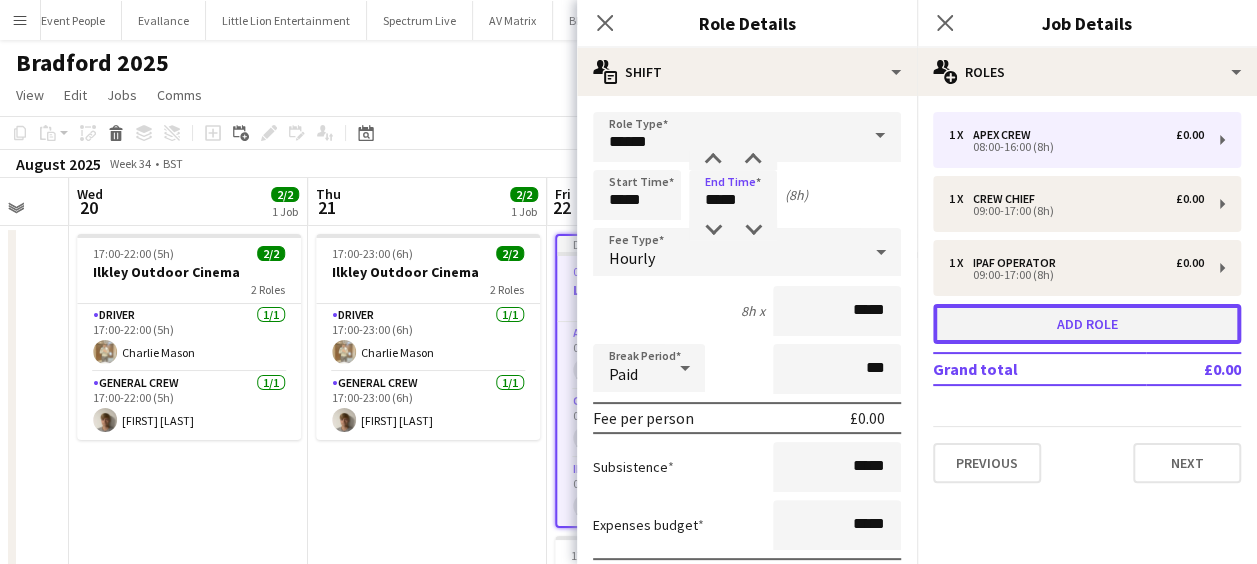 click on "Add role" at bounding box center [1087, 324] 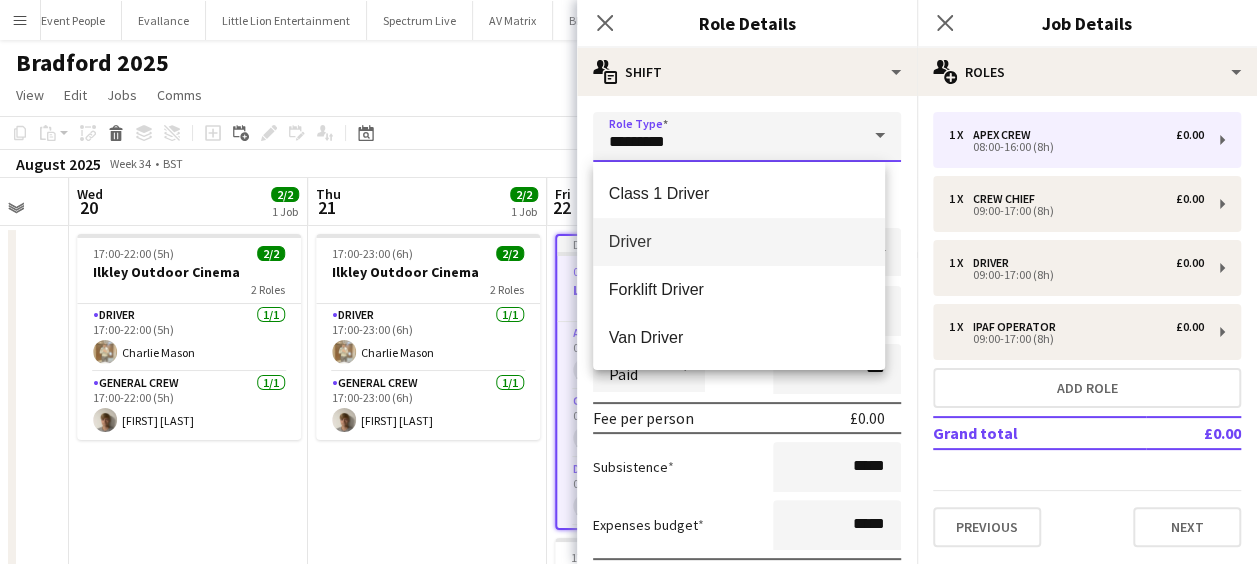 drag, startPoint x: 702, startPoint y: 145, endPoint x: 482, endPoint y: 158, distance: 220.38376 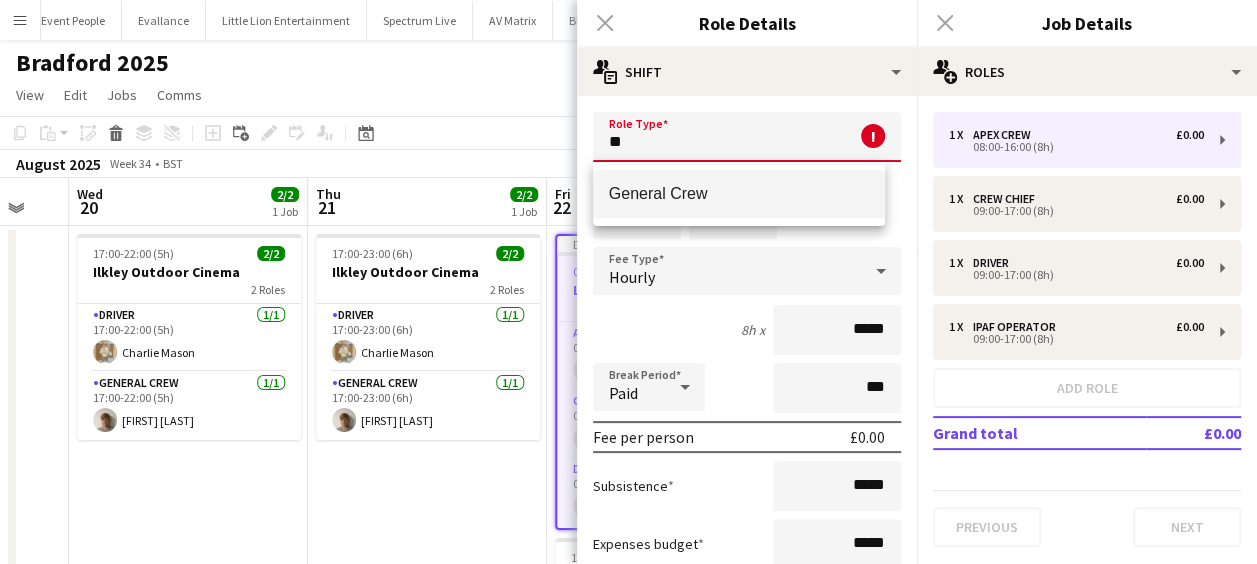 click on "General Crew" at bounding box center (739, 194) 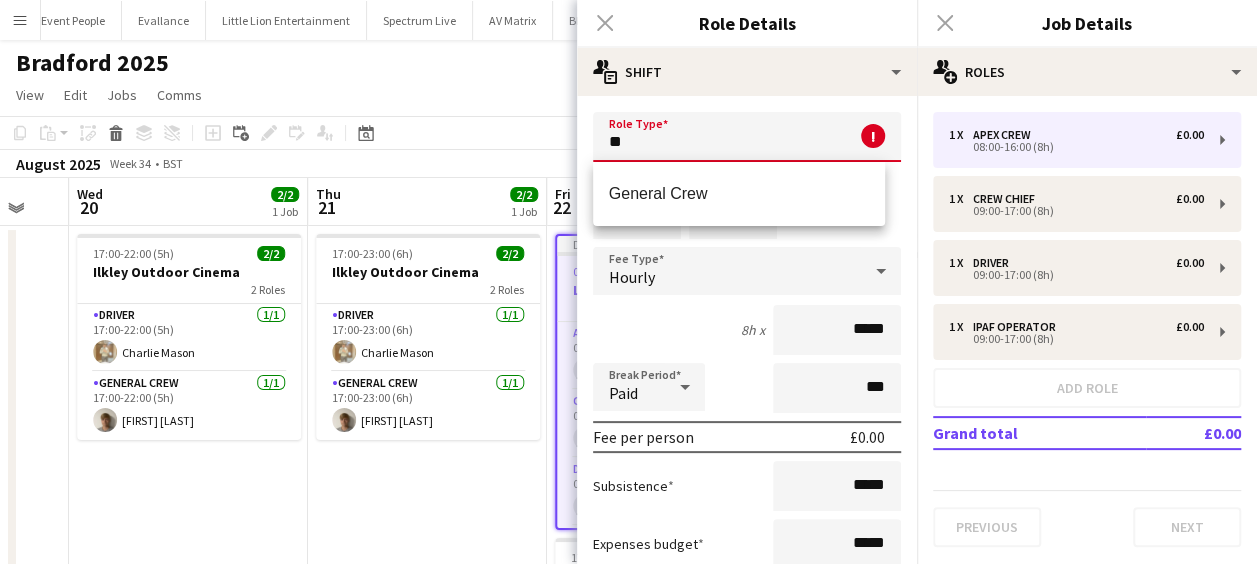 type on "**********" 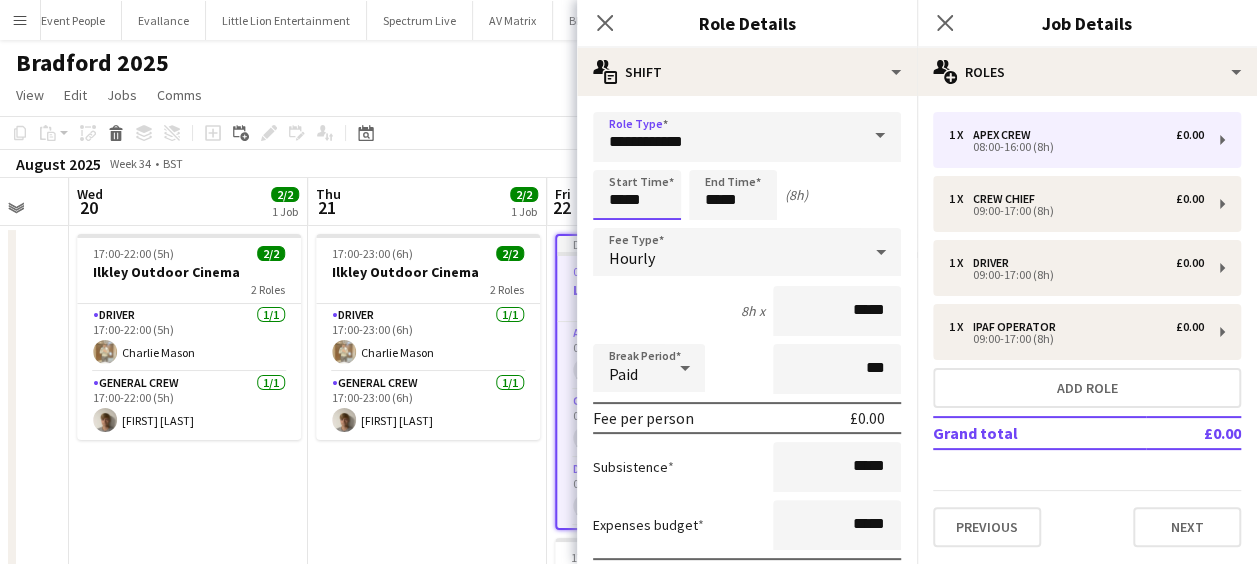 click on "*****" at bounding box center (637, 195) 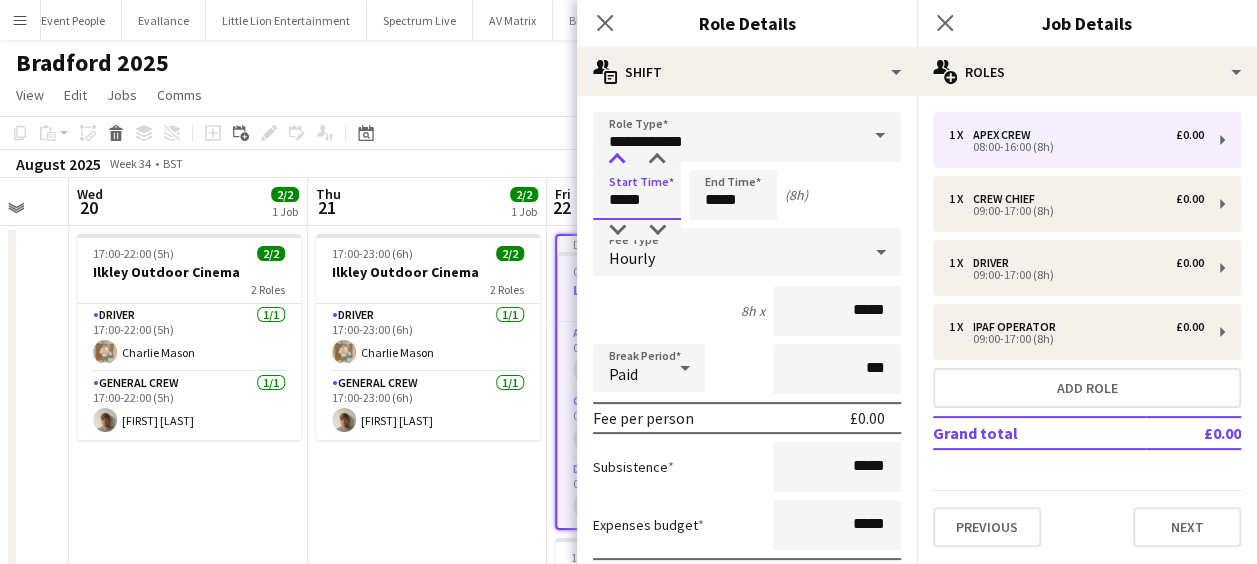 type on "*****" 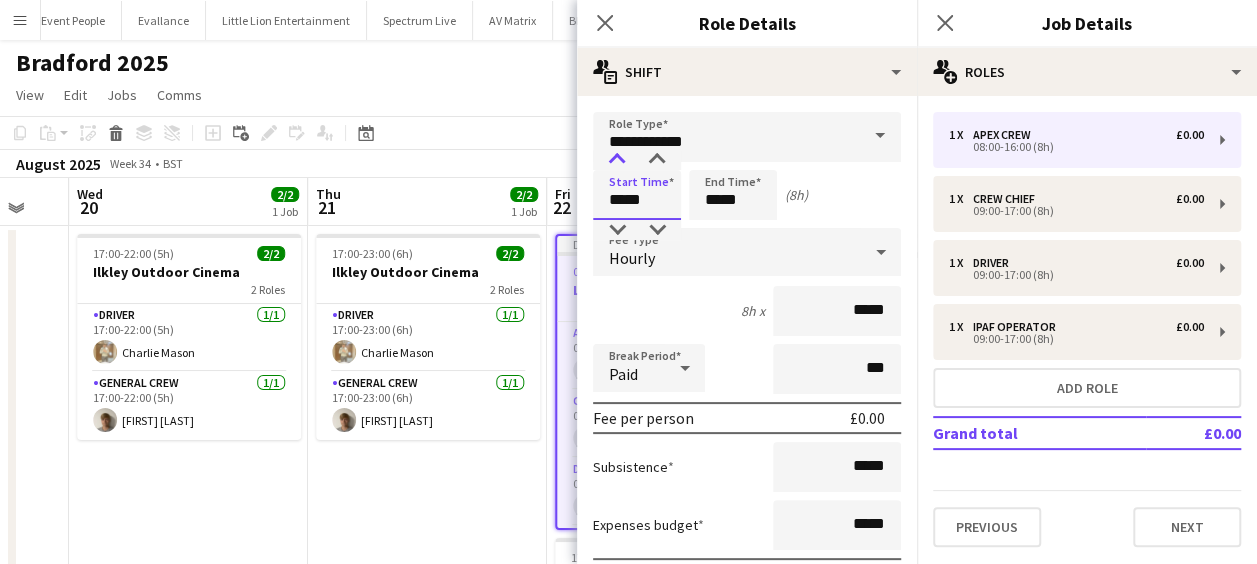 click at bounding box center [617, 160] 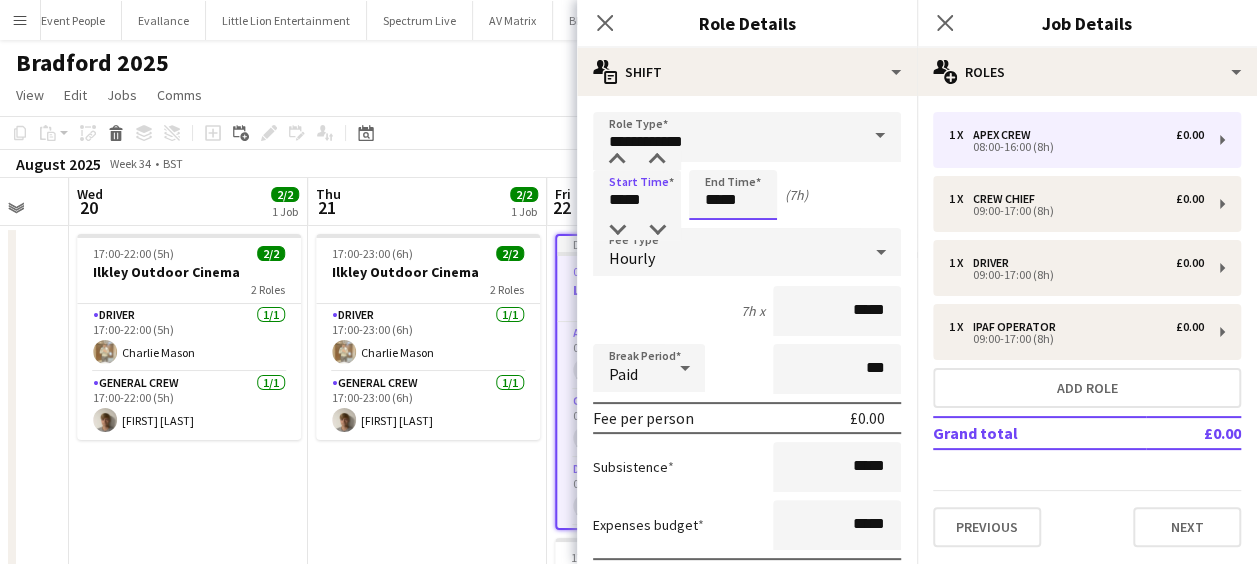 drag, startPoint x: 731, startPoint y: 192, endPoint x: 724, endPoint y: 176, distance: 17.464249 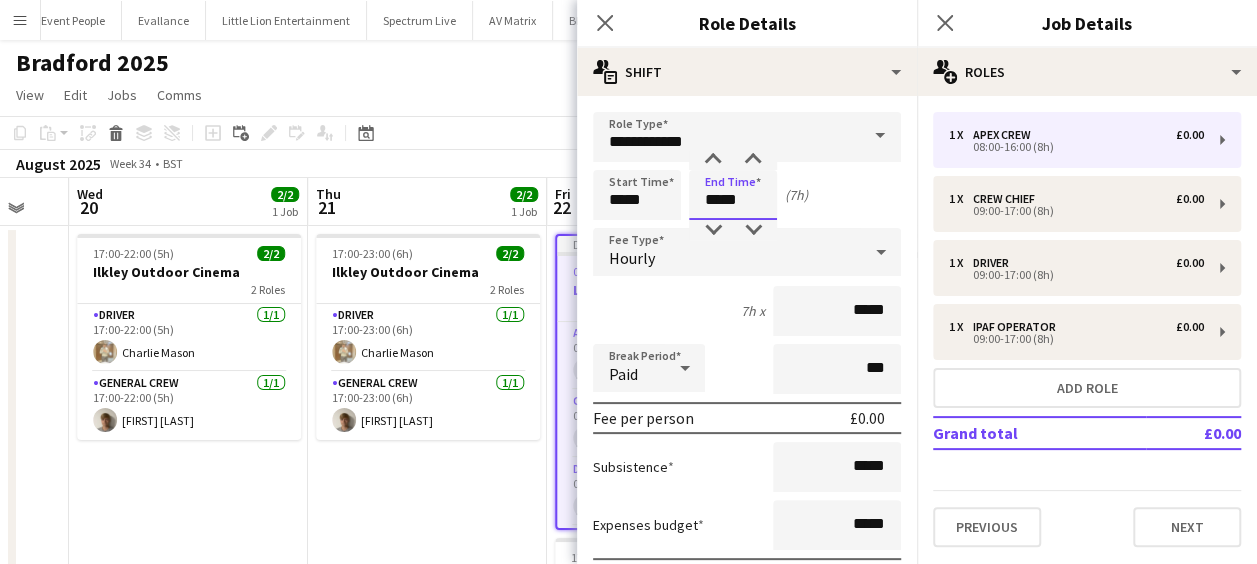 type on "*****" 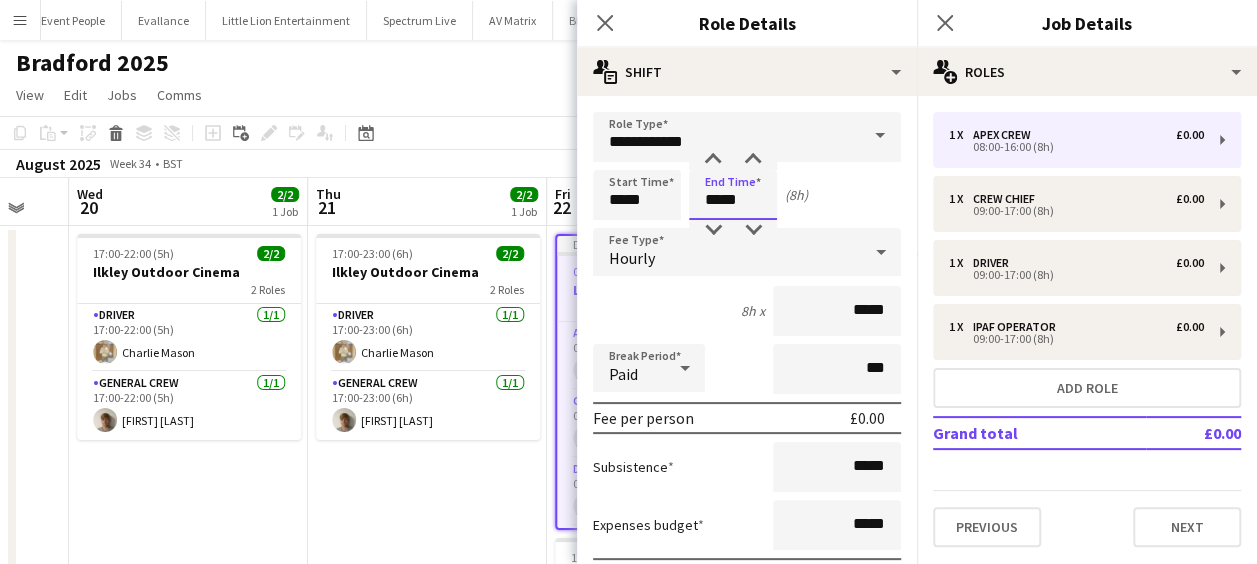 click at bounding box center (713, 160) 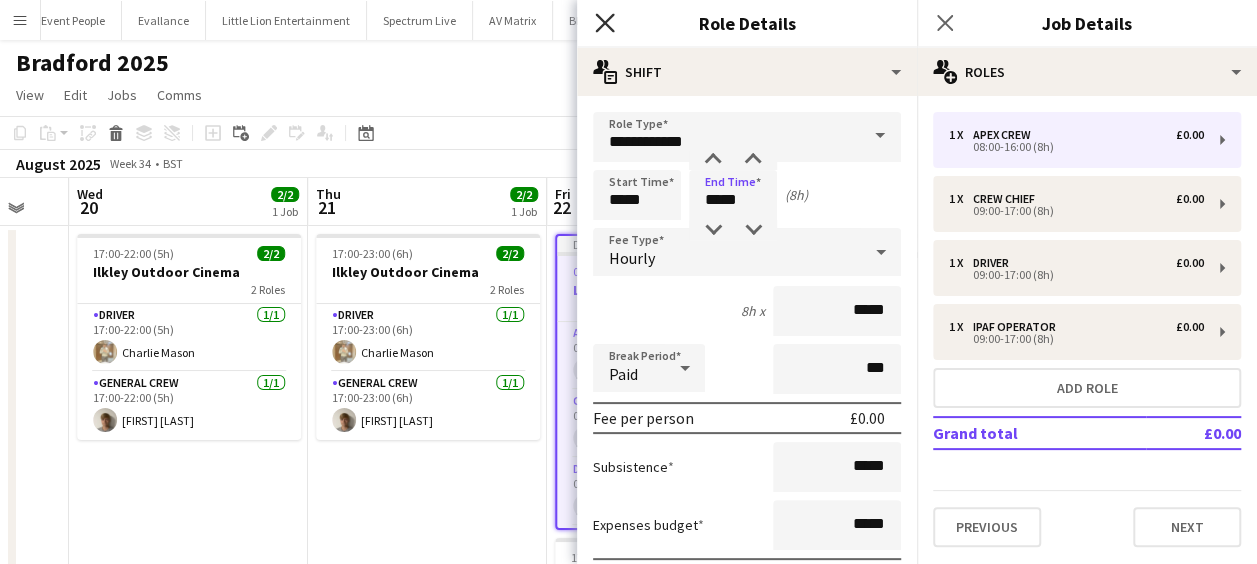 click 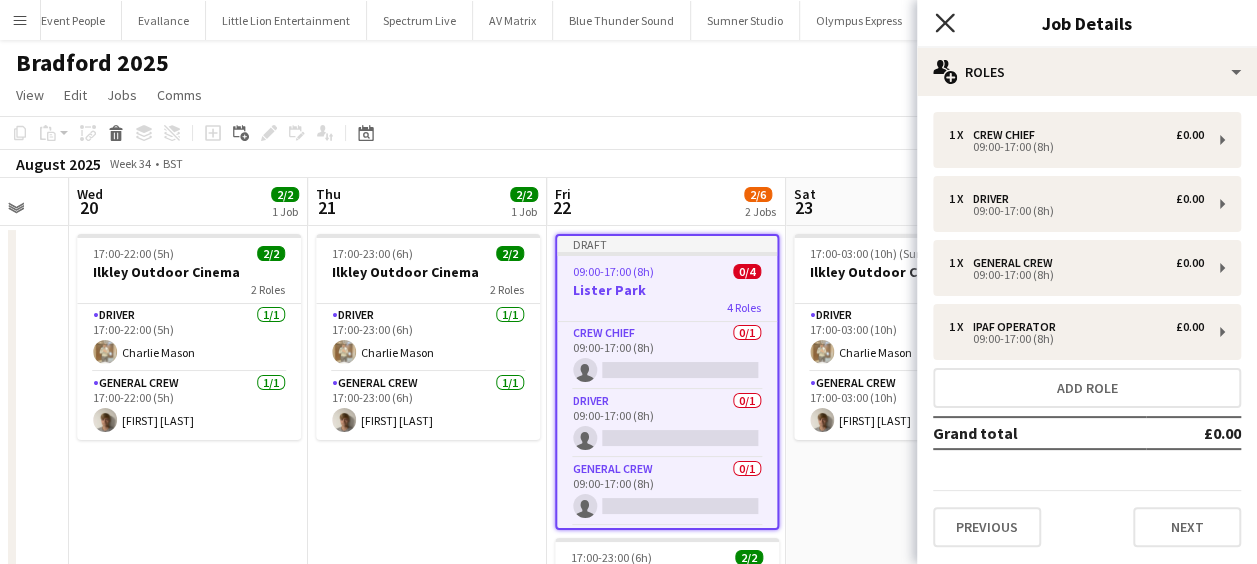 click 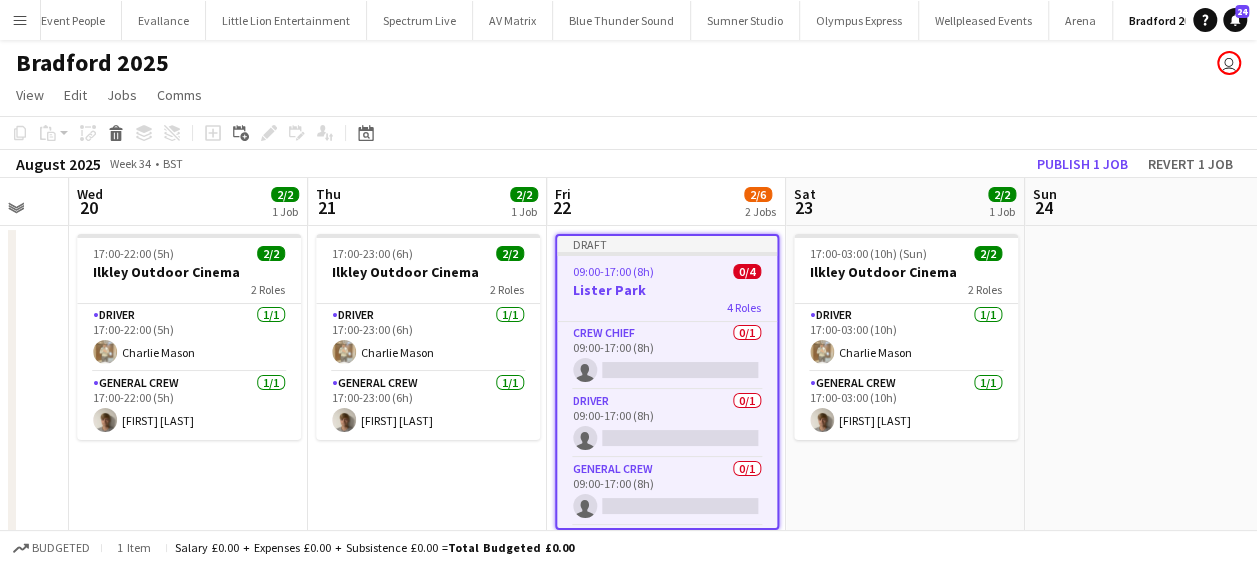 click on "Lister Park" at bounding box center (667, 290) 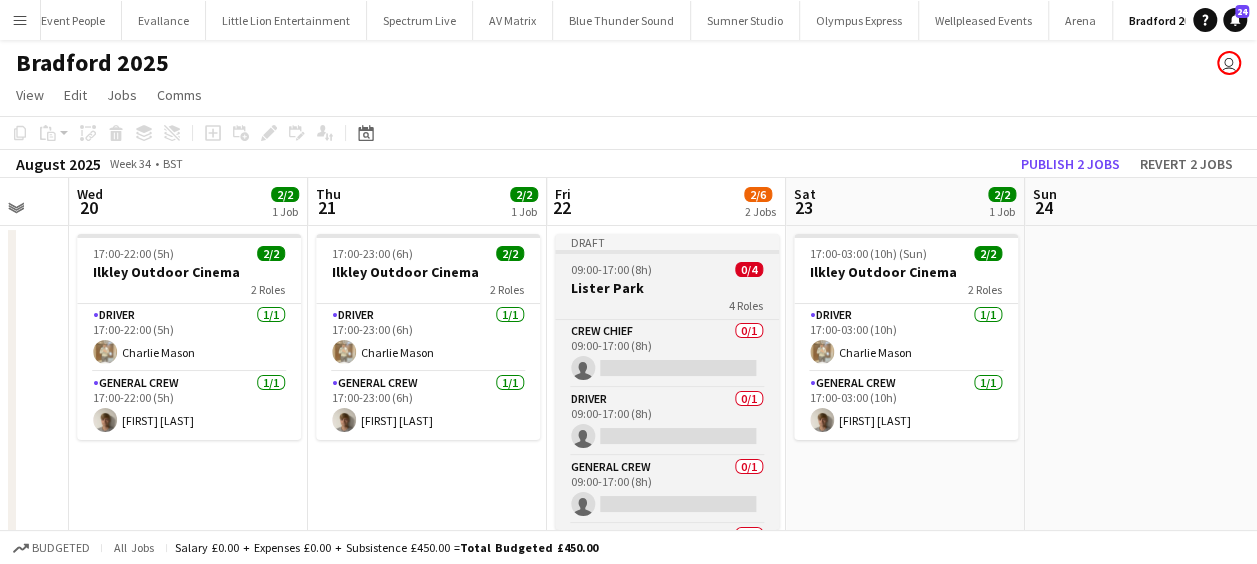 click on "Draft 09:00-17:00 (8h) 0/4 Lister Park 4 Roles Crew Chief 0/1 09:00-17:00 (8h)
single-neutral-actions
Driver 0/1 09:00-17:00 (8h)
single-neutral-actions
General Crew 0/1 09:00-17:00 (8h)
single-neutral-actions
IPAF Operator 0/1 09:00-17:00 (8h)
single-neutral-actions" at bounding box center (667, 382) 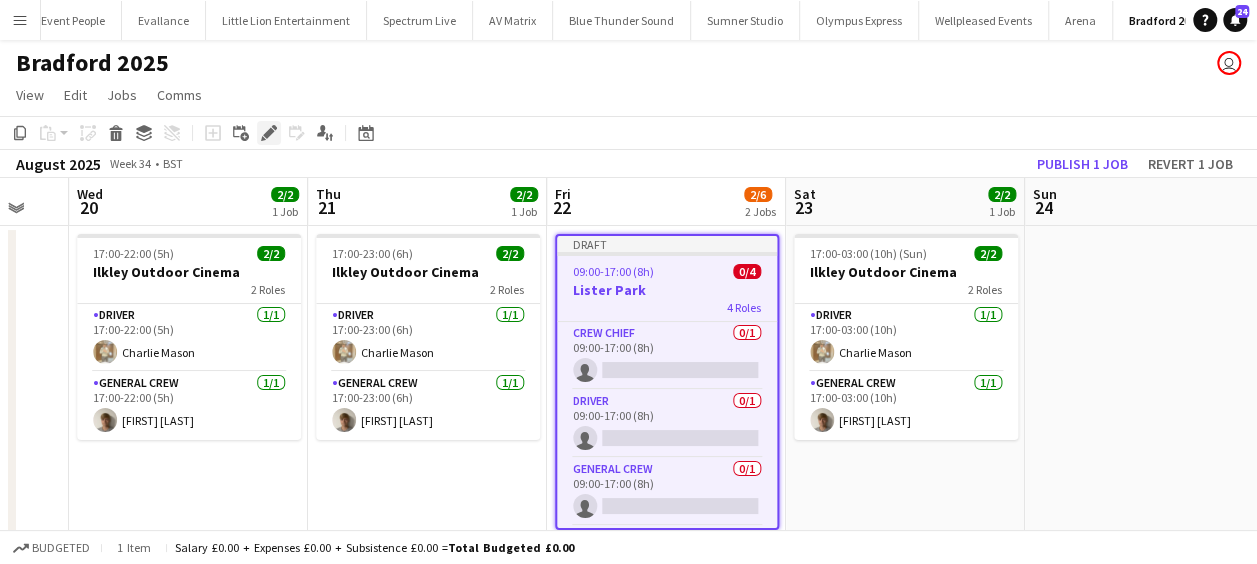 click on "Edit" 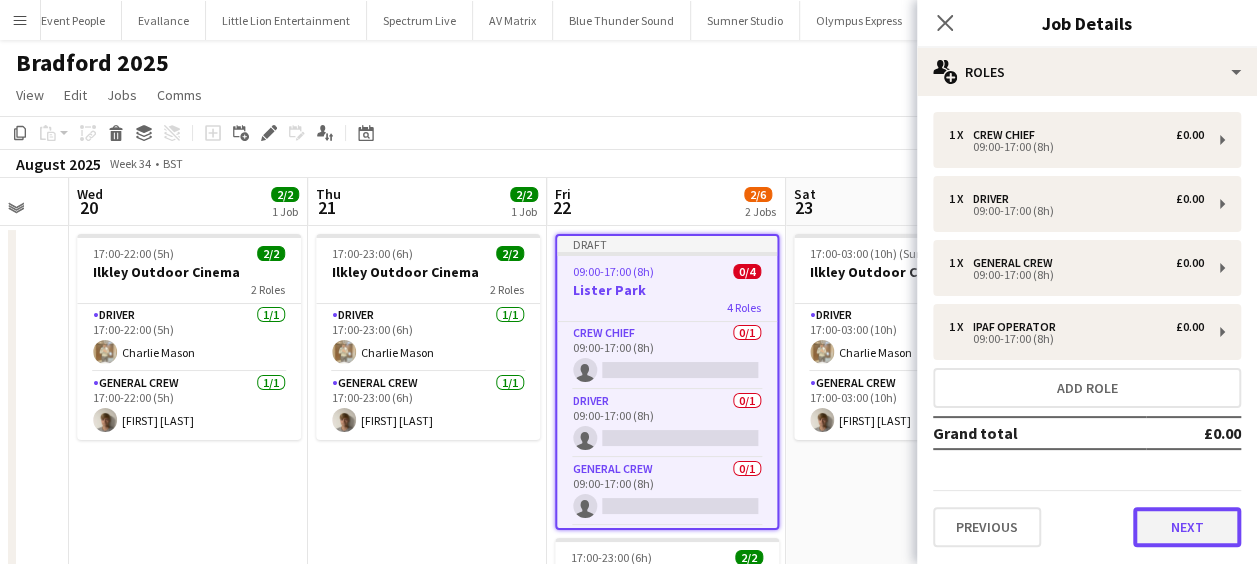 click on "Next" at bounding box center (1187, 527) 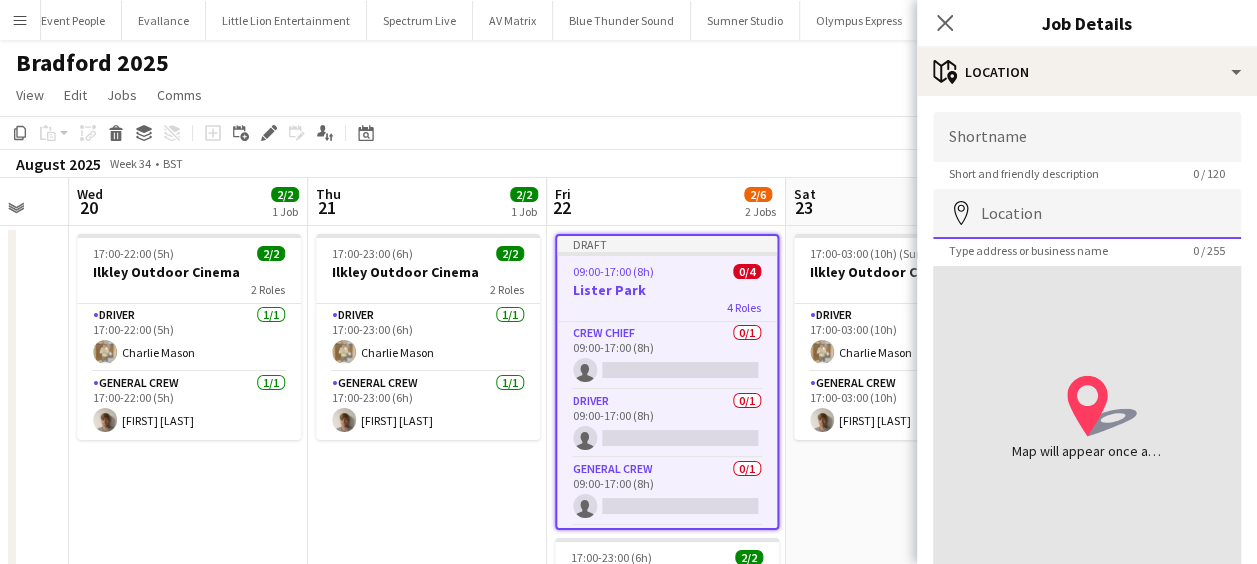 click on "Location" at bounding box center [1087, 214] 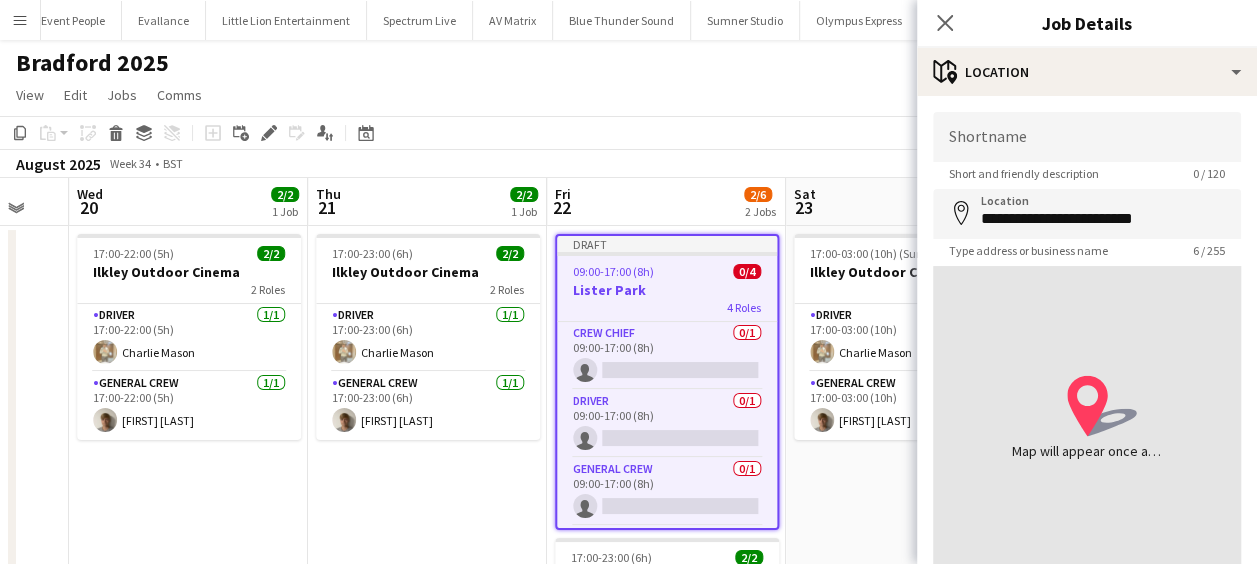 type on "**********" 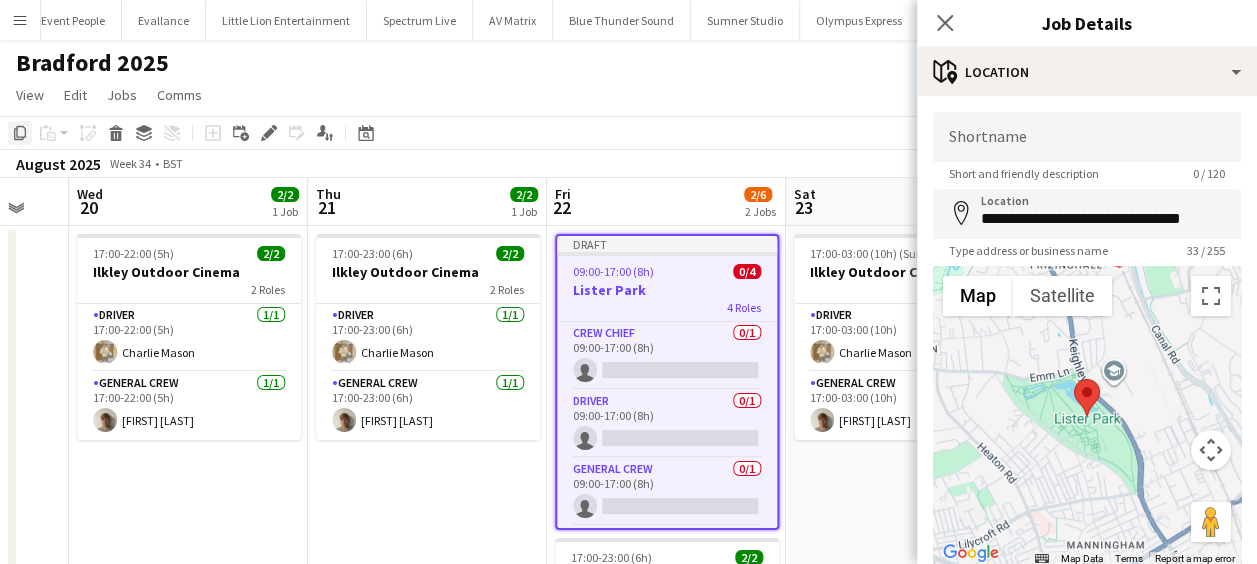 click on "Copy" 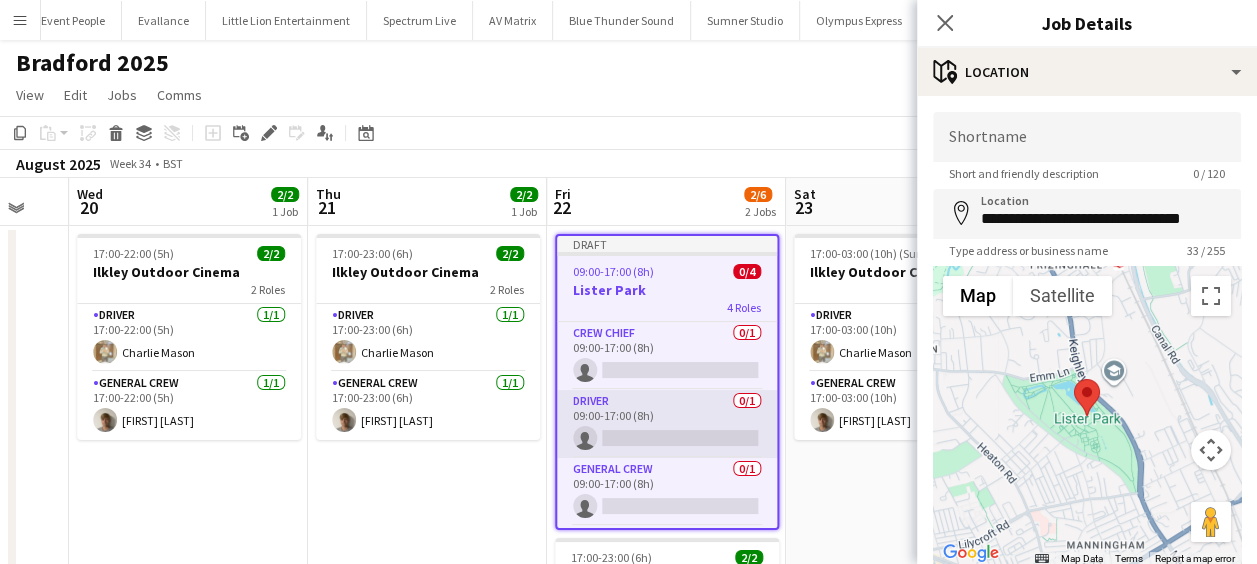 drag, startPoint x: 626, startPoint y: 425, endPoint x: 336, endPoint y: 416, distance: 290.13962 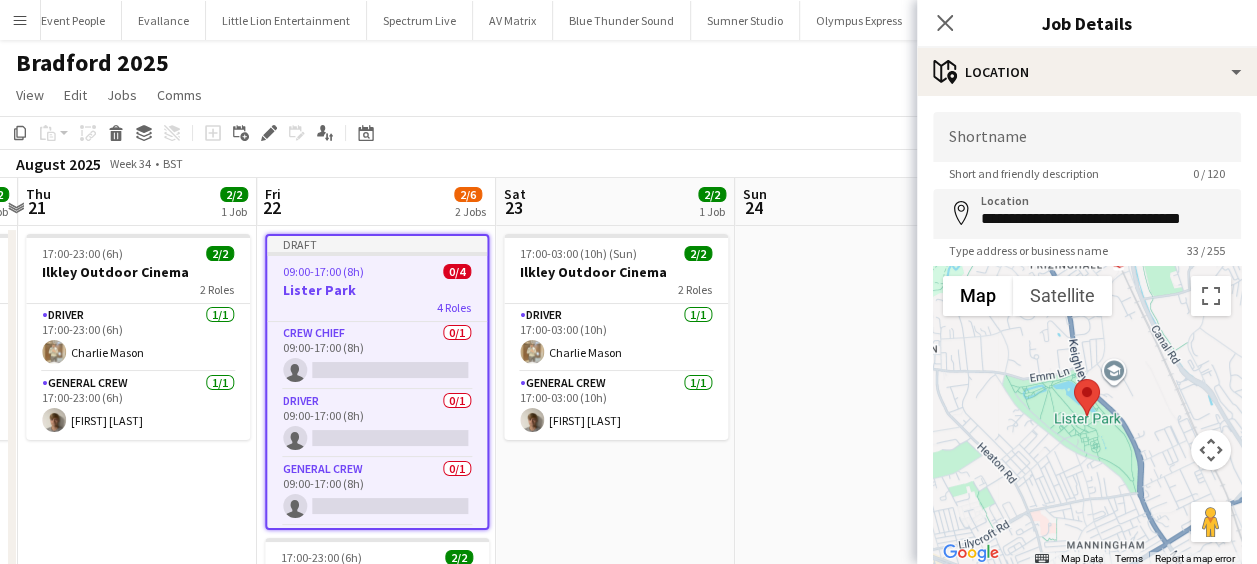 click on "17:00-03:00 (10h) (Sun)   2/2   Ilkley Outdoor Cinema   2 Roles   Driver   1/1   17:00-03:00 (10h)
[FIRST] [LAST]  General Crew   1/1   17:00-03:00 (10h)
[FIRST] [LAST]" at bounding box center (615, 410) 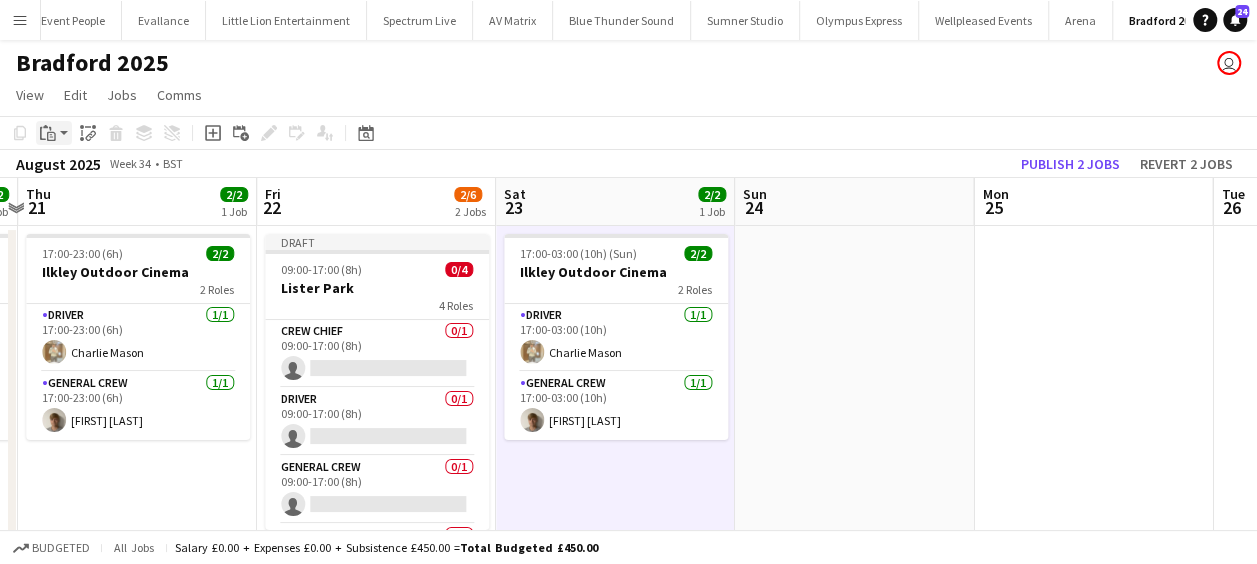 click on "Paste" at bounding box center [48, 133] 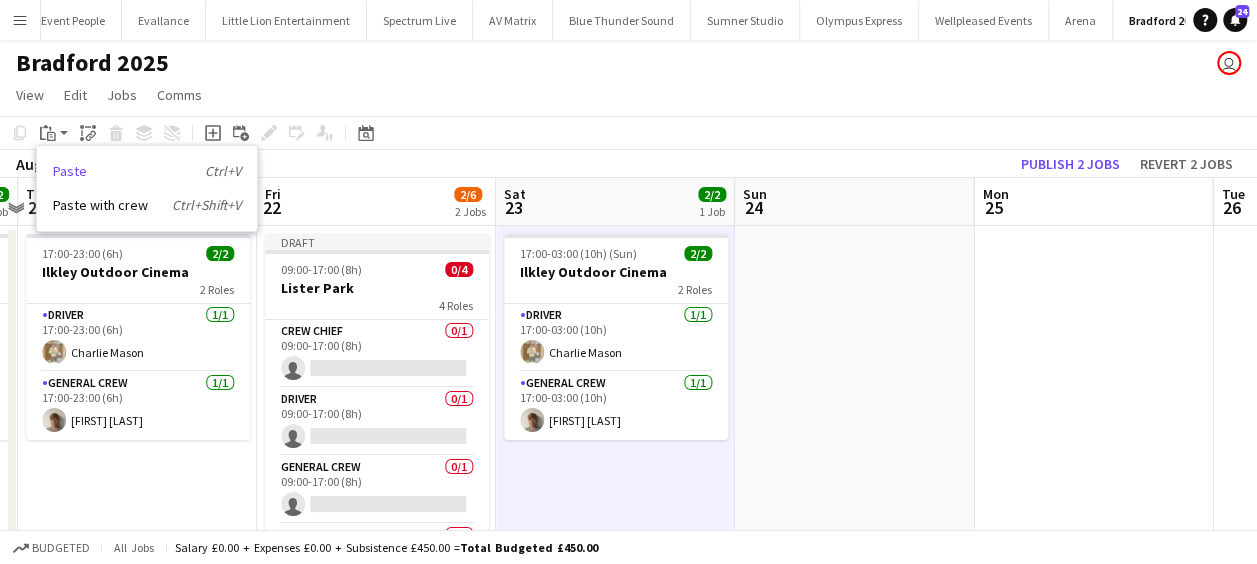 click on "Paste   Ctrl+V" at bounding box center (147, 171) 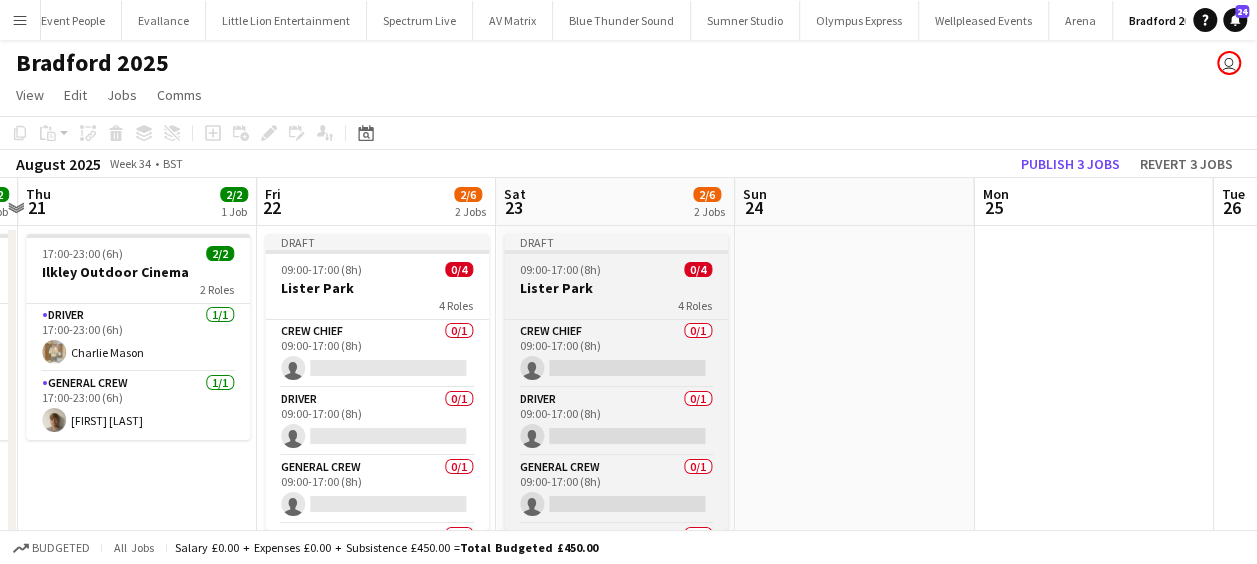 click on "4 Roles" at bounding box center [616, 305] 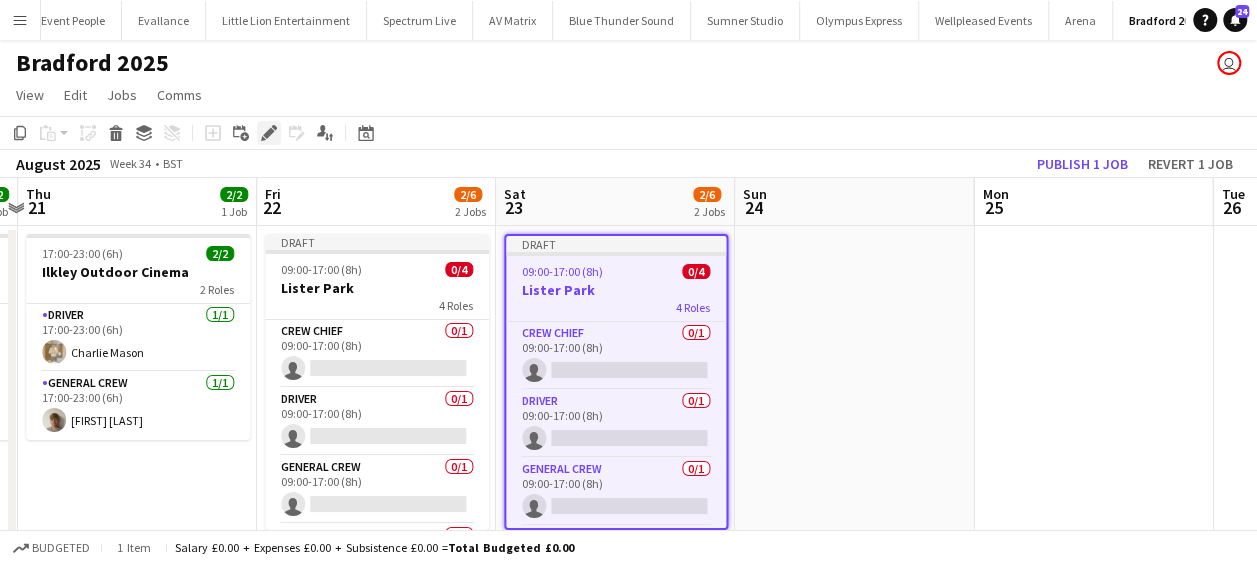 click 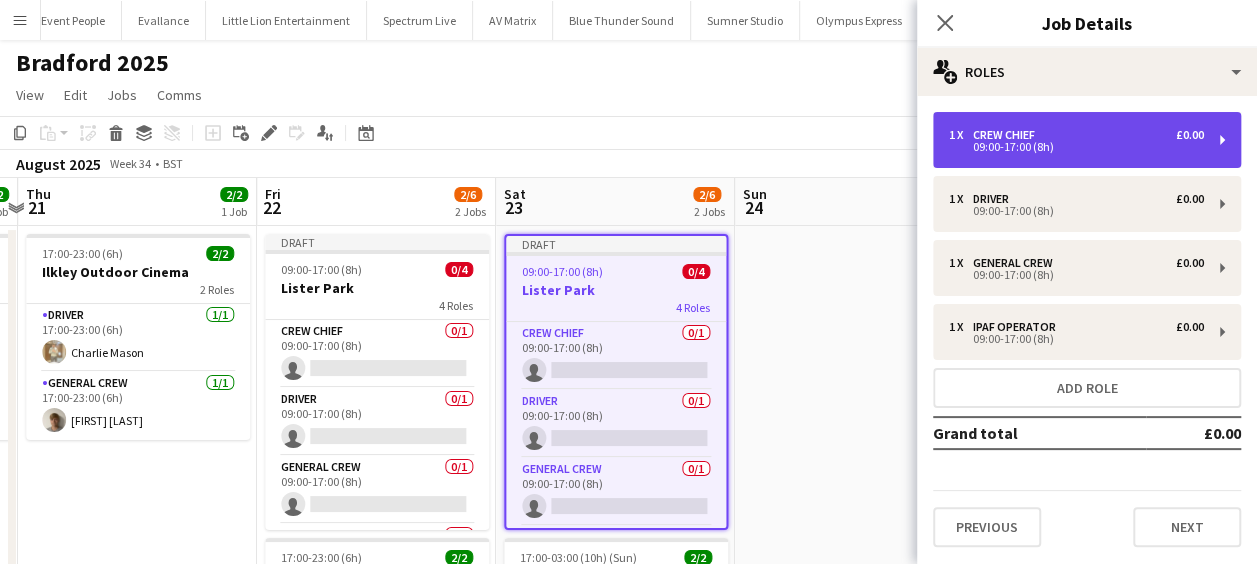 click on "09:00-17:00 (8h)" at bounding box center (1076, 147) 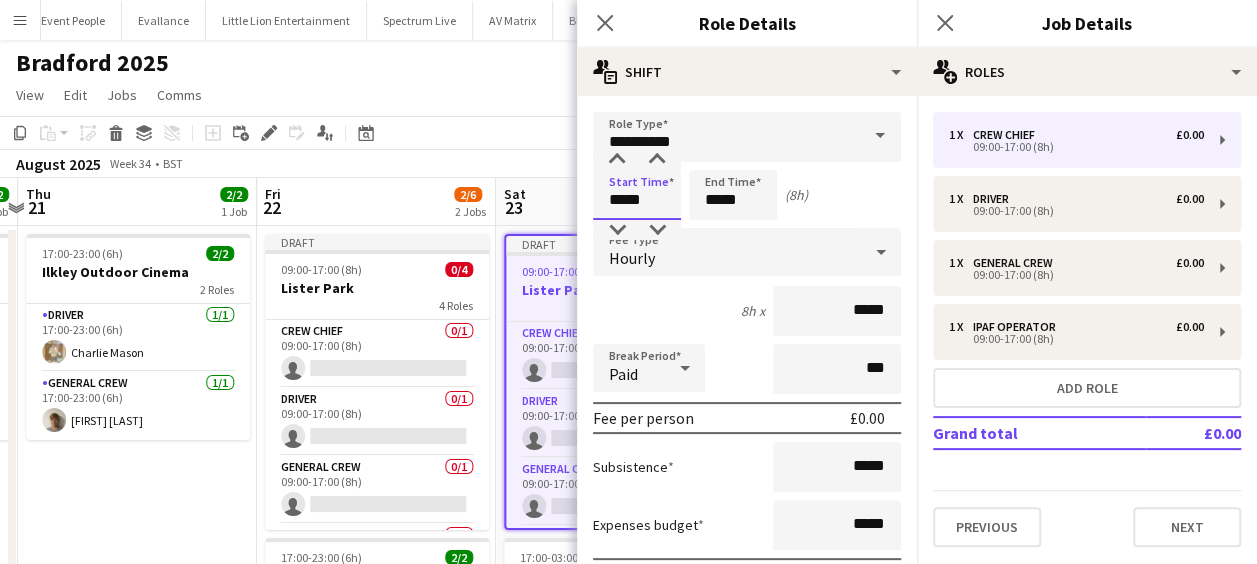 click on "*****" at bounding box center [637, 195] 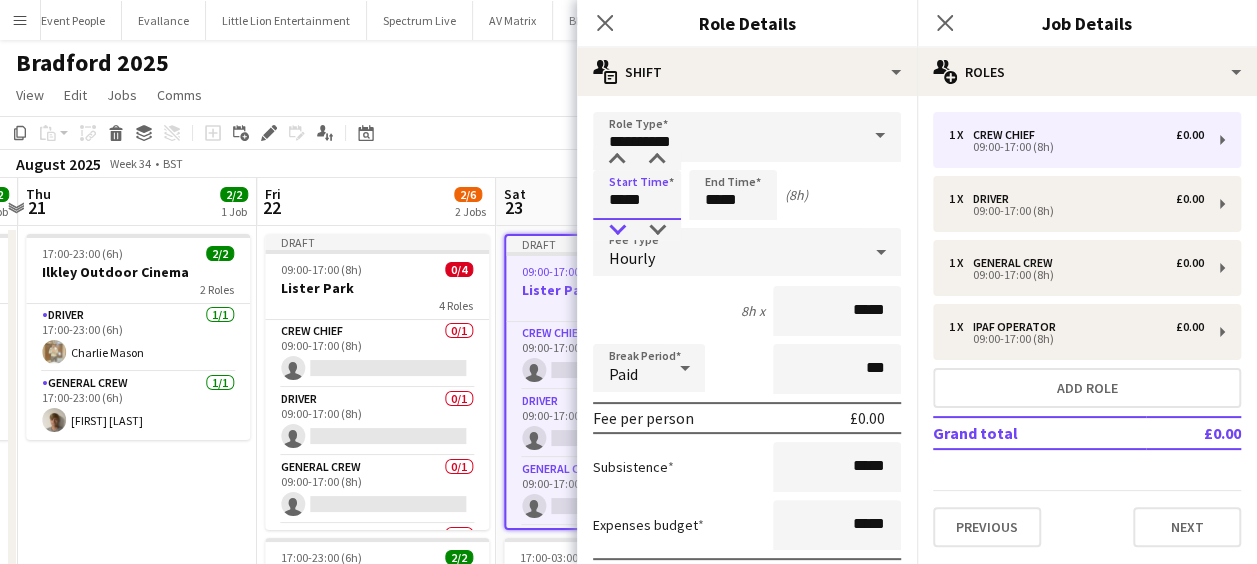 type on "*****" 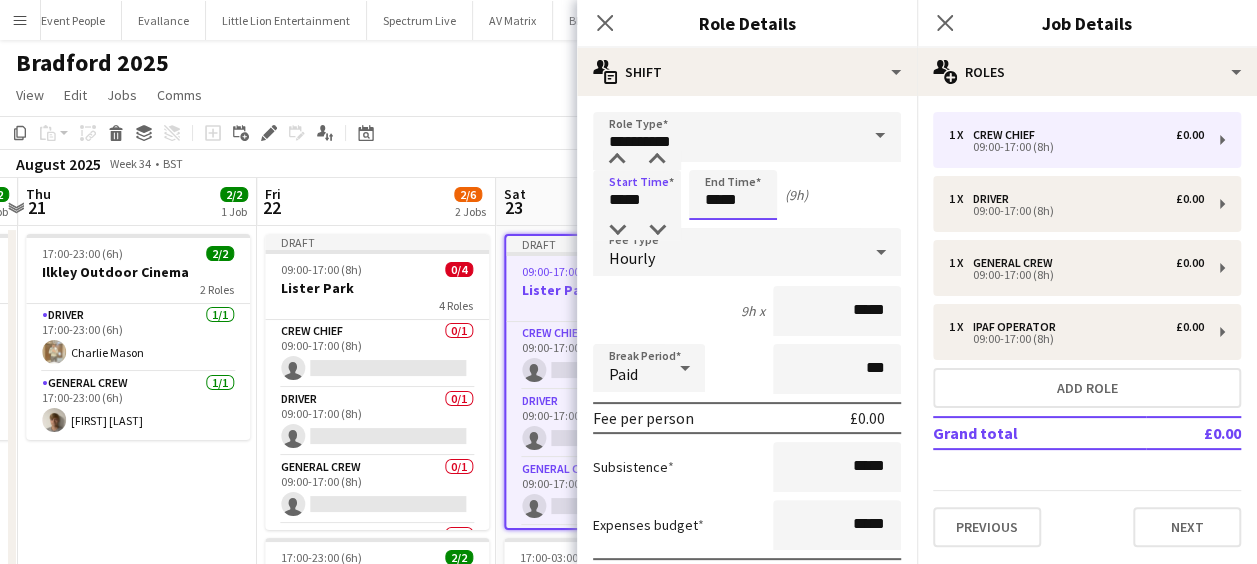 click on "*****" at bounding box center (733, 195) 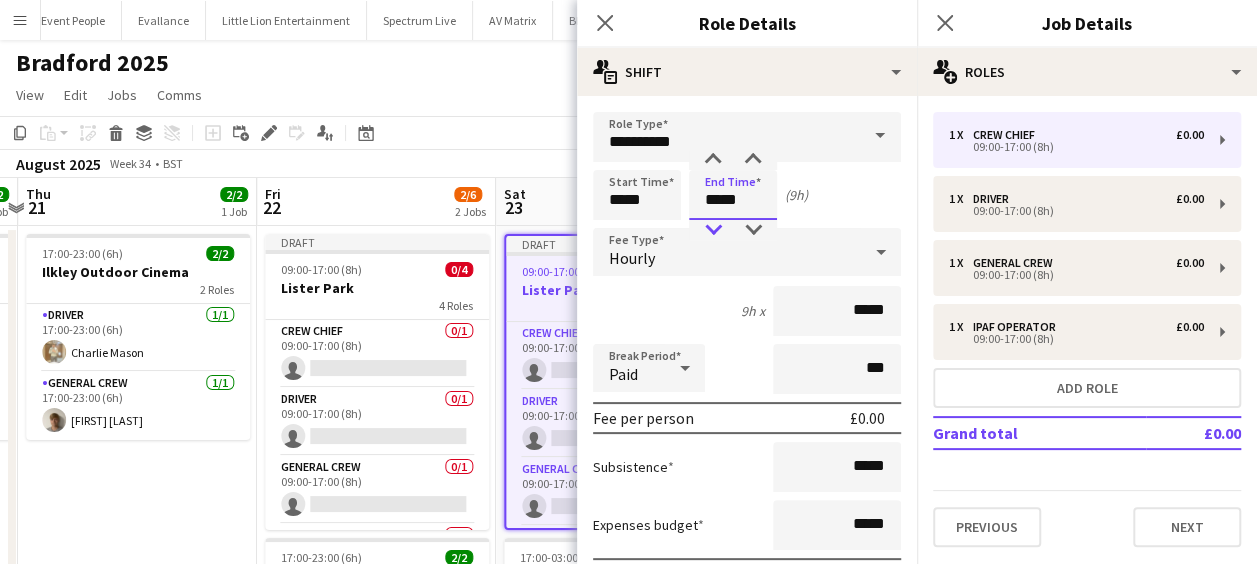 type on "*****" 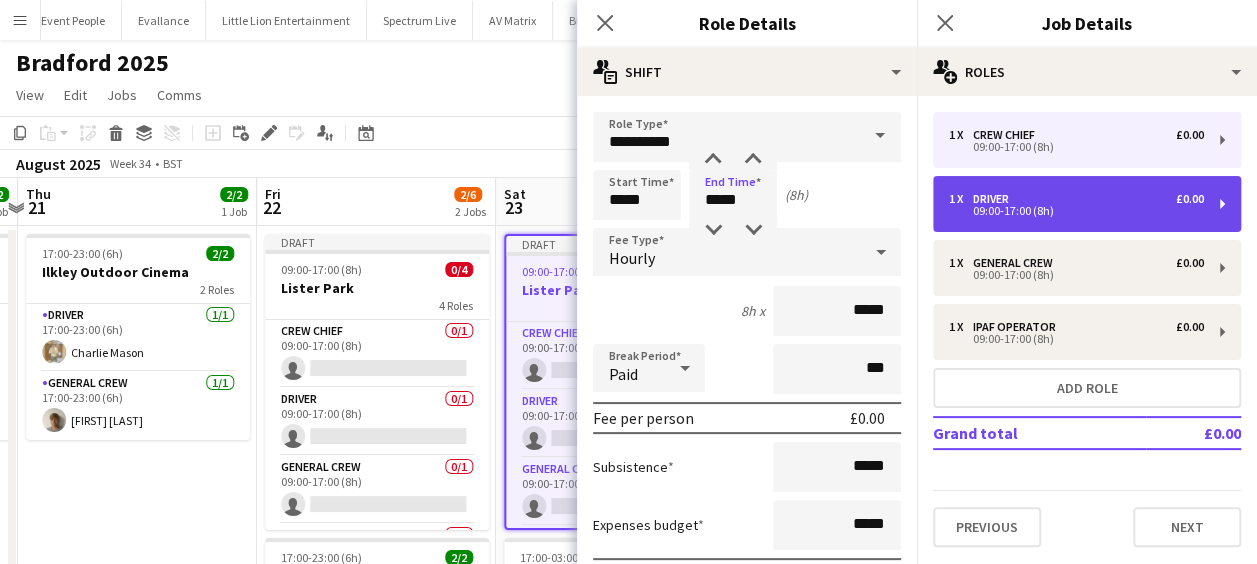click on "1 x   Driver   £0.00   09:00-17:00 (8h)" at bounding box center [1087, 204] 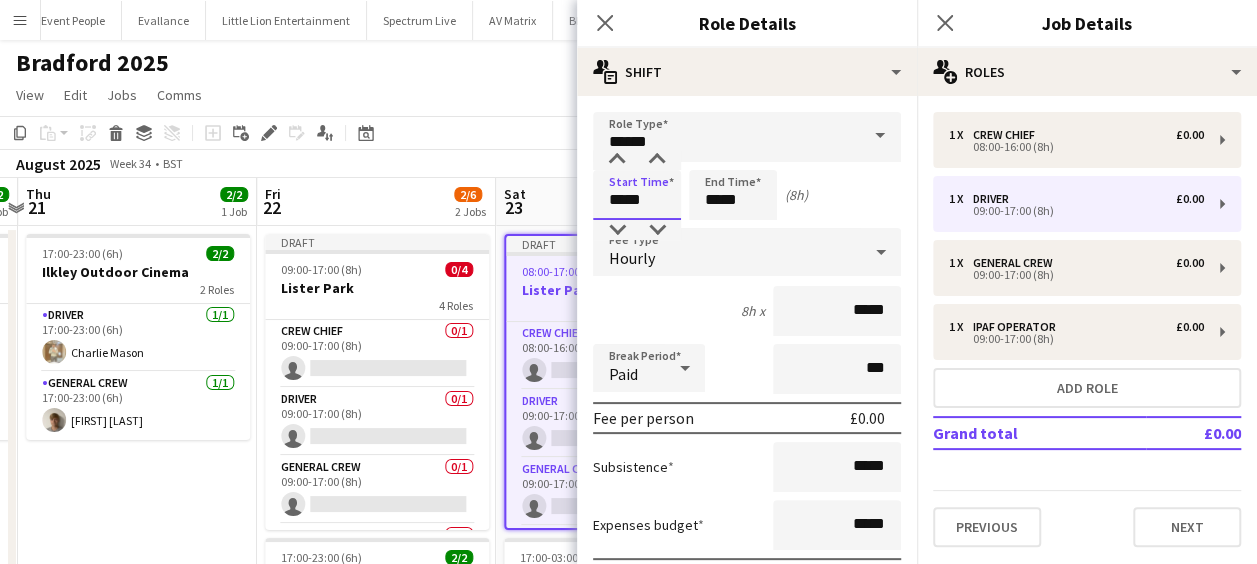 click on "*****" at bounding box center (637, 195) 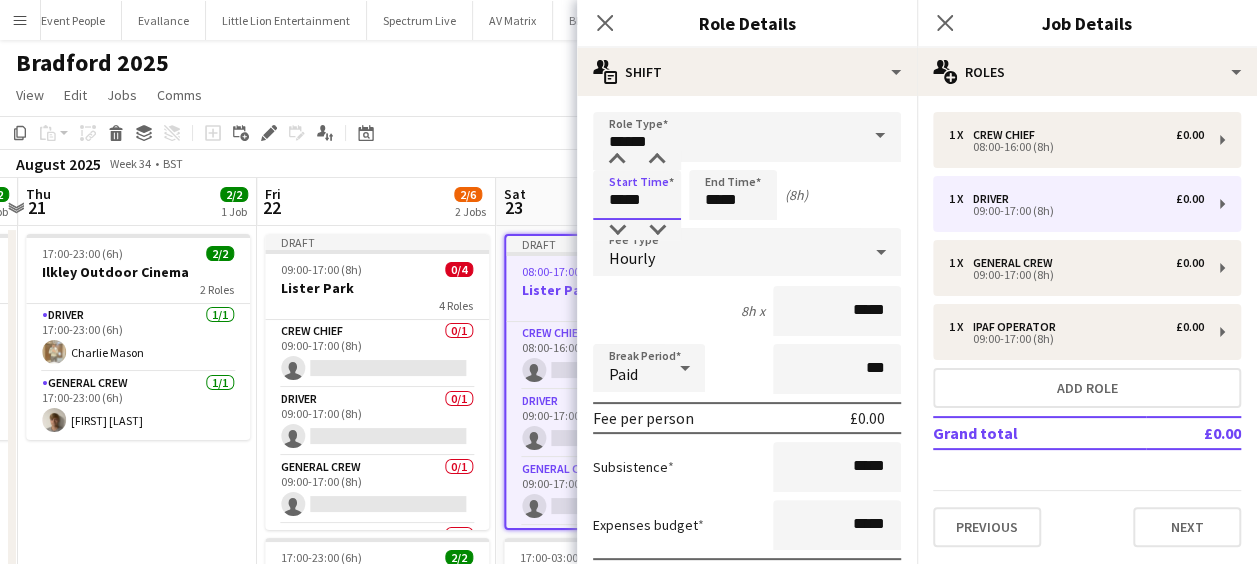 click on "*****" at bounding box center (637, 195) 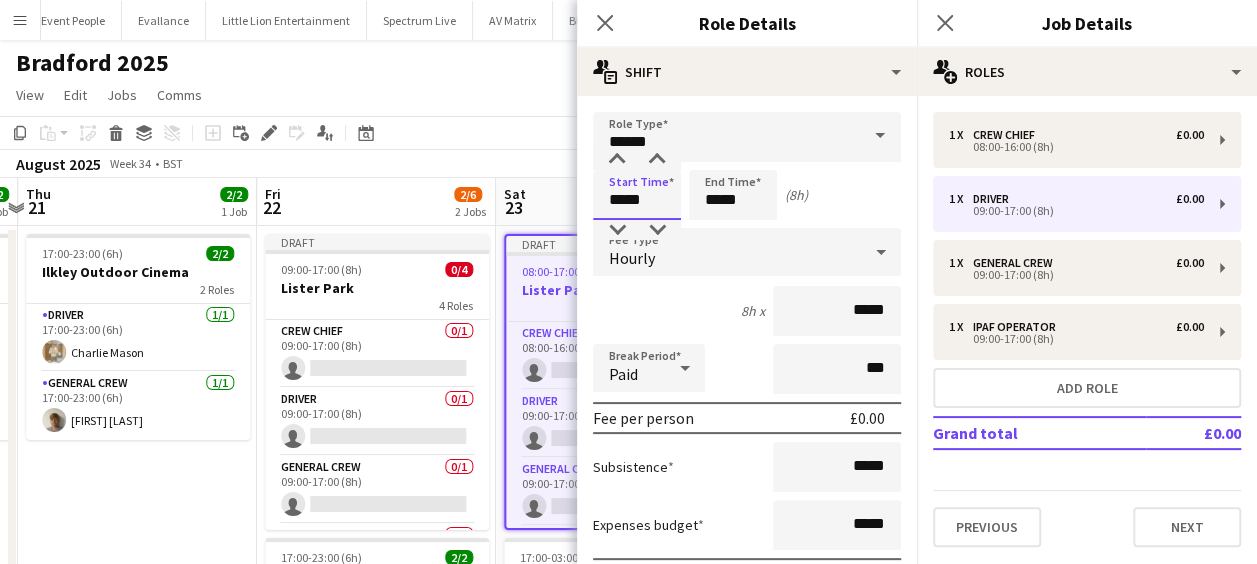 click on "*****" at bounding box center [637, 195] 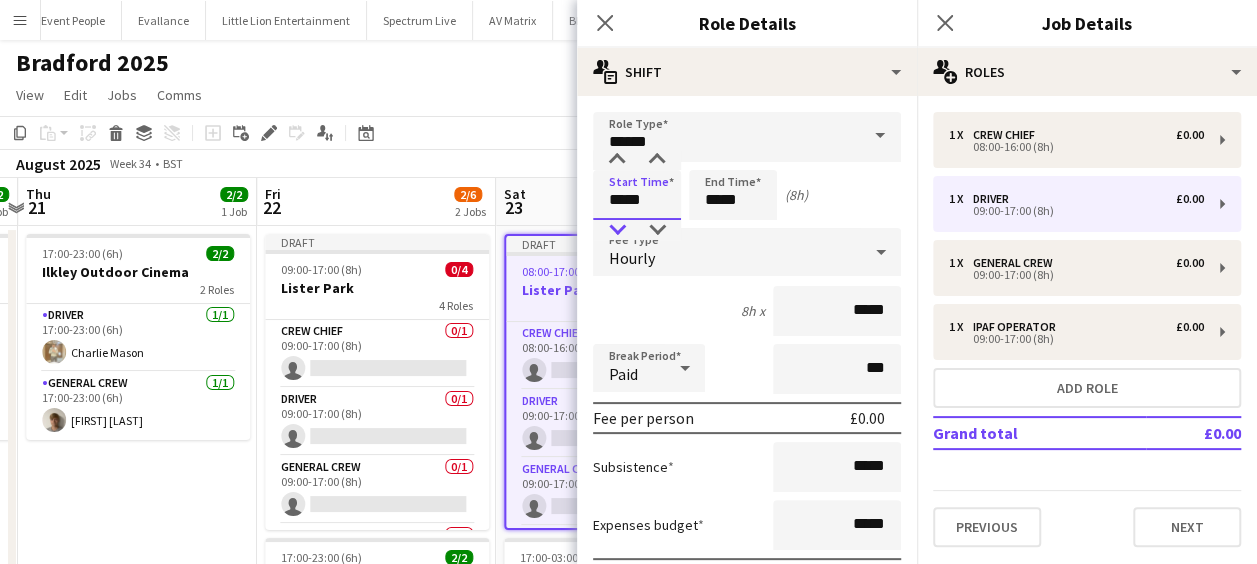 type on "*****" 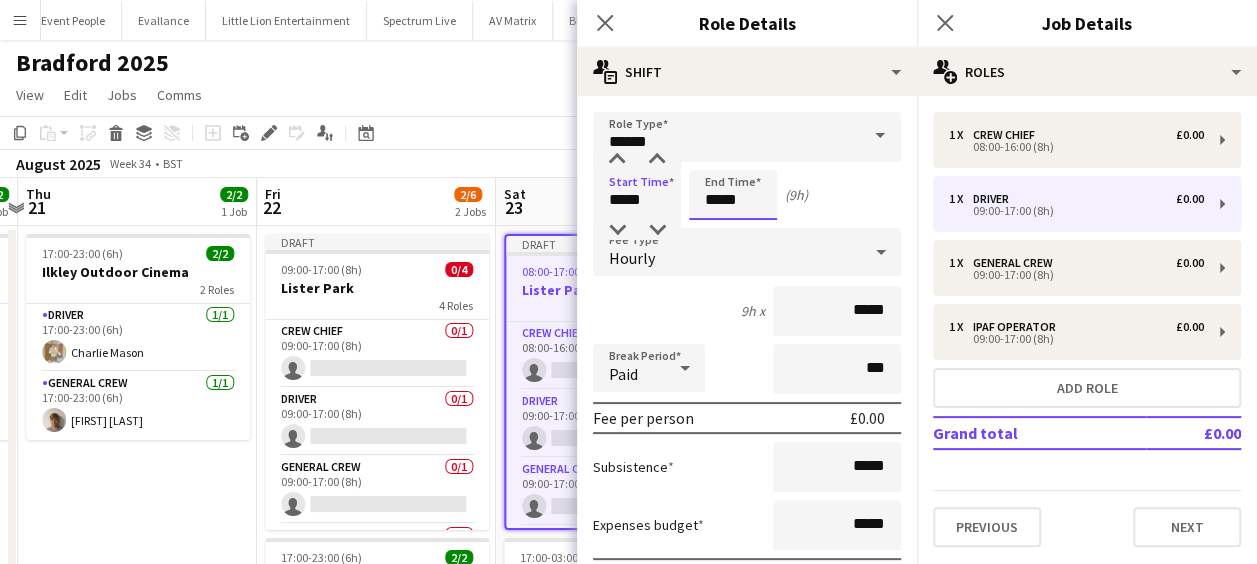click on "*****" at bounding box center (733, 195) 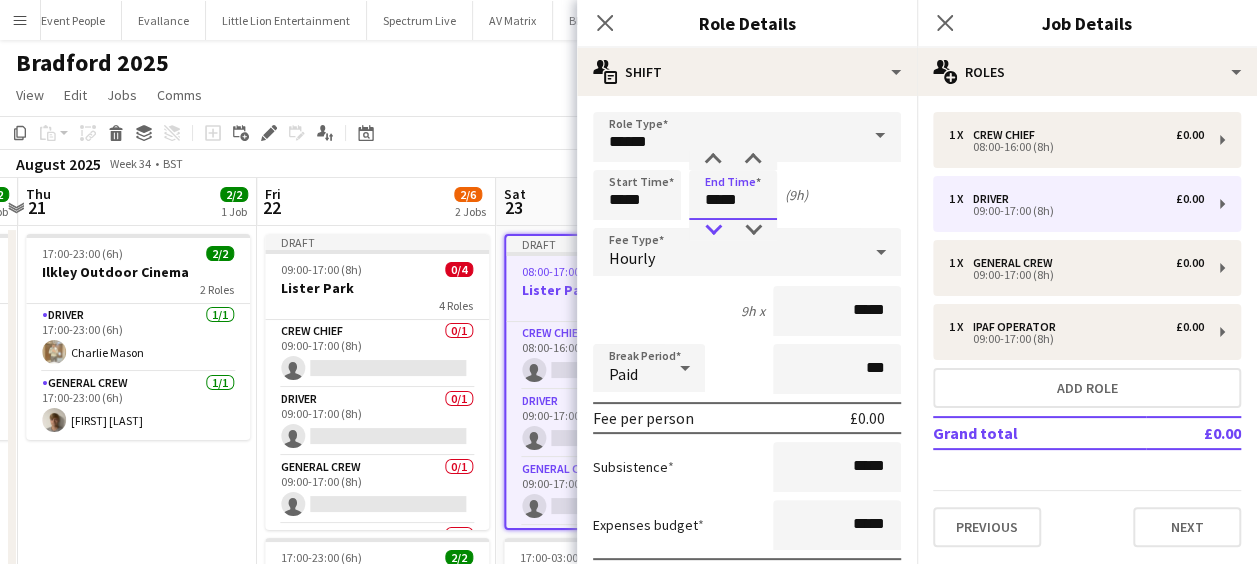 type on "*****" 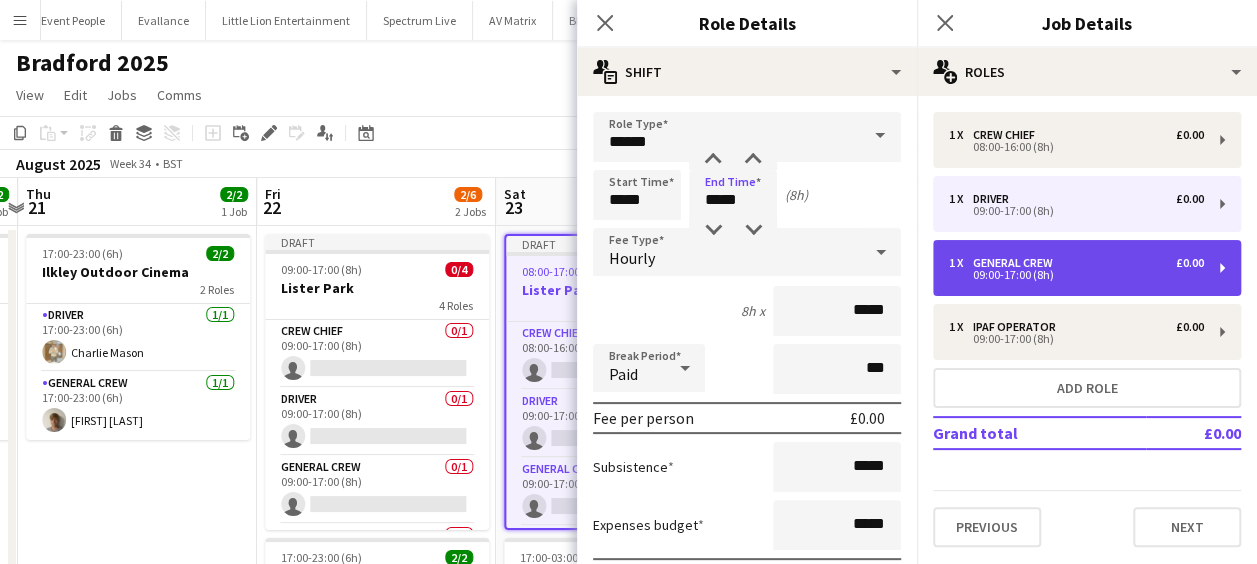 click on "1 x   General Crew   £0.00   09:00-17:00 (8h)" at bounding box center (1087, 268) 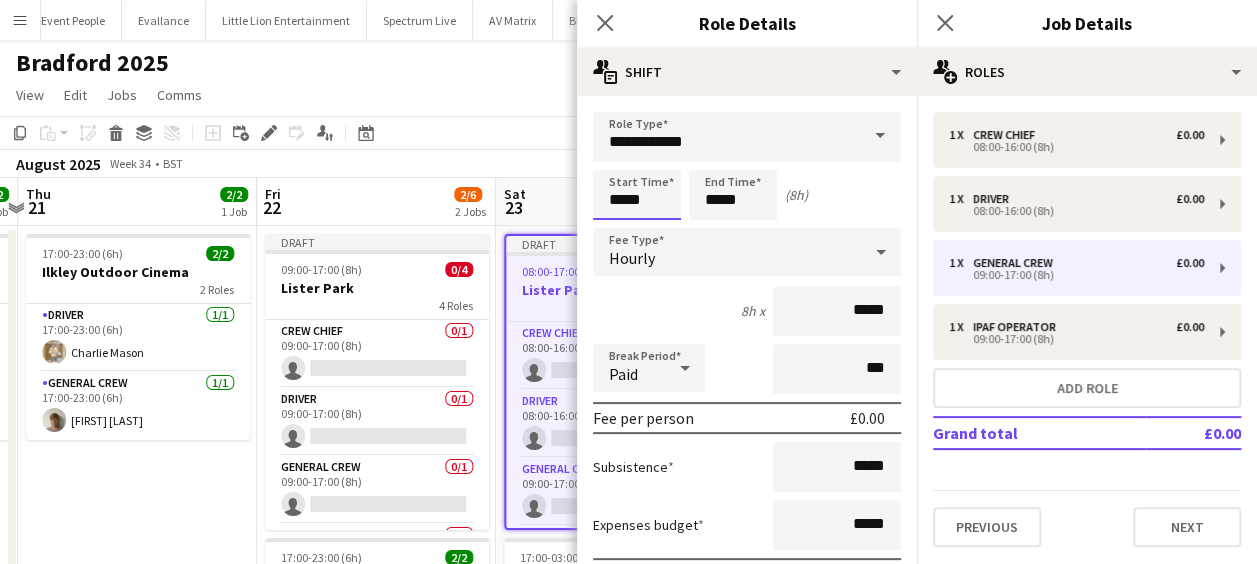 click on "*****" at bounding box center (637, 195) 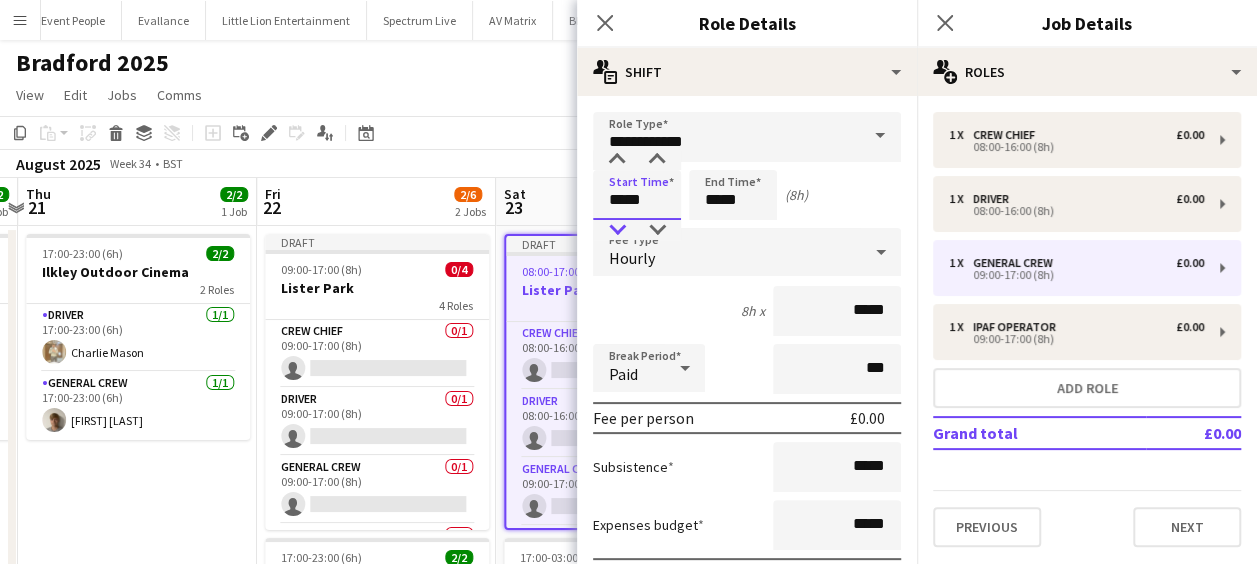 type on "*****" 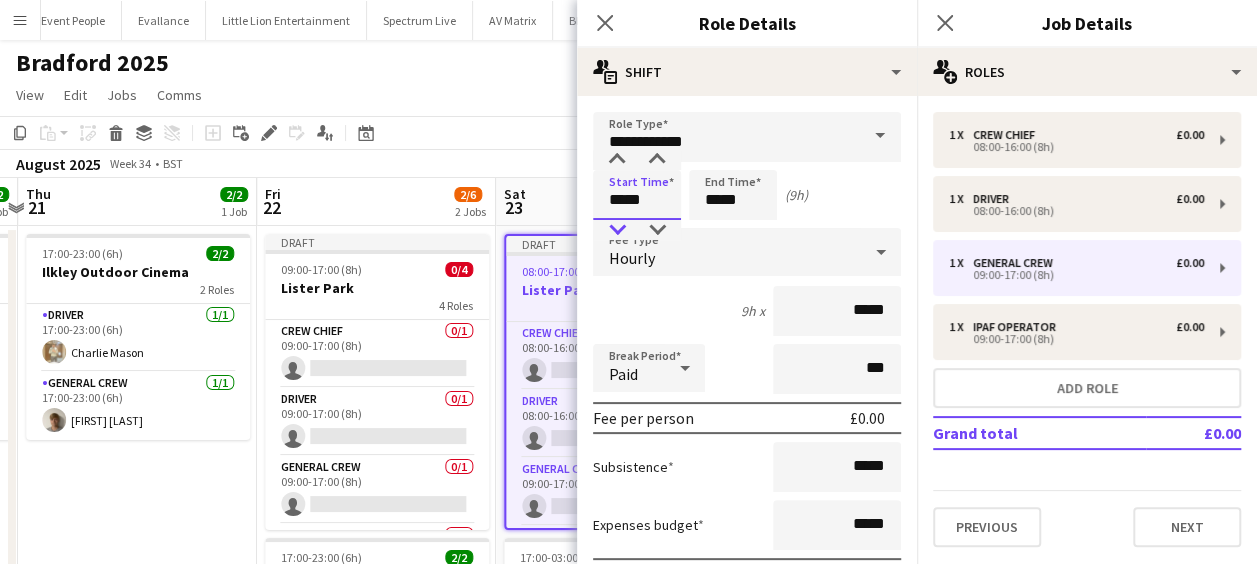 click at bounding box center (617, 230) 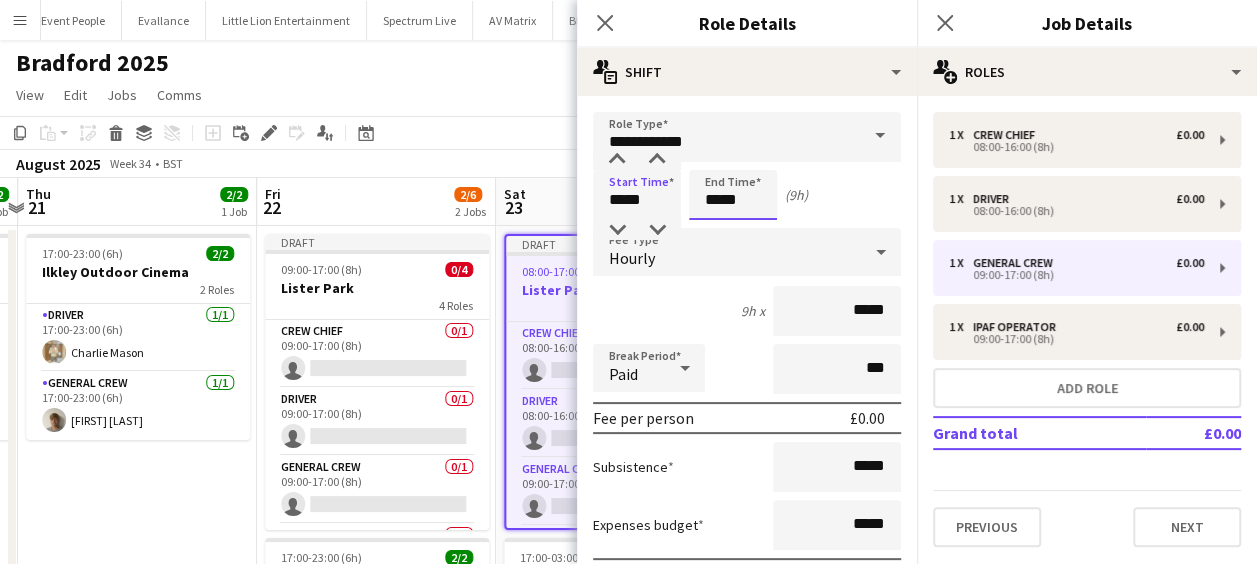 click on "*****" at bounding box center (733, 195) 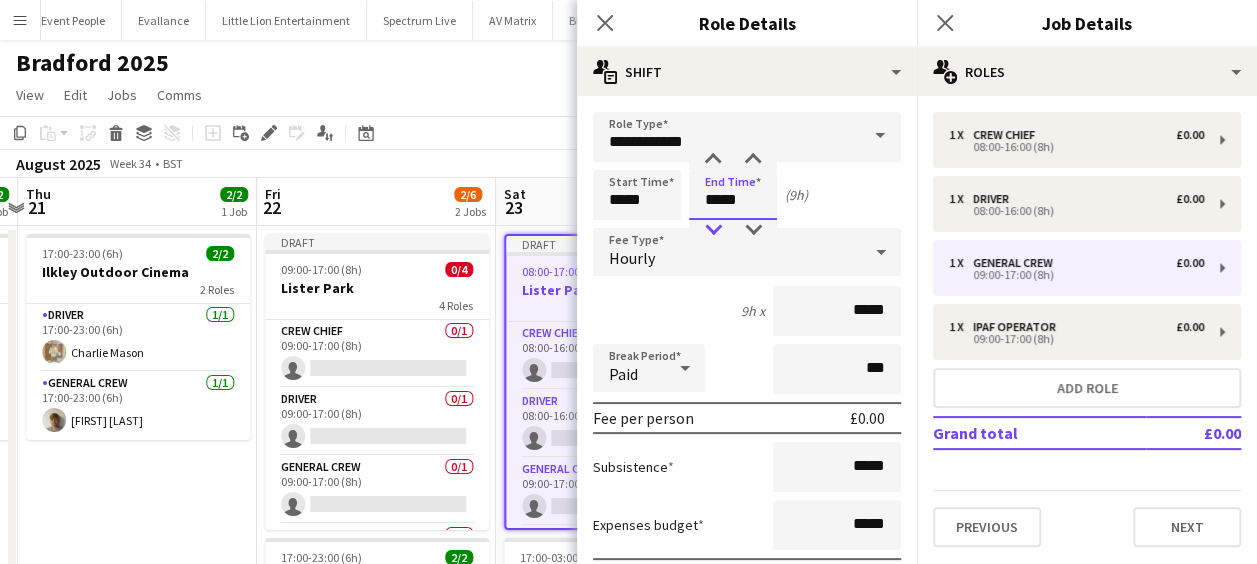 type on "*****" 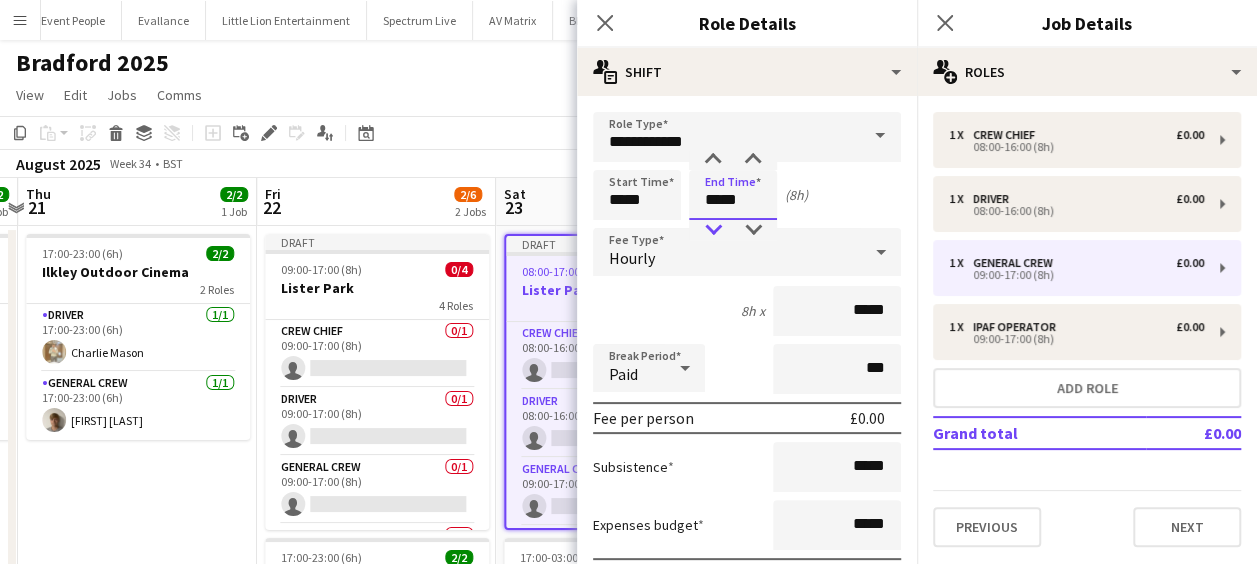 click at bounding box center (713, 230) 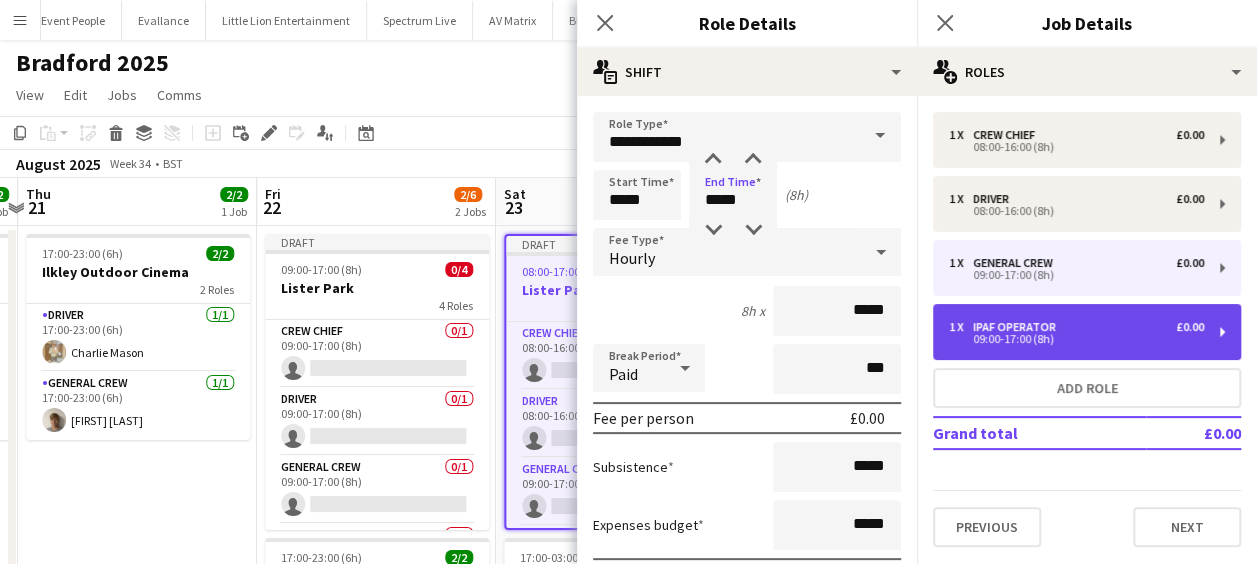 click on "1 x   IPAF Operator   £0.00   09:00-17:00 (8h)" at bounding box center [1087, 332] 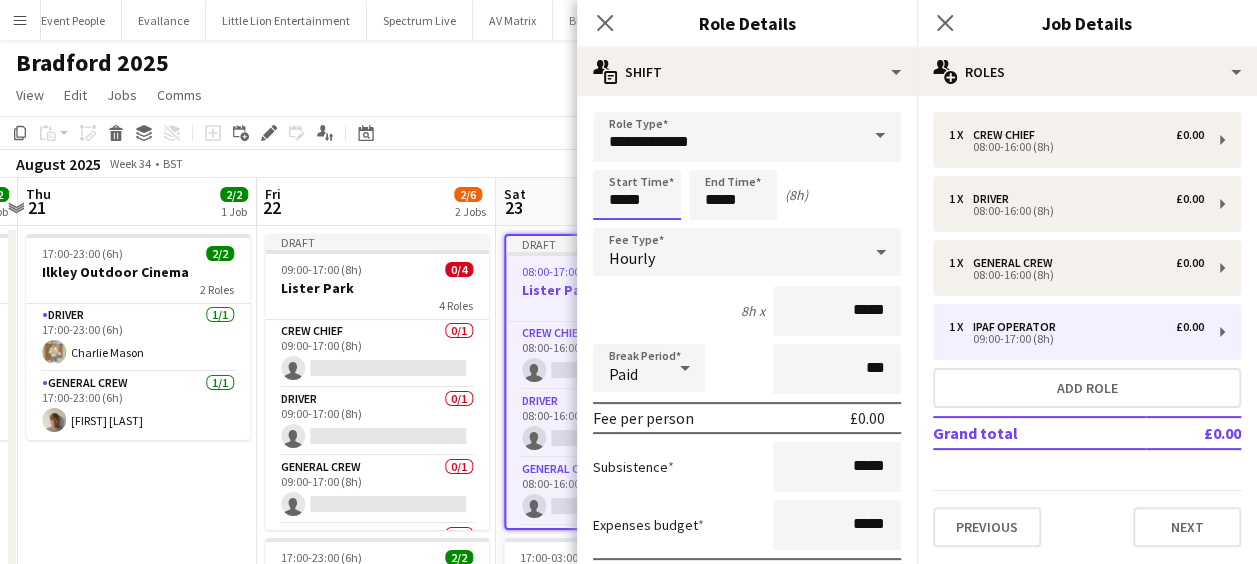 click on "*****" at bounding box center (637, 195) 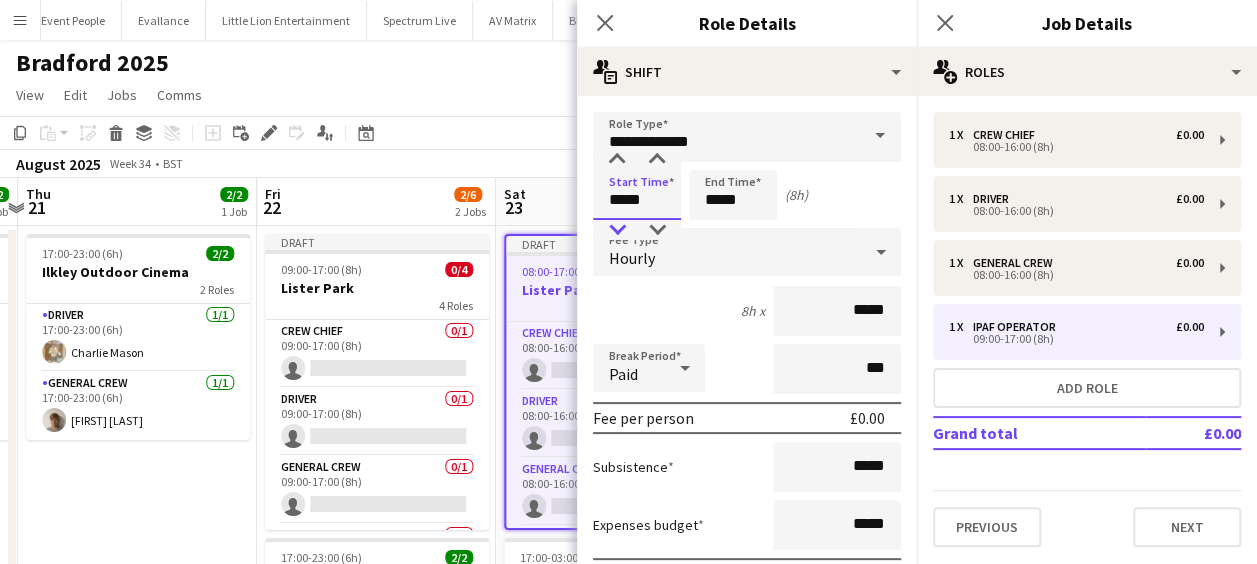 type on "*****" 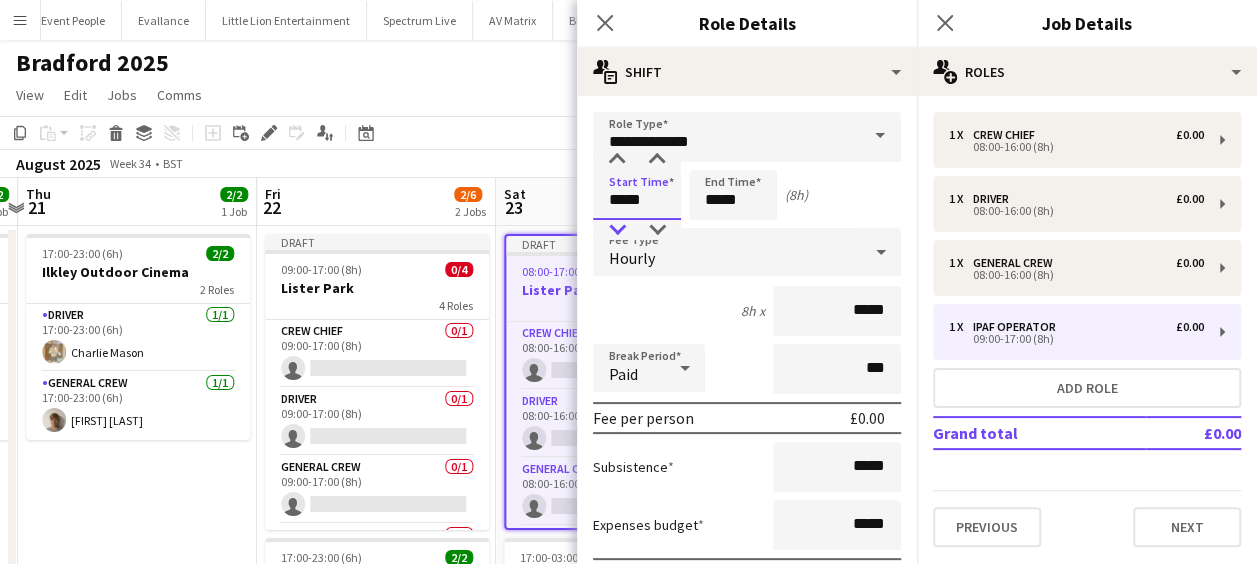 click at bounding box center [617, 230] 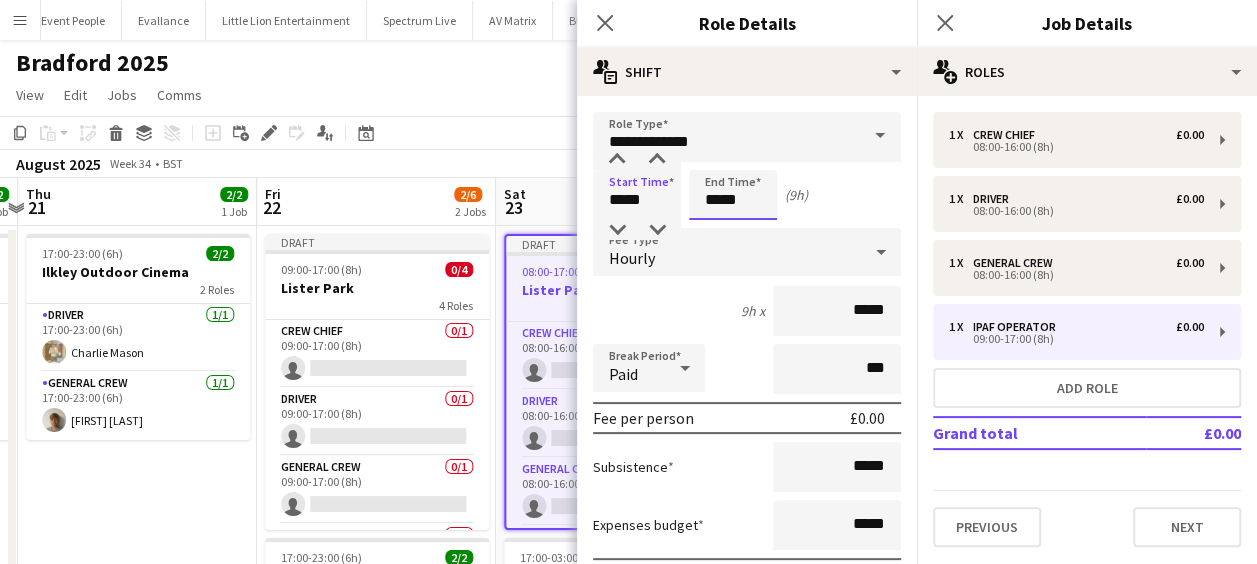 click on "*****" at bounding box center [733, 195] 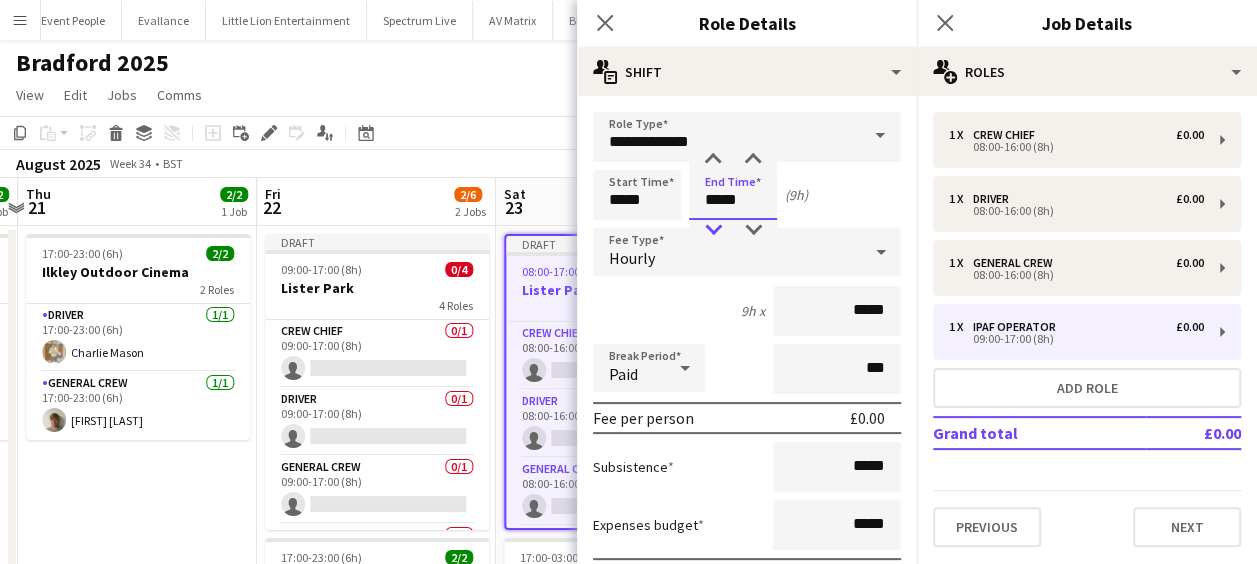 type on "*****" 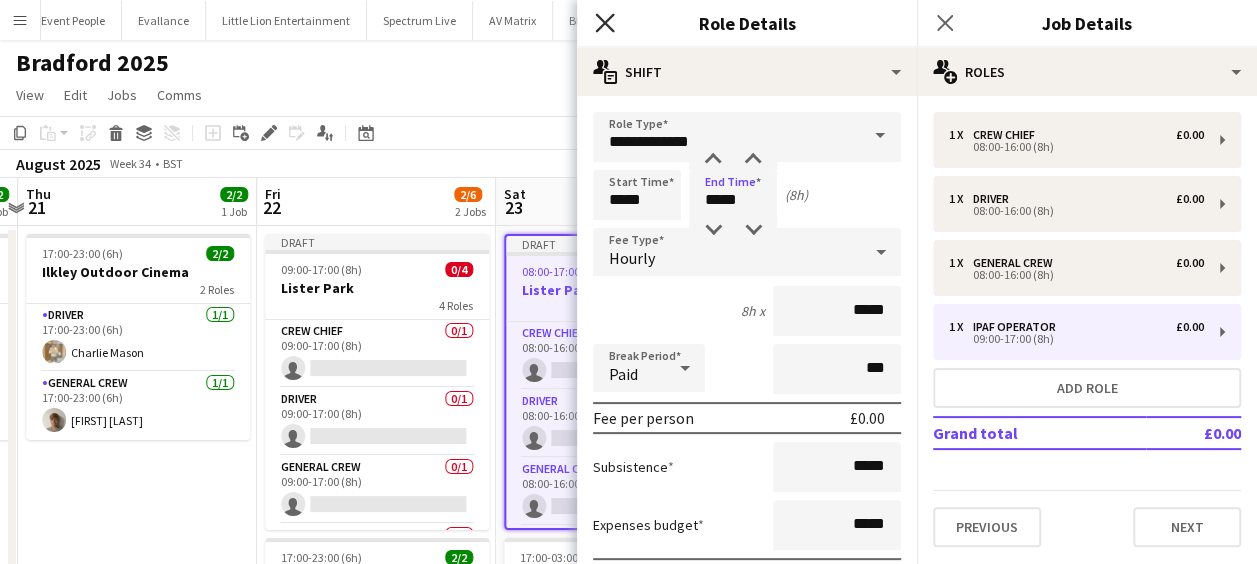 click on "Close pop-in" 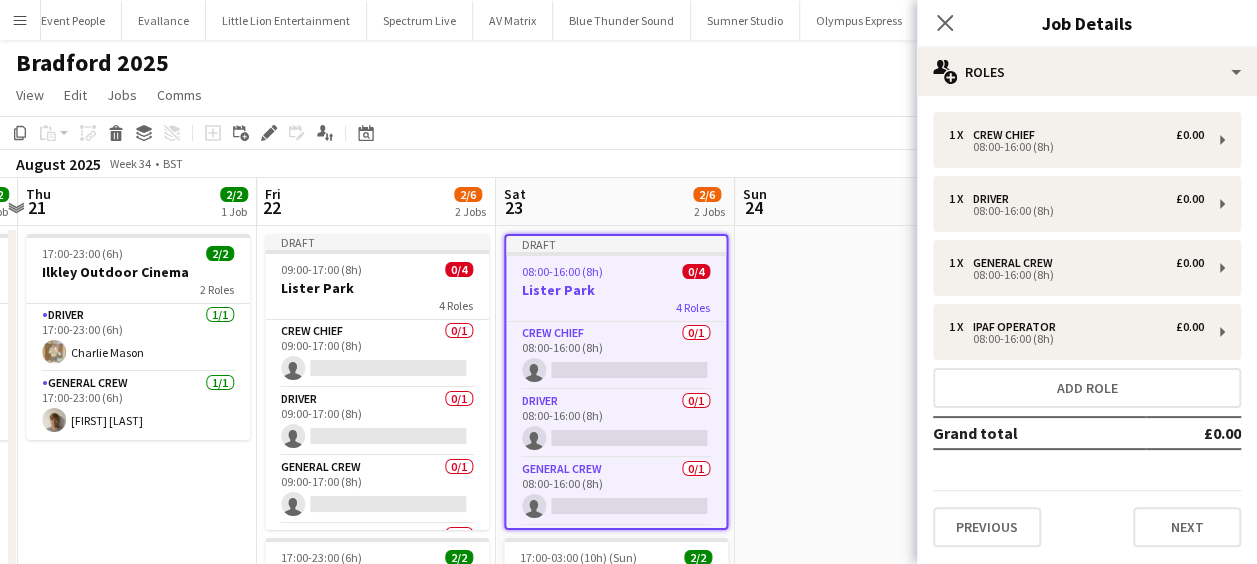 click at bounding box center [854, 515] 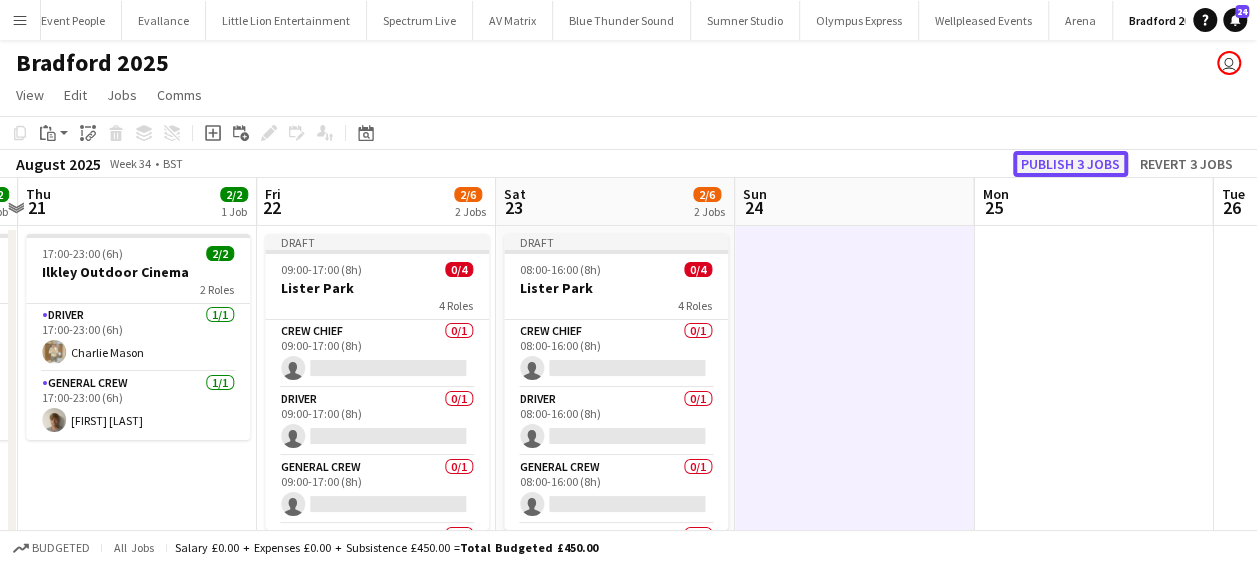 click on "Publish 3 jobs" 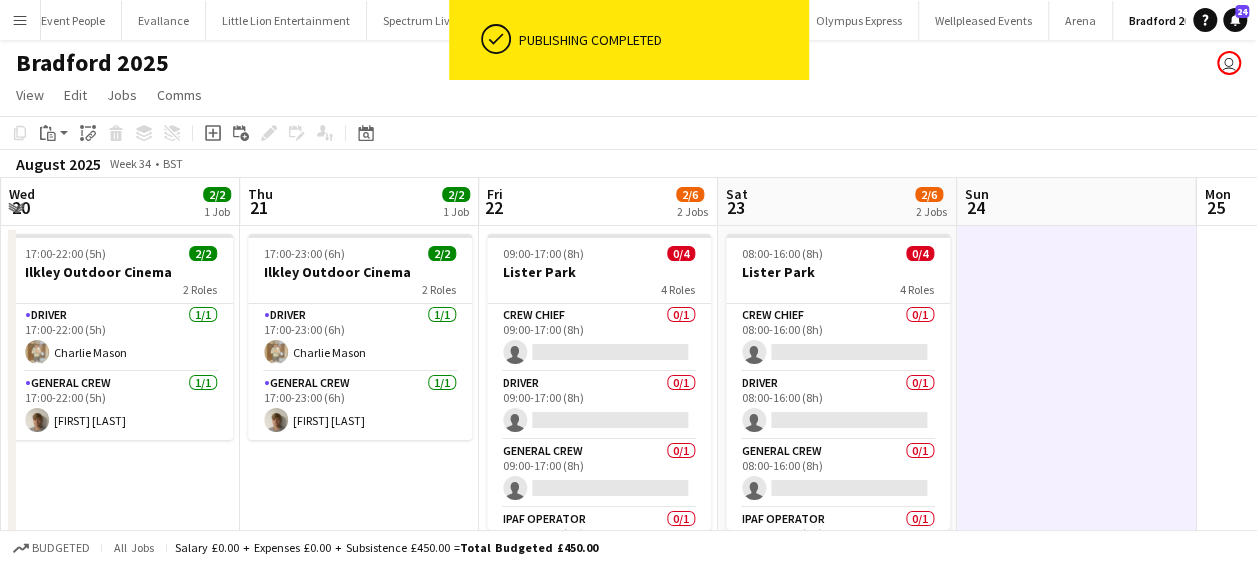drag, startPoint x: 794, startPoint y: 322, endPoint x: 1032, endPoint y: 302, distance: 238.83885 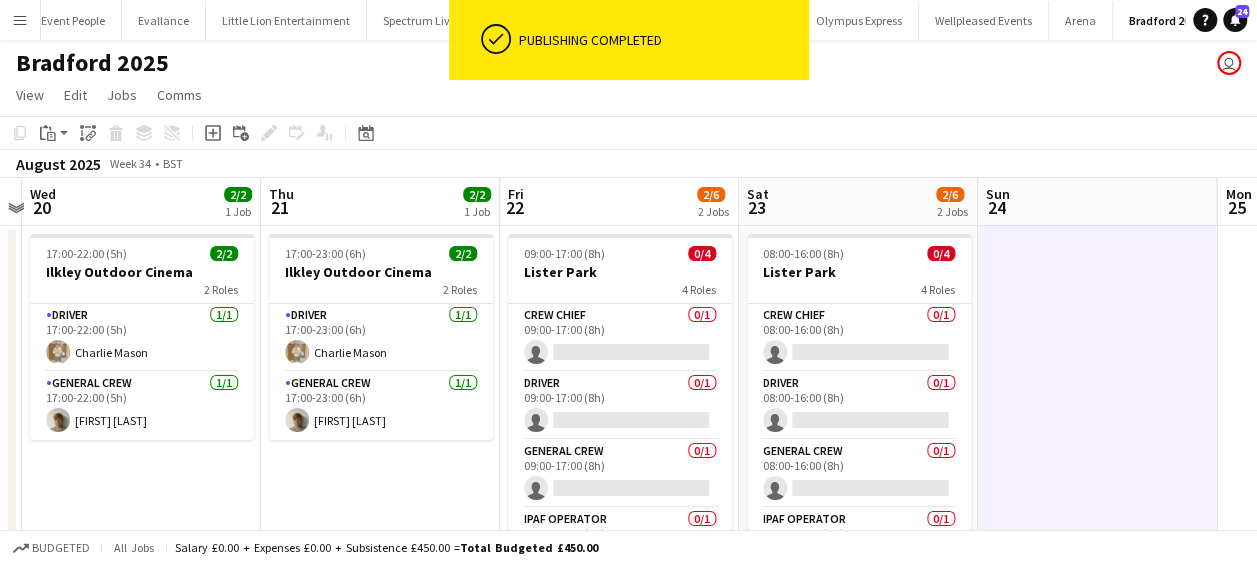 click on "Sun   17   Mon   18   Tue   19   Wed   20   2/2   1 Job   Thu   21   2/2   1 Job   Fri   22   2/6   2 Jobs   Sat   23   2/6   2 Jobs   Sun   24   Mon   25   Tue   26   Wed   27      17:00-22:00 (5h)    2/2   Ilkley Outdoor Cinema   2 Roles   Driver   1/1   17:00-22:00 (5h)
[FIRST] [LAST]  General Crew   1/1   17:00-22:00 (5h)
[FIRST] [LAST]     17:00-23:00 (6h)    2/2   Ilkley Outdoor Cinema   2 Roles   Driver   1/1   17:00-23:00 (6h)
[FIRST] [LAST]  General Crew   1/1   17:00-23:00 (6h)
[FIRST] [LAST]     09:00-17:00 (8h)    0/4   Lister Park   4 Roles   Crew Chief   0/1   09:00-17:00 (8h)
single-neutral-actions
Driver   0/1   09:00-17:00 (8h)
single-neutral-actions
General Crew   0/1   09:00-17:00 (8h)
single-neutral-actions
IPAF Operator   0/1   09:00-17:00 (8h)
single-neutral-actions
17:00-23:00 (6h)    2/2   Ilkley Outdoor Cinema   2 Roles   Driver" at bounding box center [628, 491] 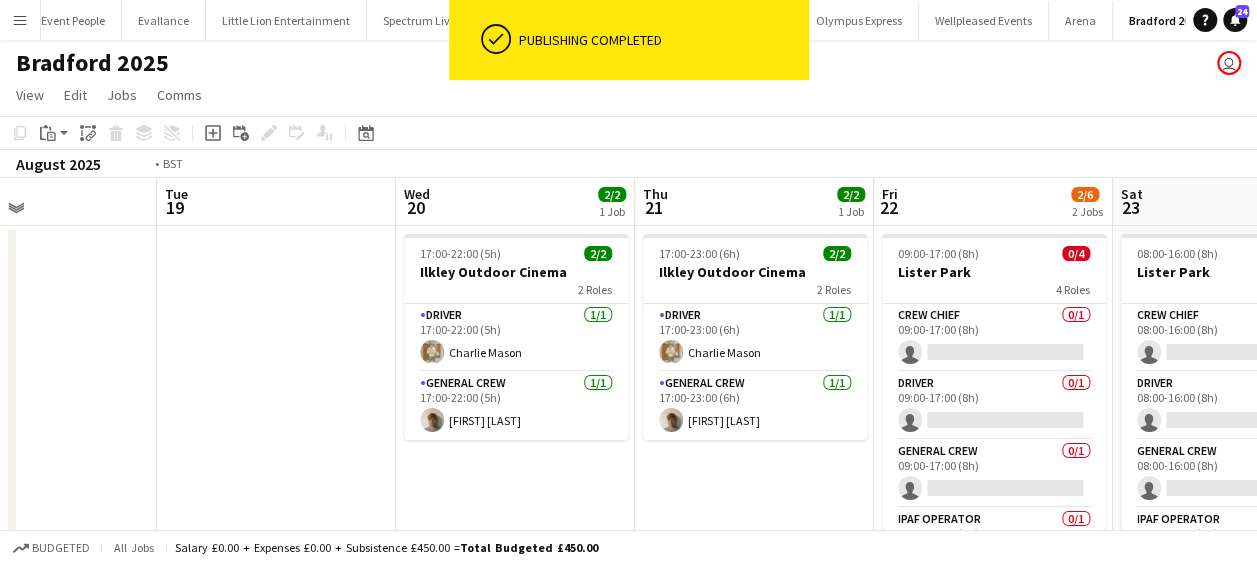 click on "Sat   16   Sun   17   Mon   18   Tue   19   Wed   20   2/2   1 Job   Thu   21   2/2   1 Job   Fri   22   2/6   2 Jobs   Sat   23   2/6   2 Jobs   Sun   24   Mon   25   Tue   26      17:00-22:00 (5h)    2/2   Ilkley Outdoor Cinema   2 Roles   Driver   1/1   17:00-22:00 (5h)
Charlie Mason  General Crew   1/1   17:00-22:00 (5h)
Joe Cotterill     17:00-23:00 (6h)    2/2   Ilkley Outdoor Cinema   2 Roles   Driver   1/1   17:00-23:00 (6h)
Charlie Mason  General Crew   1/1   17:00-23:00 (6h)
Joe Cotterill     09:00-17:00 (8h)    0/4   Lister Park   4 Roles   Crew Chief   0/1   09:00-17:00 (8h)
single-neutral-actions
Driver   0/1   09:00-17:00 (8h)
single-neutral-actions
General Crew   0/1   09:00-17:00 (8h)
single-neutral-actions
IPAF Operator   0/1   09:00-17:00 (8h)
single-neutral-actions
17:00-23:00 (6h)    2/2   Ilkley Outdoor Cinema   2 Roles   Driver" at bounding box center (628, 491) 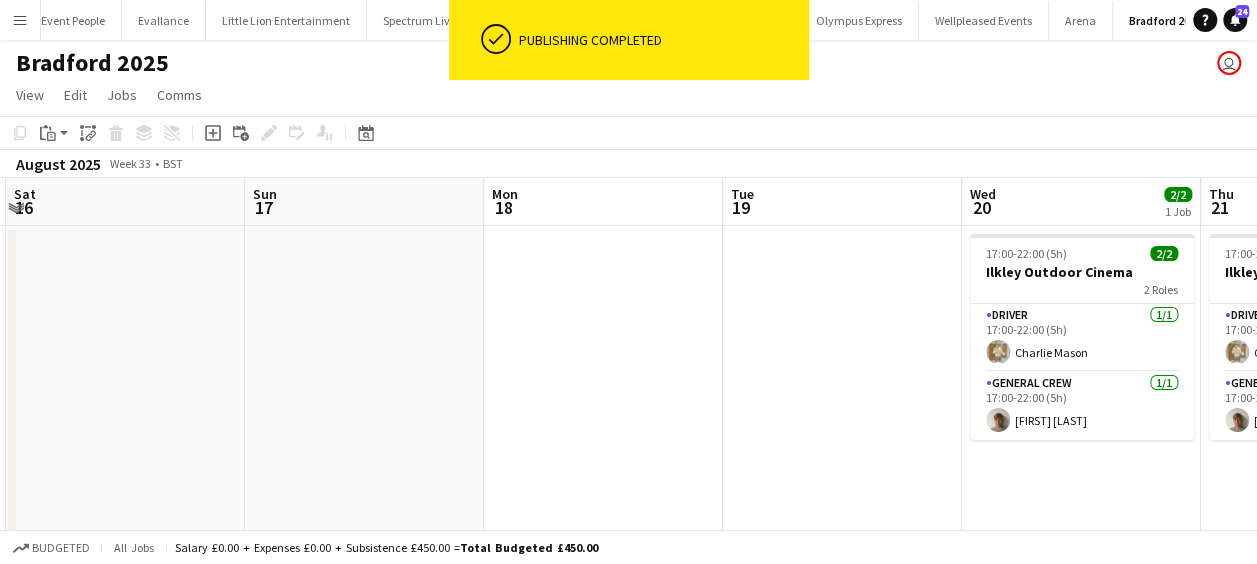 drag, startPoint x: 829, startPoint y: 306, endPoint x: 746, endPoint y: 335, distance: 87.92042 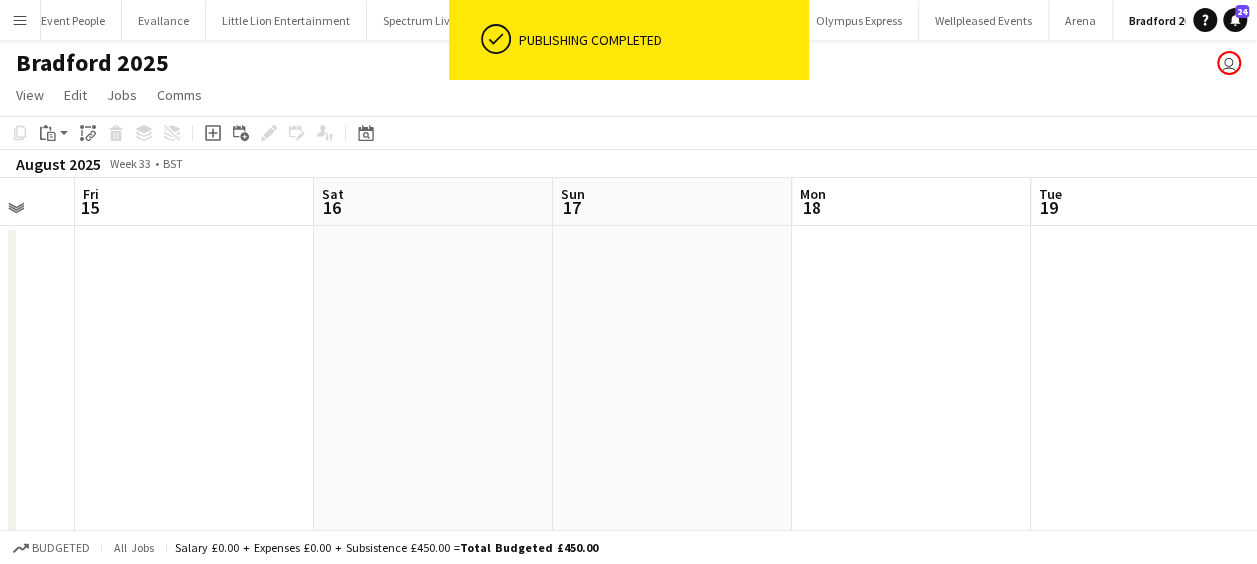 drag, startPoint x: 936, startPoint y: 304, endPoint x: 798, endPoint y: 328, distance: 140.07141 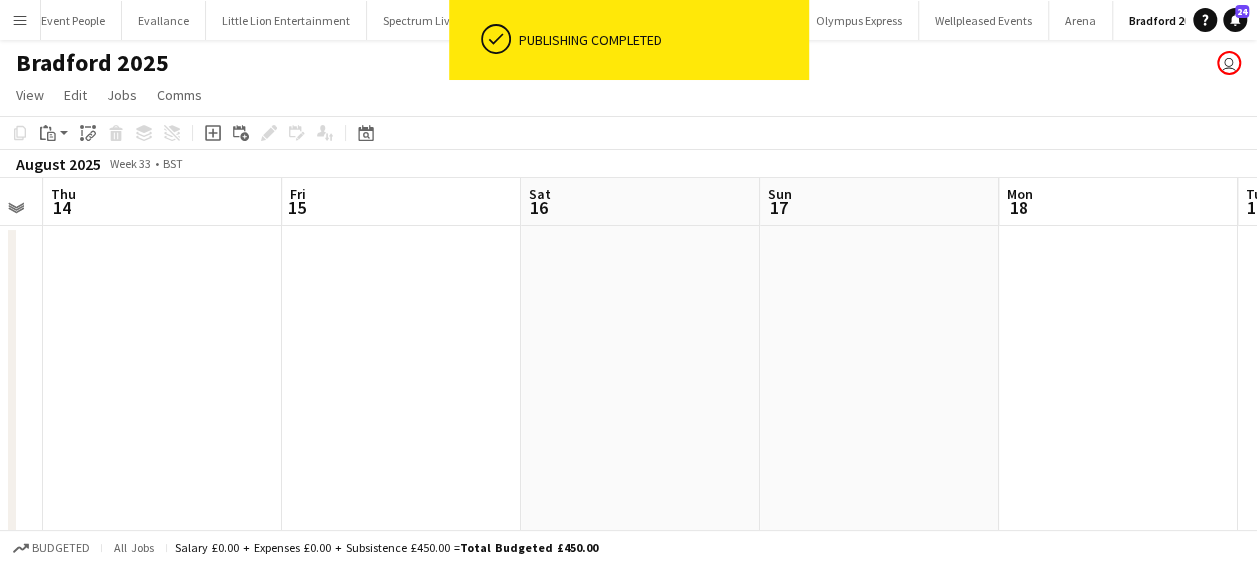 drag, startPoint x: 1046, startPoint y: 298, endPoint x: 1026, endPoint y: 304, distance: 20.880613 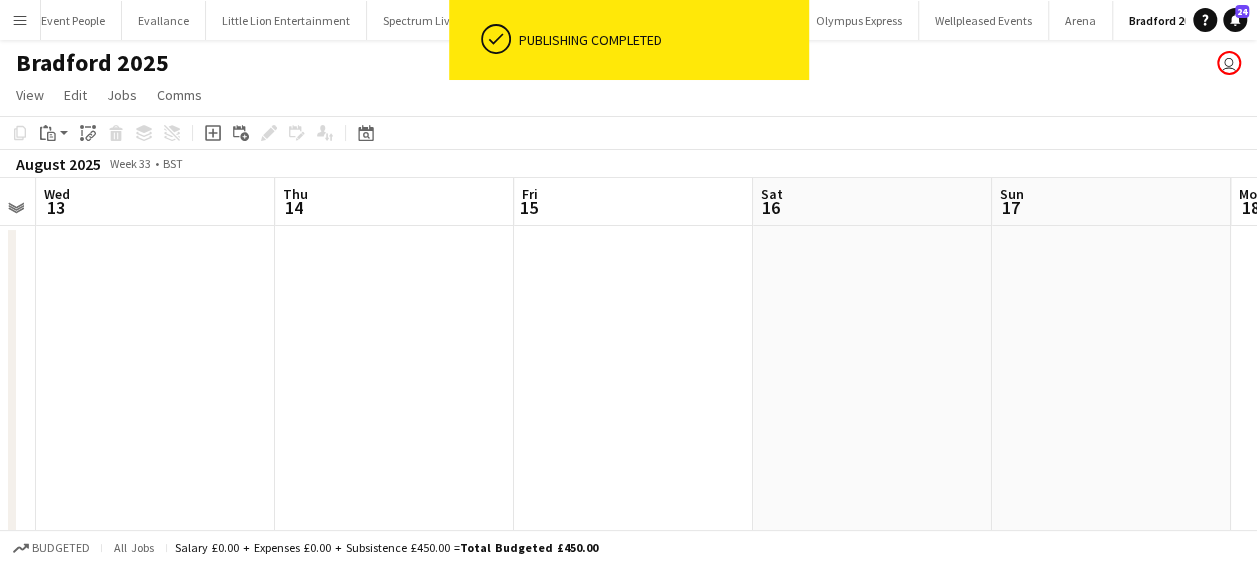 drag, startPoint x: 1018, startPoint y: 298, endPoint x: 714, endPoint y: 339, distance: 306.75235 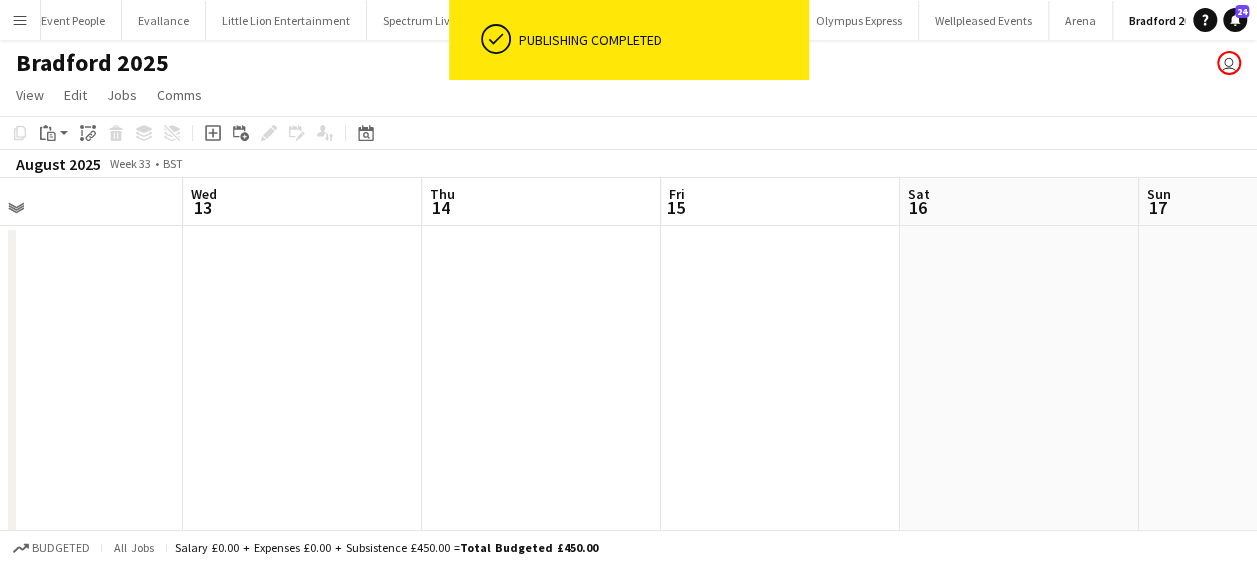 drag, startPoint x: 714, startPoint y: 339, endPoint x: 976, endPoint y: 312, distance: 263.38754 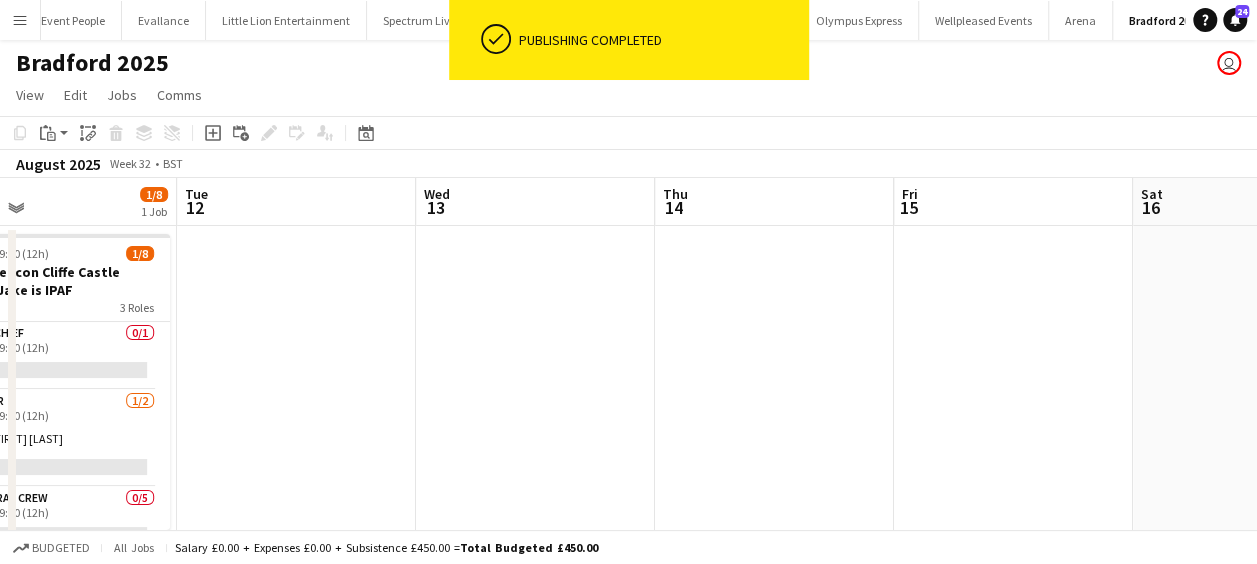 drag, startPoint x: 928, startPoint y: 320, endPoint x: 685, endPoint y: 372, distance: 248.50151 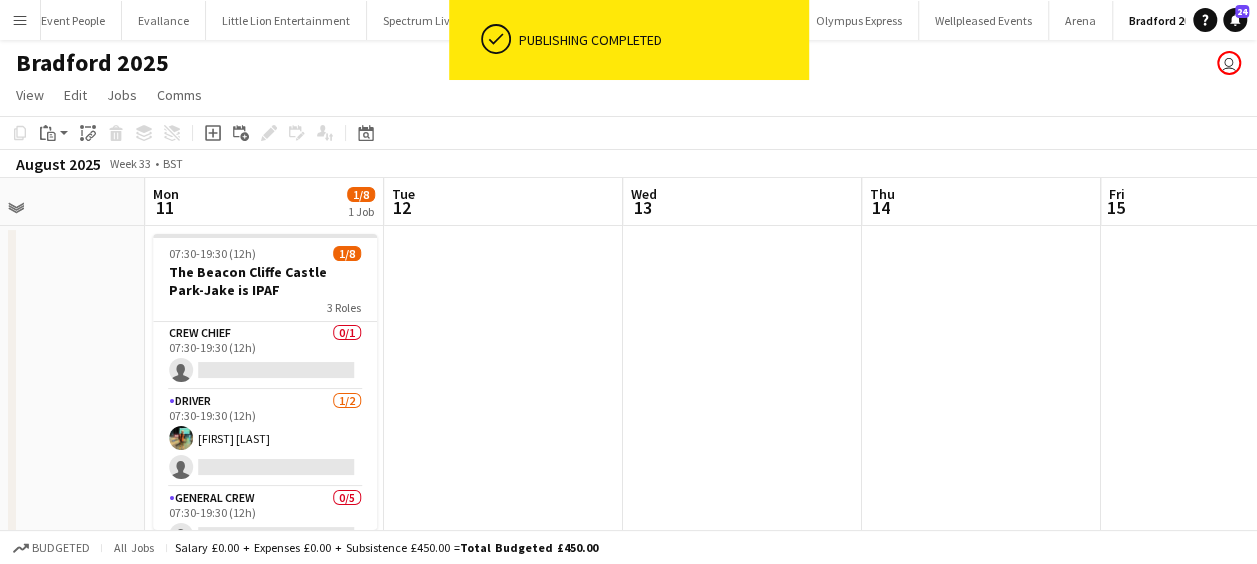 drag, startPoint x: 775, startPoint y: 354, endPoint x: 828, endPoint y: 352, distance: 53.037724 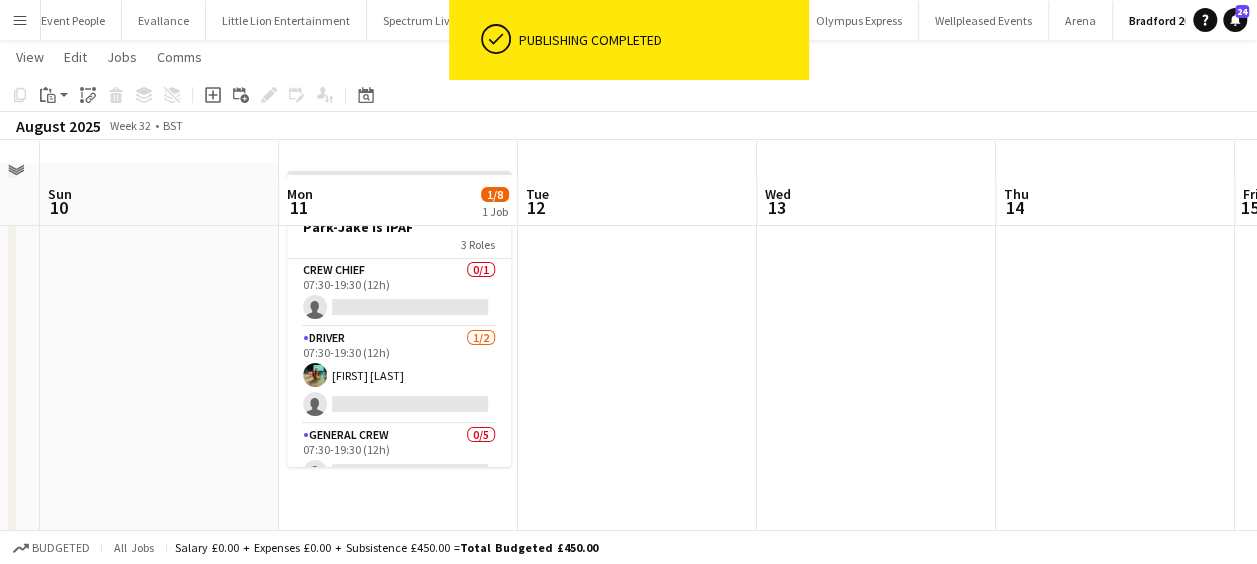 scroll, scrollTop: 100, scrollLeft: 0, axis: vertical 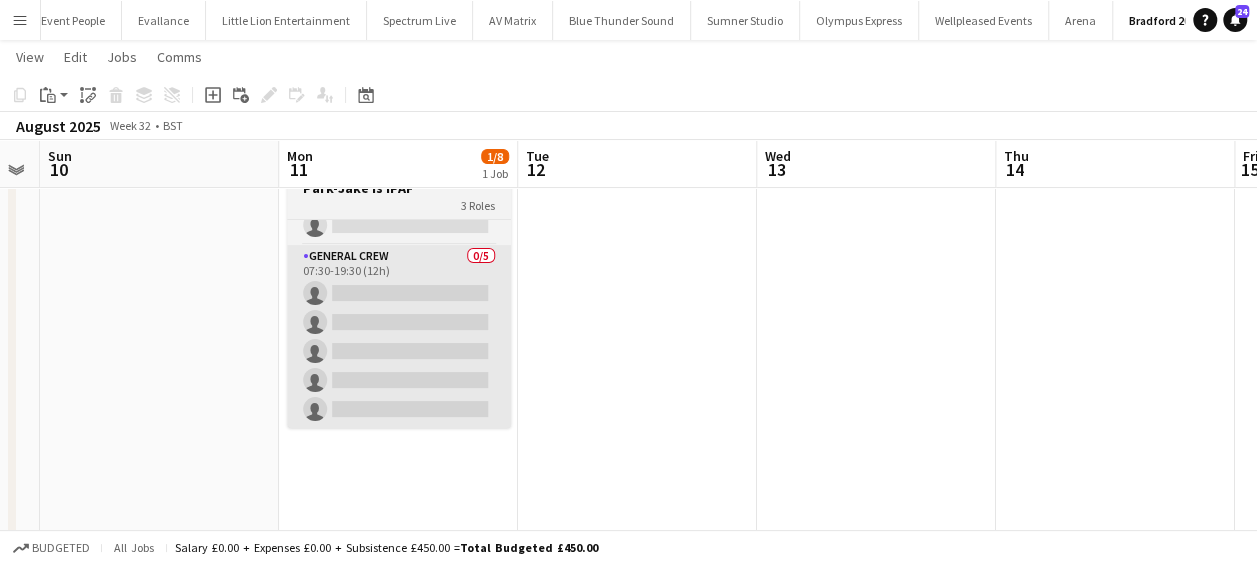 drag, startPoint x: 80, startPoint y: 288, endPoint x: 293, endPoint y: 295, distance: 213.11499 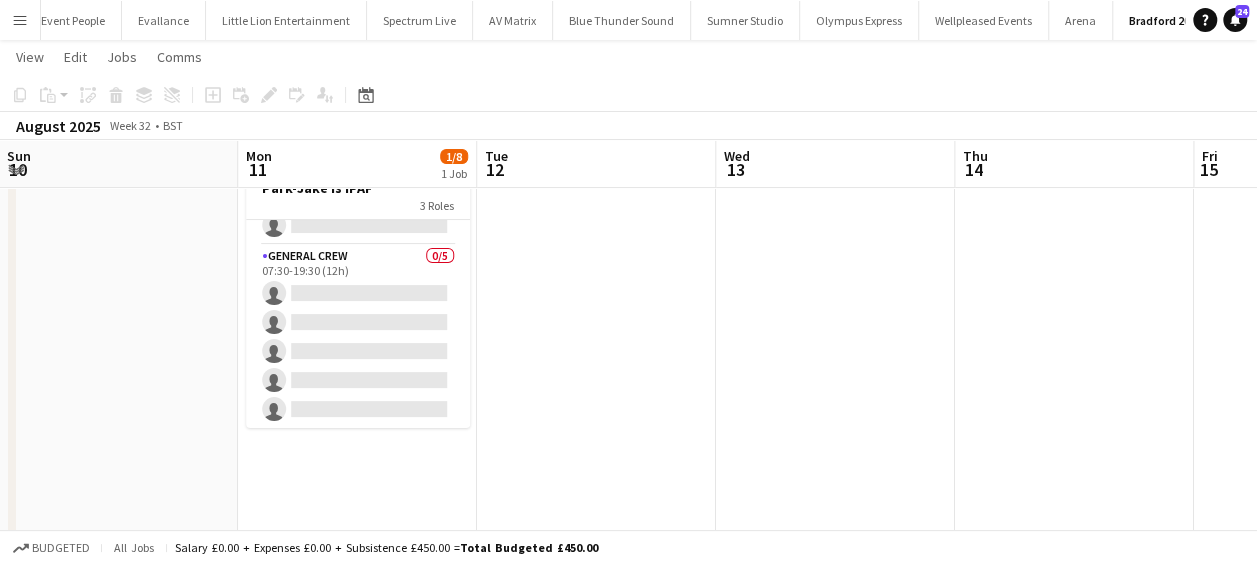 drag, startPoint x: 81, startPoint y: 284, endPoint x: 222, endPoint y: 292, distance: 141.22676 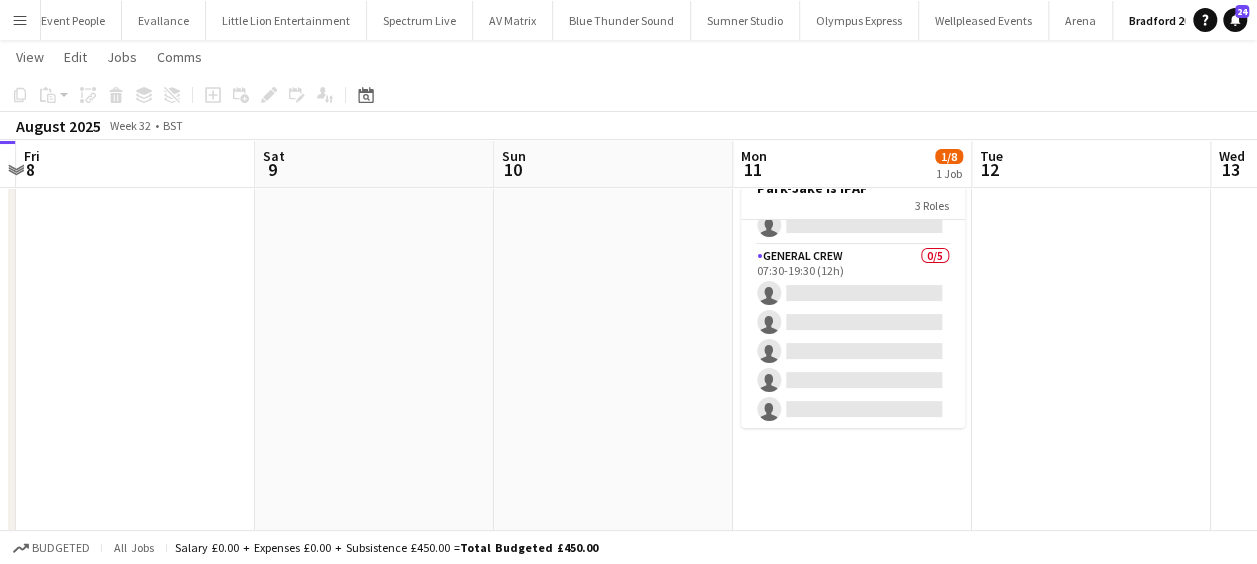 drag, startPoint x: 286, startPoint y: 292, endPoint x: 502, endPoint y: 290, distance: 216.00926 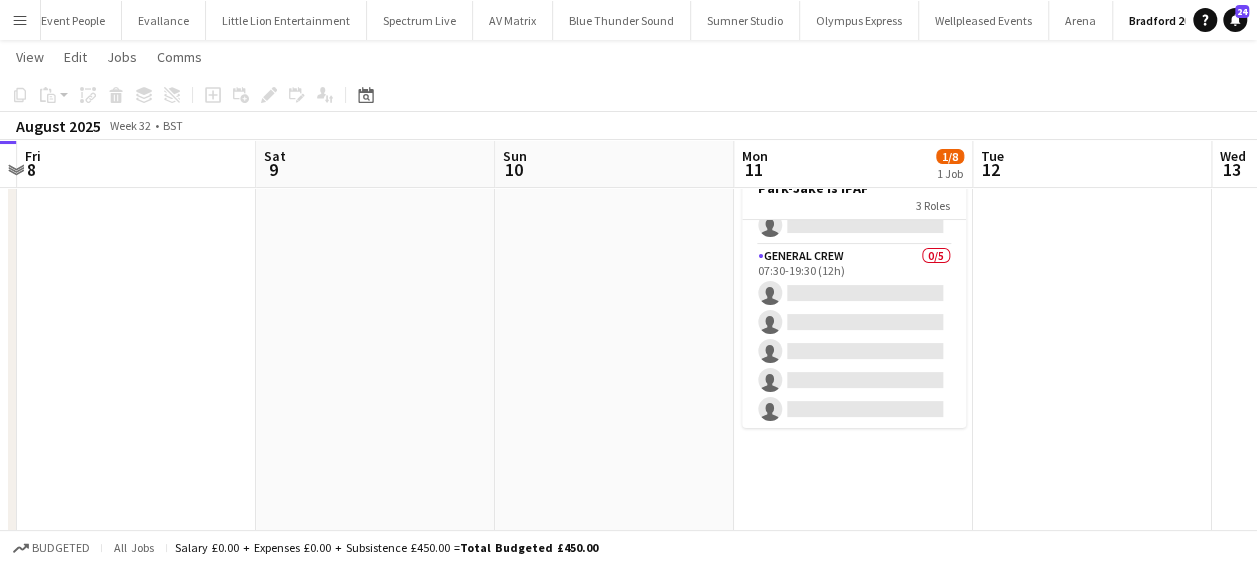 click on "8h 53m x" at bounding box center [628, 340] 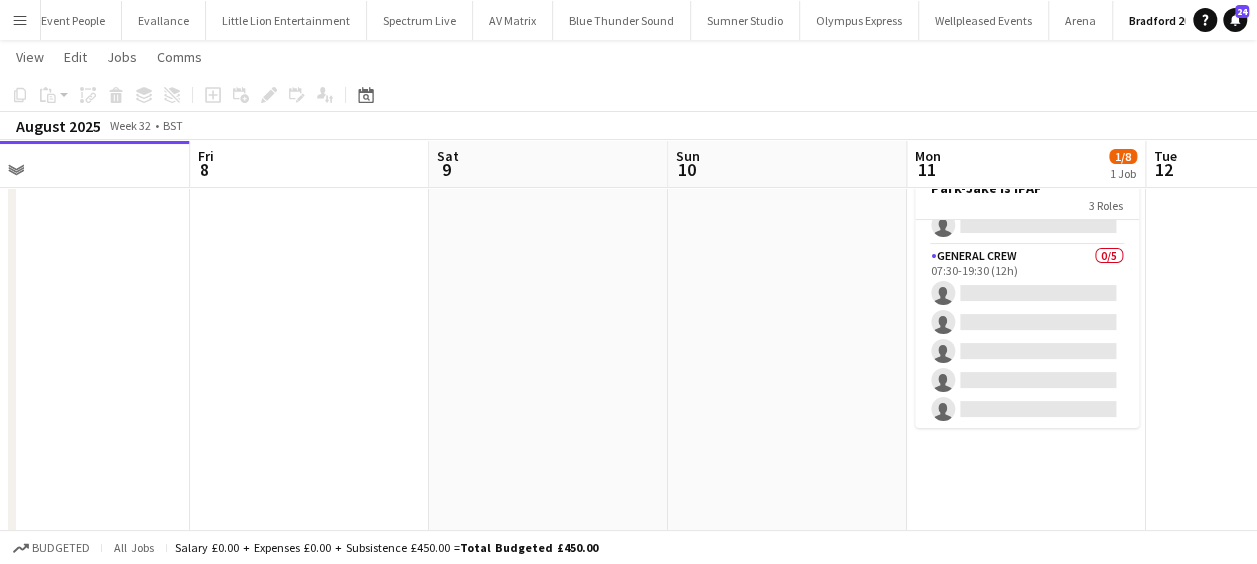 click at bounding box center (309, 413) 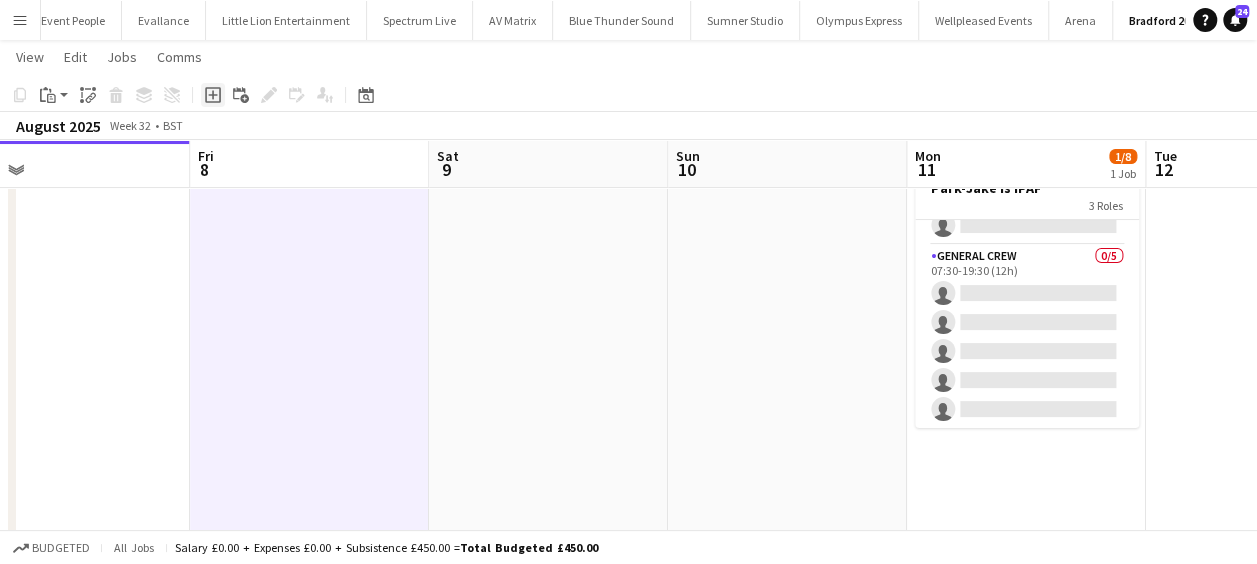 click on "Add job" at bounding box center [213, 95] 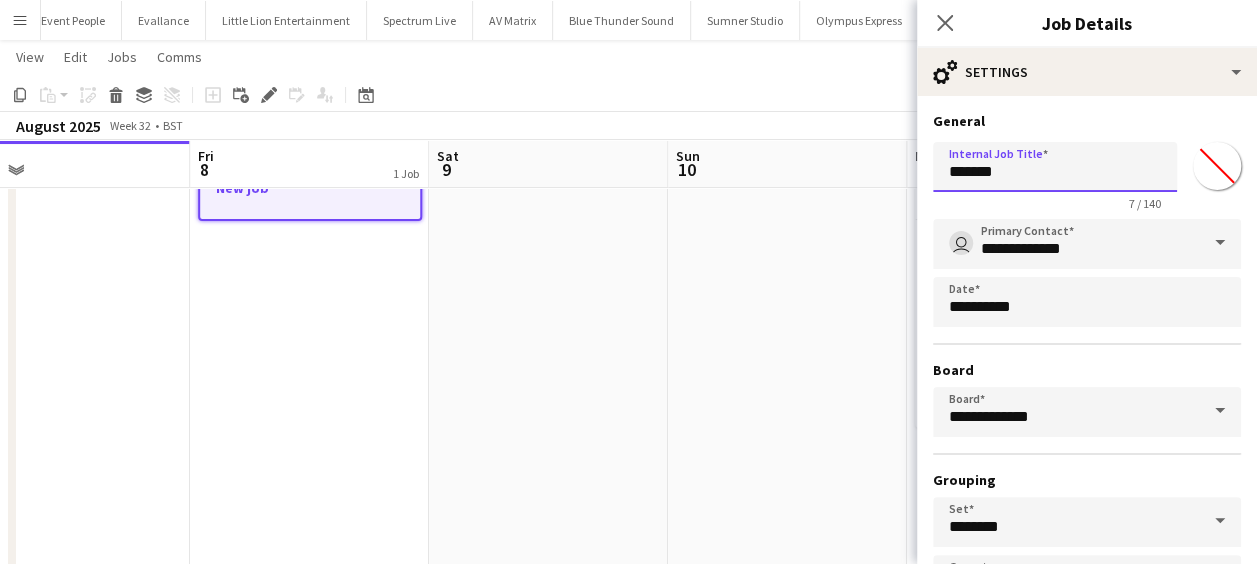drag, startPoint x: 1020, startPoint y: 170, endPoint x: 813, endPoint y: 171, distance: 207.00241 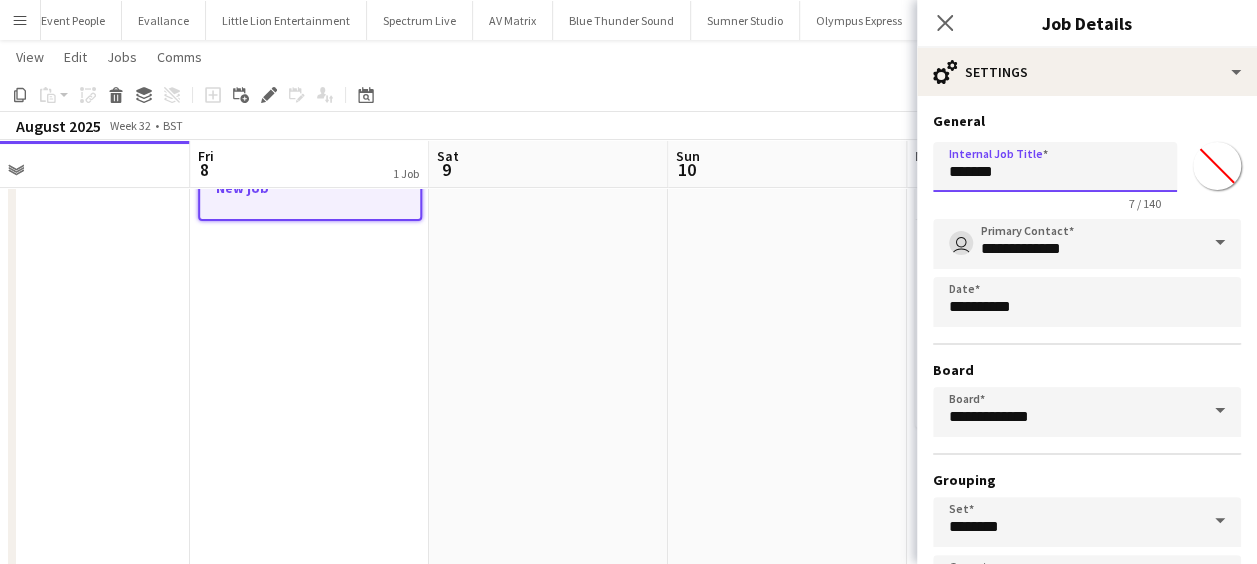 click on "Menu
Boards
Boards   Boards   All jobs   Status
Workforce
Workforce   My Workforce   Recruiting
Comms
Comms
Pay
Pay   Approvals   Payments   Reports
Platform Settings
Platform Settings   App settings   Your settings   Profiles
Training Academy
Training Academy
Knowledge Base
Knowledge Base
Product Updates
Product Updates   Log Out   Privacy   Event People
Close
Evallance
Close
Little Lion Entertainment
Close
Spectrum Live
Close
AV Matrix
Close
Blue Thunder Sound
Close
Sumner Studio
Close
Olympus Express
Close
Wellpleased Events" at bounding box center [628, 318] 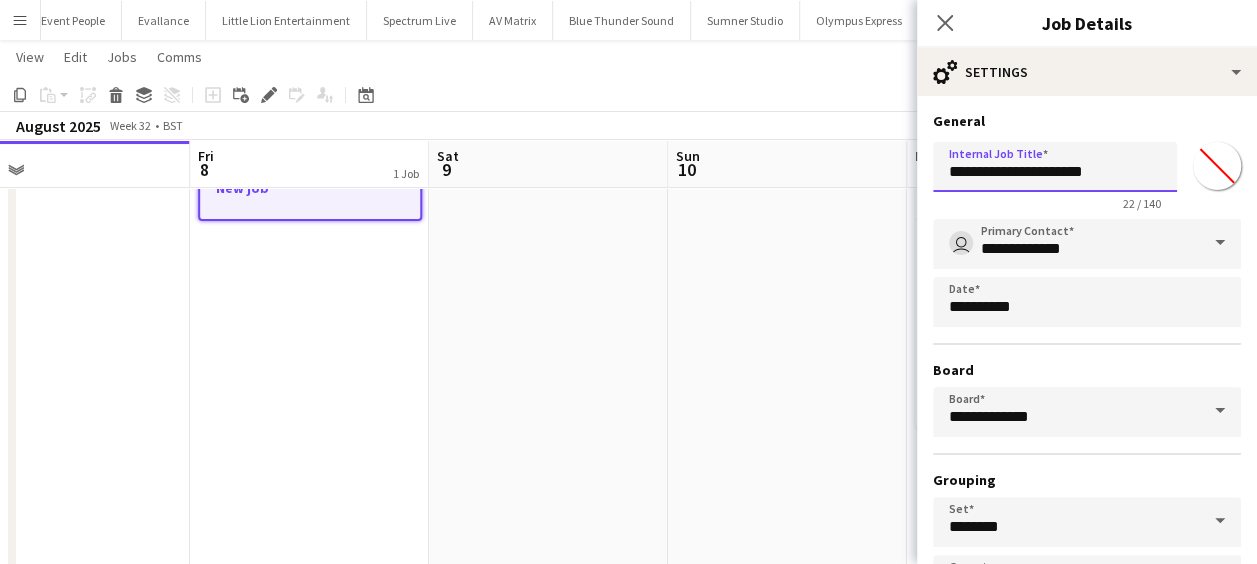 scroll, scrollTop: 154, scrollLeft: 0, axis: vertical 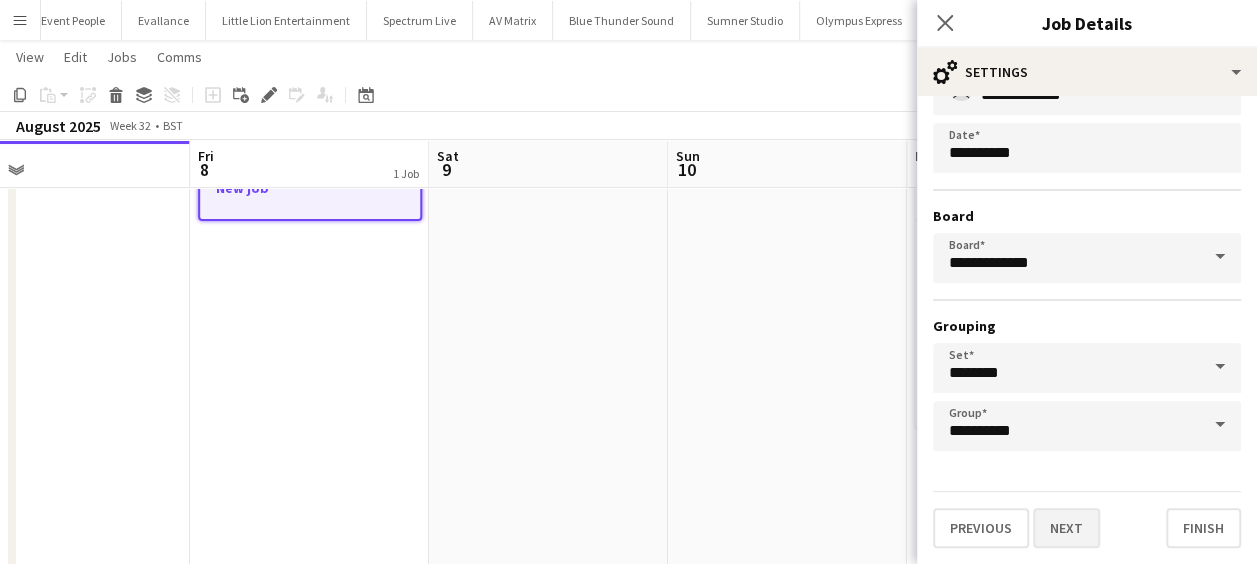 type on "**********" 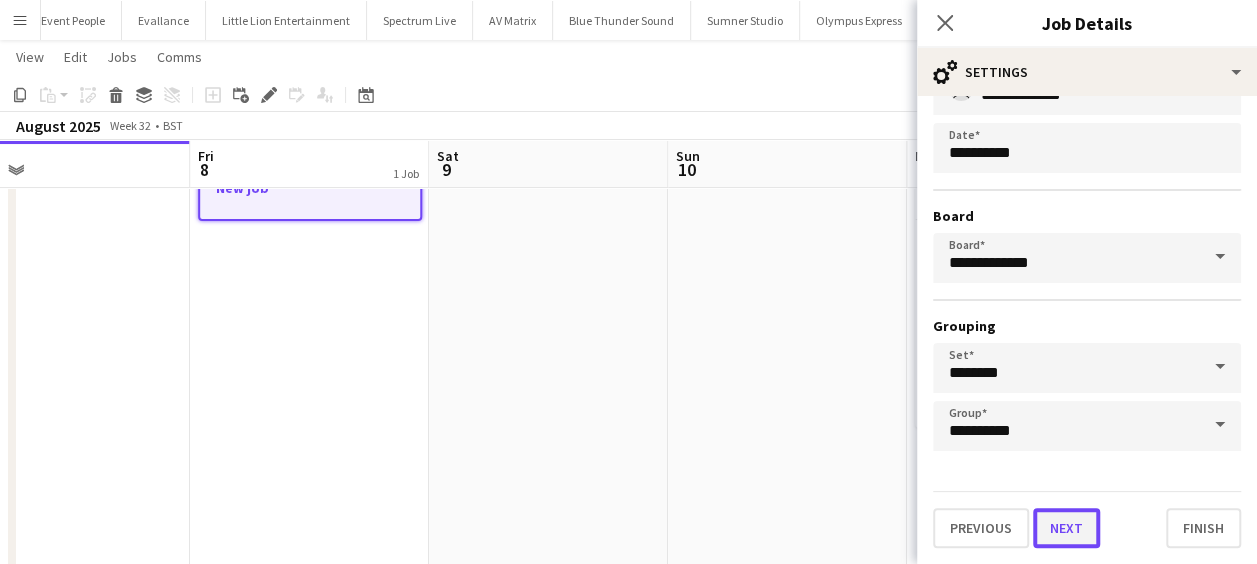 click on "Next" at bounding box center [1066, 528] 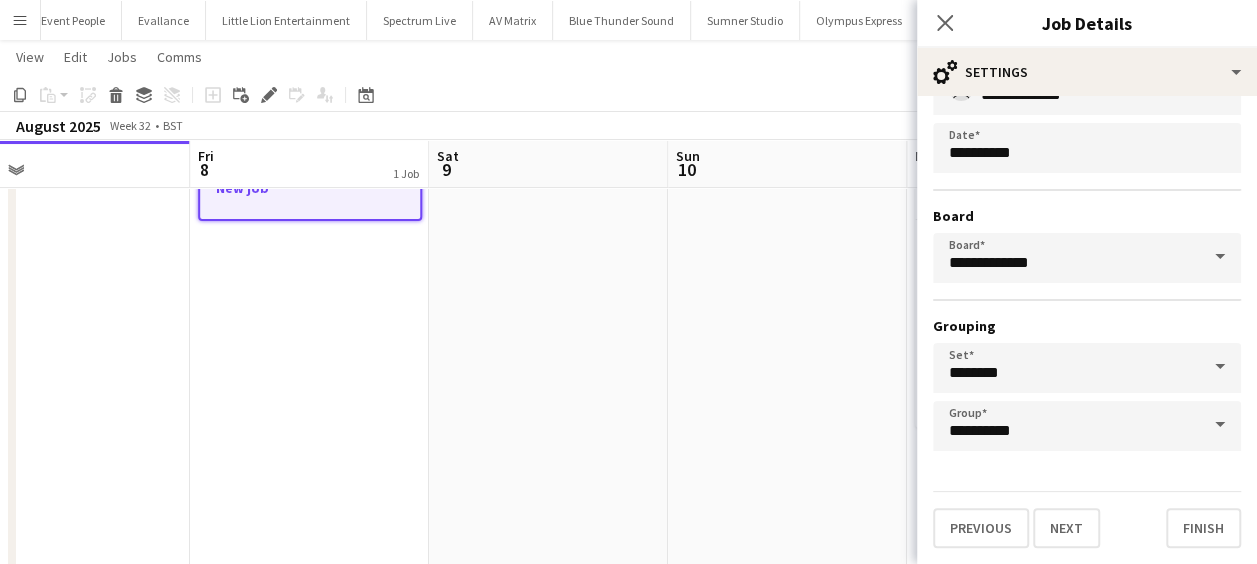 scroll, scrollTop: 0, scrollLeft: 0, axis: both 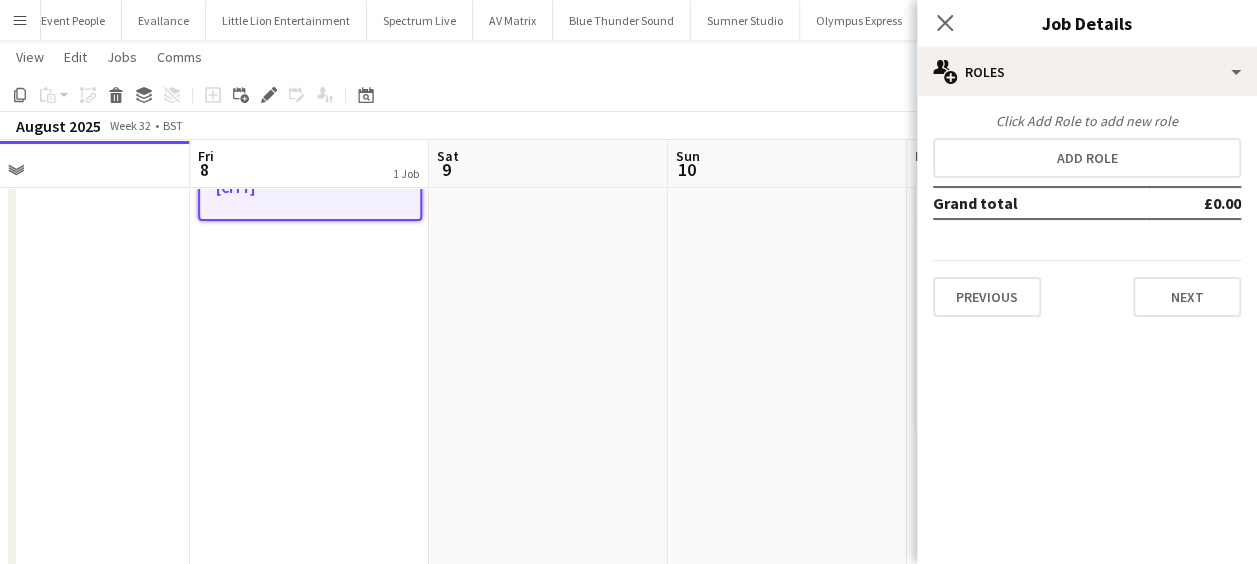 click on "Grand total" at bounding box center (1039, 203) 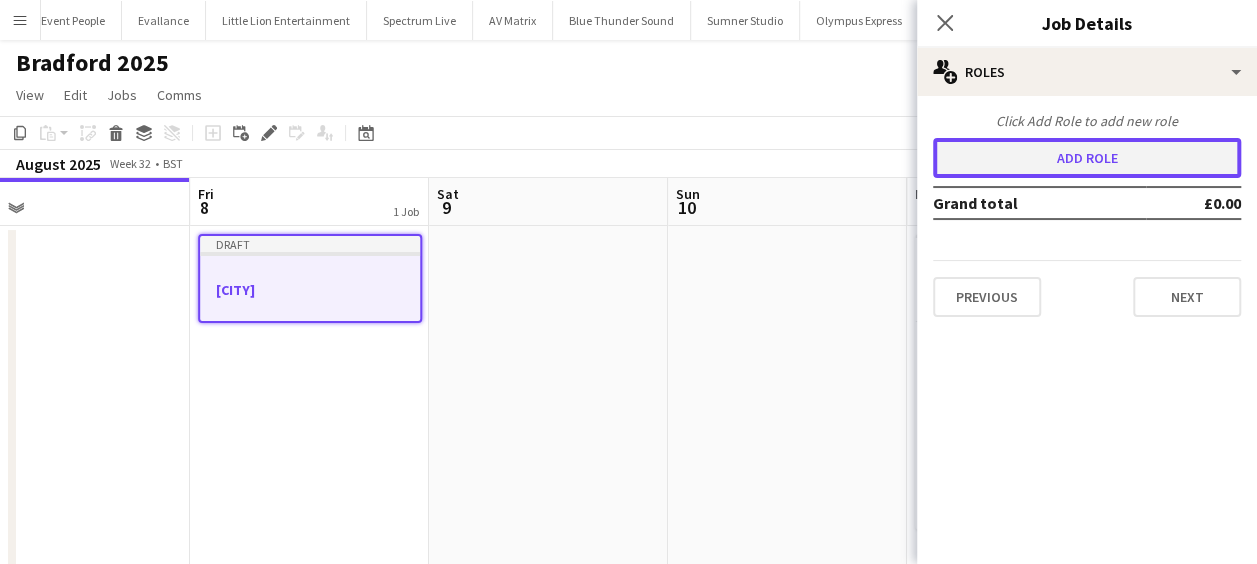 click on "Add role" at bounding box center (1087, 158) 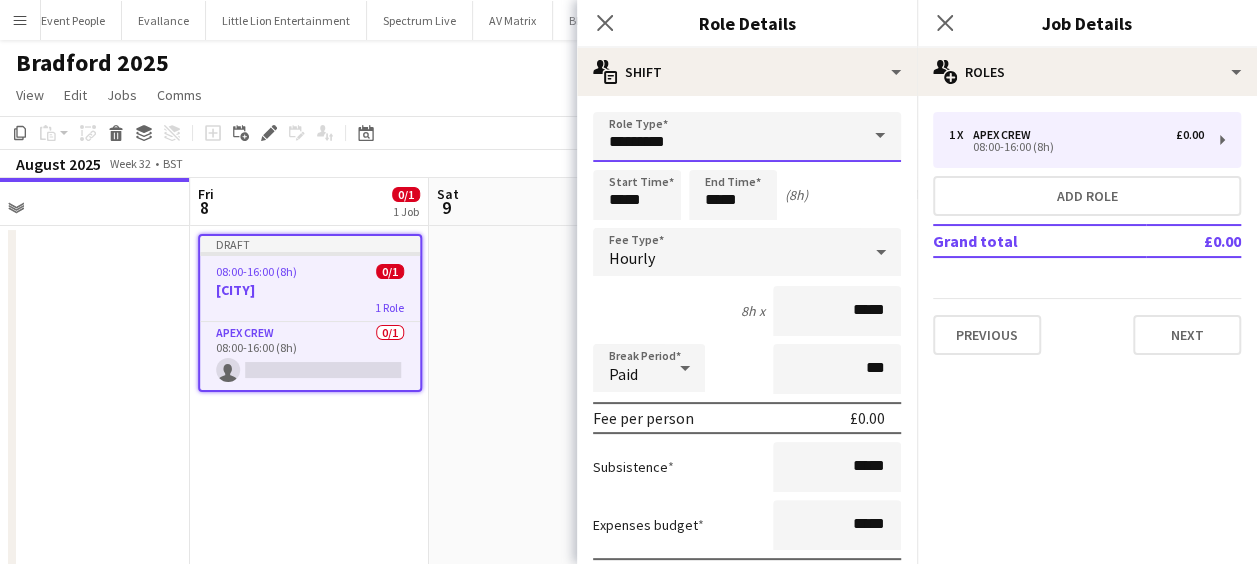 click on "*********" at bounding box center (747, 137) 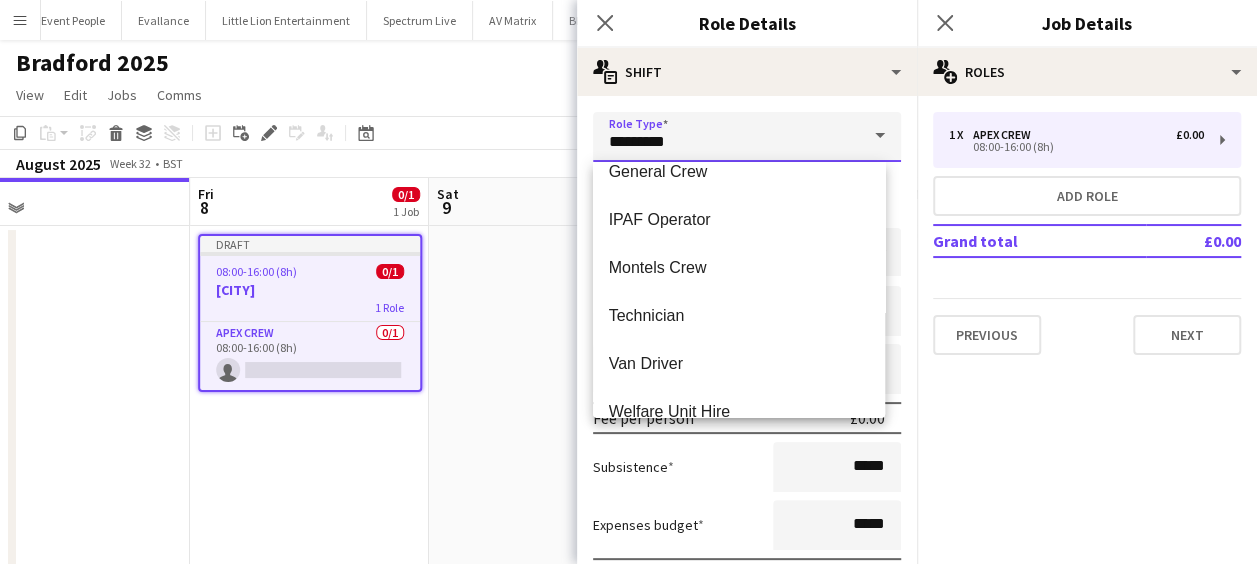 scroll, scrollTop: 384, scrollLeft: 0, axis: vertical 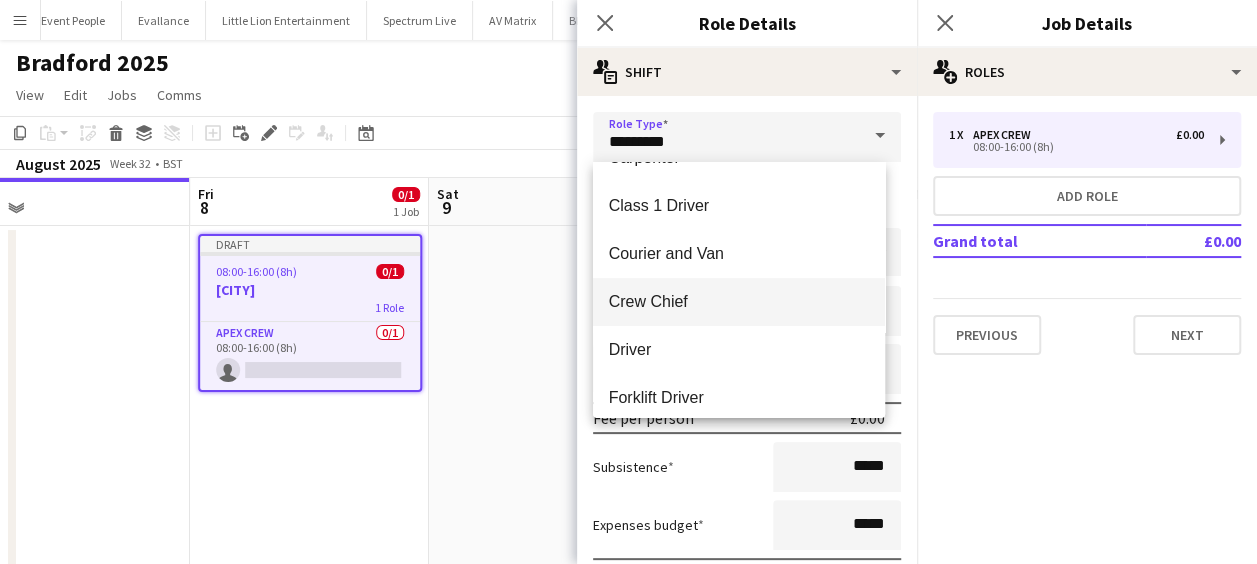 click on "Crew Chief" at bounding box center [739, 301] 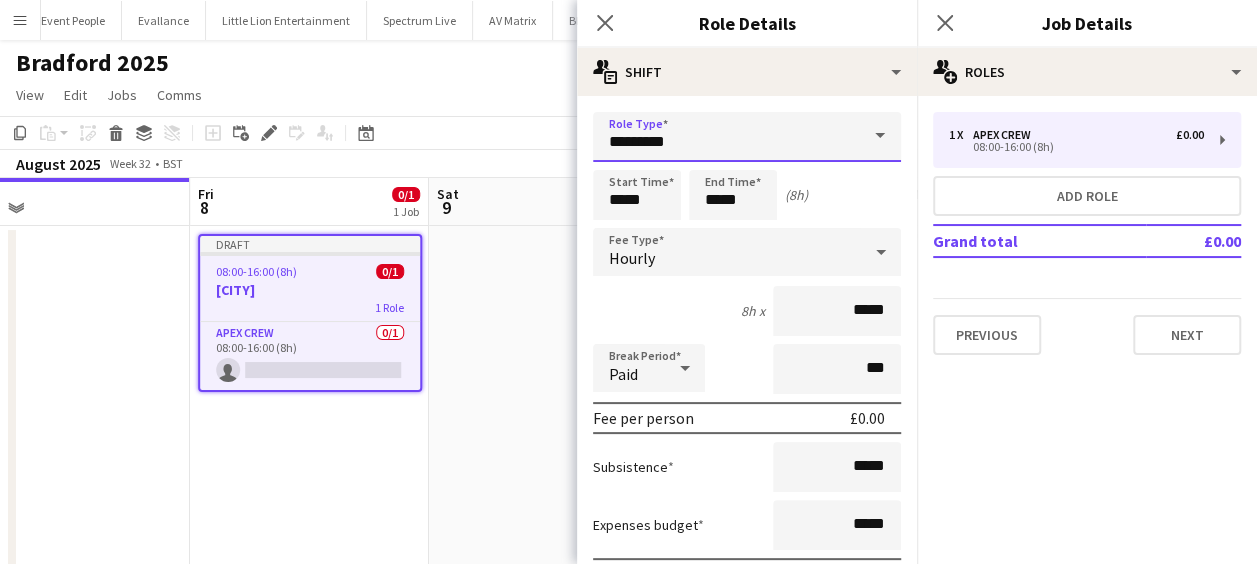 type on "**********" 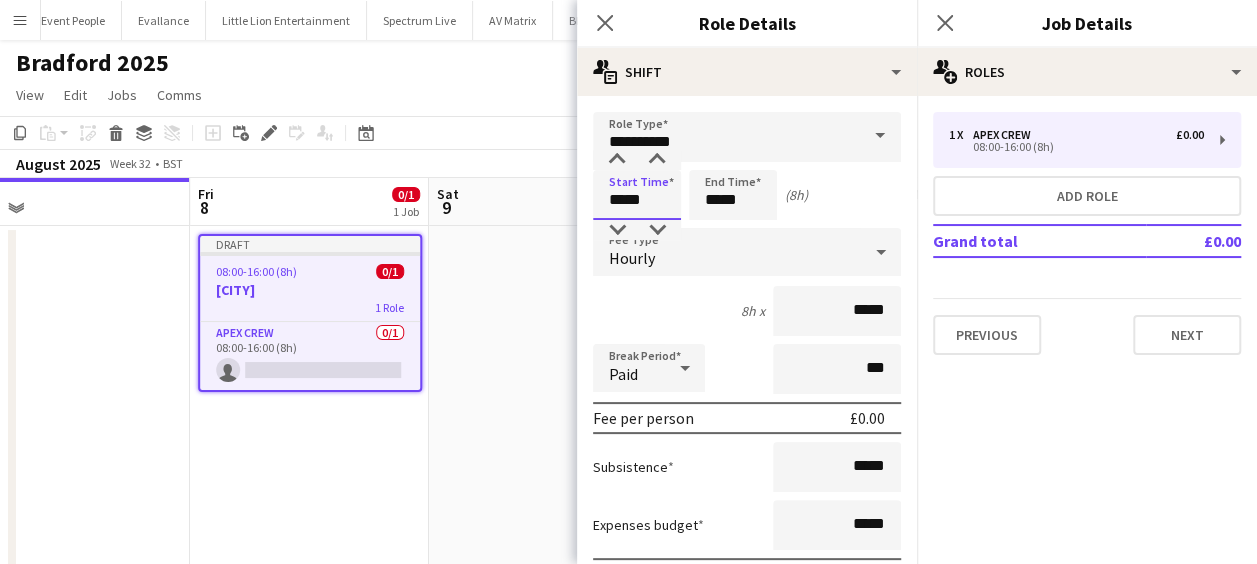 drag, startPoint x: 649, startPoint y: 192, endPoint x: 560, endPoint y: 200, distance: 89.358826 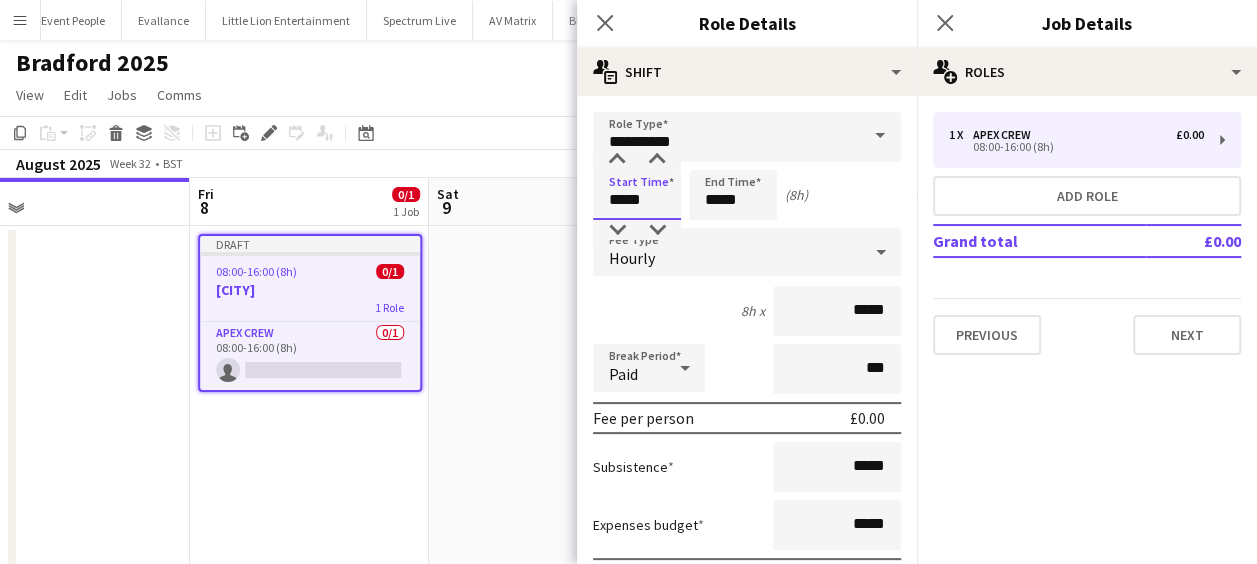 click on "Menu
Boards
Boards   Boards   All jobs   Status
Workforce
Workforce   My Workforce   Recruiting
Comms
Comms
Pay
Pay   Approvals   Payments   Reports
Platform Settings
Platform Settings   App settings   Your settings   Profiles
Training Academy
Training Academy
Knowledge Base
Knowledge Base
Product Updates
Product Updates   Log Out   Privacy   Event People
Close
Evallance
Close
Little Lion Entertainment
Close
Spectrum Live
Close
AV Matrix
Close
Blue Thunder Sound
Close
Sumner Studio
Close
Olympus Express
Close
Wellpleased Events" at bounding box center [628, 419] 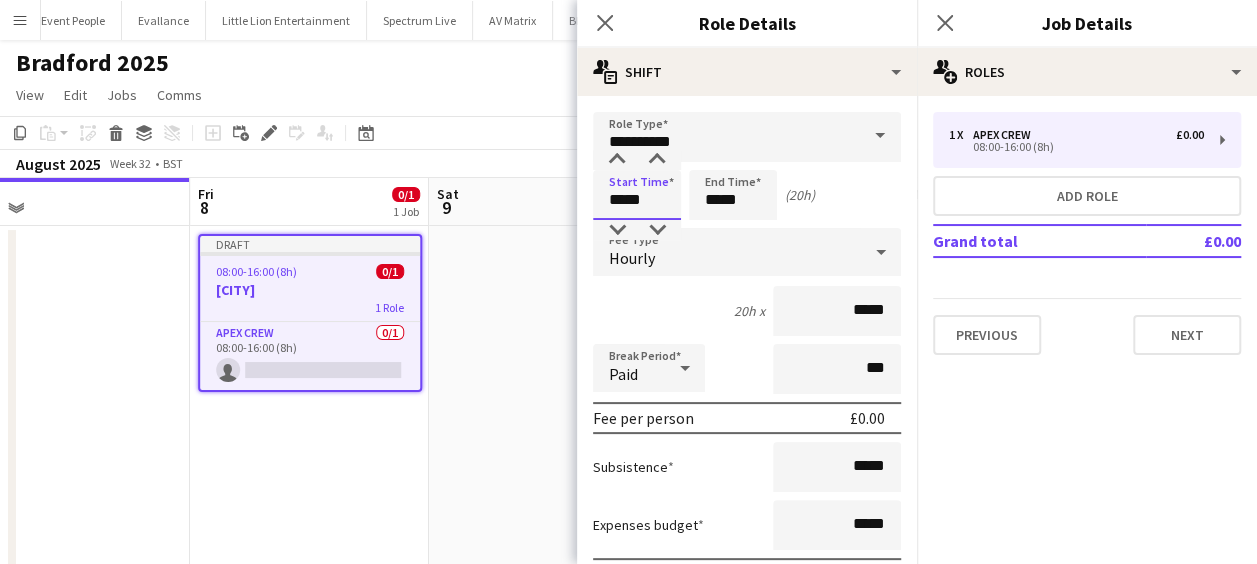 type on "*****" 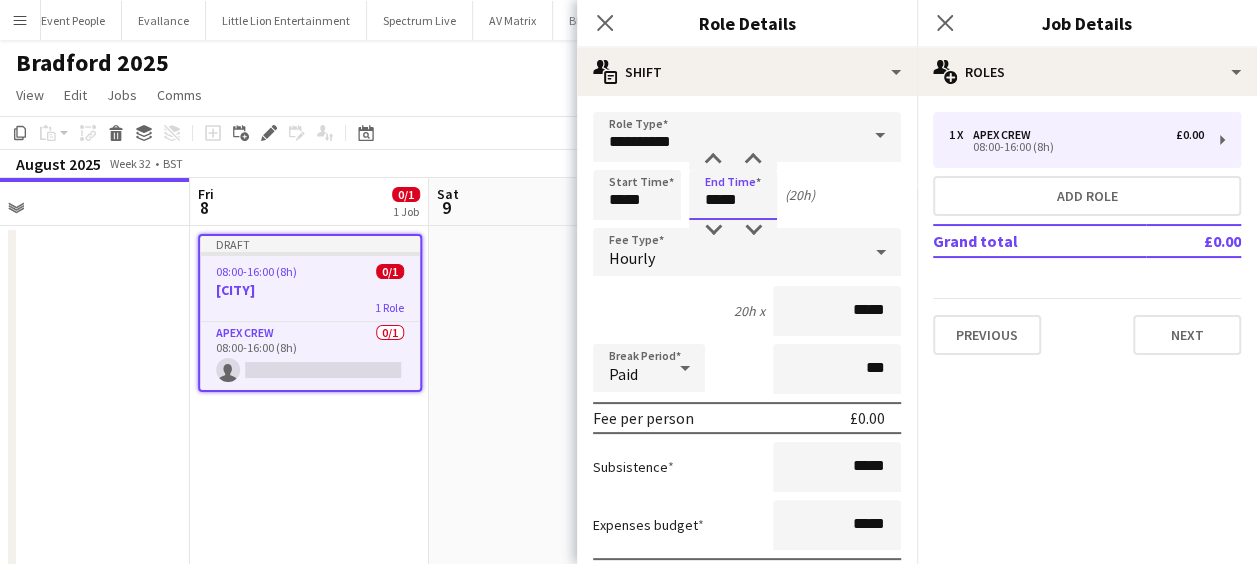 drag, startPoint x: 755, startPoint y: 201, endPoint x: 676, endPoint y: 207, distance: 79.22752 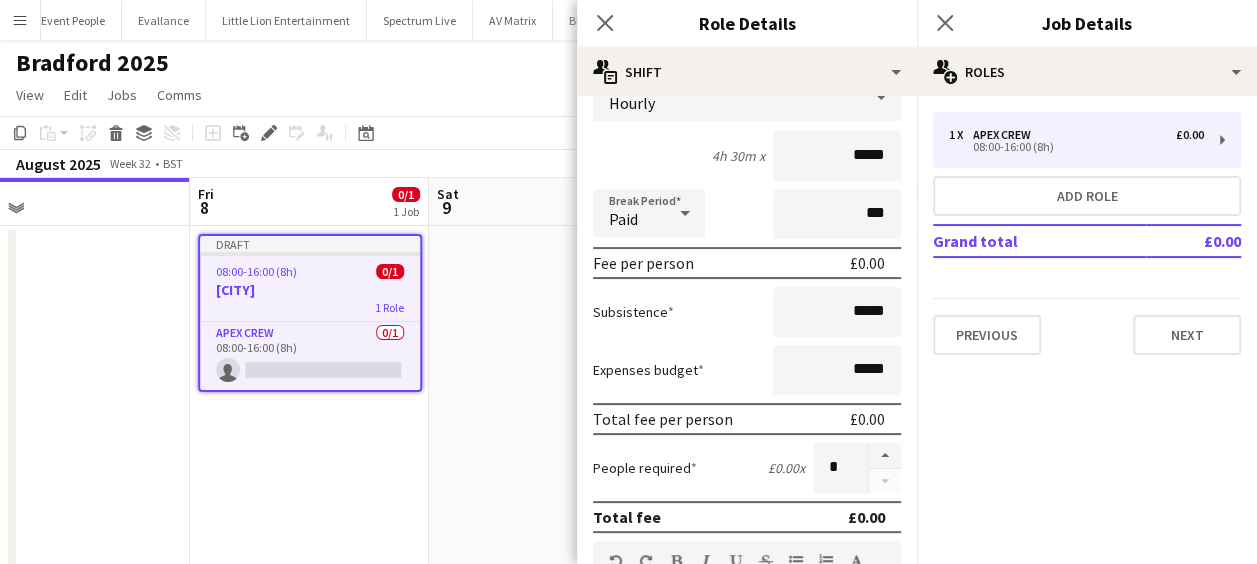 scroll, scrollTop: 200, scrollLeft: 0, axis: vertical 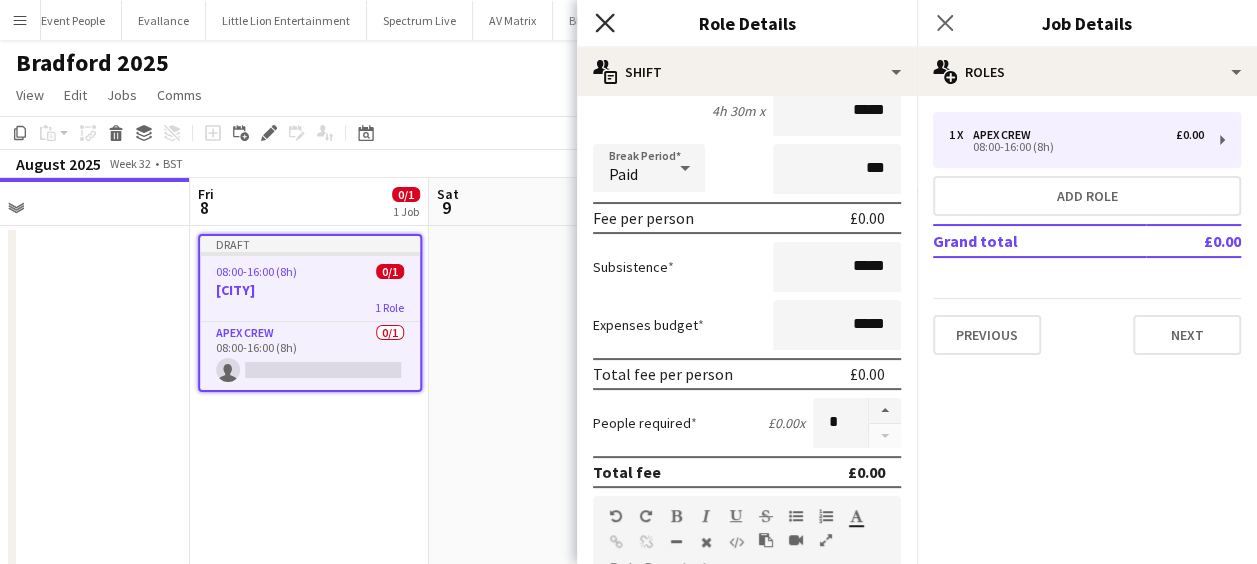 type on "*****" 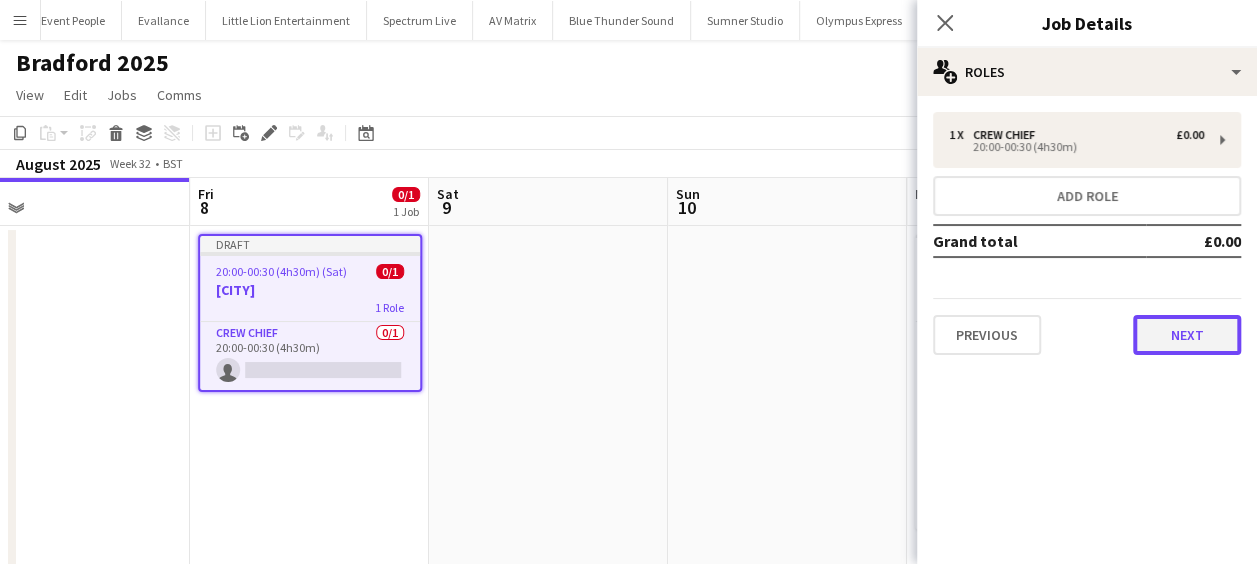 click on "Next" at bounding box center (1187, 335) 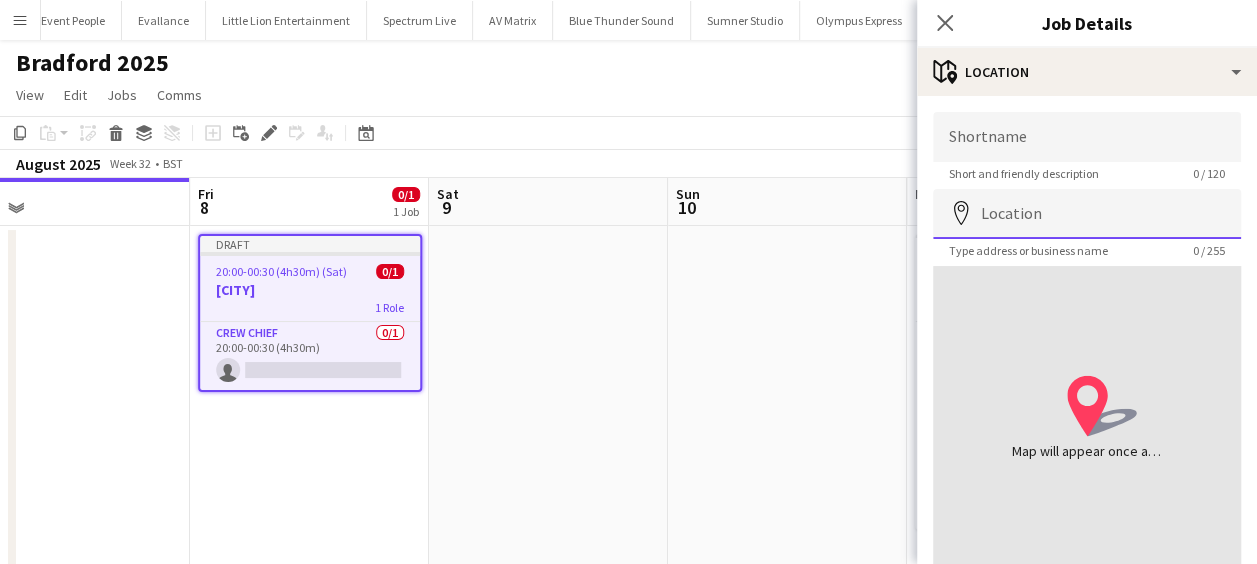 click on "Location" at bounding box center (1087, 214) 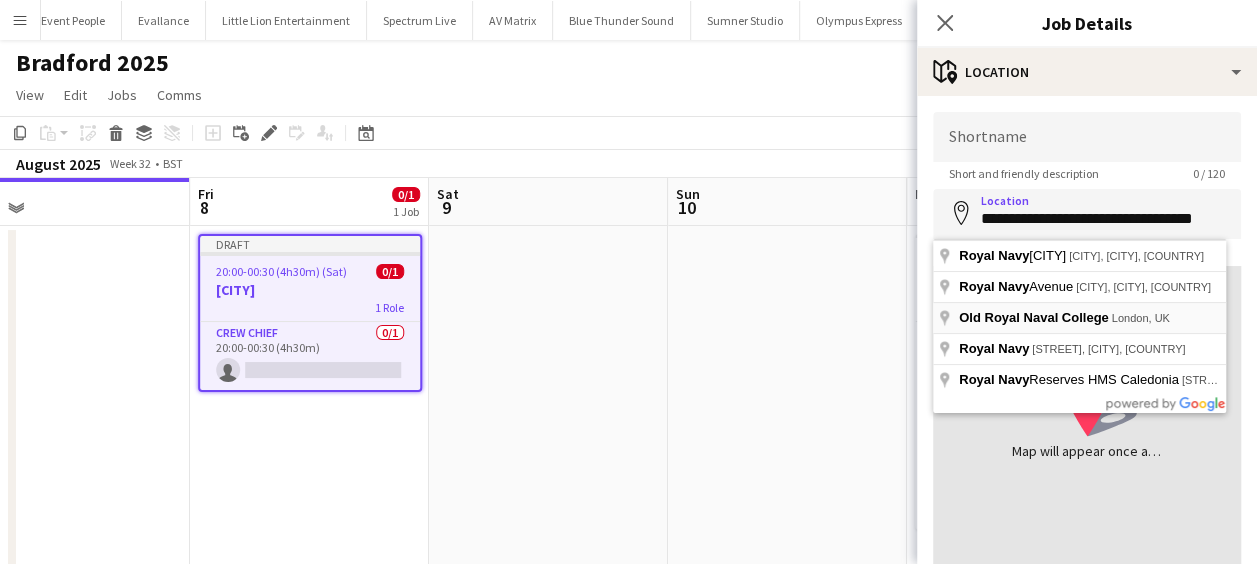 type on "**********" 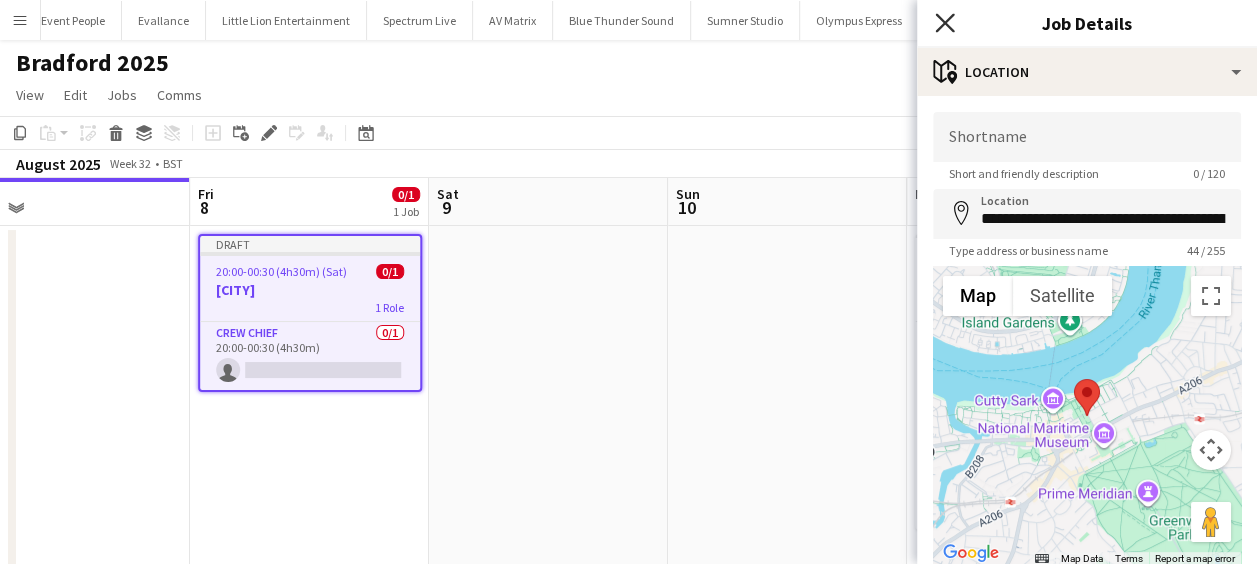 click 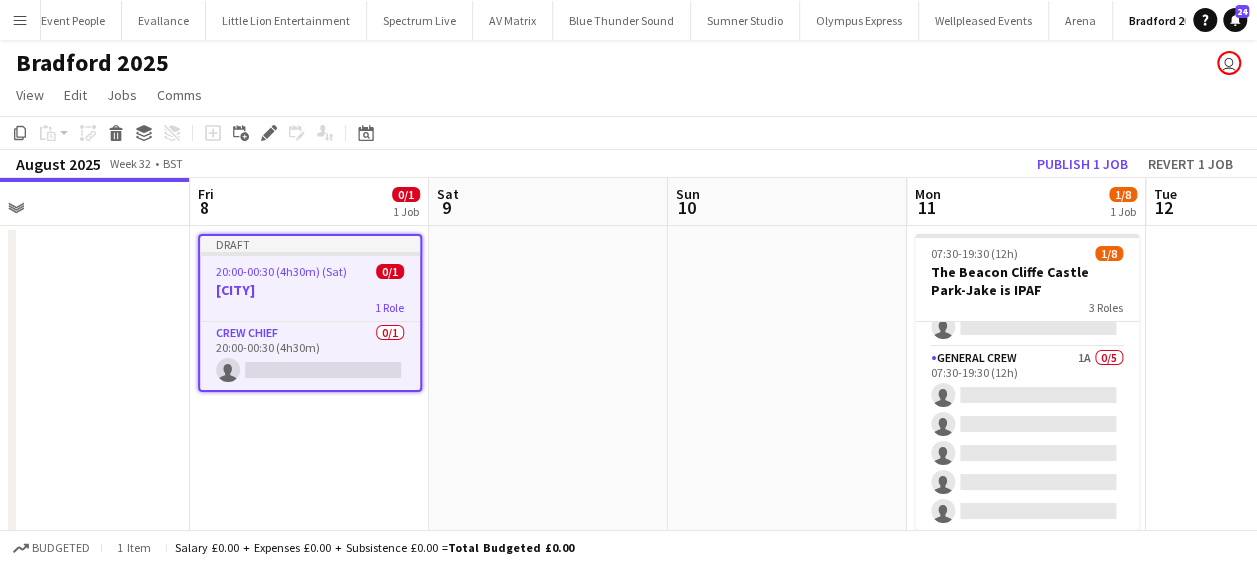 click at bounding box center (548, 515) 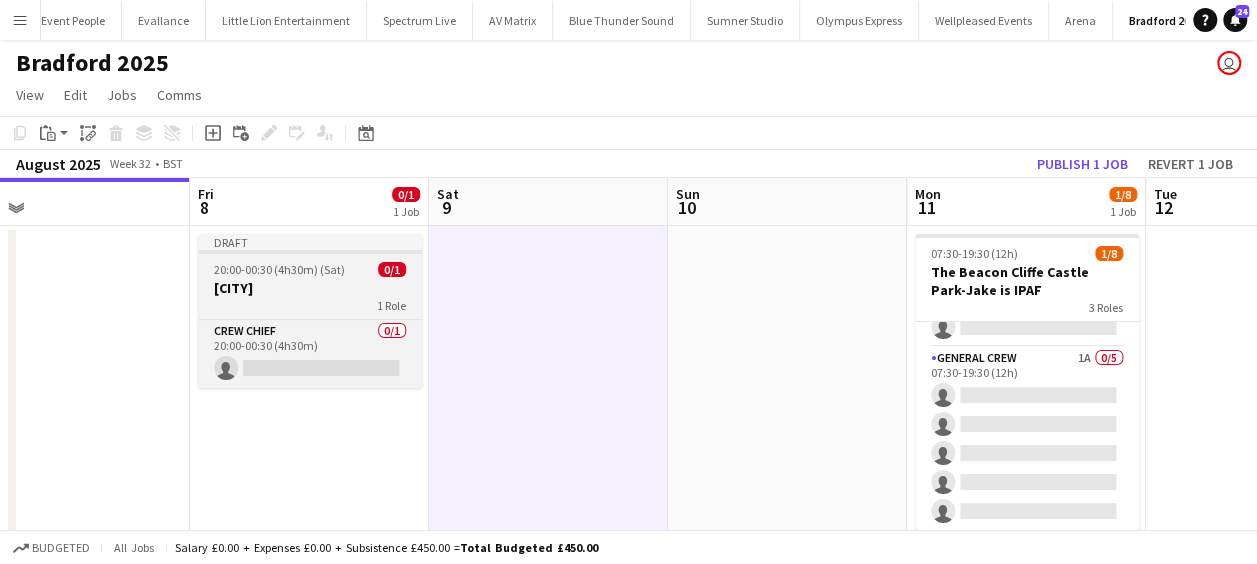 click on "[CITY]" at bounding box center [310, 288] 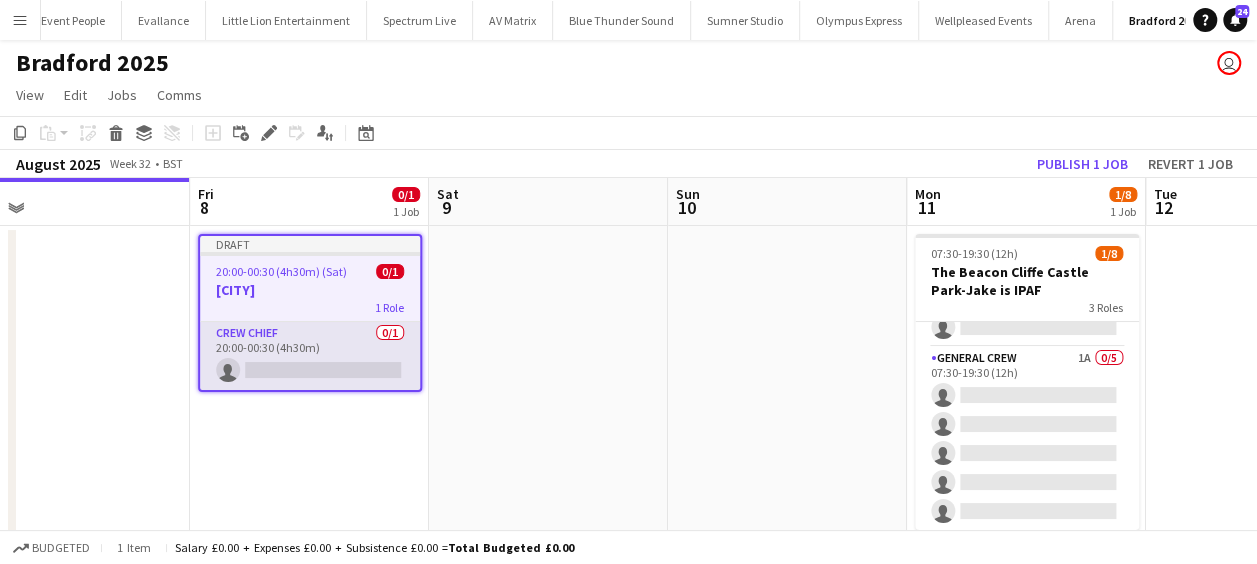 click on "Crew Chief   0/1   20:00-00:30 (4h30m)
single-neutral-actions" at bounding box center [310, 356] 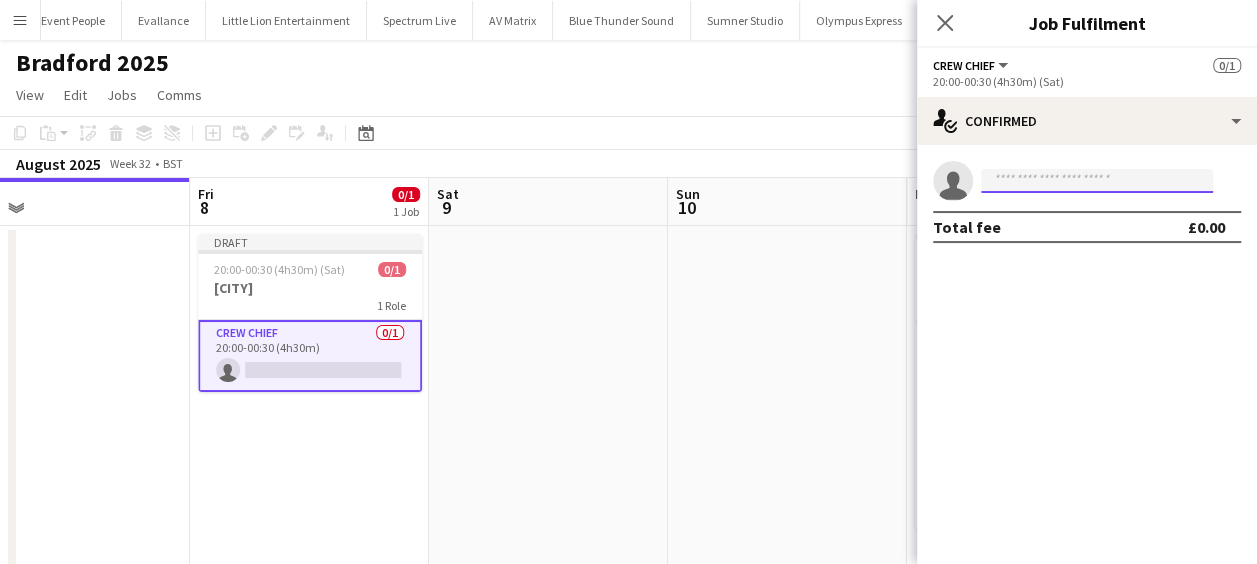 click at bounding box center (1097, 181) 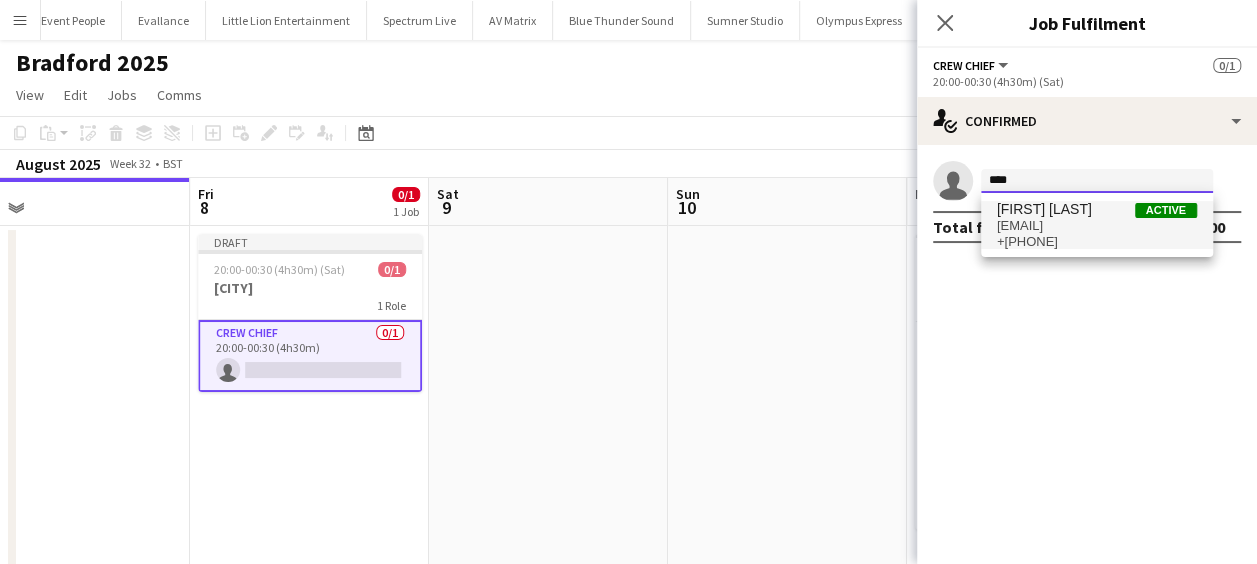 type on "****" 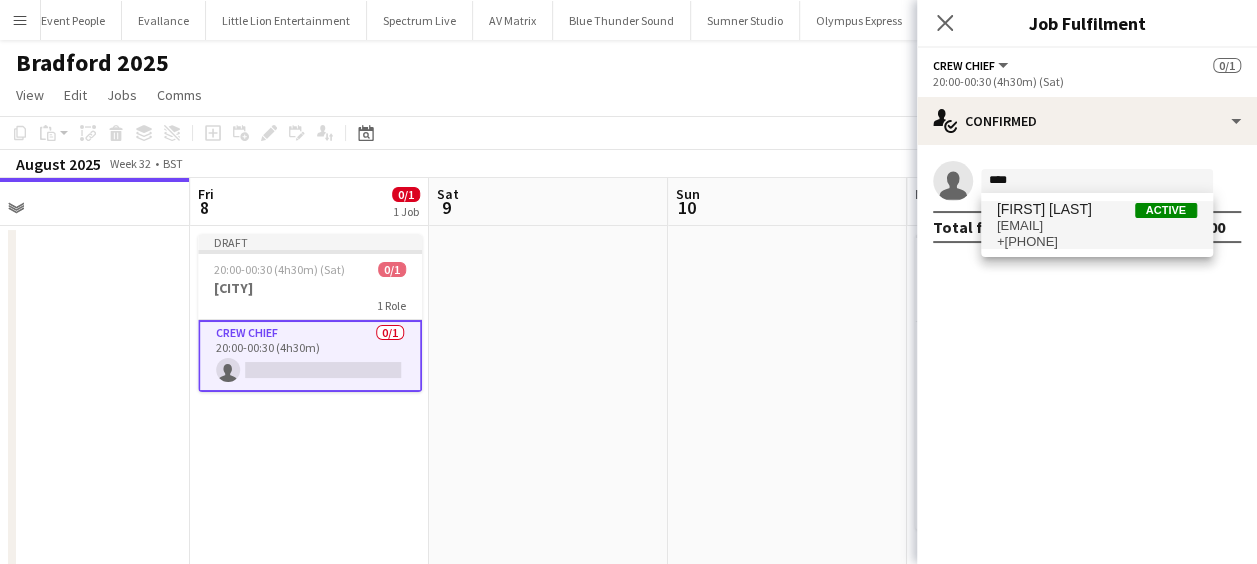 click on "+[PHONE]" at bounding box center [1097, 242] 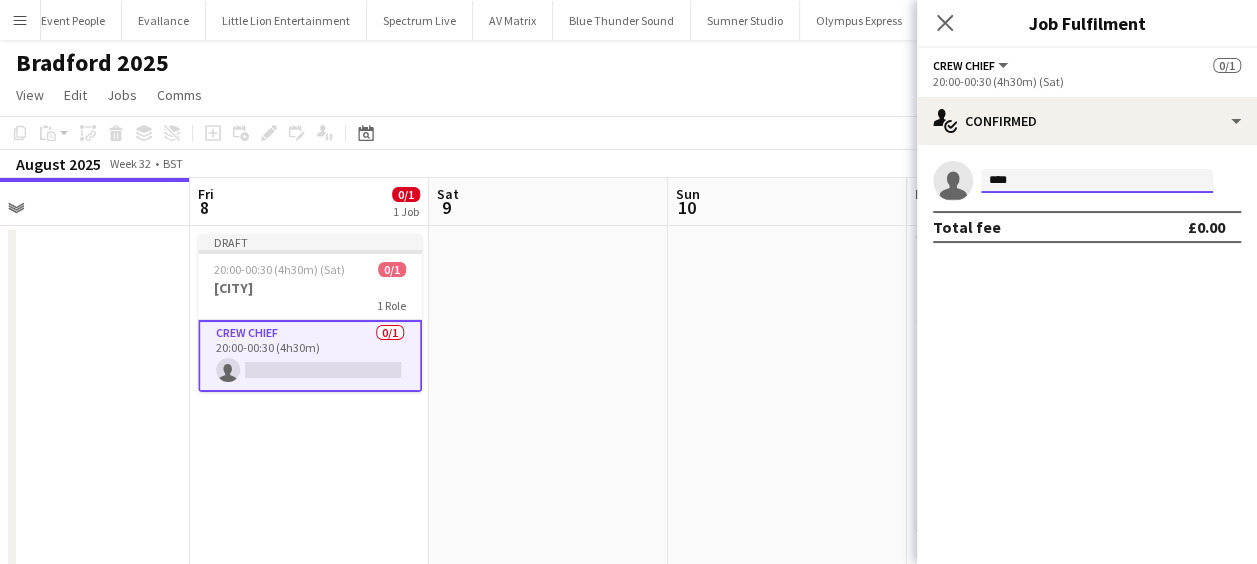 type 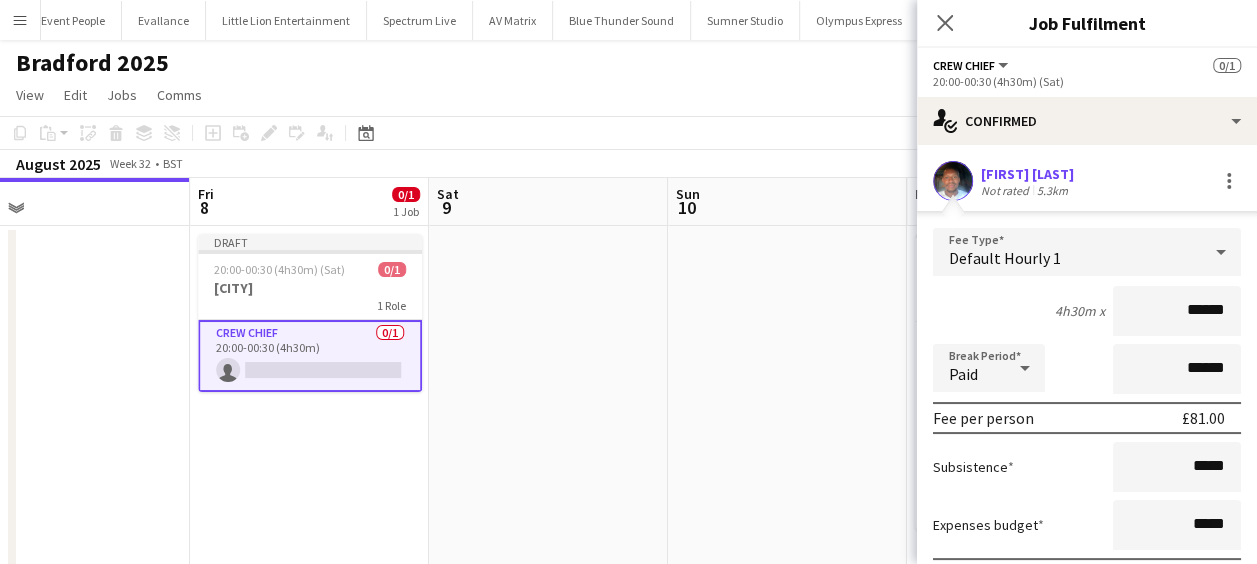 drag, startPoint x: 1152, startPoint y: 306, endPoint x: 1235, endPoint y: 306, distance: 83 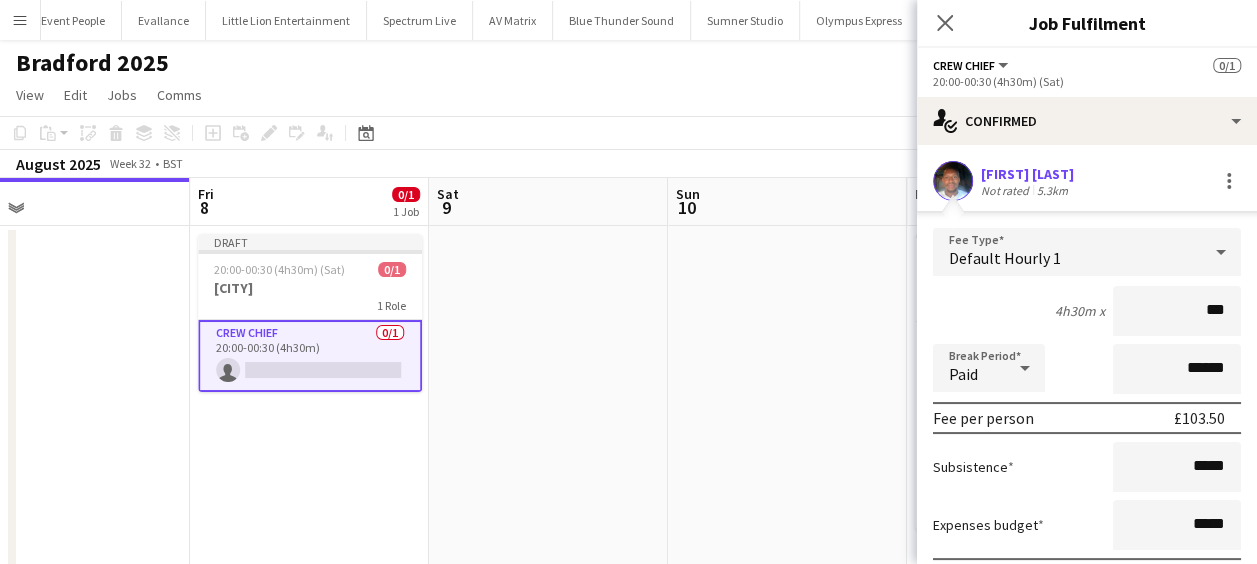 type on "******" 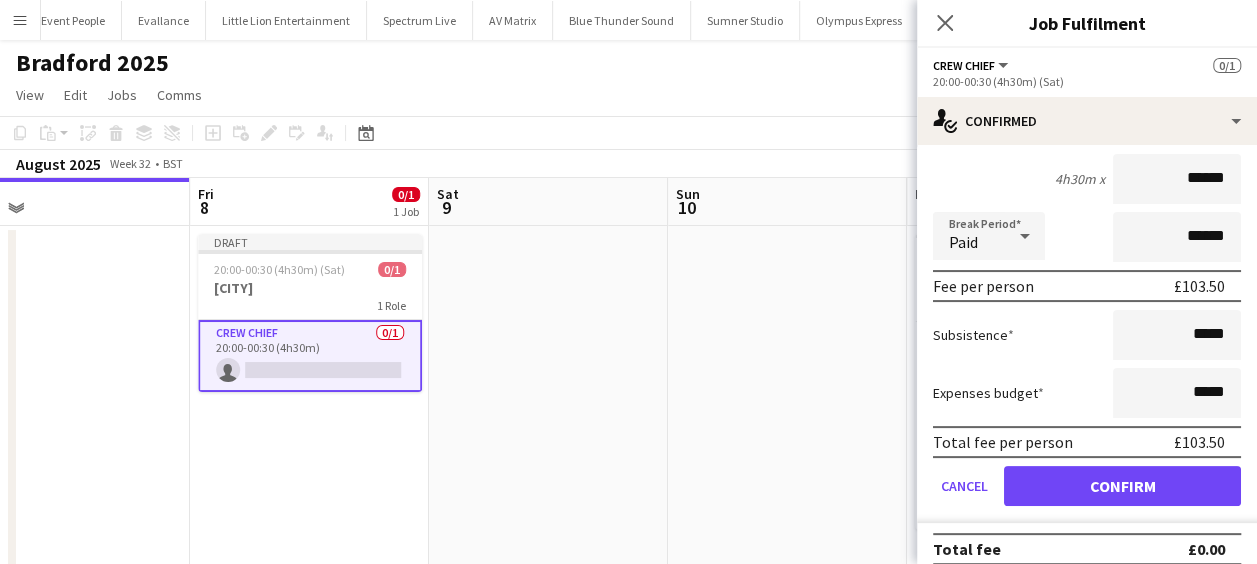 scroll, scrollTop: 148, scrollLeft: 0, axis: vertical 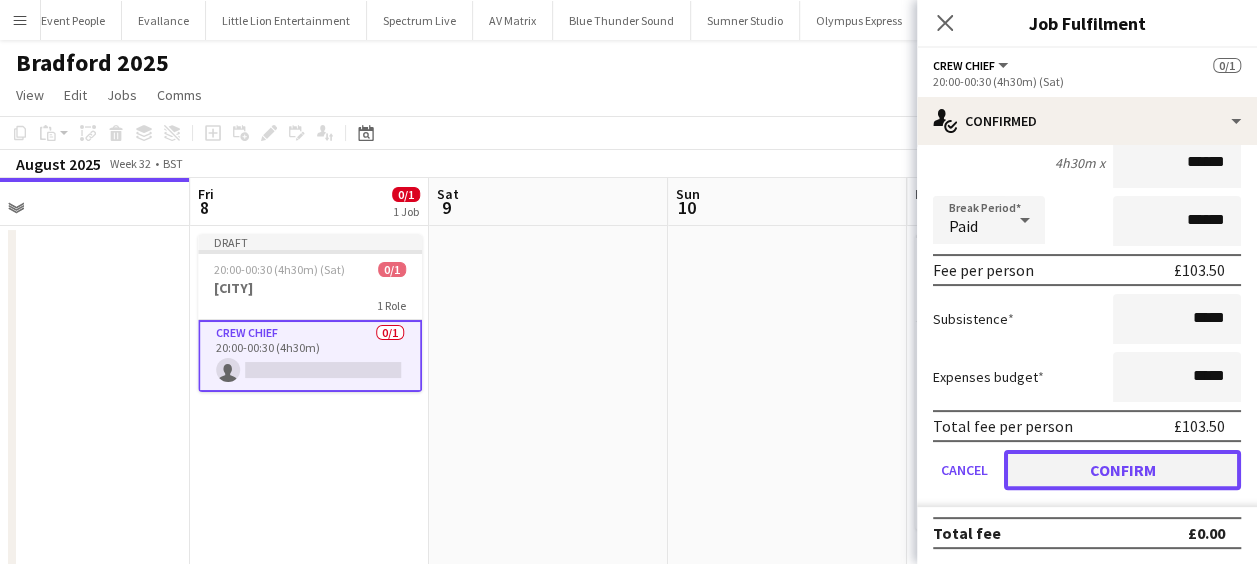 click on "Confirm" at bounding box center [1122, 470] 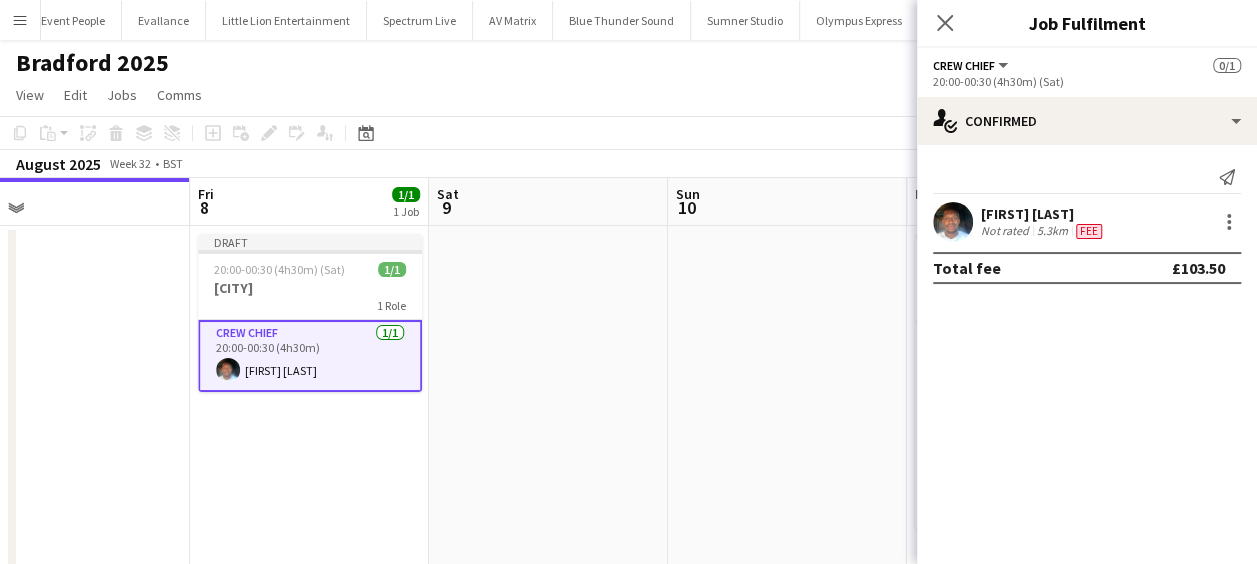 scroll, scrollTop: 0, scrollLeft: 0, axis: both 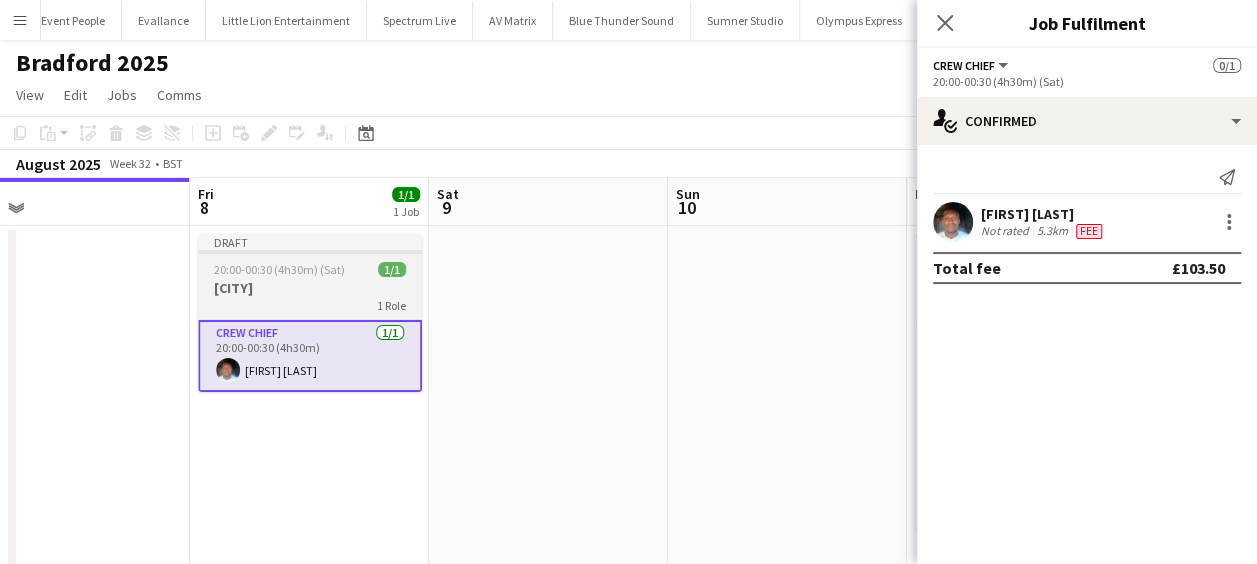 drag, startPoint x: 315, startPoint y: 279, endPoint x: 262, endPoint y: 251, distance: 59.94164 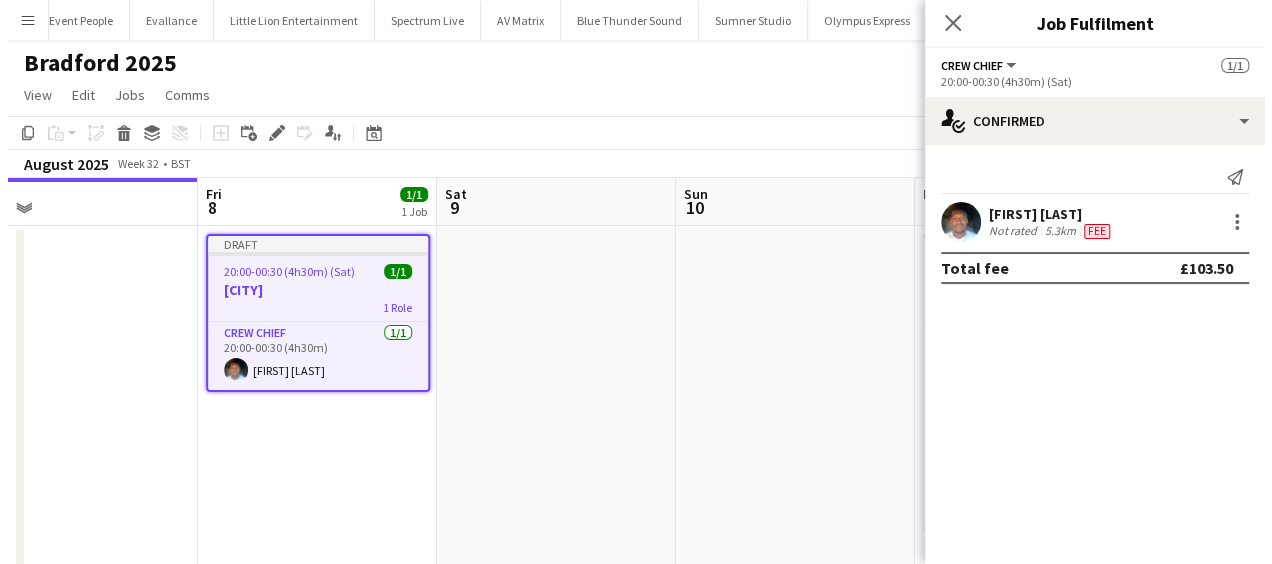 scroll, scrollTop: 0, scrollLeft: 528, axis: horizontal 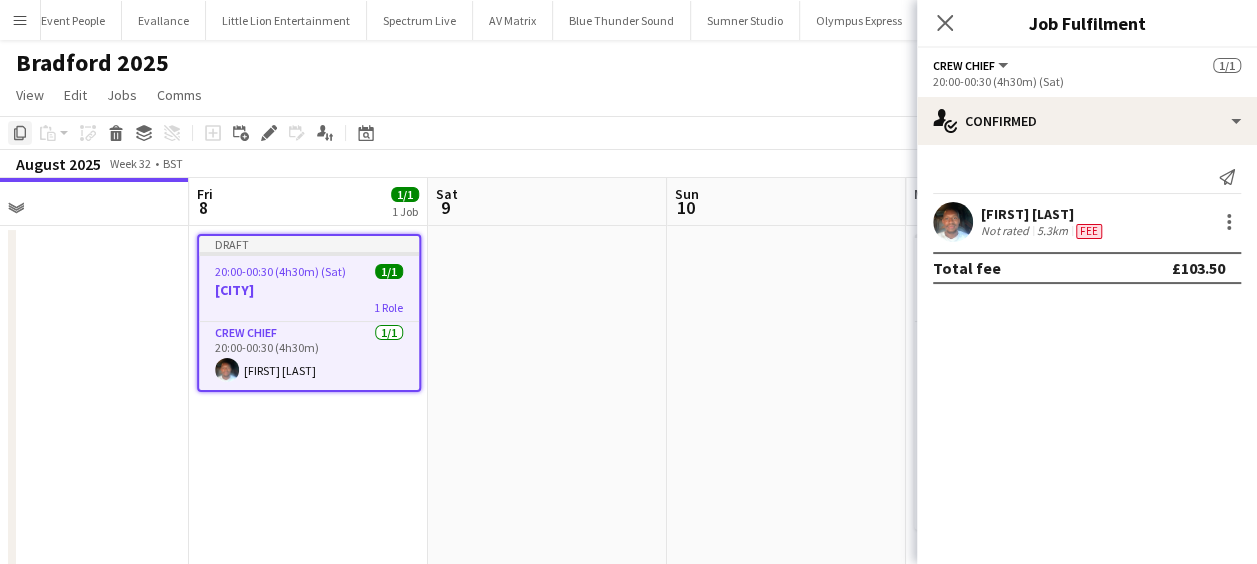 click on "Copy" 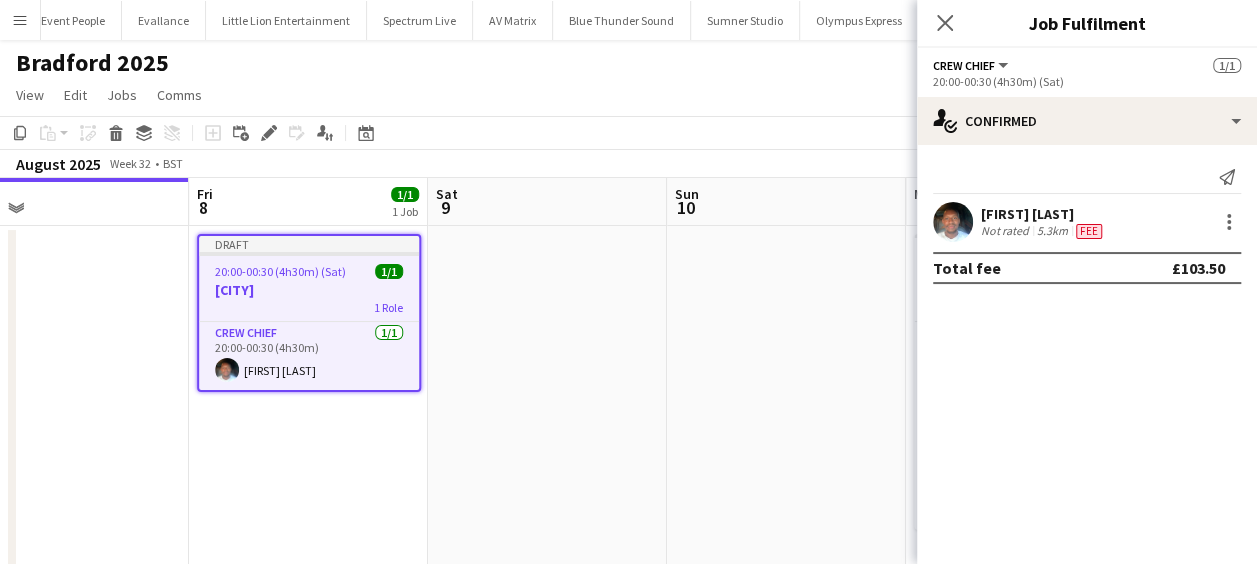 click at bounding box center [547, 515] 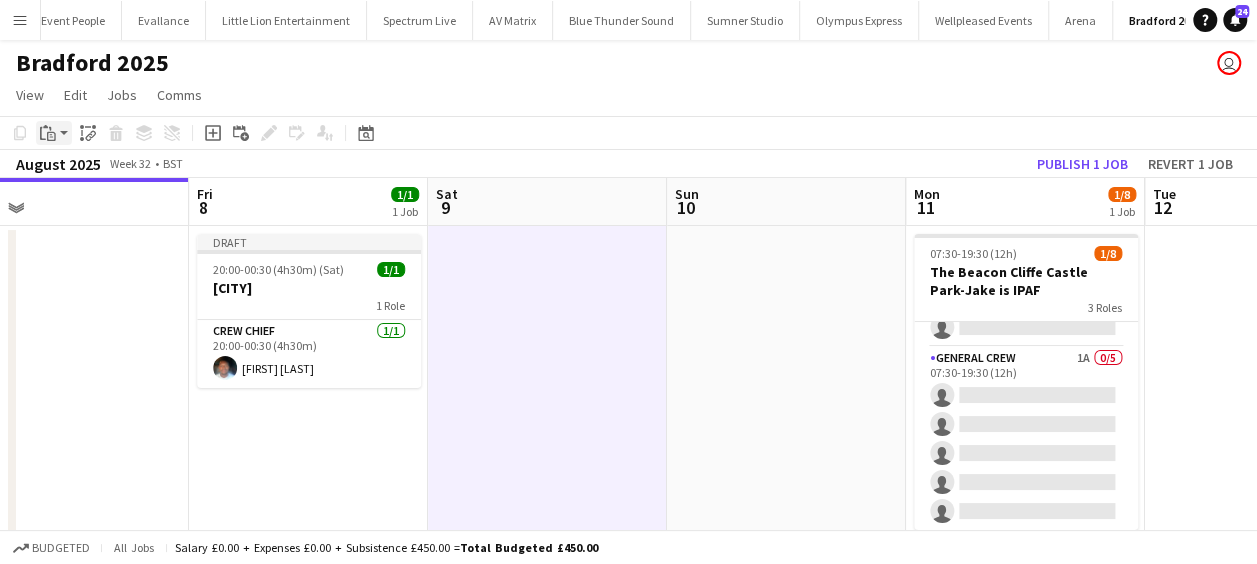 click on "Paste" at bounding box center (54, 133) 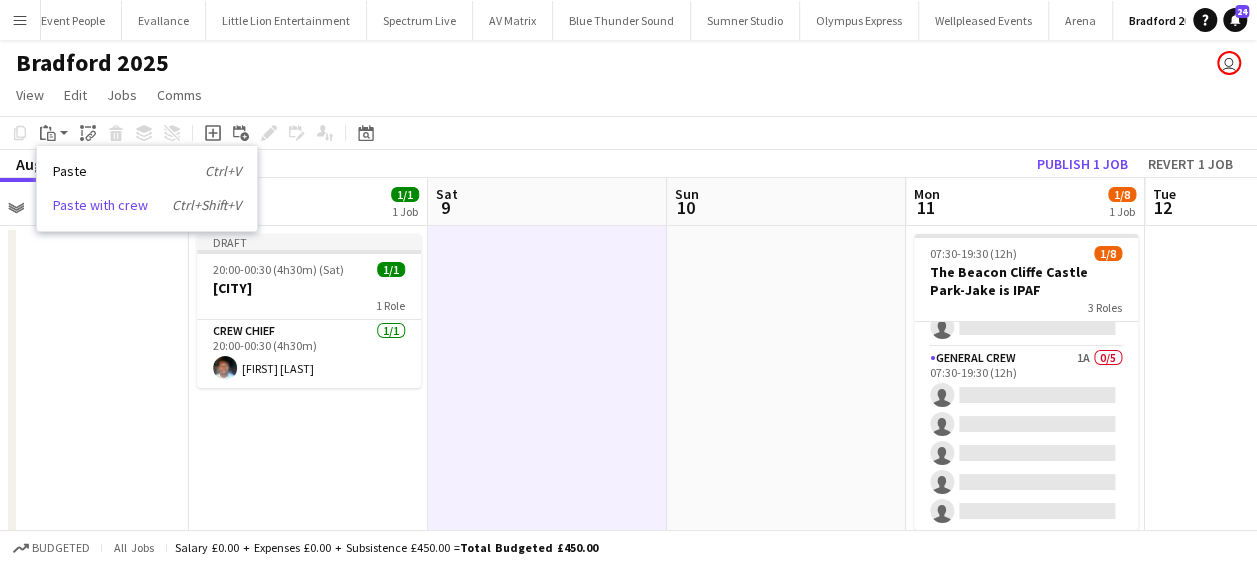 click on "Paste with crew  Ctrl+Shift+V" at bounding box center [147, 205] 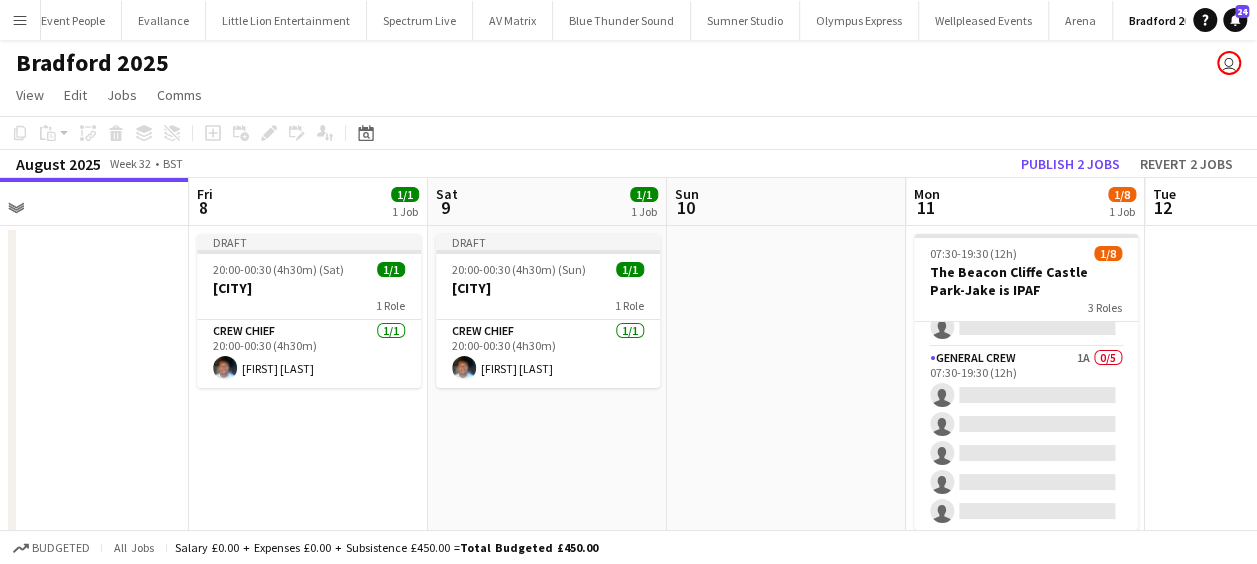 click at bounding box center [786, 515] 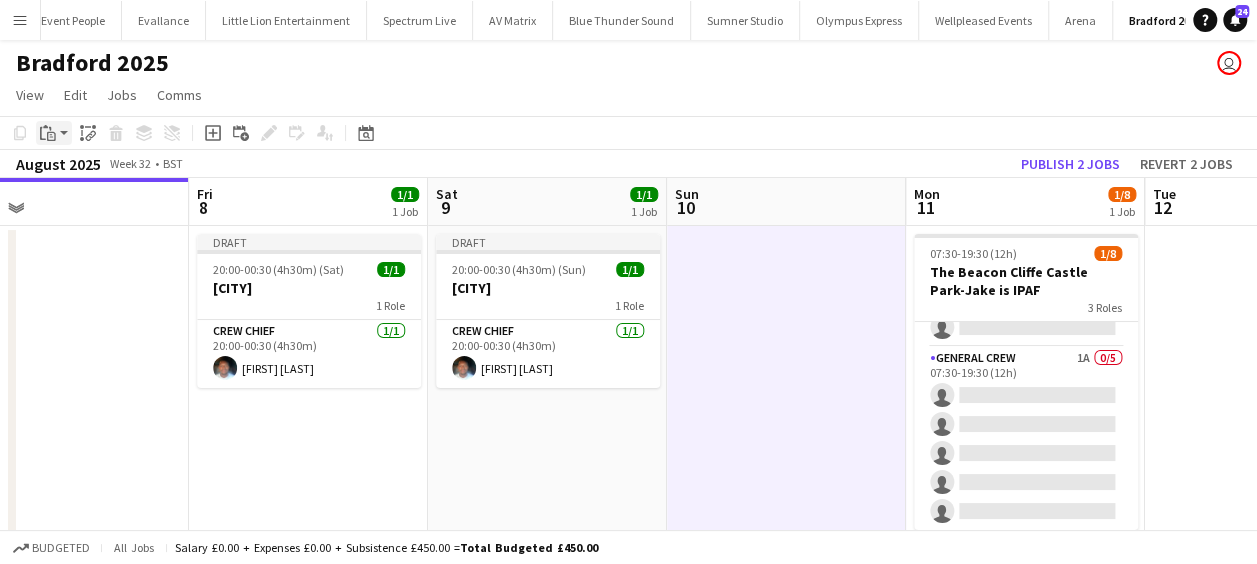 click on "Paste" 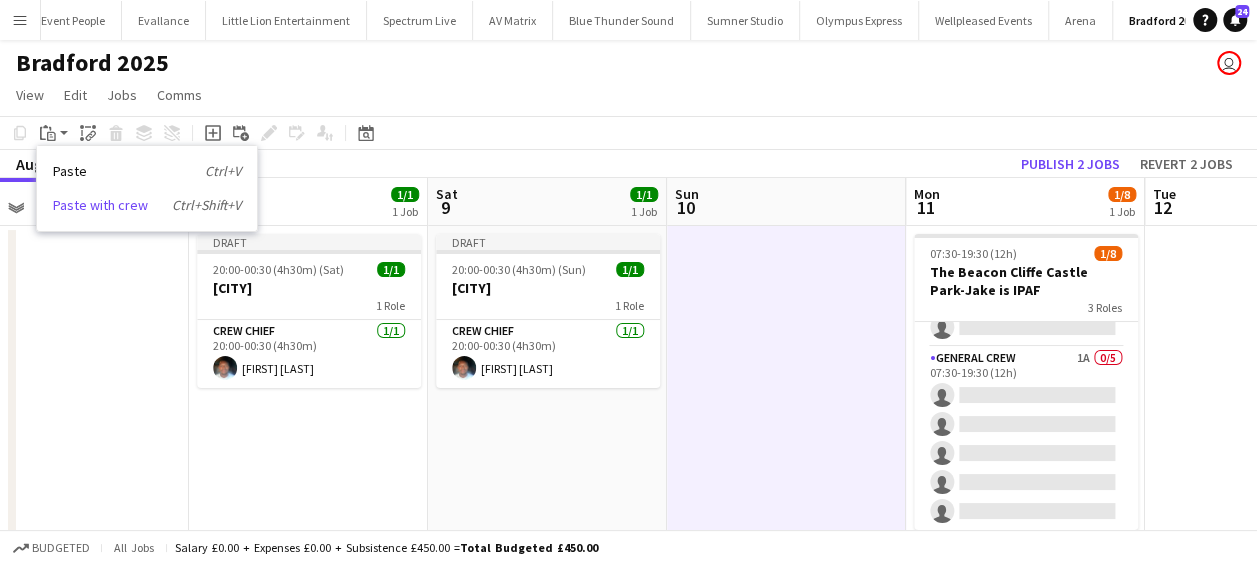 click on "Paste with crew  Ctrl+Shift+V" at bounding box center (147, 205) 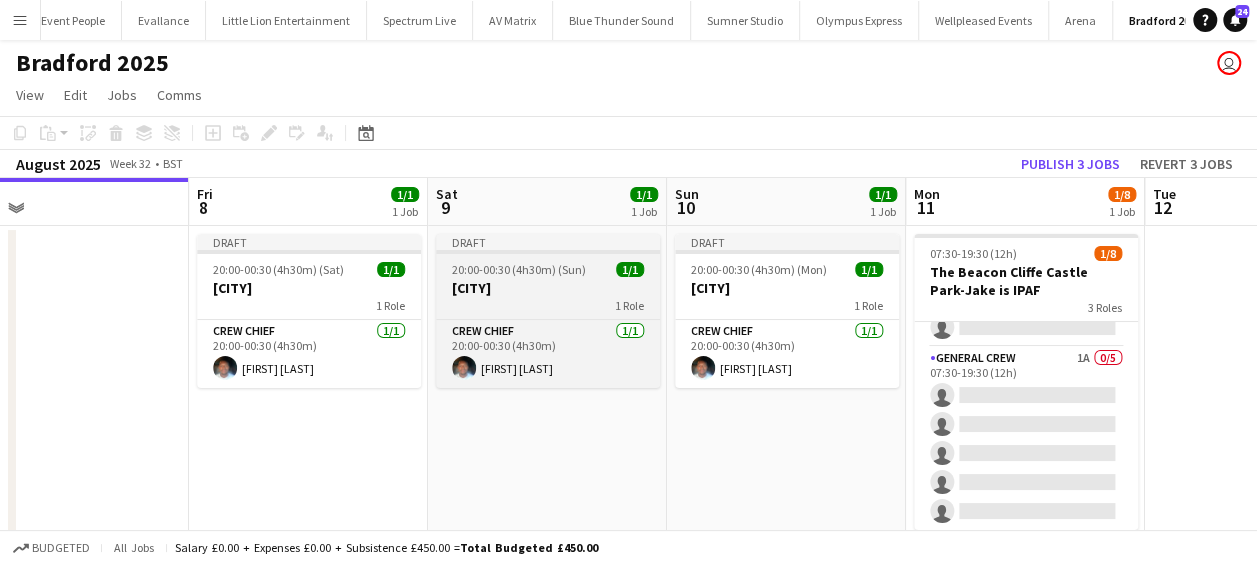 click on "[CITY]" at bounding box center (548, 288) 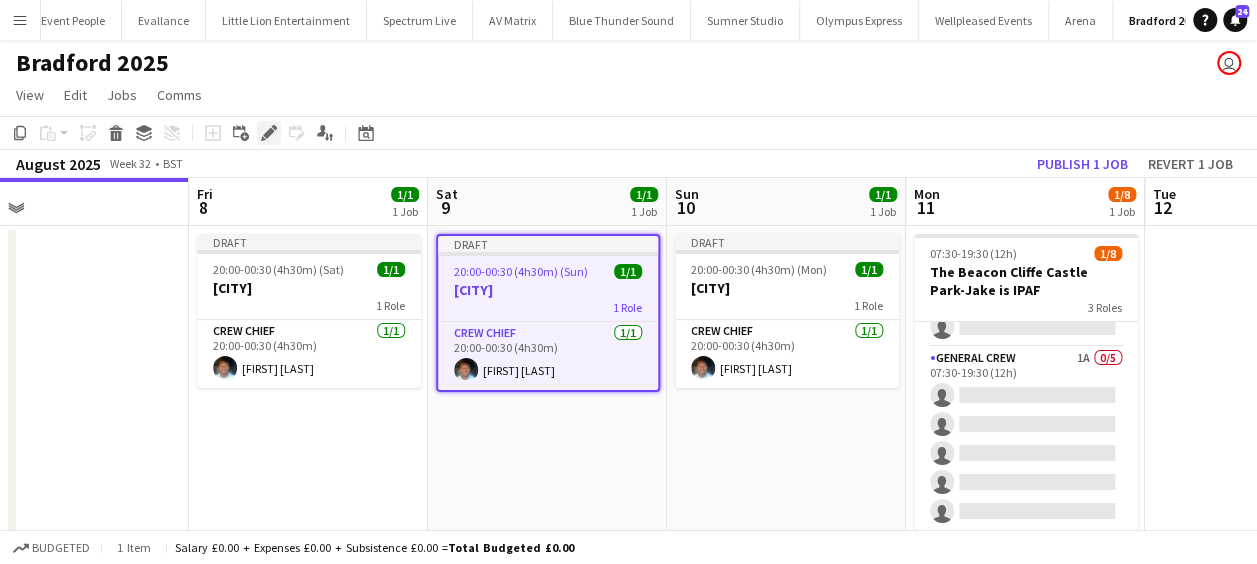 click 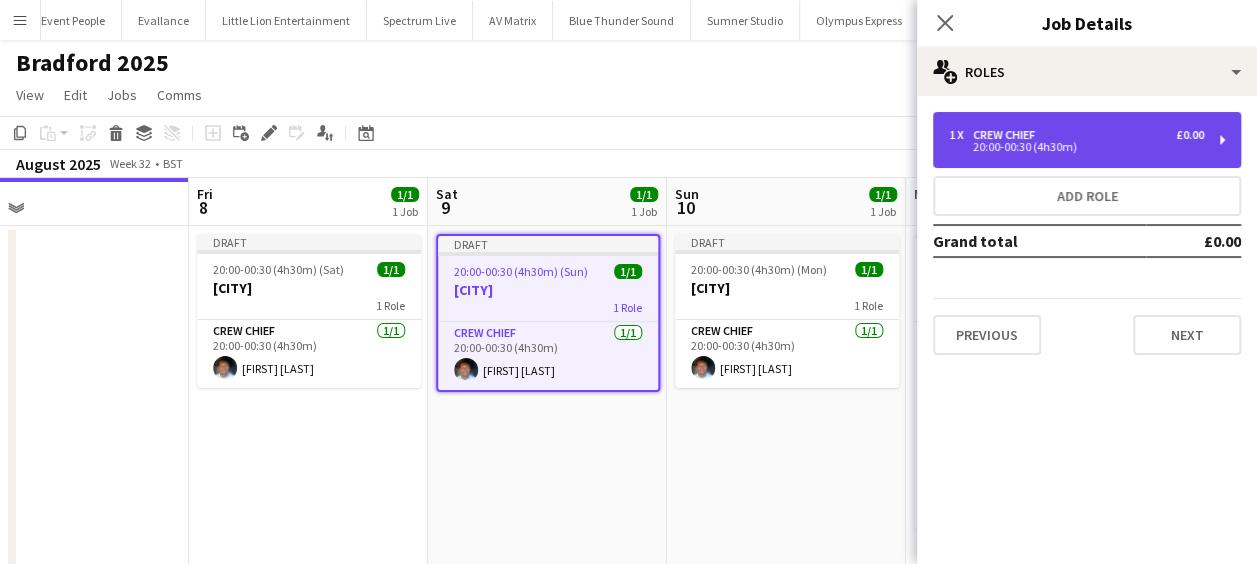 click on "Crew Chief" at bounding box center [1008, 135] 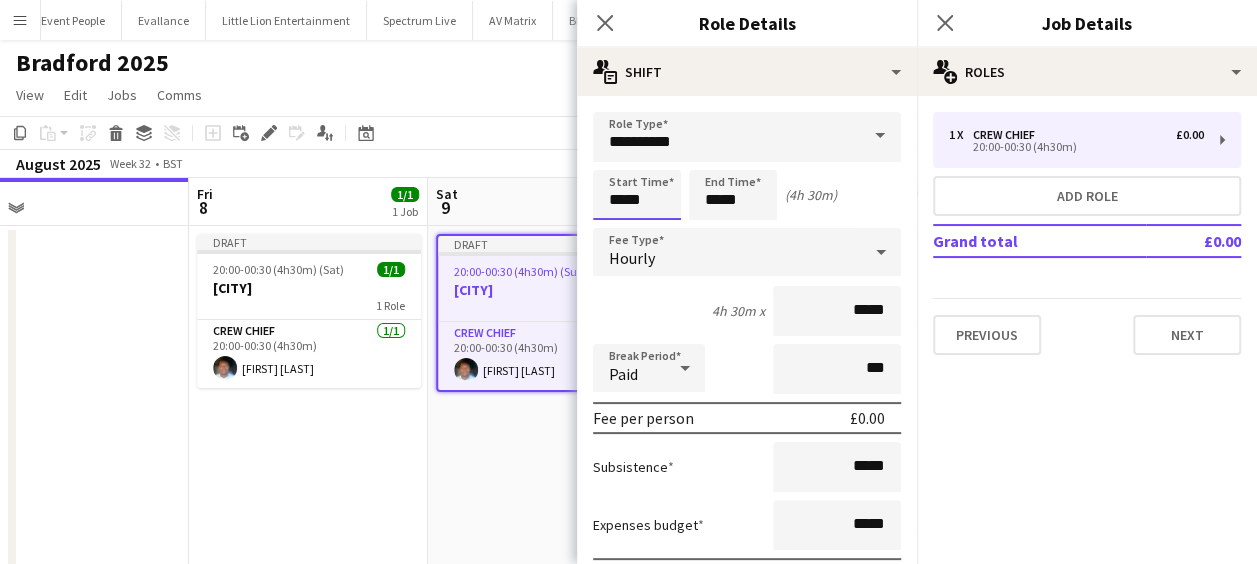 click on "*****" at bounding box center [637, 195] 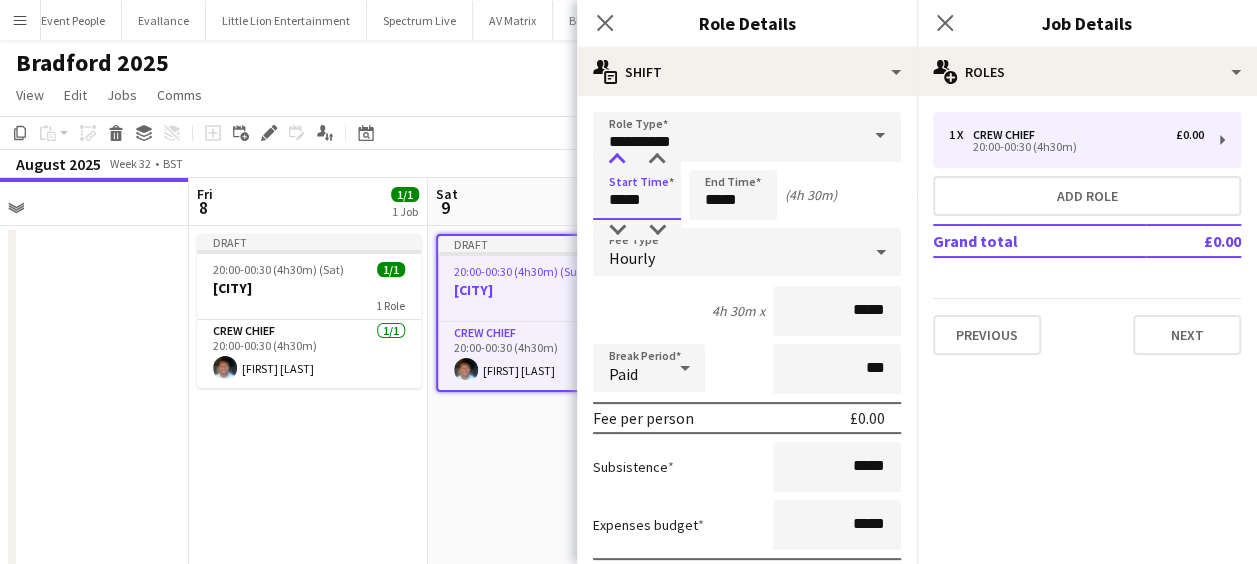 type on "*****" 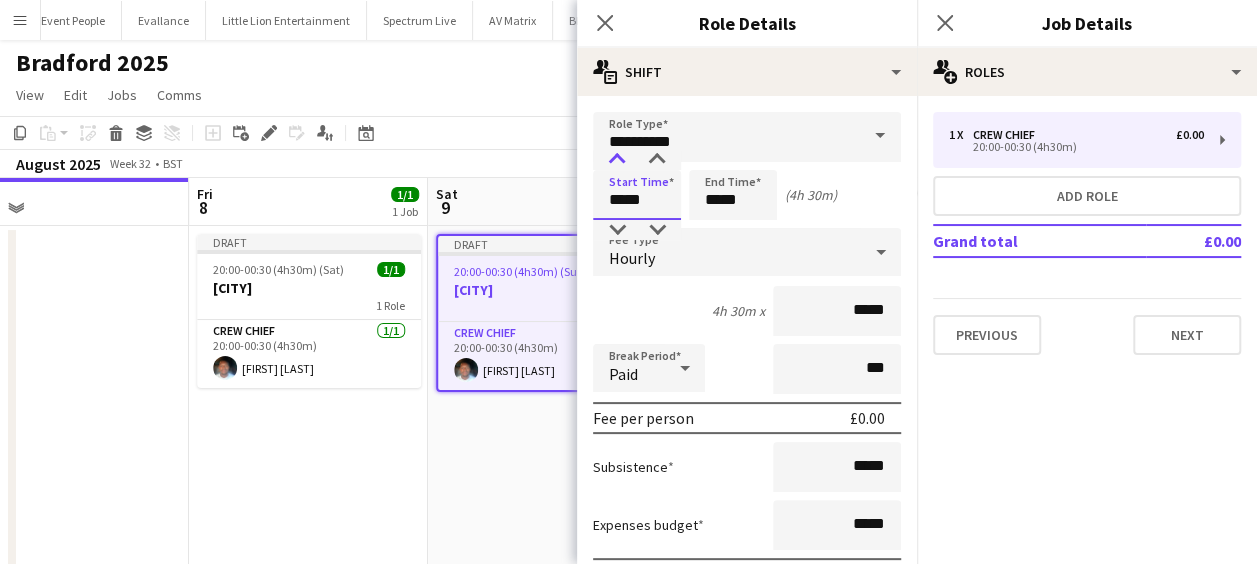 click at bounding box center (617, 160) 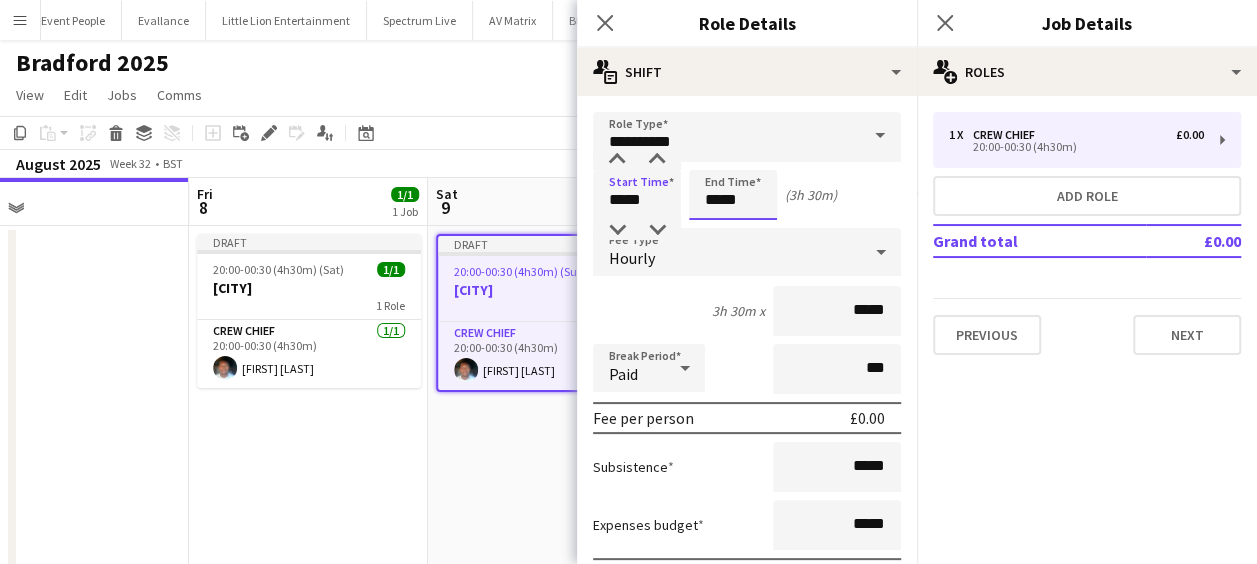 click on "*****" at bounding box center [733, 195] 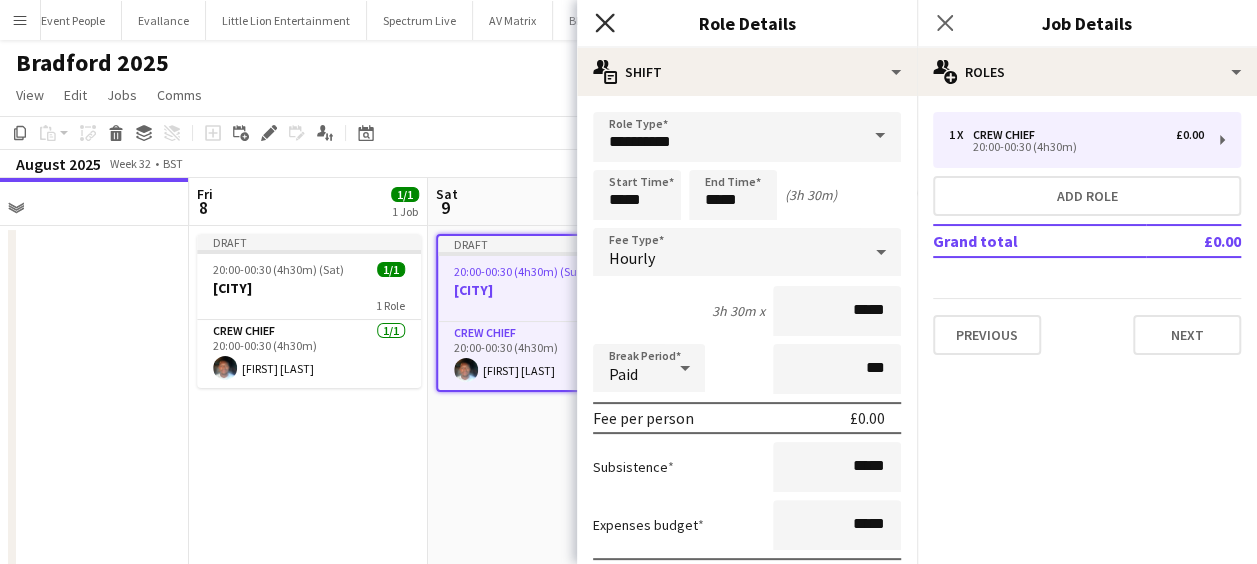 click 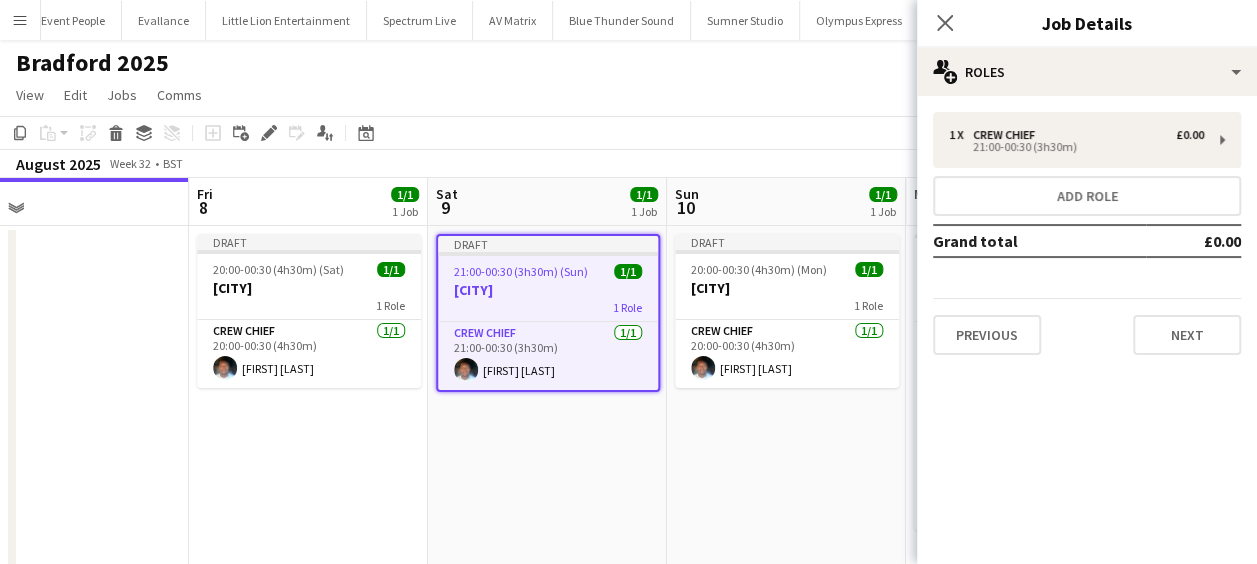 click on "1 Role" at bounding box center (787, 305) 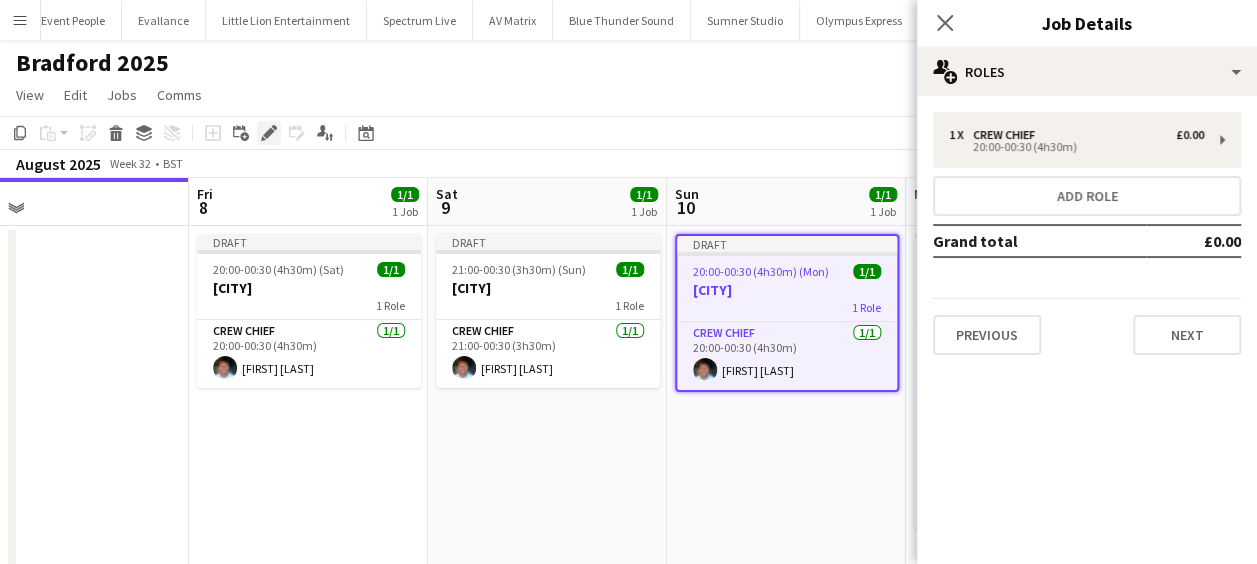 click on "Edit" 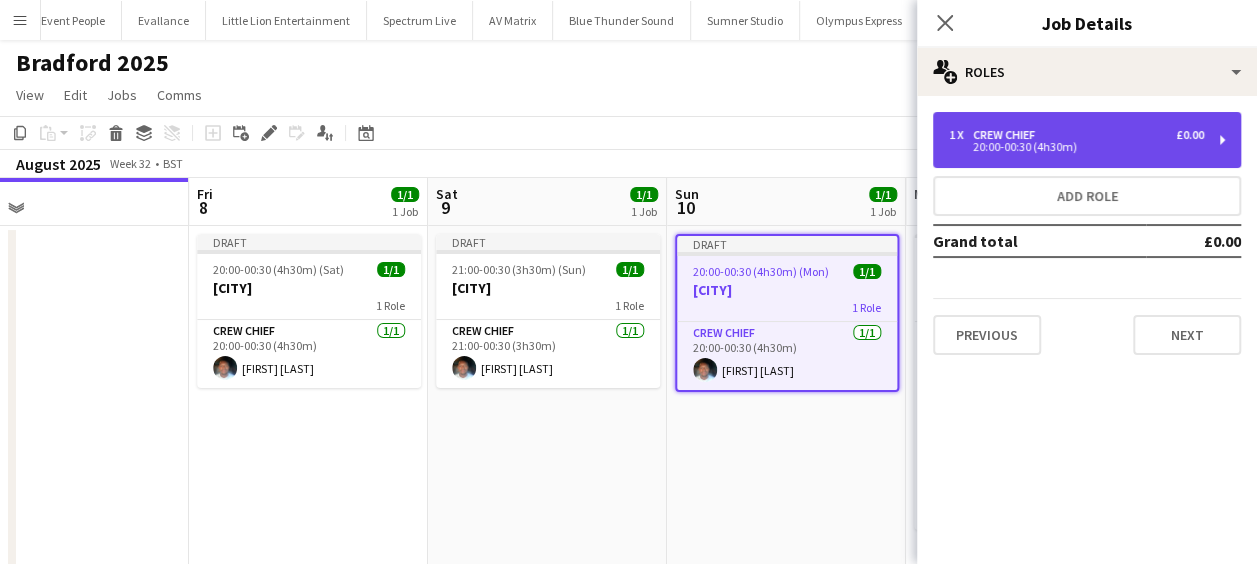 click on "20:00-00:30 (4h30m)" at bounding box center [1076, 147] 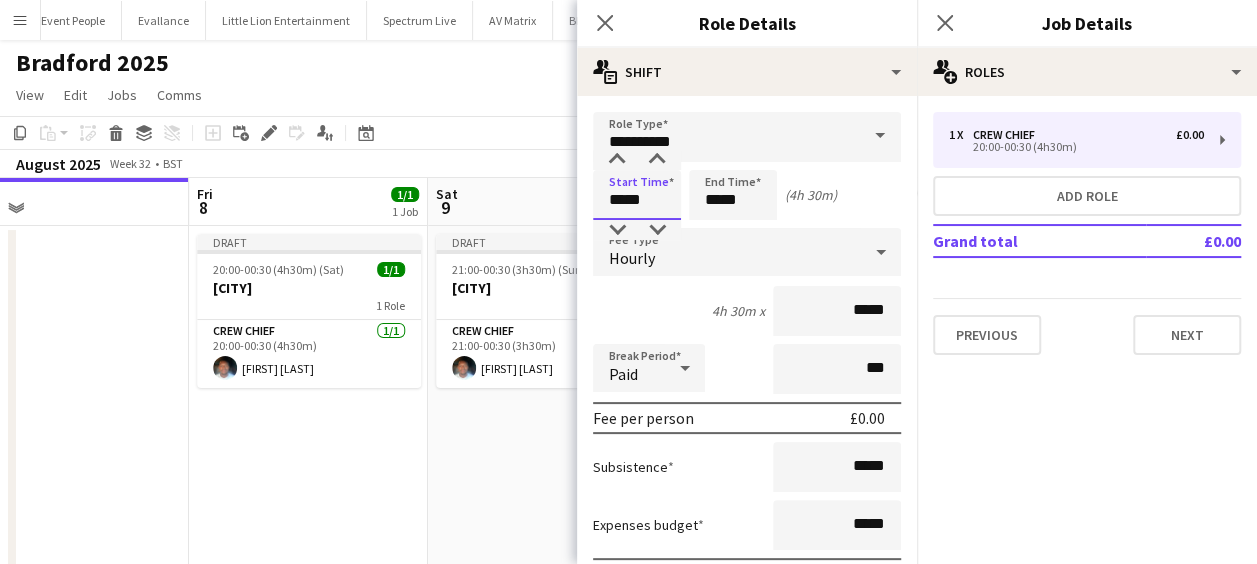 click on "*****" at bounding box center (637, 195) 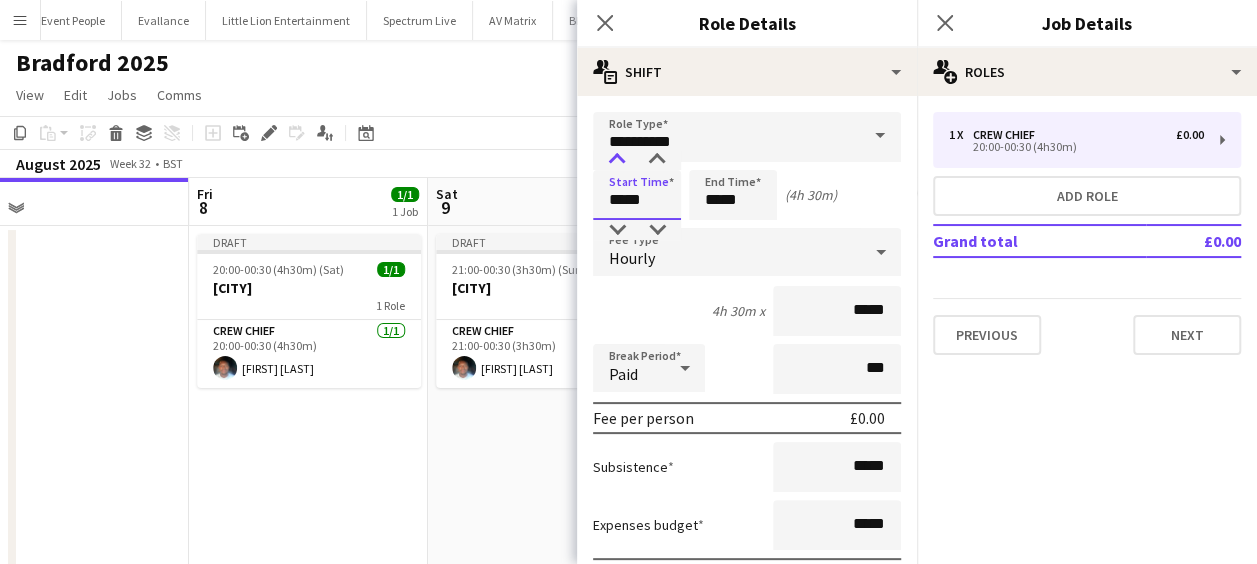 type on "*****" 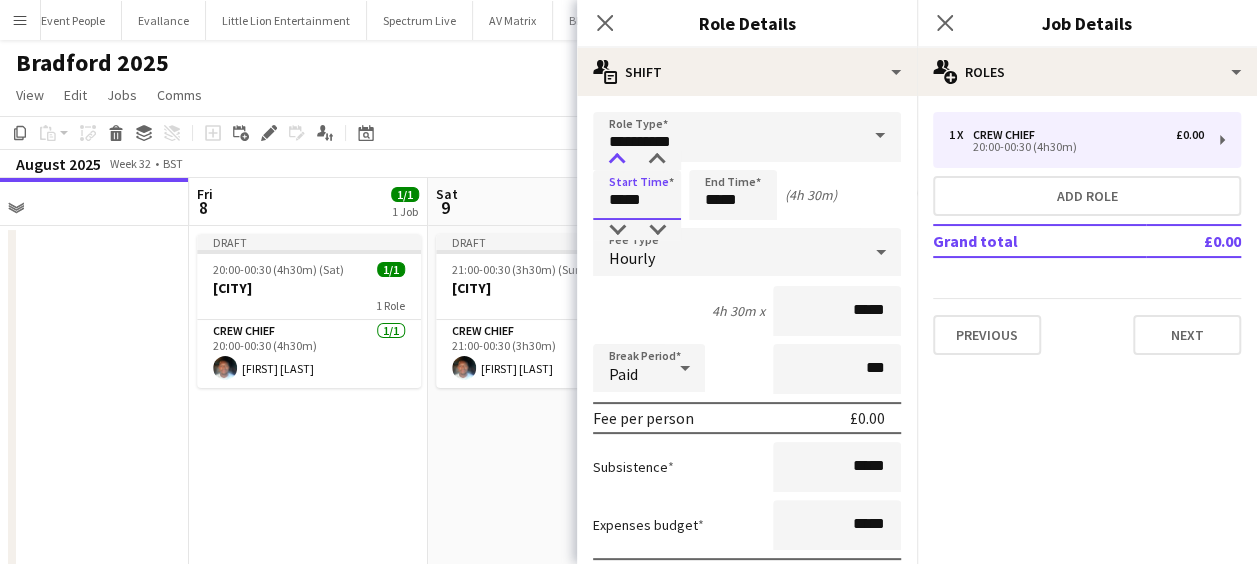 click at bounding box center (617, 160) 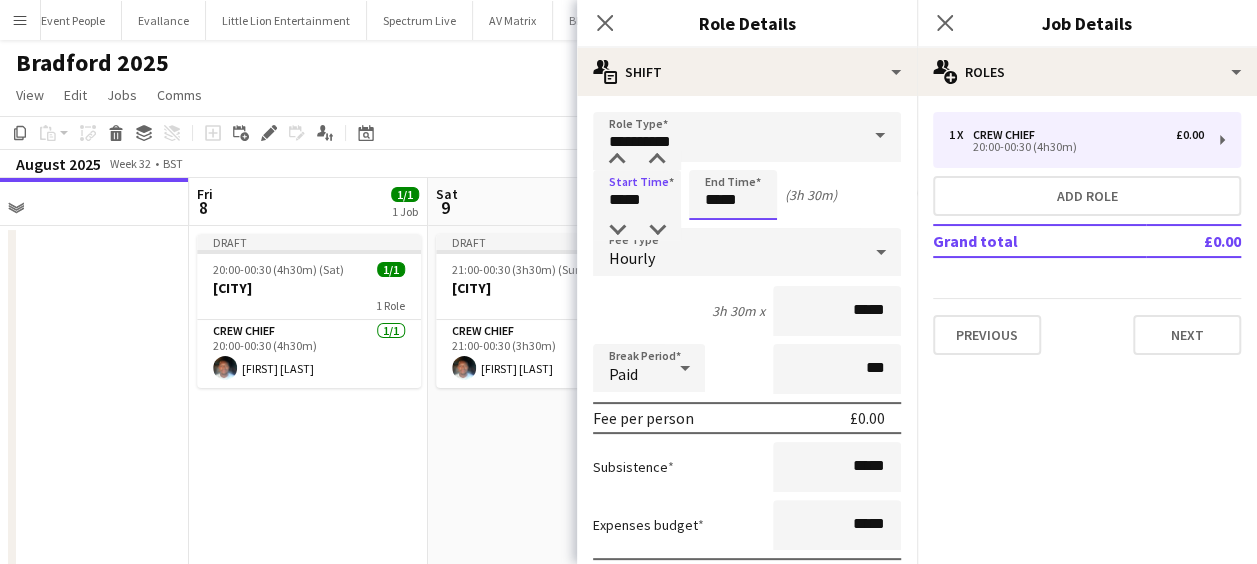 click on "*****" at bounding box center (733, 195) 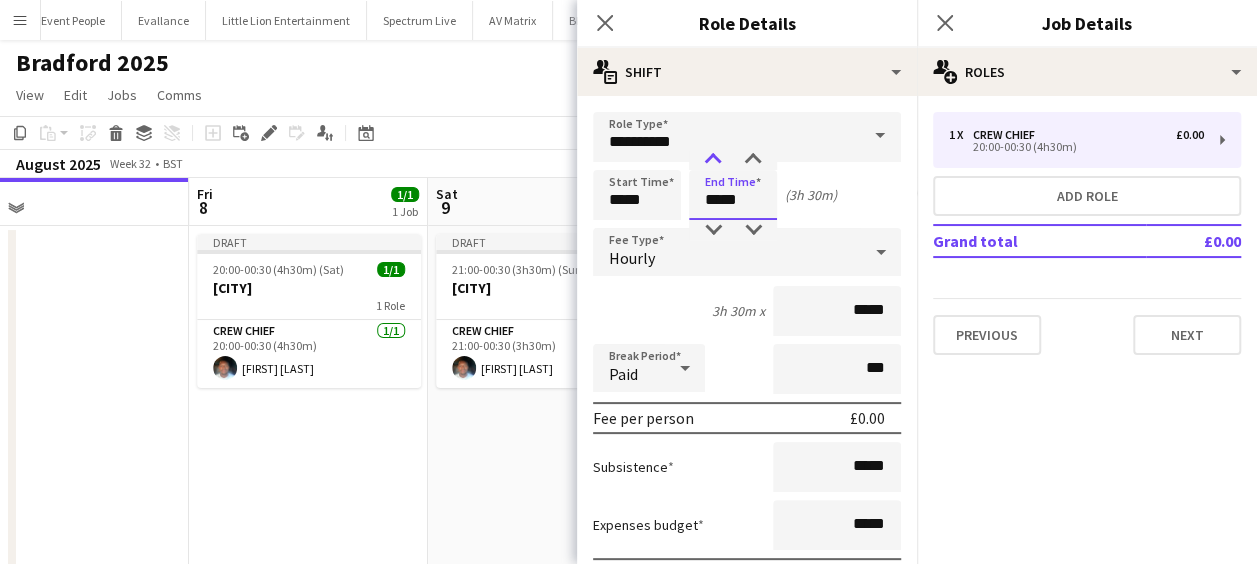 click at bounding box center [713, 160] 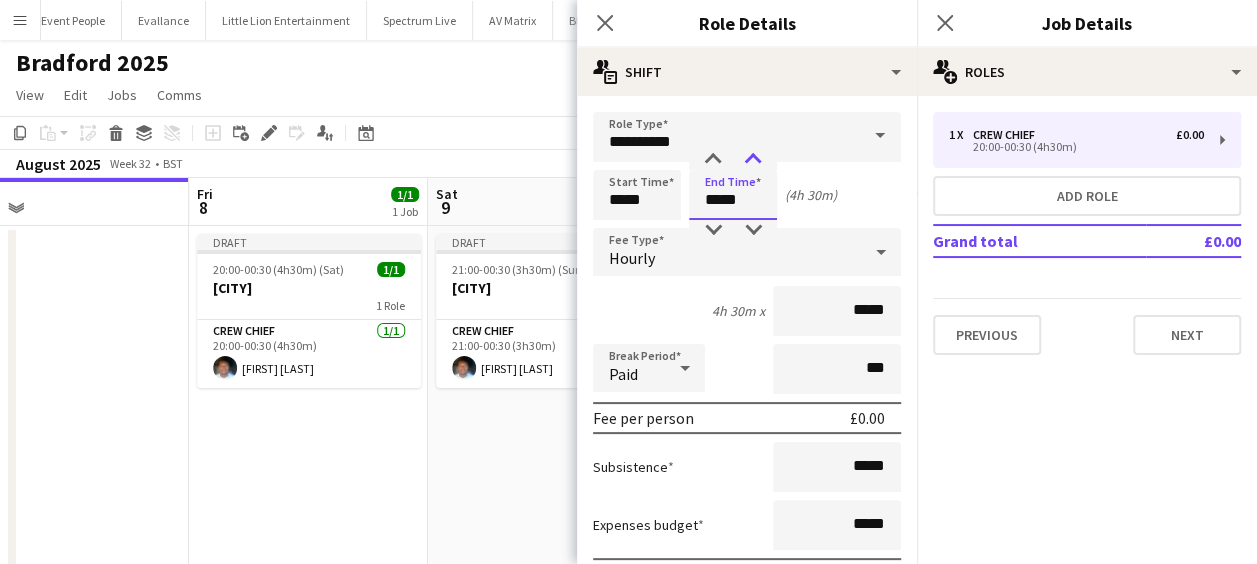 click at bounding box center (753, 160) 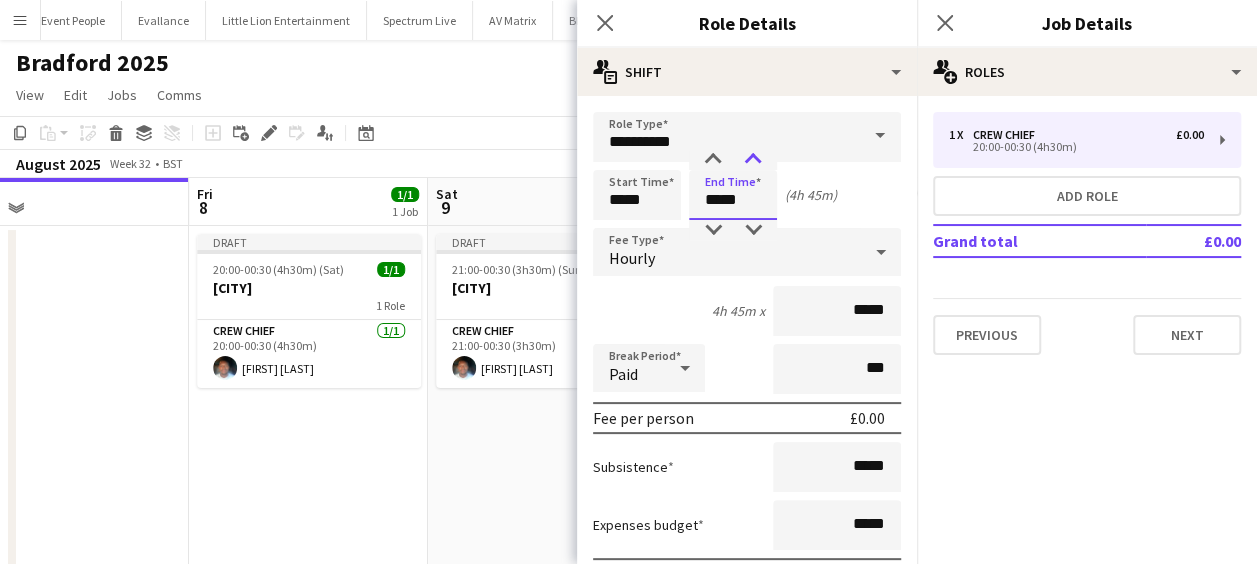 type on "*****" 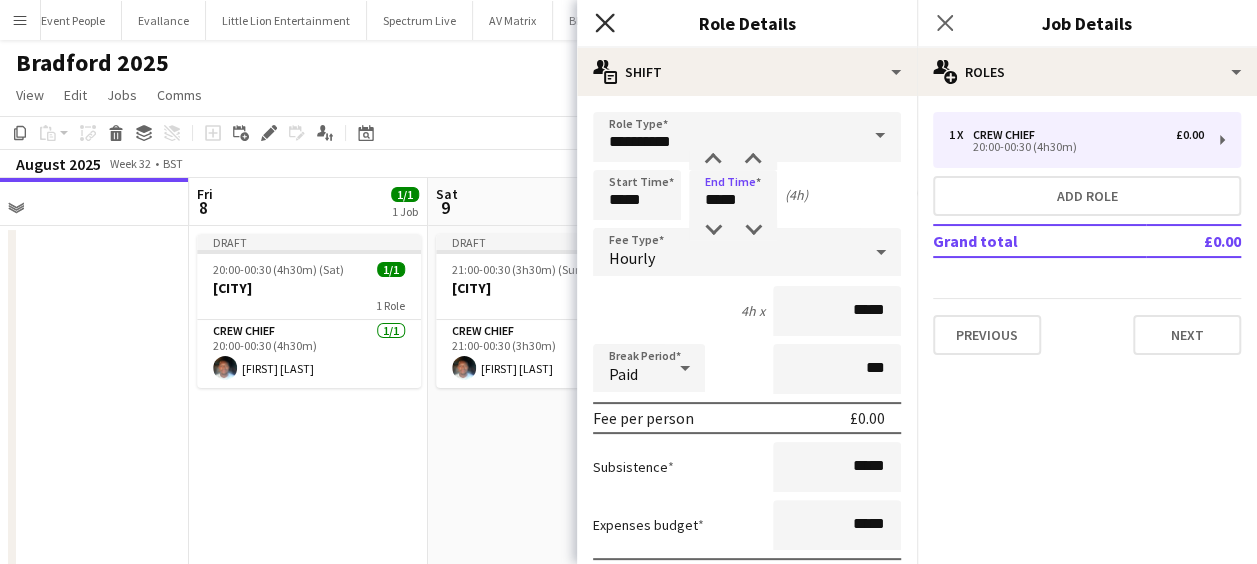 click 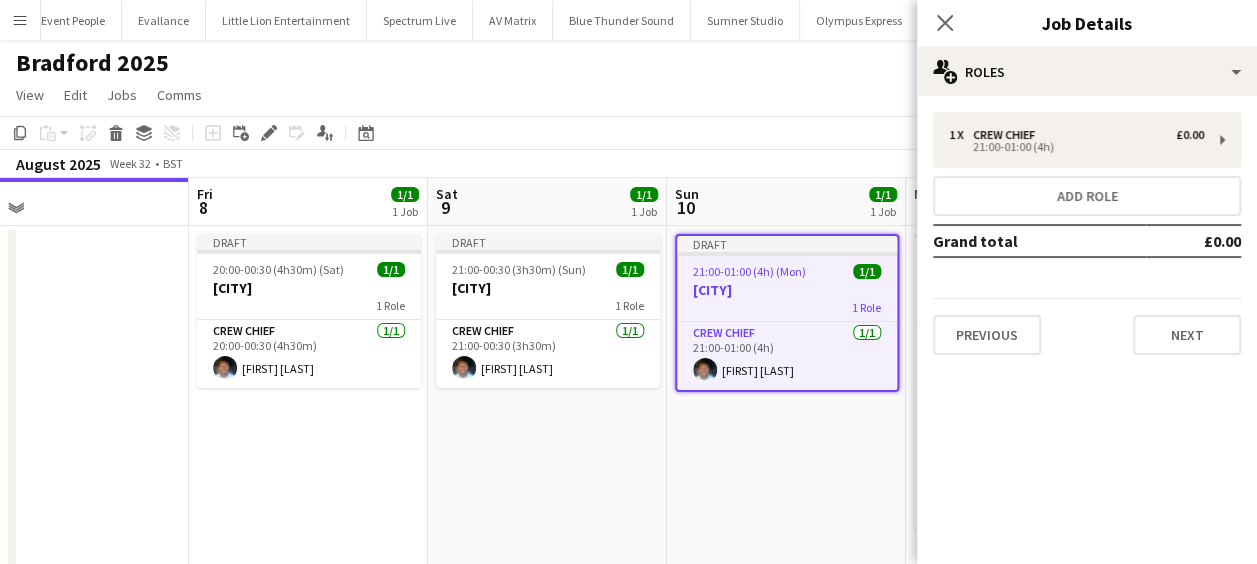 click on "Draft 21:00-01:00 (4h) (Mon) 1/1 Old Royal Navy College 1 Role Crew Chief 1/1 21:00-01:00 (4h)
Fitzgerald Williams-Owens" at bounding box center (786, 515) 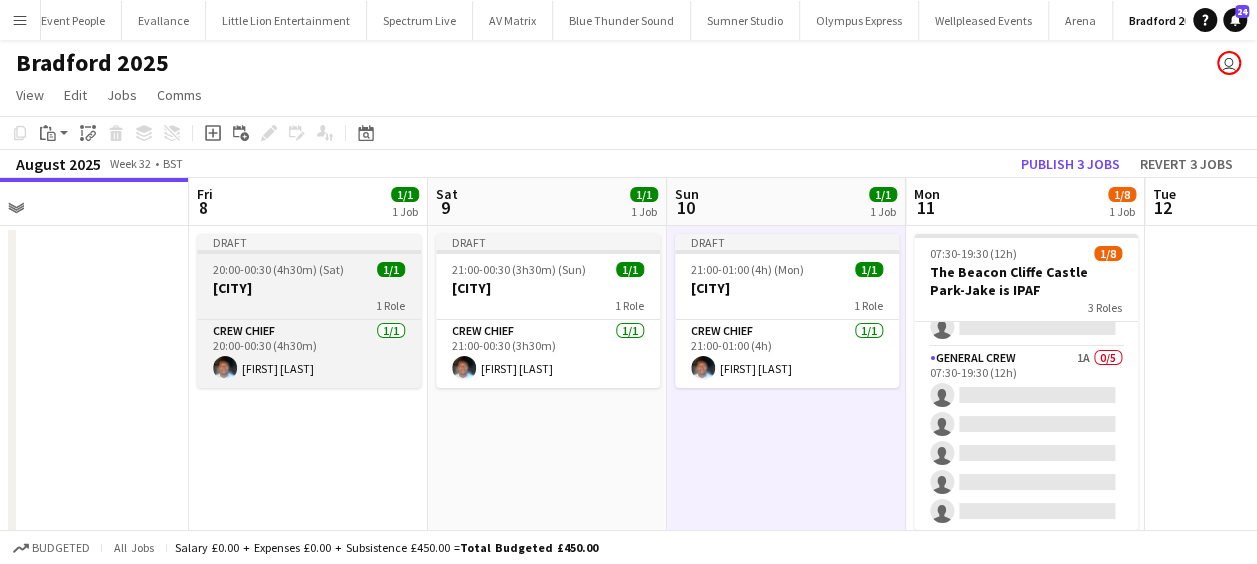 click on "[CITY]" at bounding box center [309, 288] 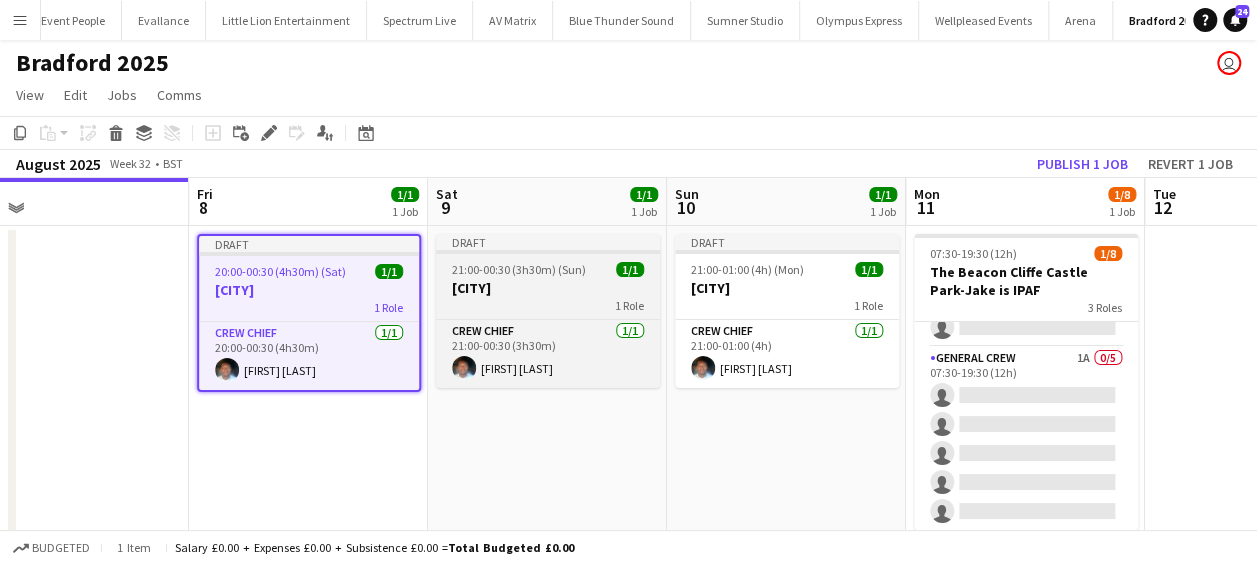 click on "[CITY]" at bounding box center [548, 288] 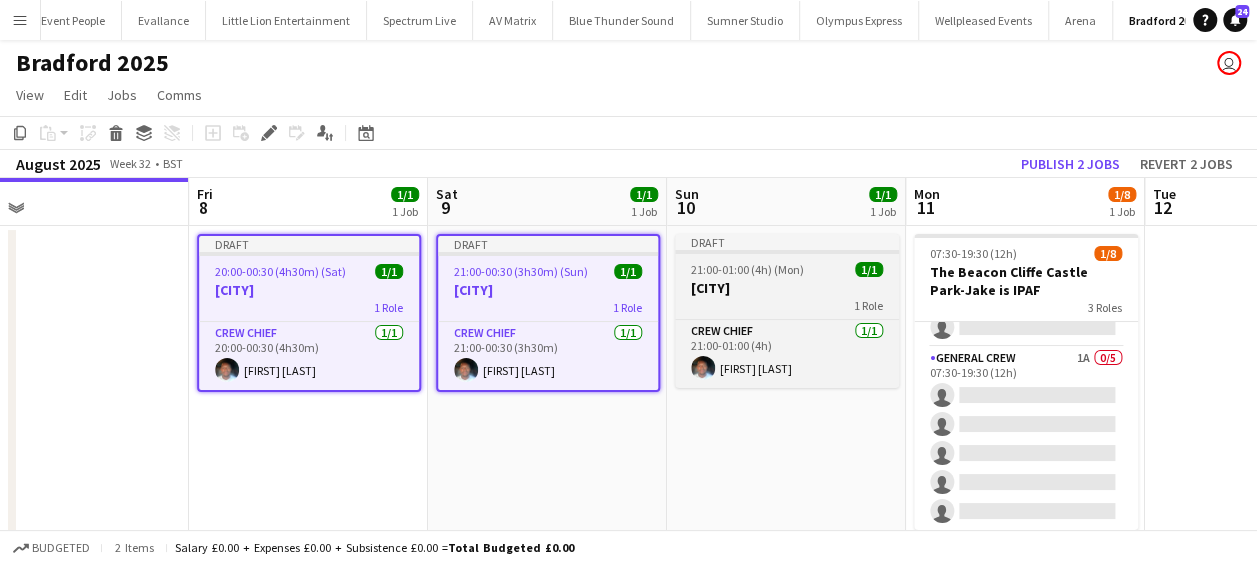 click on "[CITY]" at bounding box center (787, 288) 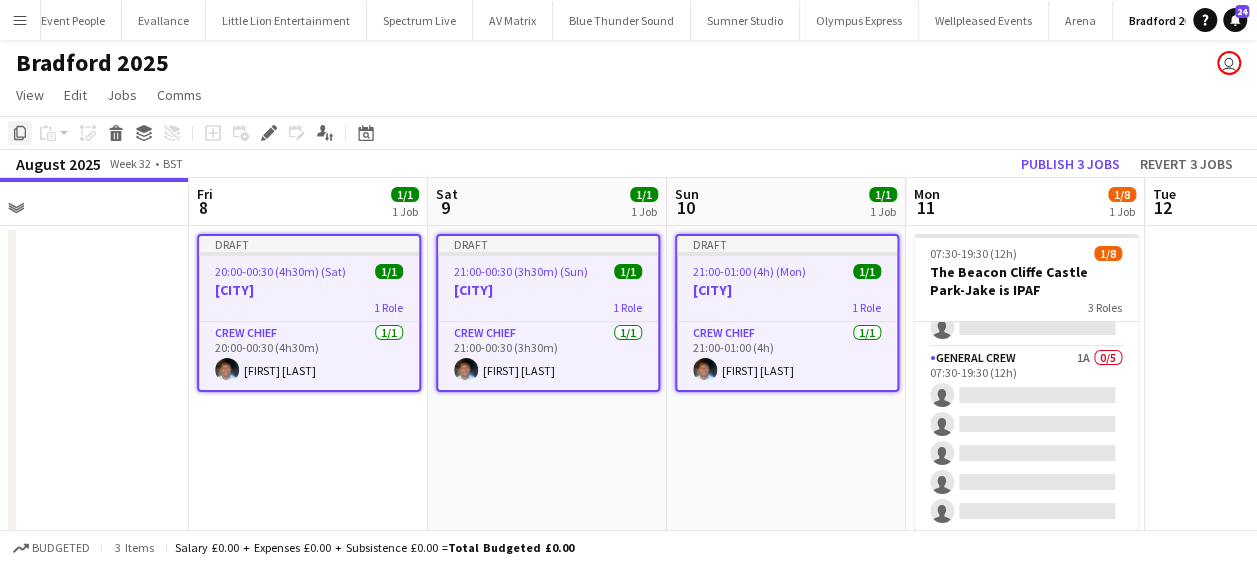 click on "Copy" 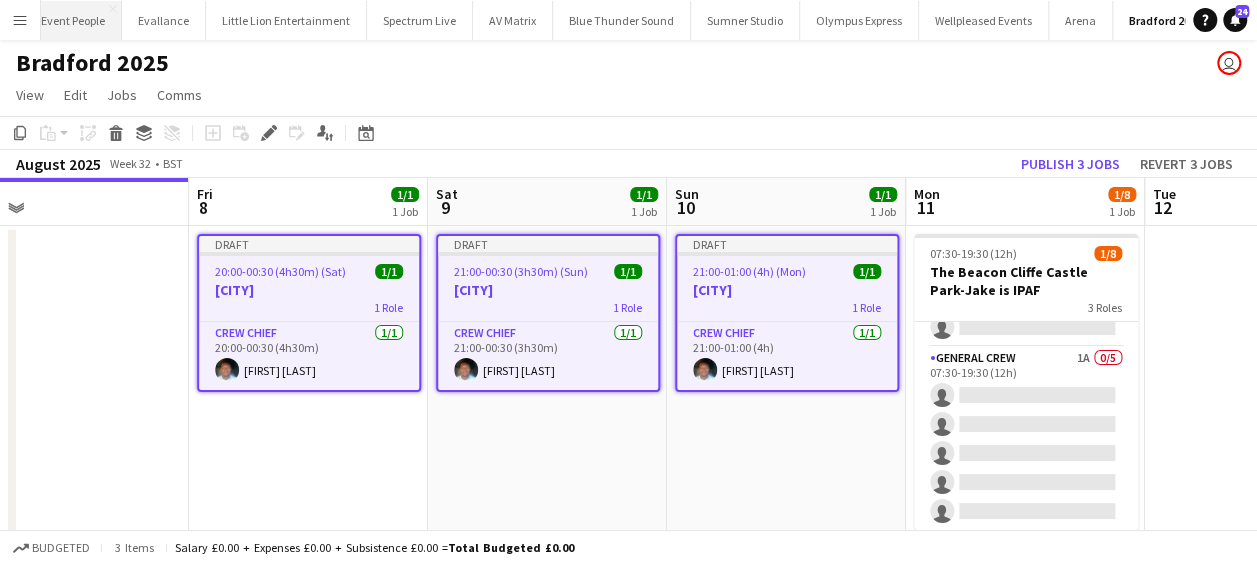 click on "Event People
Close" at bounding box center (73, 20) 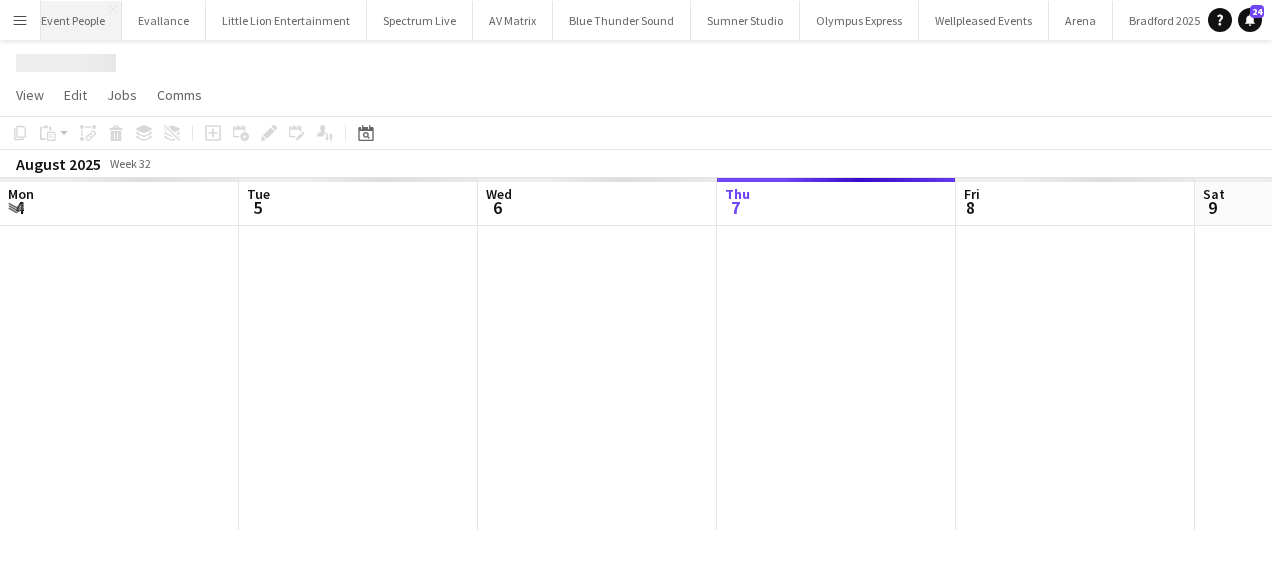scroll, scrollTop: 0, scrollLeft: 478, axis: horizontal 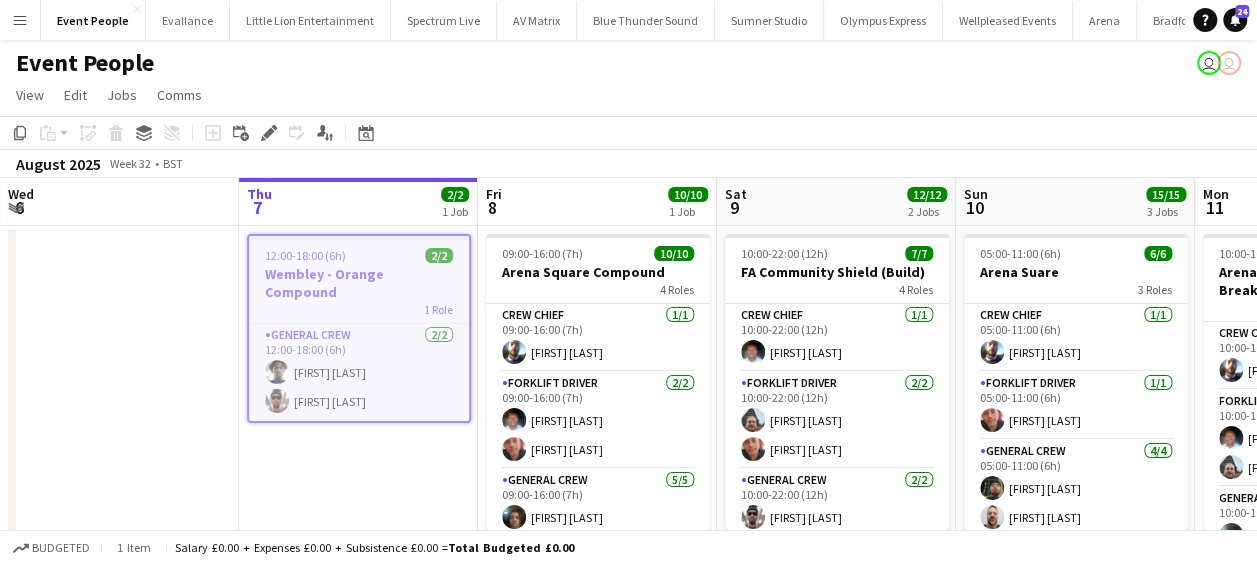 click on "Wed   6" at bounding box center [119, 202] 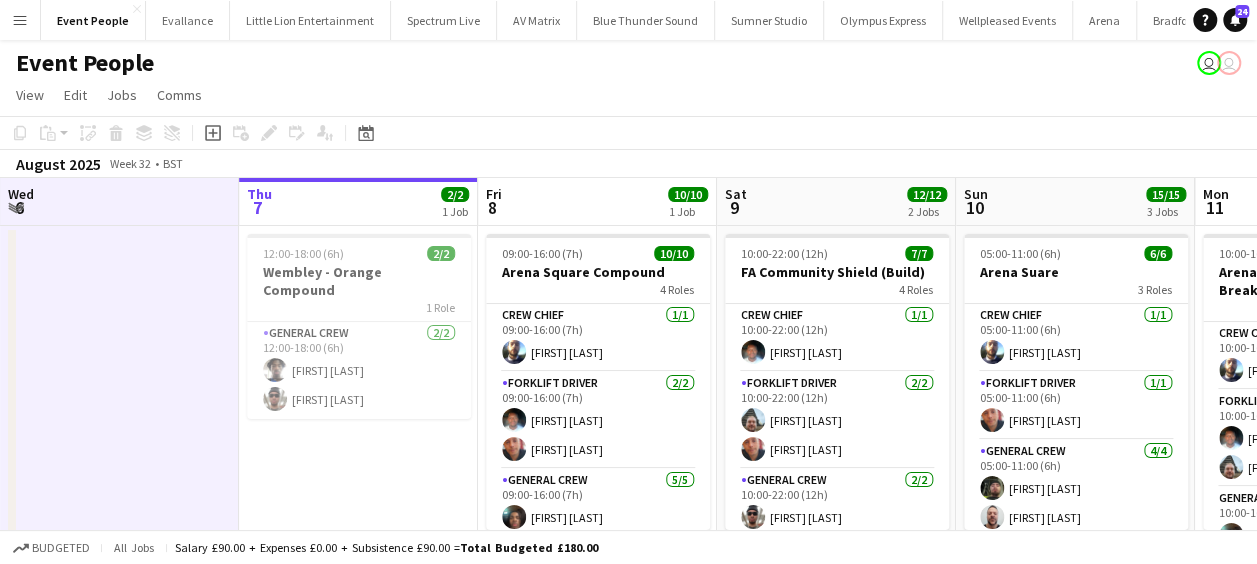 click at bounding box center (119, 667) 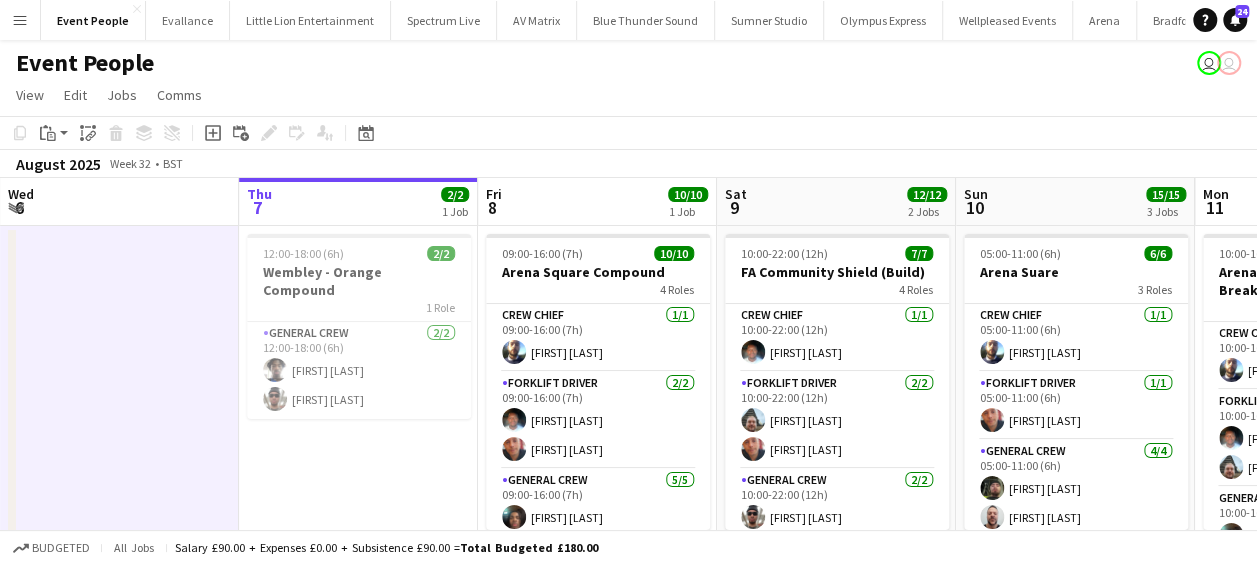 click on "12:00-18:00 (6h)    2/2   Wembley - Orange Compound   1 Role   General Crew   2/2   12:00-18:00 (6h)
[FIRST] [LAST] [FIRST] [LAST]" at bounding box center (358, 667) 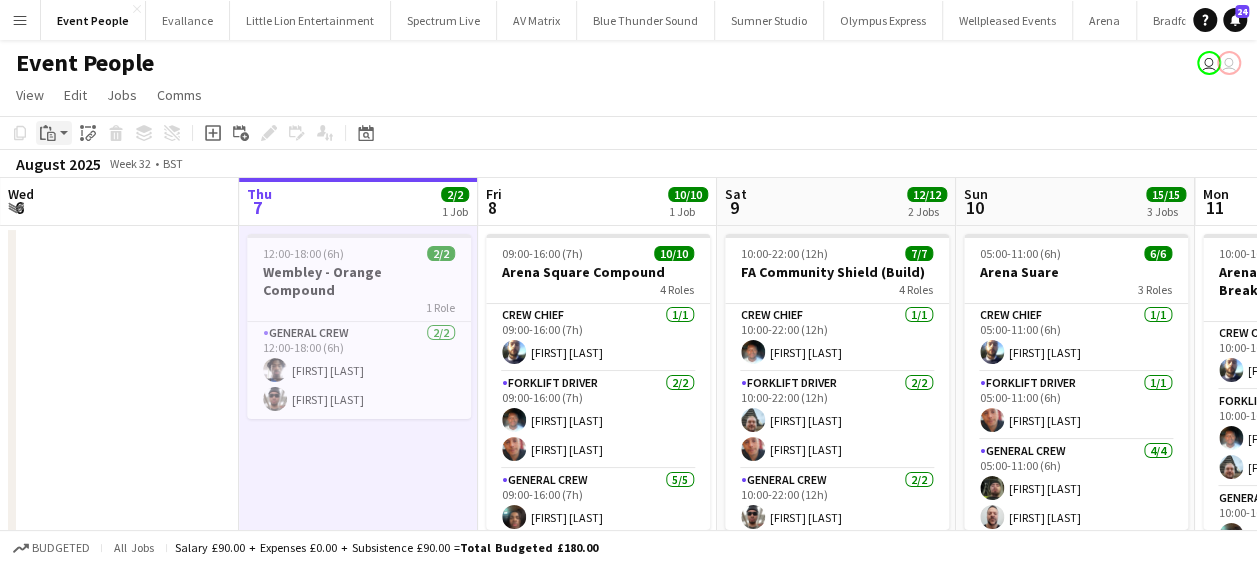 click on "Paste" at bounding box center [54, 133] 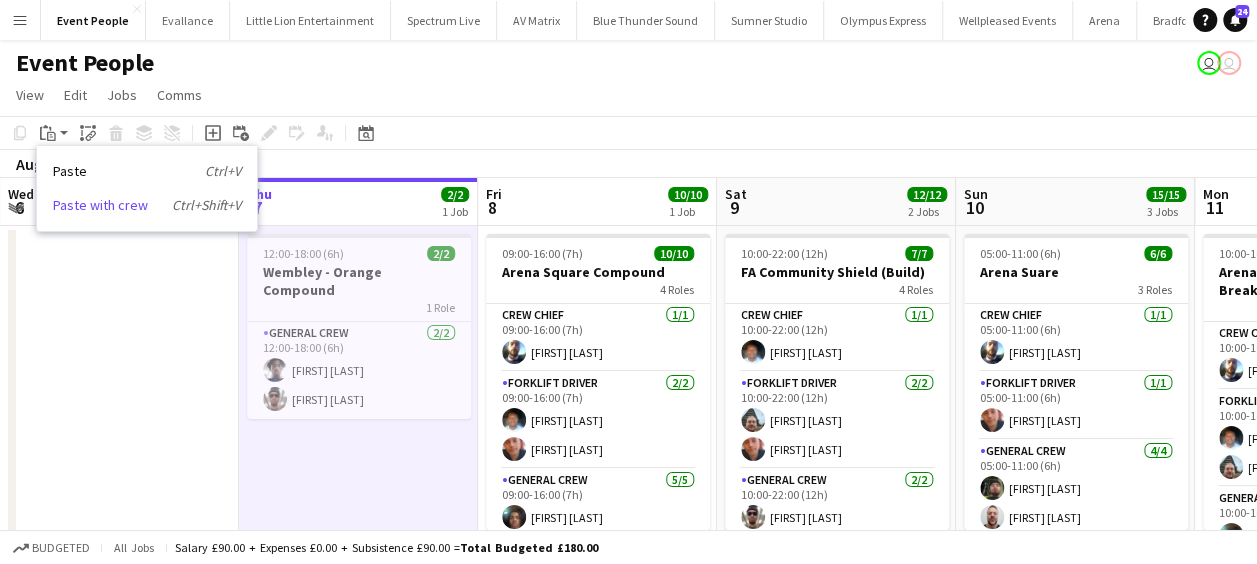click on "Paste with crew  Ctrl+Shift+V" at bounding box center (147, 205) 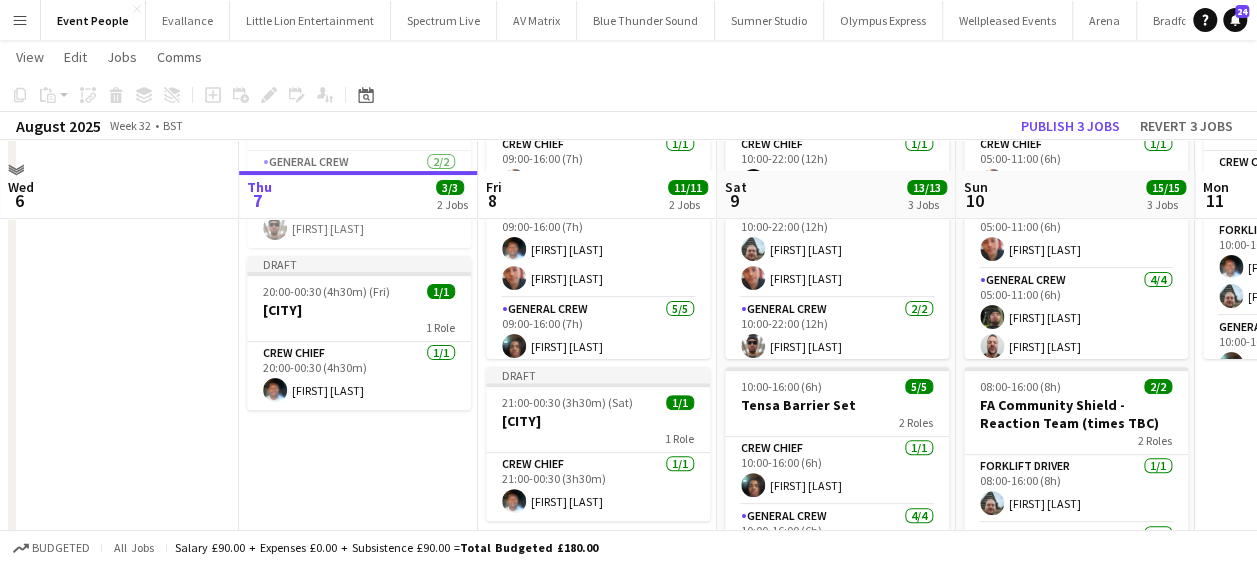 scroll, scrollTop: 200, scrollLeft: 0, axis: vertical 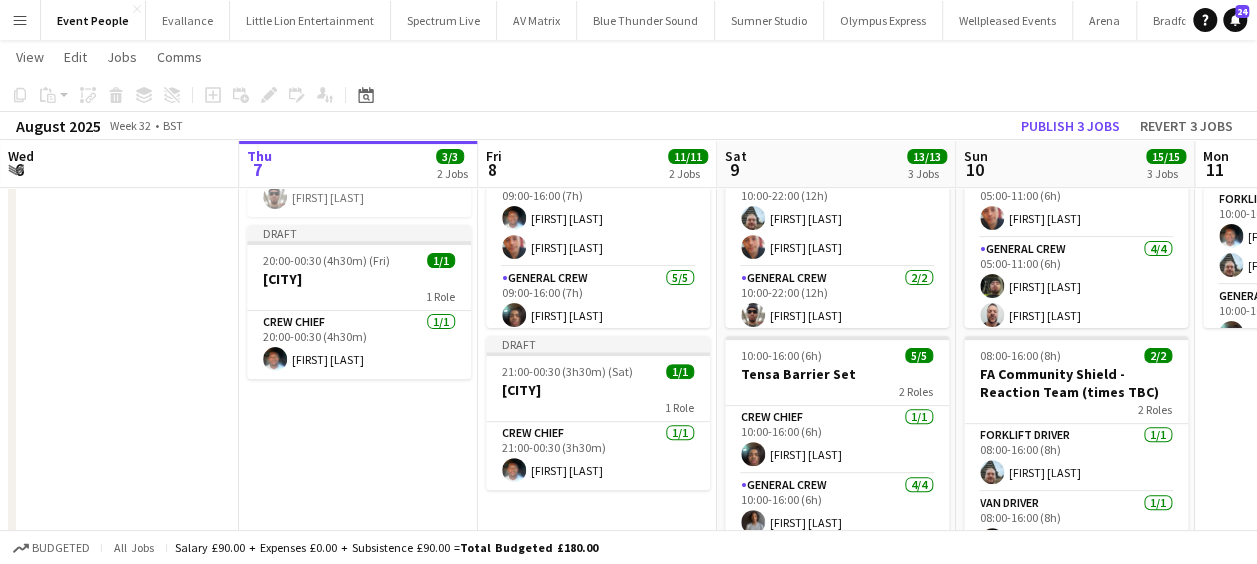 click on "Menu" at bounding box center [20, 20] 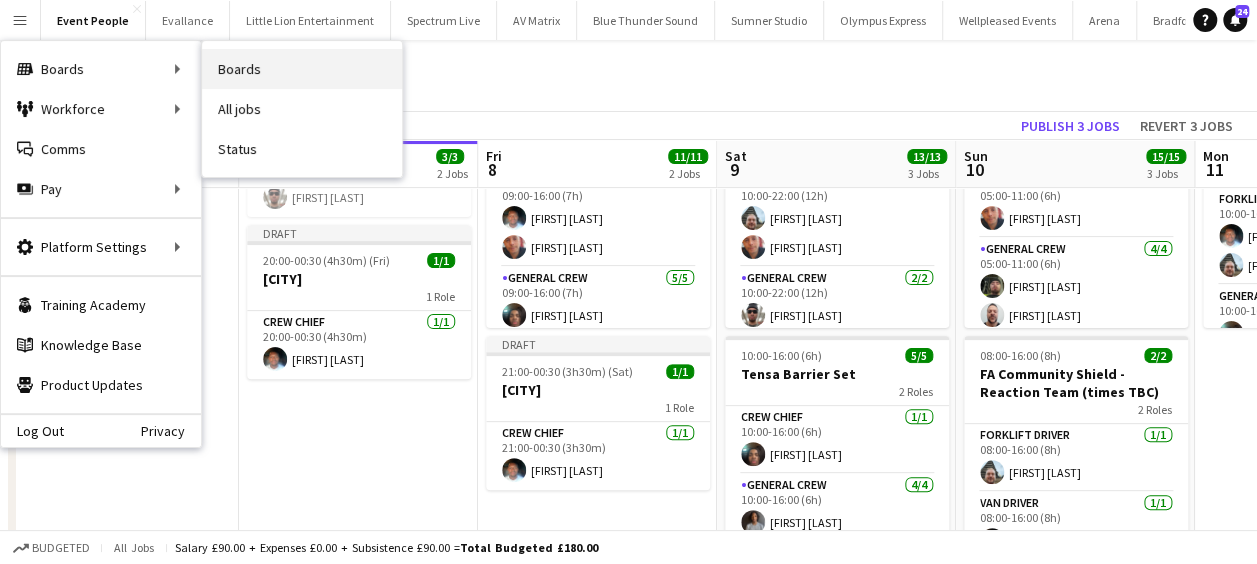 click on "Boards" at bounding box center (302, 69) 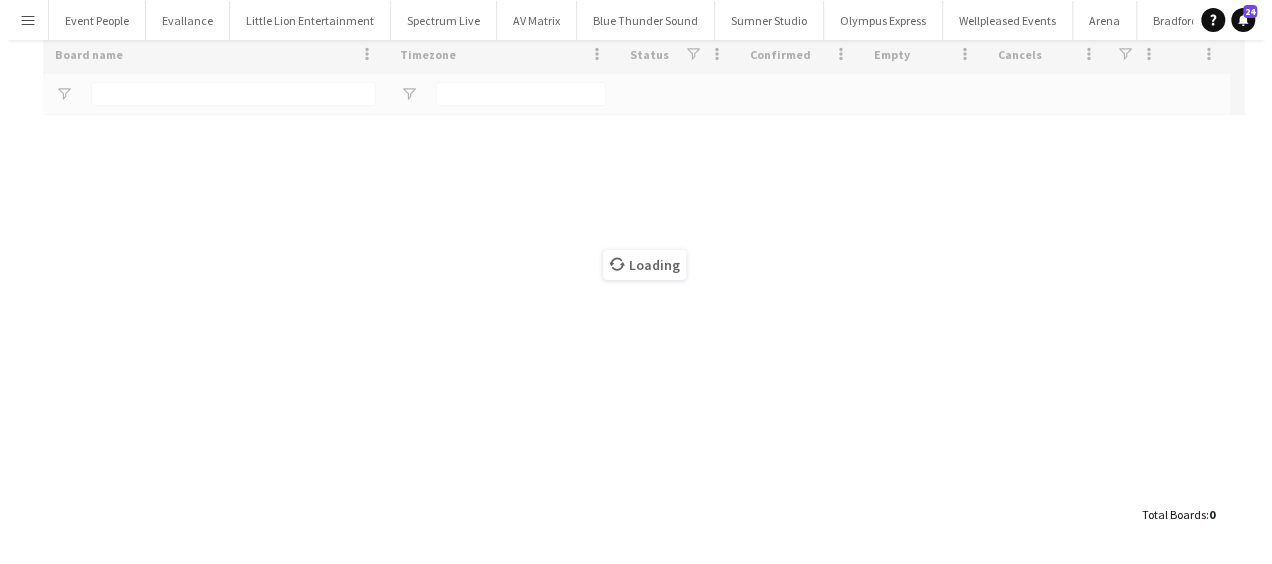 scroll, scrollTop: 0, scrollLeft: 0, axis: both 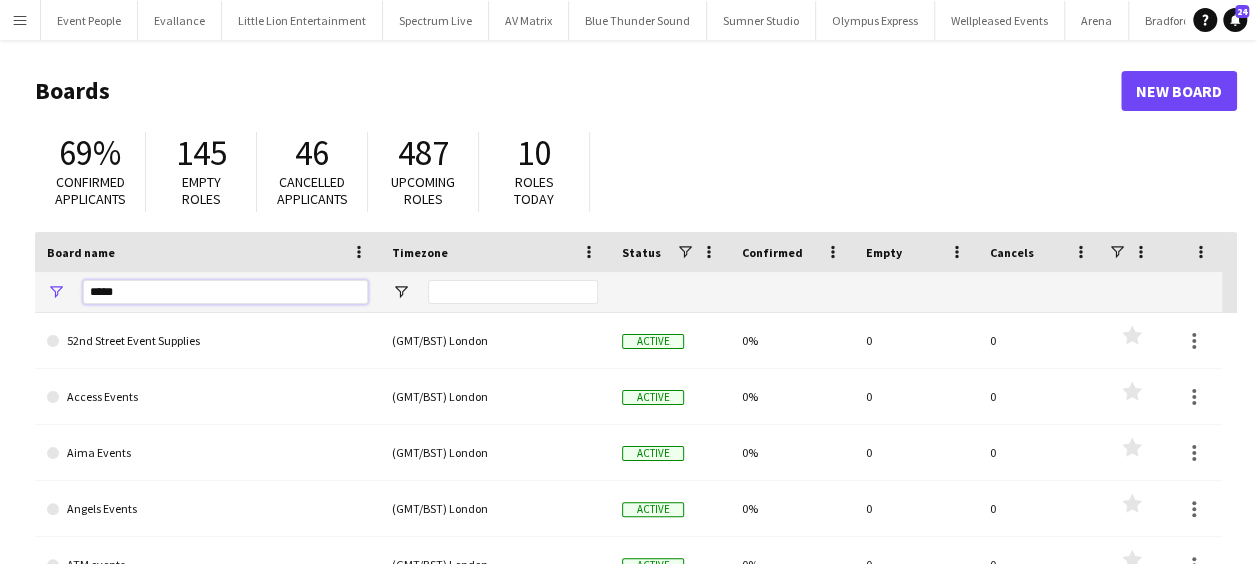 drag, startPoint x: 176, startPoint y: 290, endPoint x: 0, endPoint y: 294, distance: 176.04546 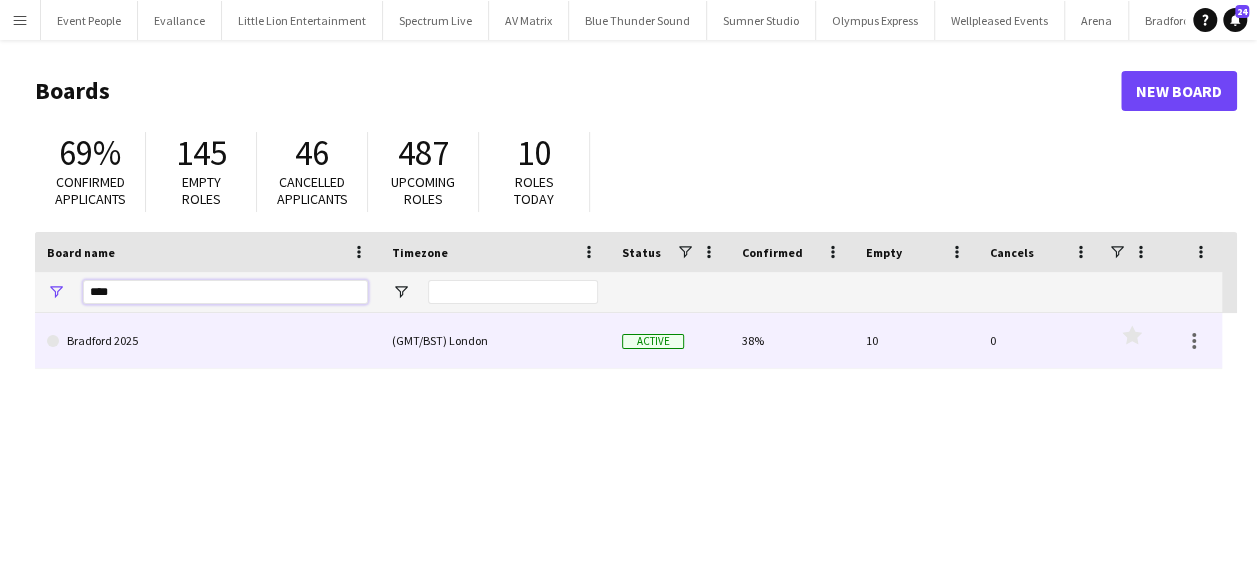 type on "****" 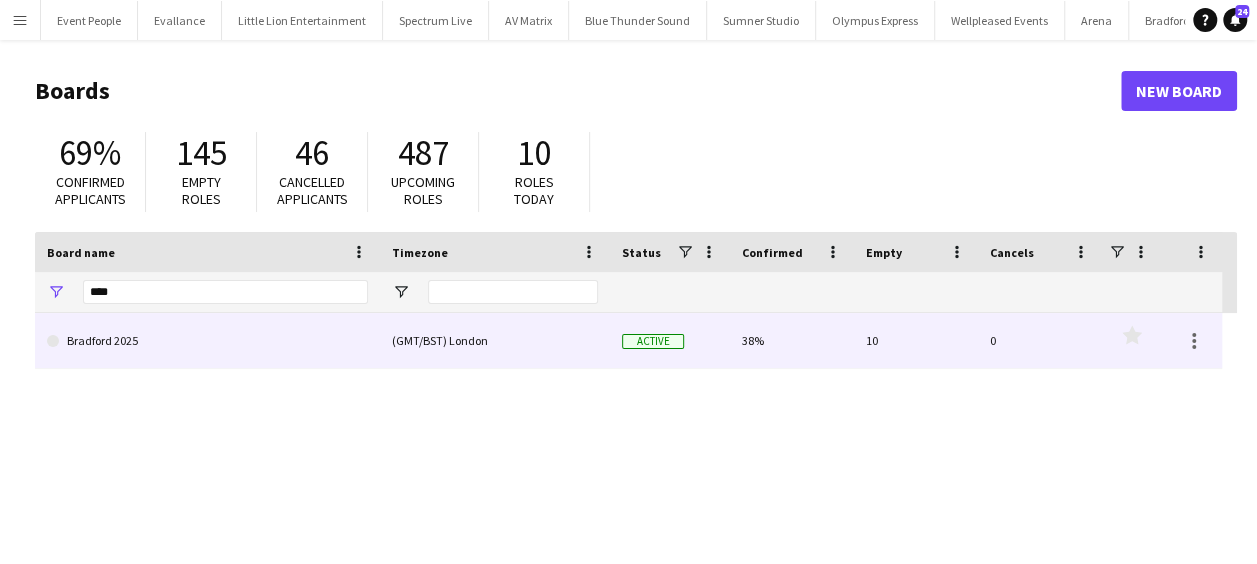 click on "Bradford 2025" 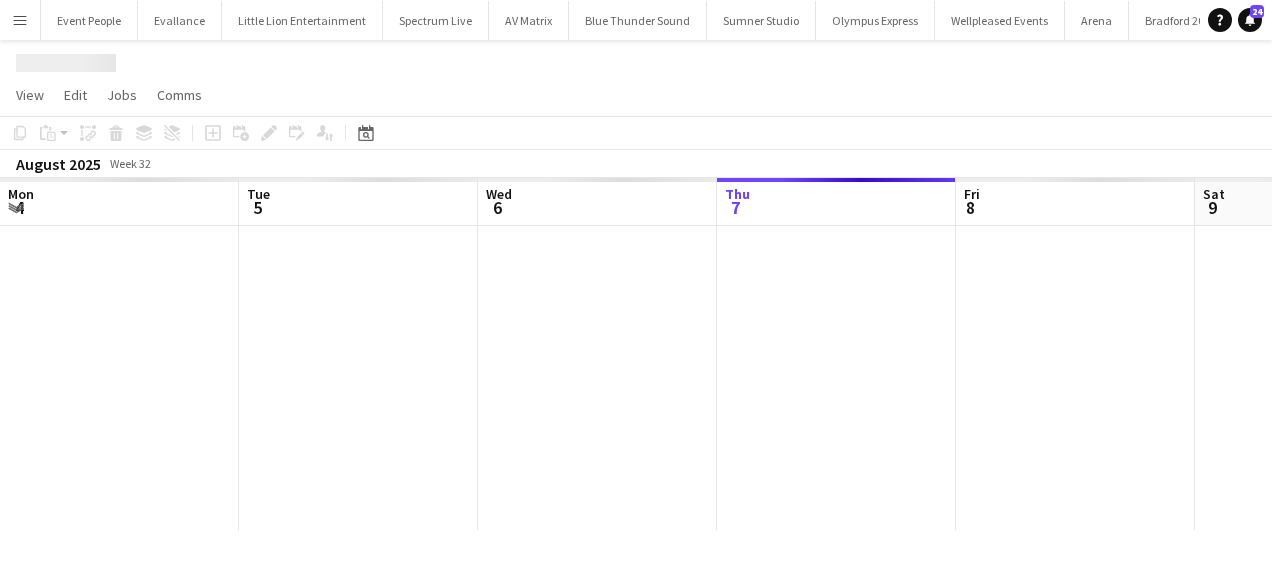 scroll, scrollTop: 0, scrollLeft: 478, axis: horizontal 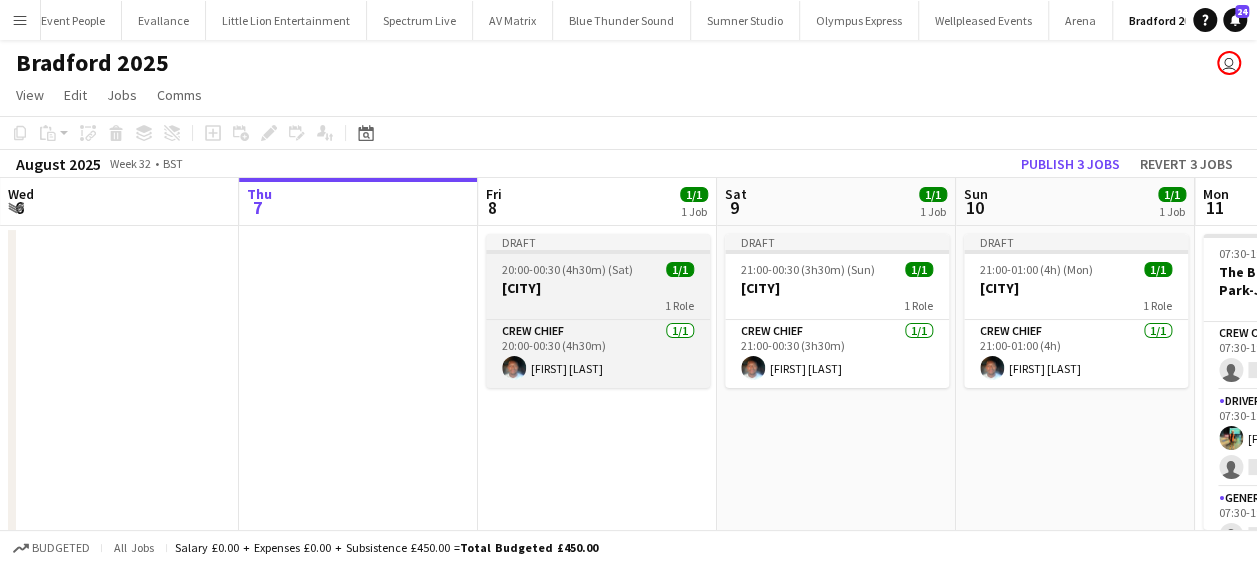 drag, startPoint x: 524, startPoint y: 300, endPoint x: 594, endPoint y: 300, distance: 70 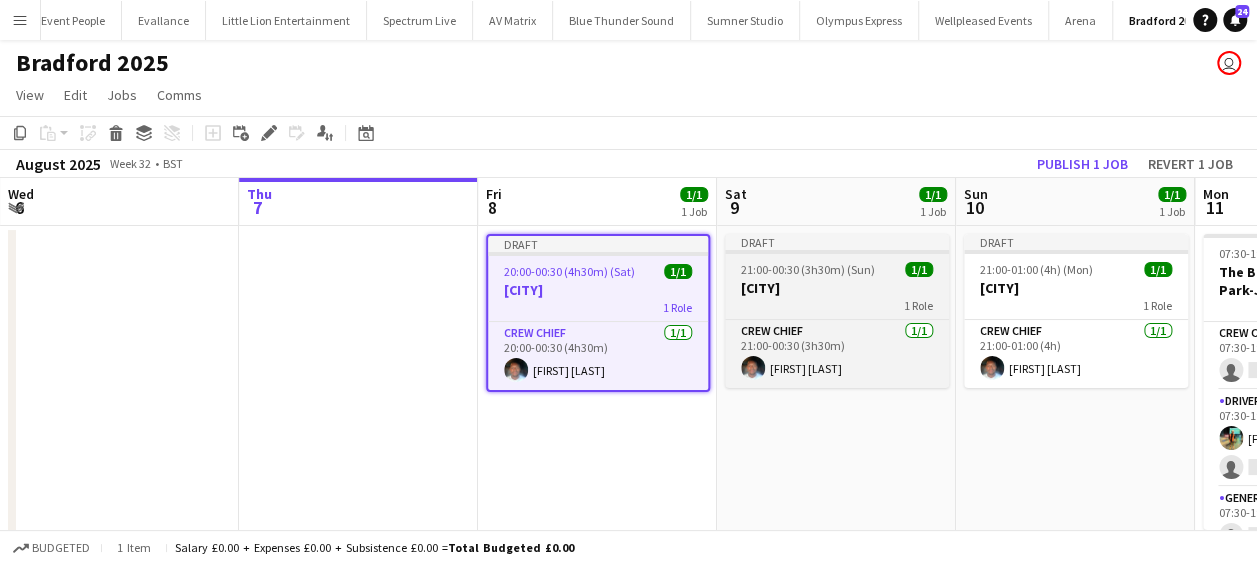 click on "[CITY]" at bounding box center [837, 288] 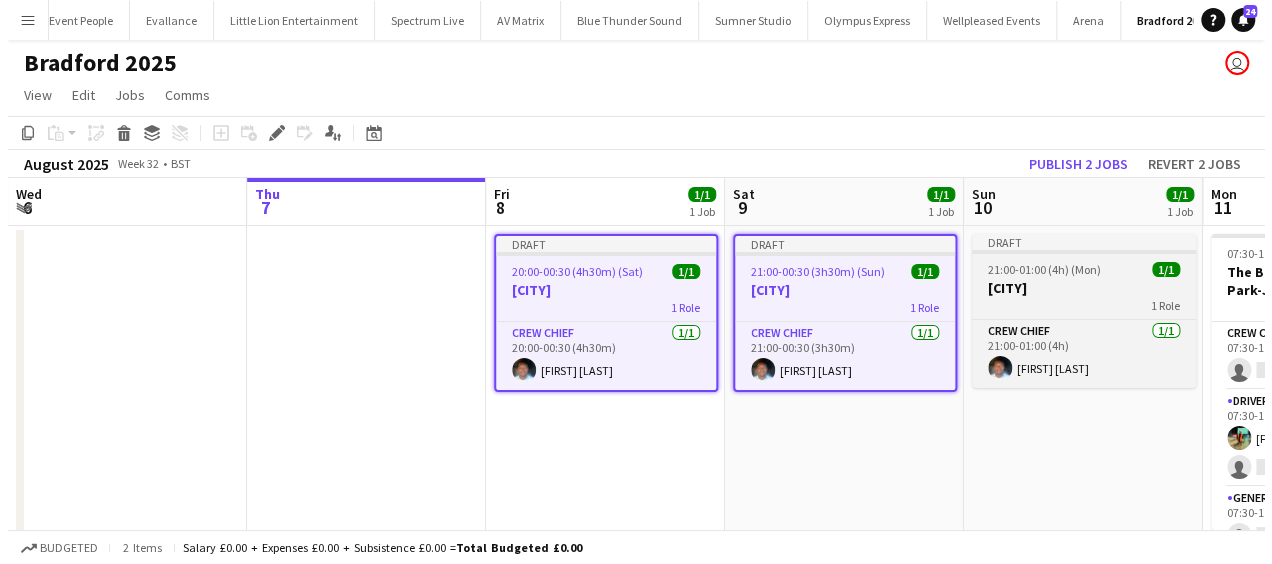 scroll, scrollTop: 0, scrollLeft: 477, axis: horizontal 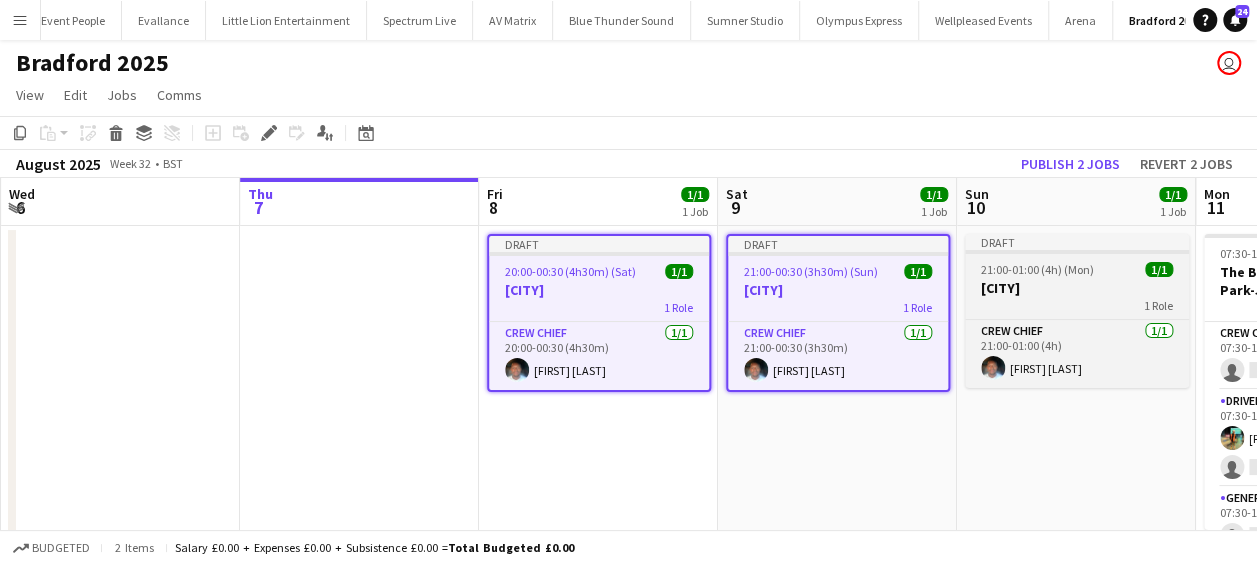 click on "[CITY]" at bounding box center (1077, 288) 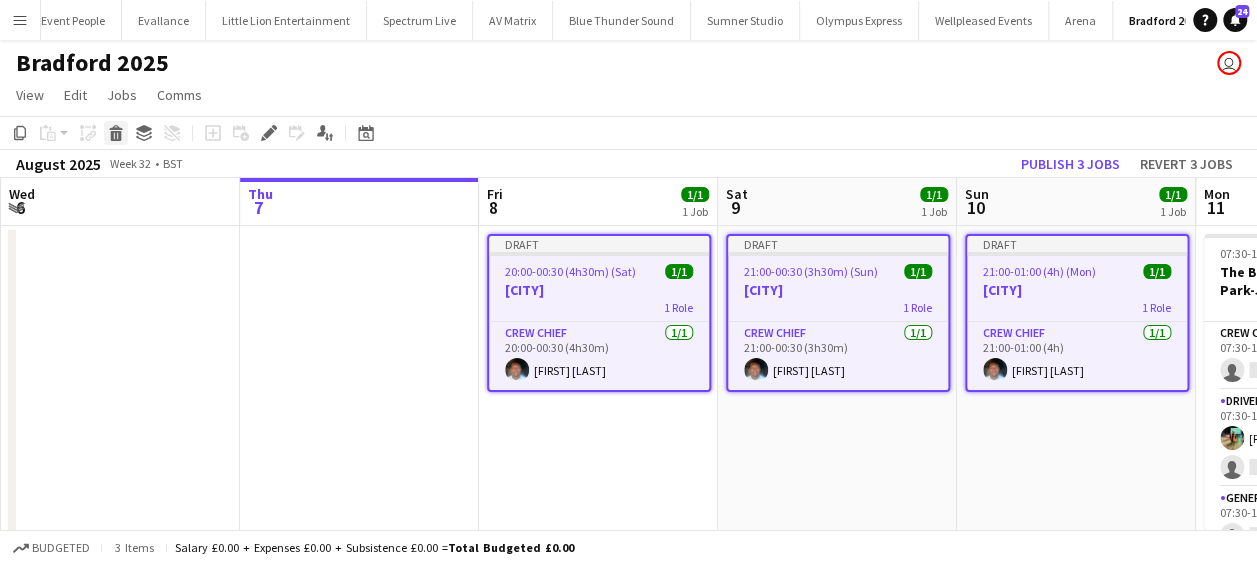 click on "Delete" 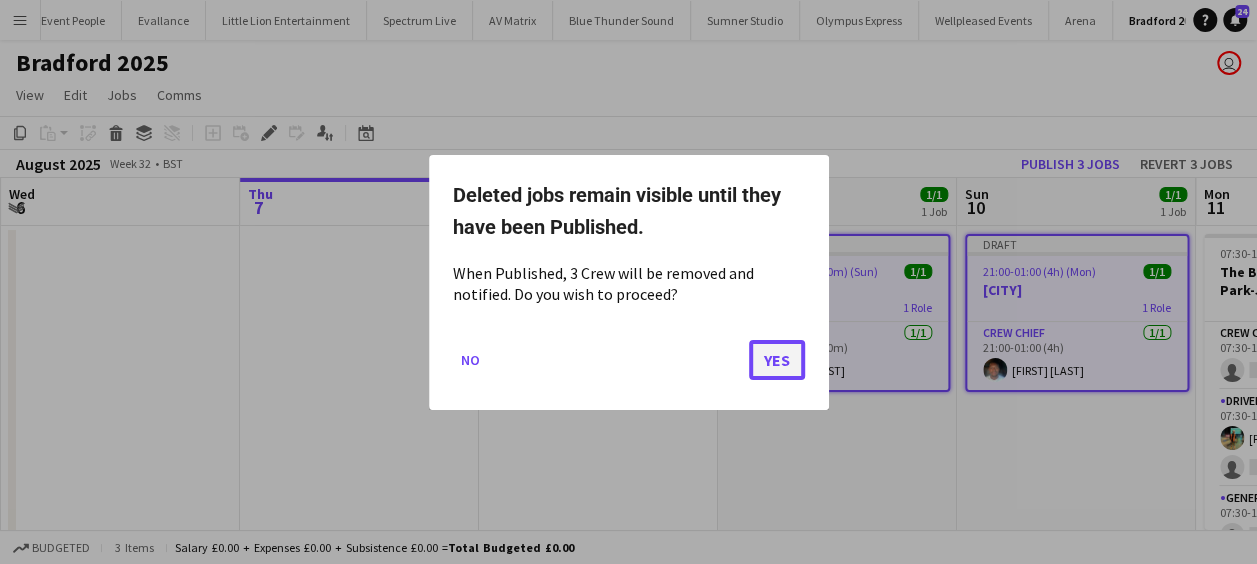 click on "Yes" 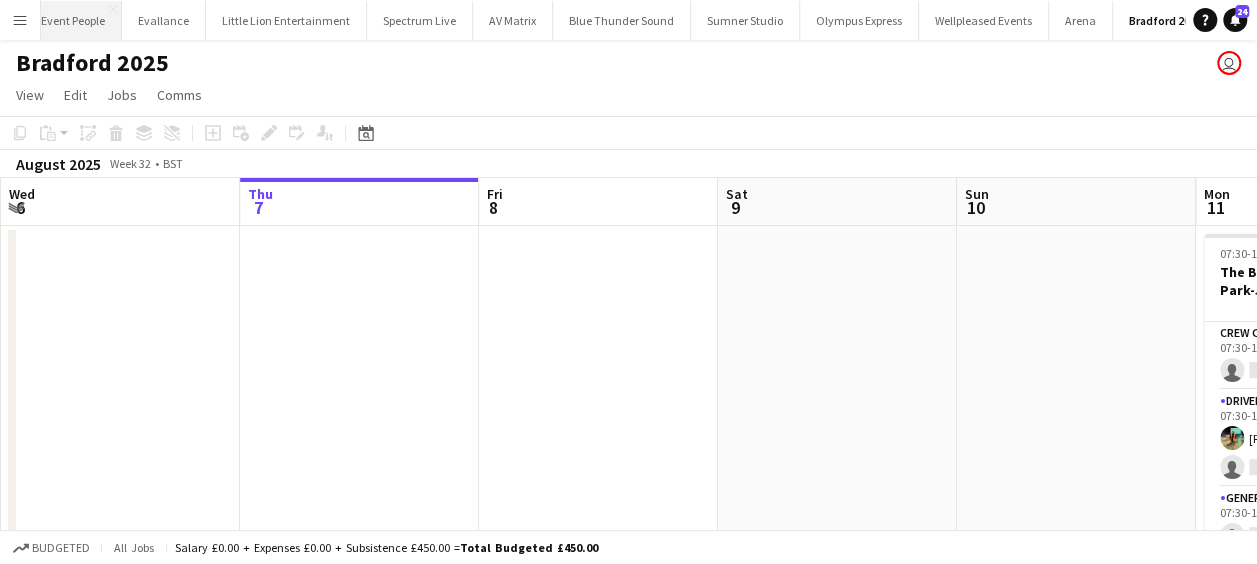 click on "Event People
Close" at bounding box center (73, 20) 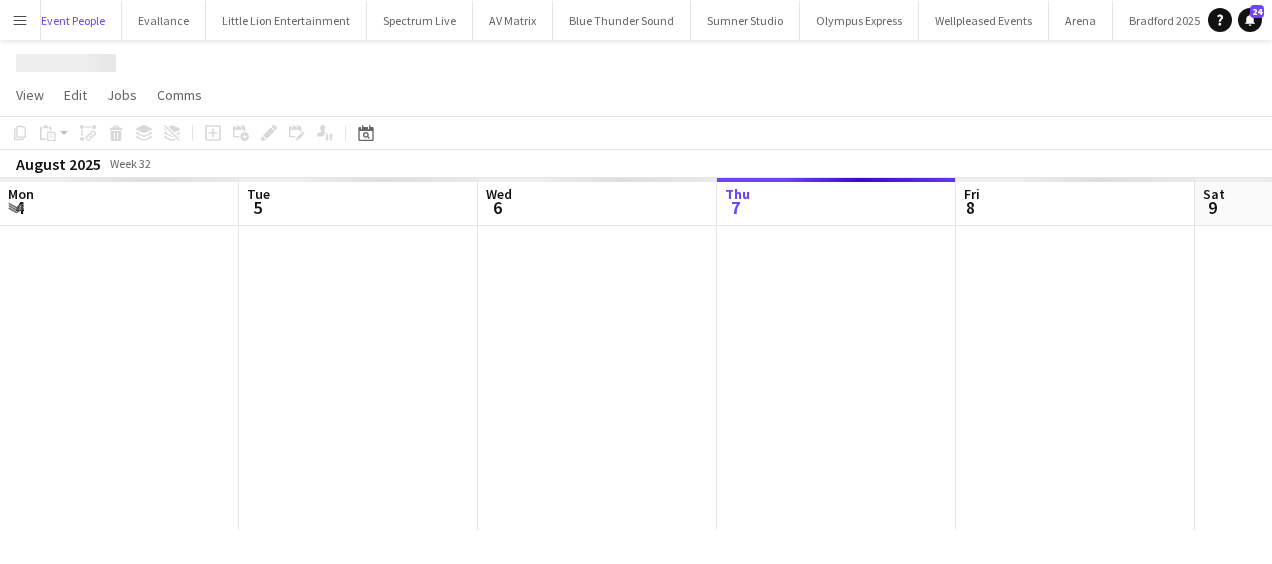 scroll, scrollTop: 0, scrollLeft: 478, axis: horizontal 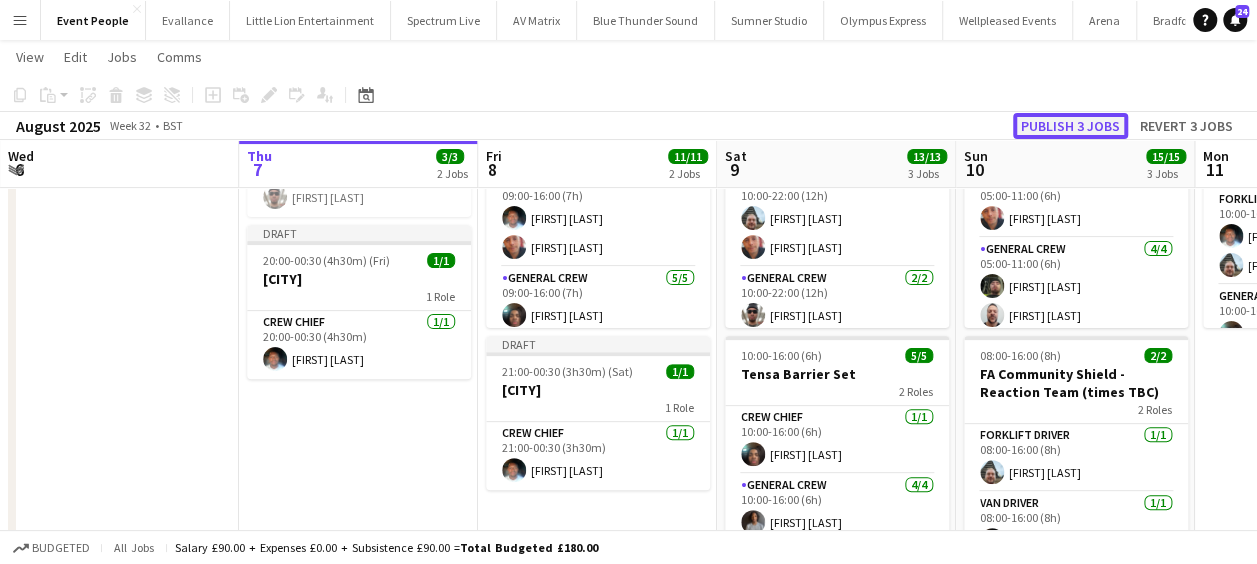 click on "Publish 3 jobs" 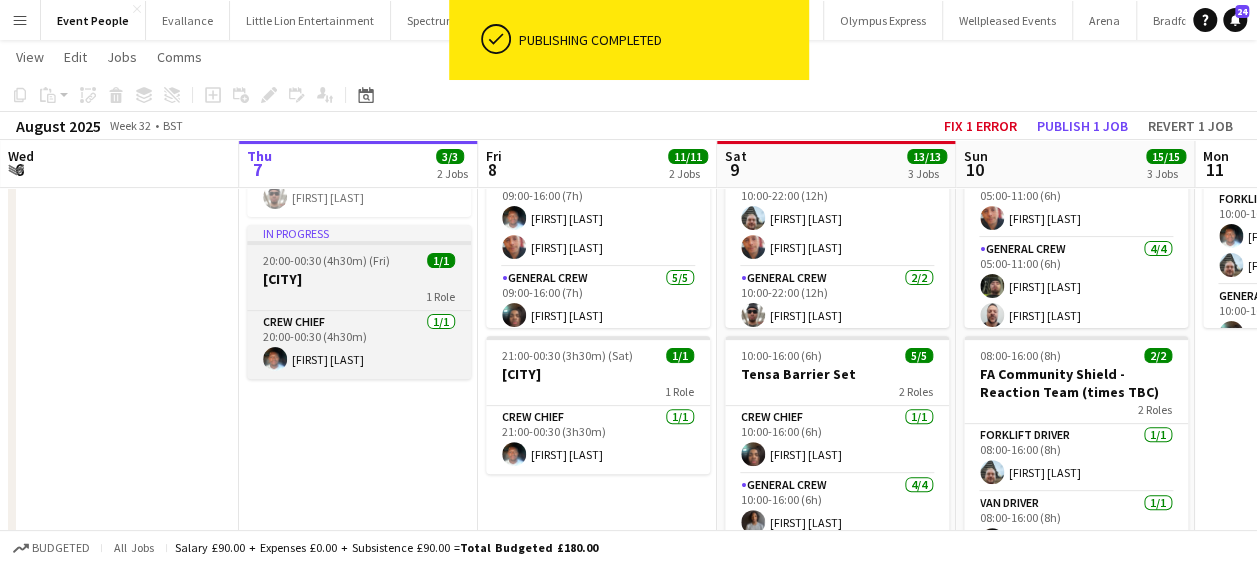 click on "[CITY]" at bounding box center (359, 279) 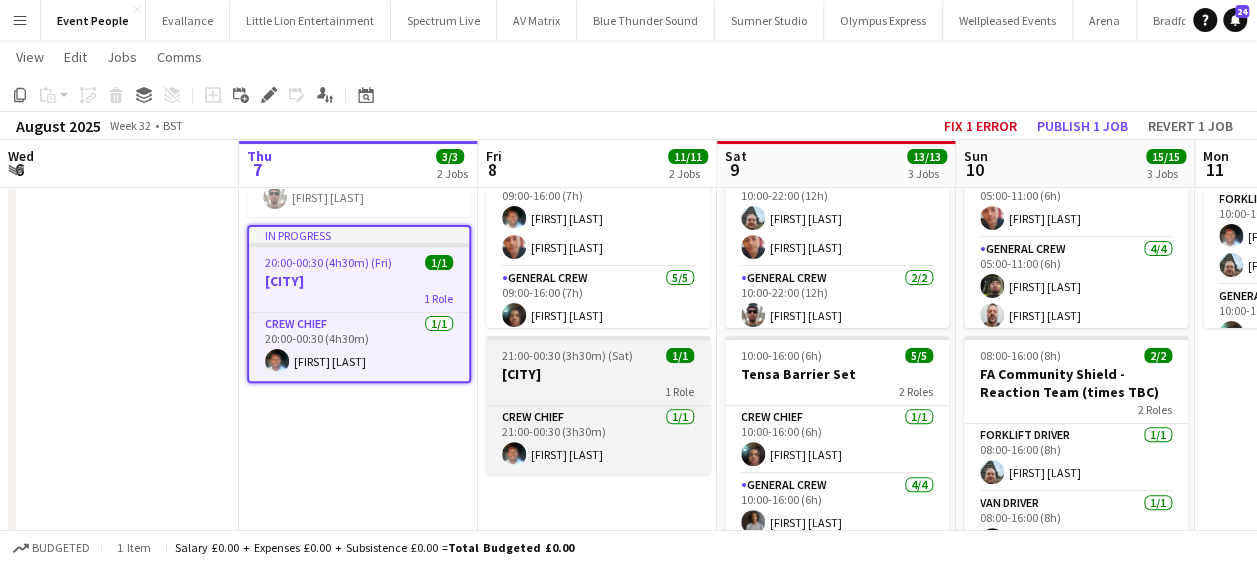 click on "[CITY]" at bounding box center (598, 374) 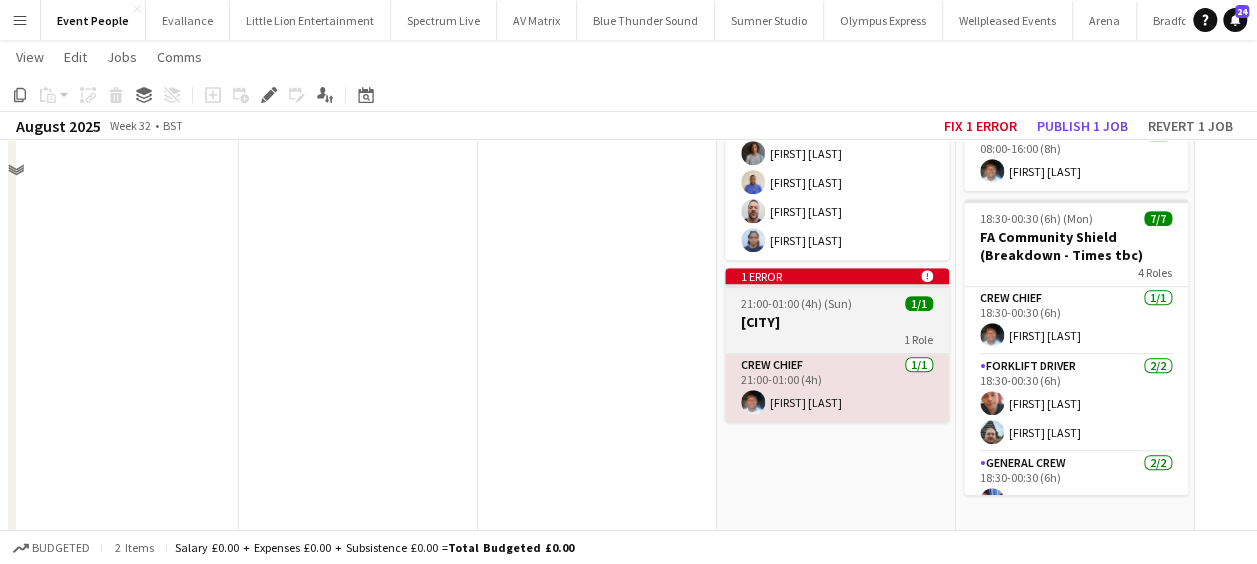 scroll, scrollTop: 575, scrollLeft: 0, axis: vertical 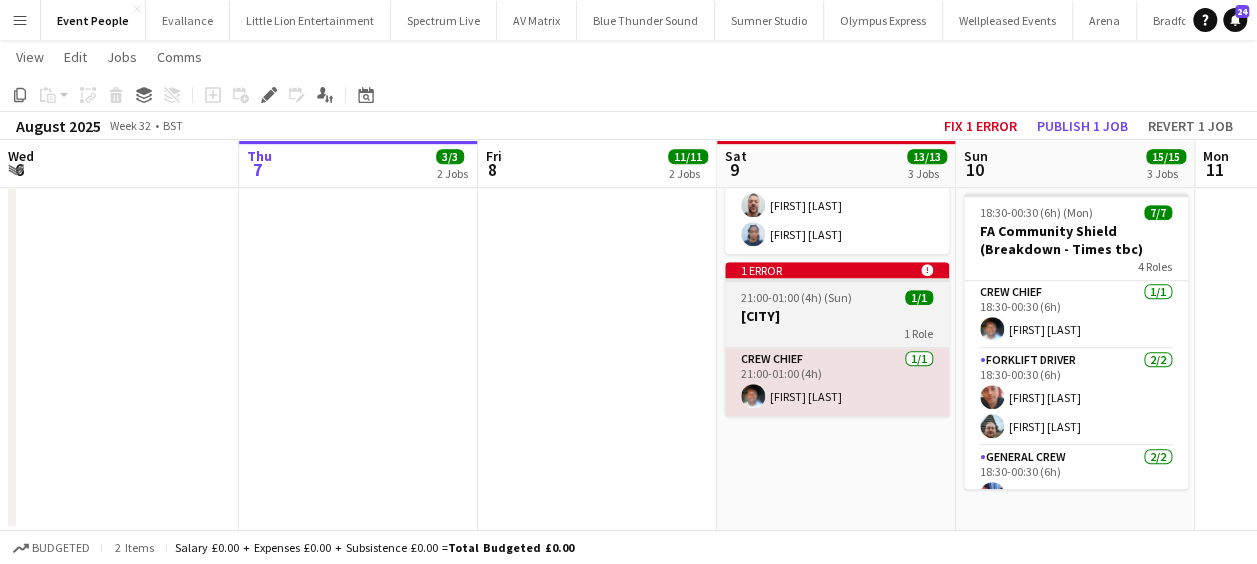 click on "1 Role" at bounding box center [837, 333] 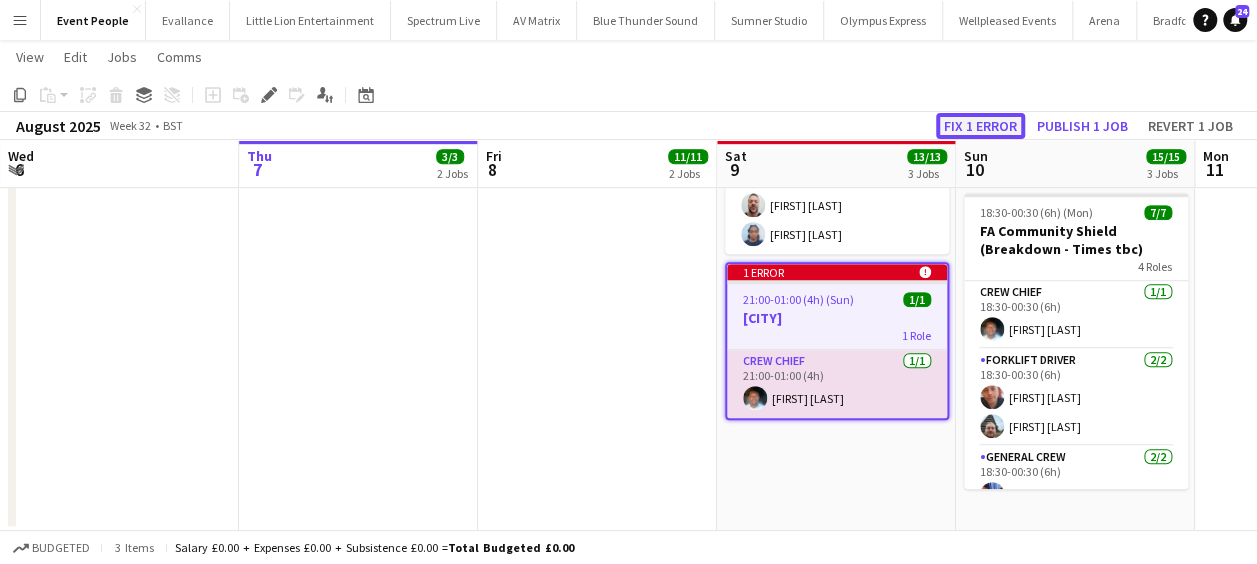 click on "Fix 1 error" 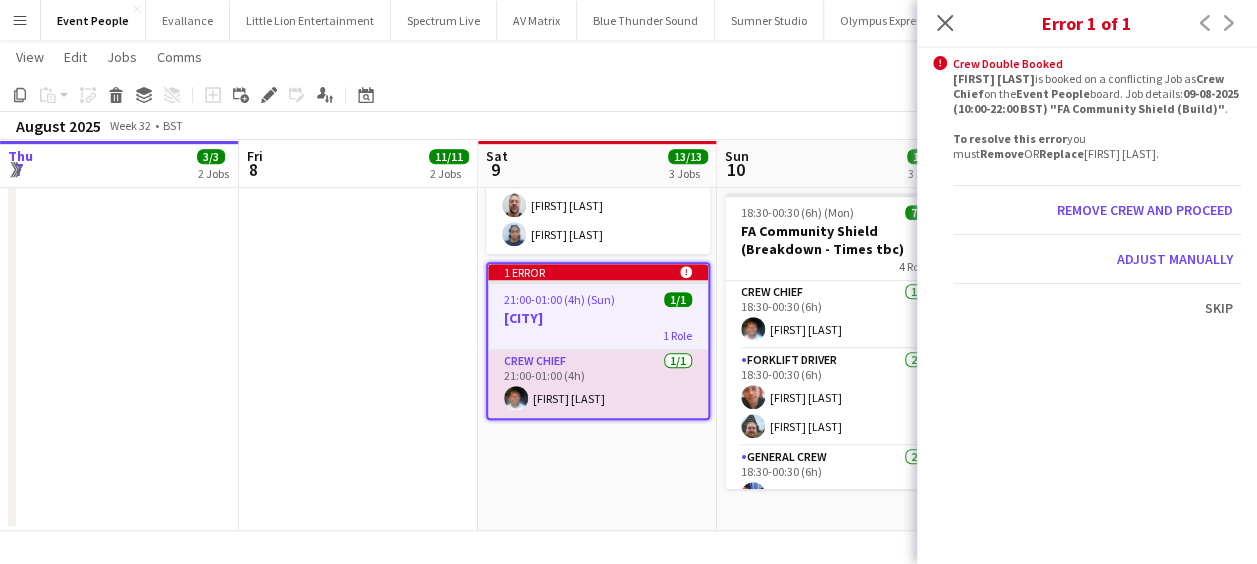 scroll, scrollTop: 0, scrollLeft: 688, axis: horizontal 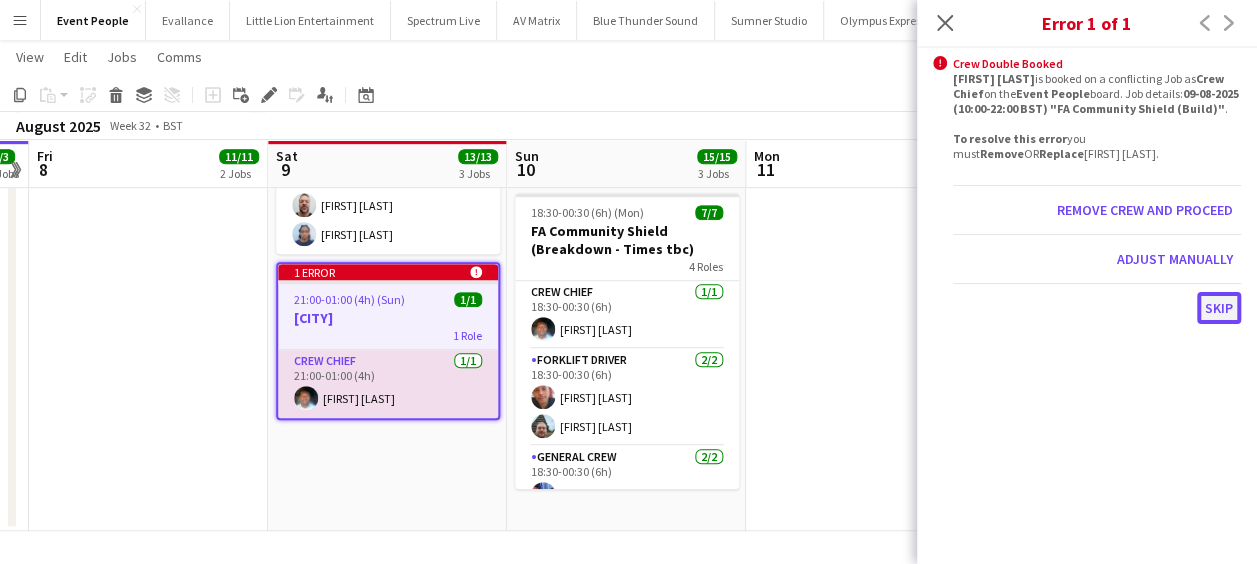 click on "Skip" 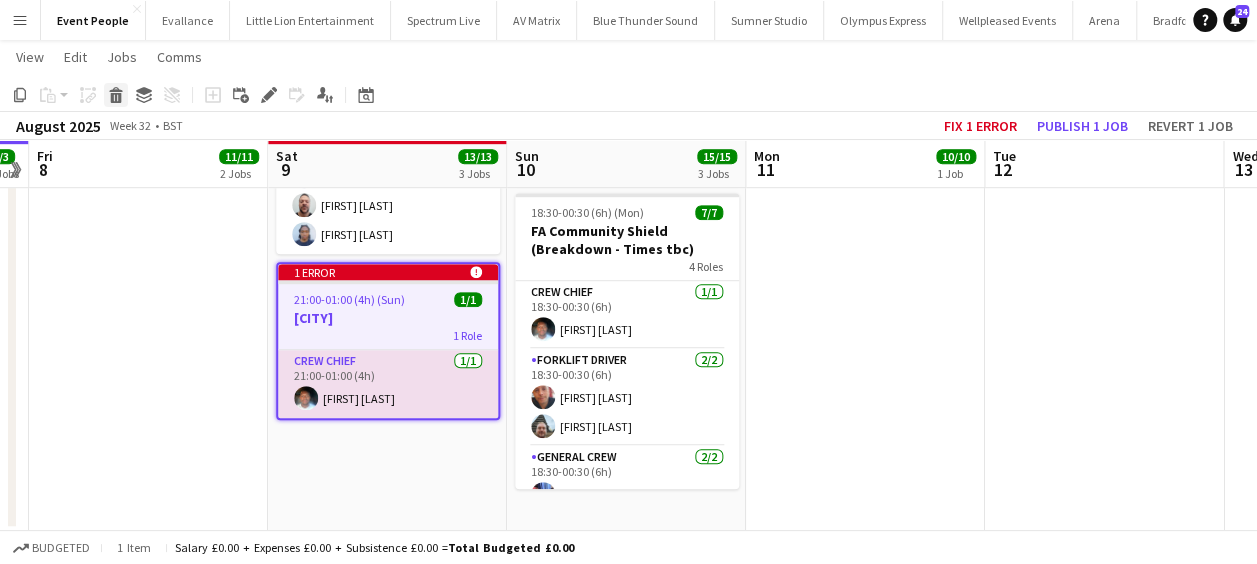 click on "Delete" 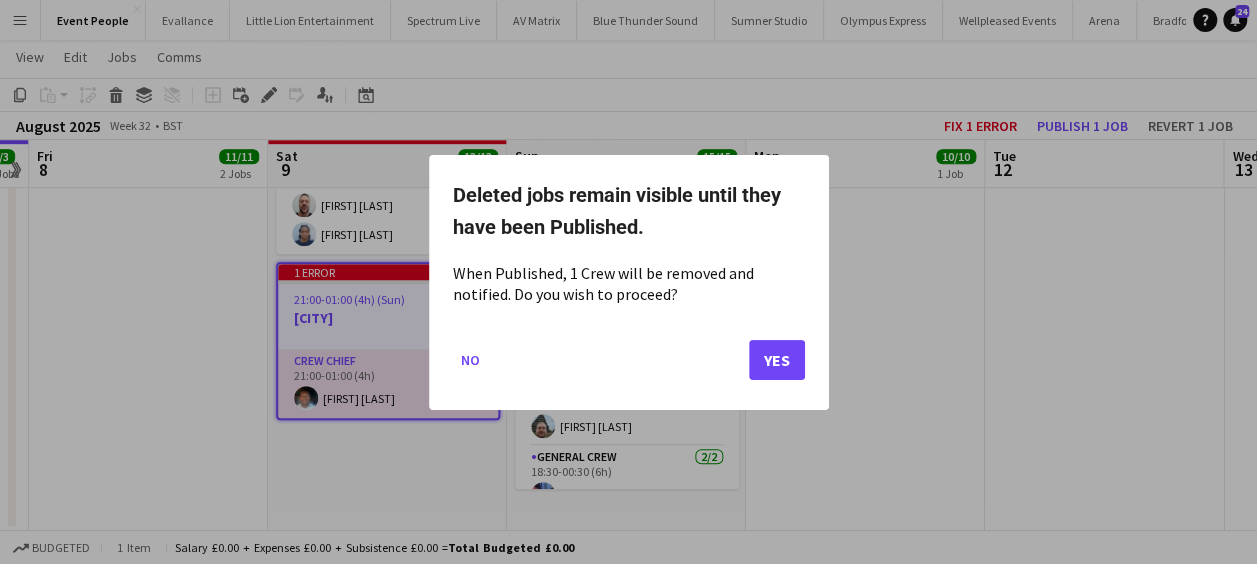 scroll, scrollTop: 0, scrollLeft: 0, axis: both 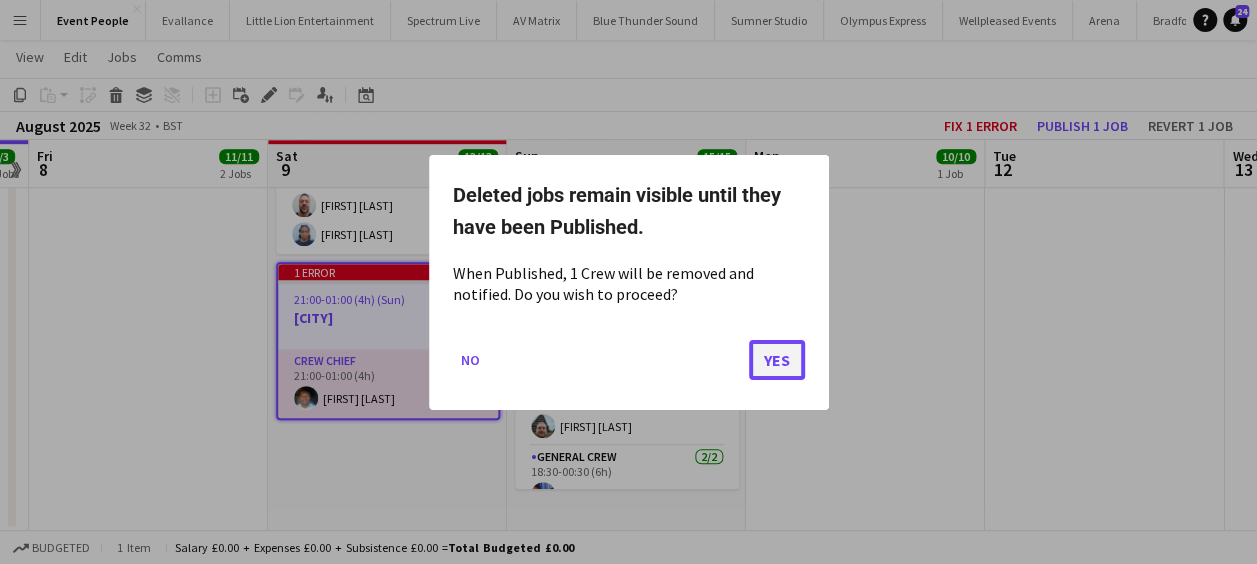 click on "Yes" 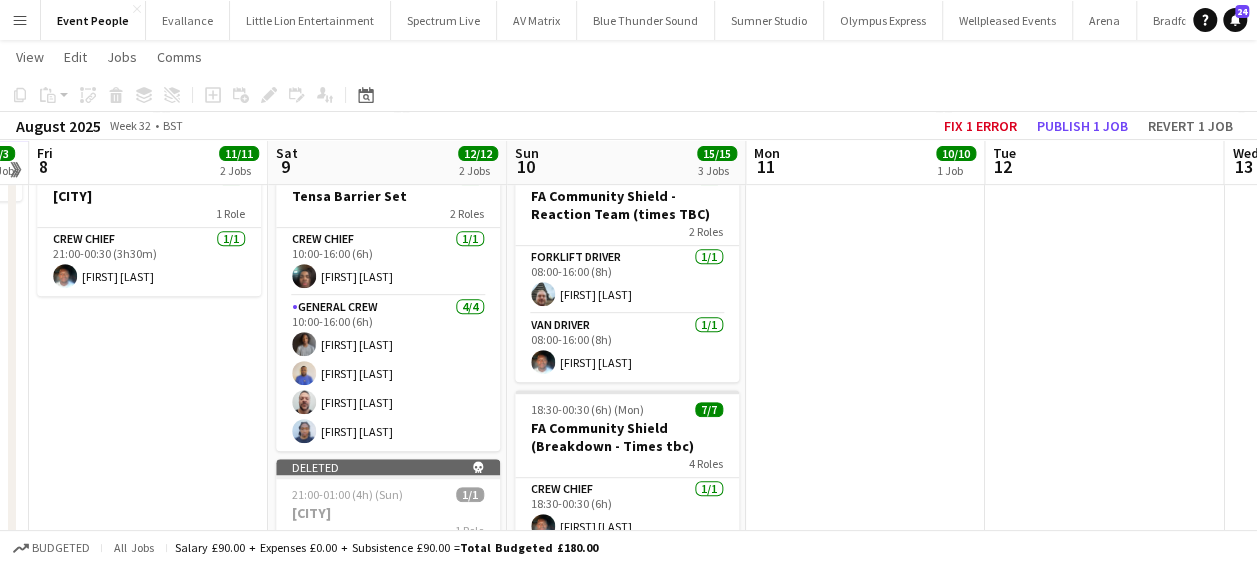 scroll, scrollTop: 375, scrollLeft: 0, axis: vertical 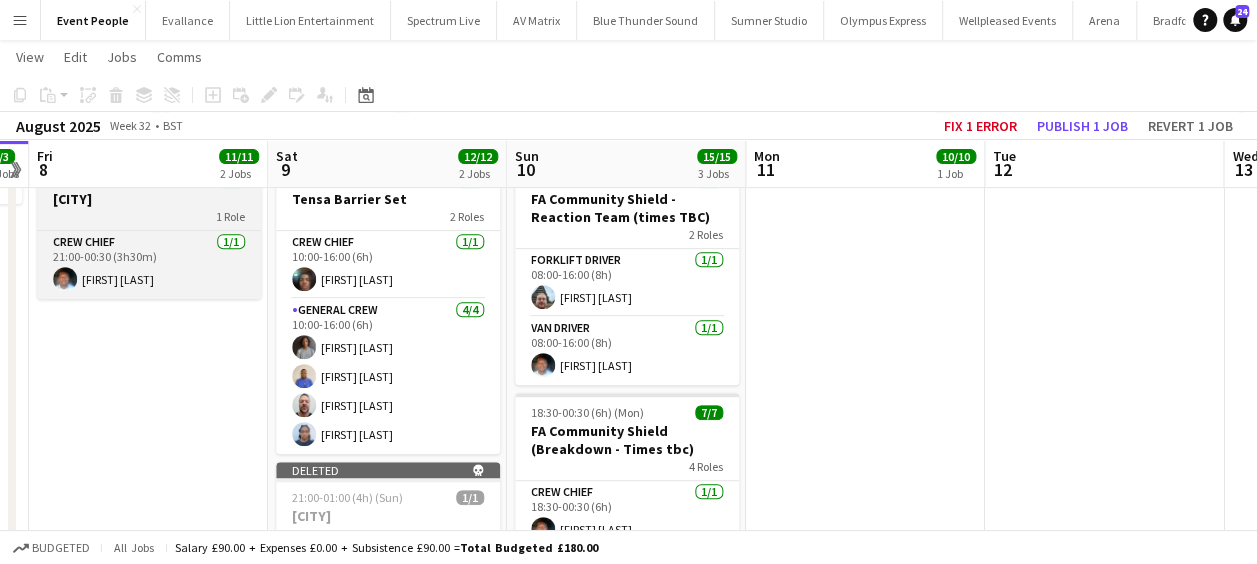 click on "[CITY]" at bounding box center (149, 199) 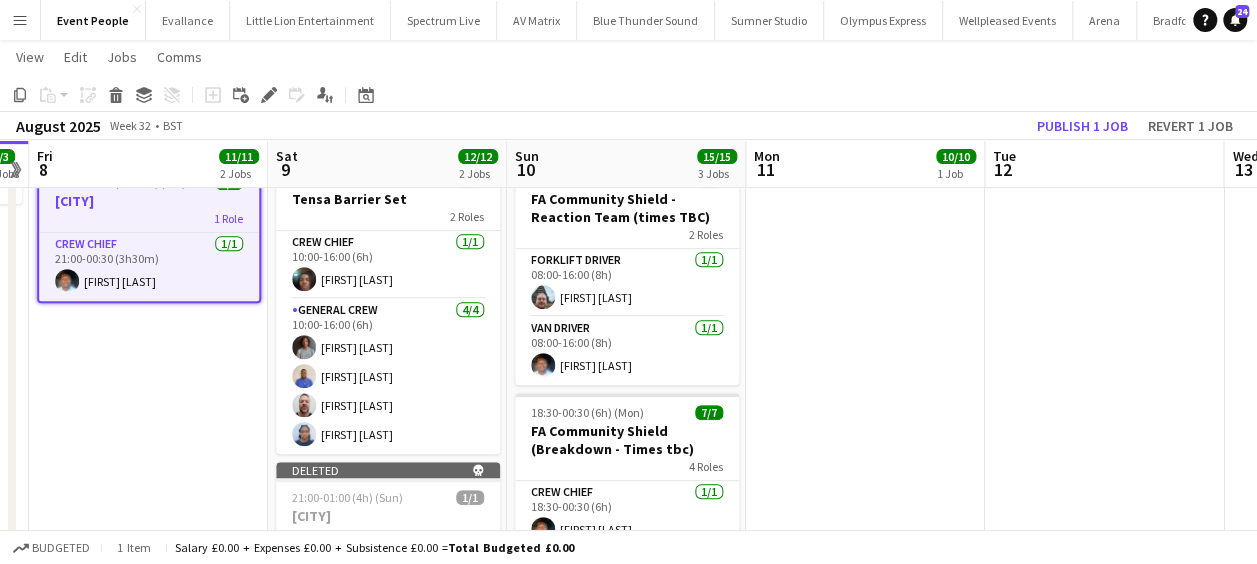 click on "Copy
Paste
Paste   Ctrl+V Paste with crew  Ctrl+Shift+V
Paste linked Job
Delete
Group
Ungroup" 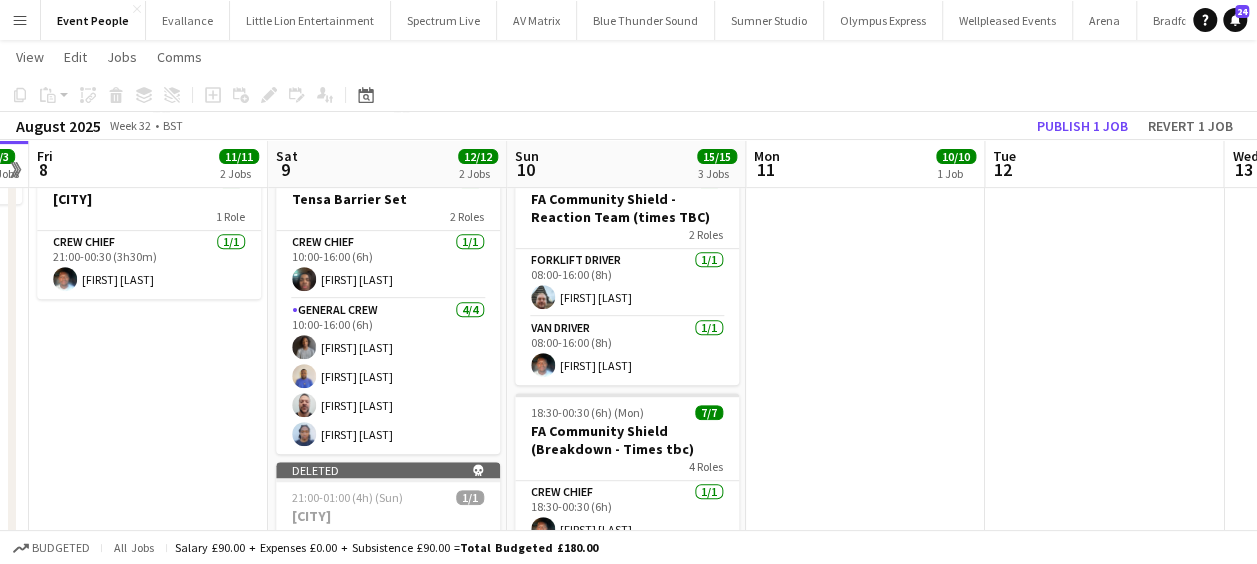 click on "Fri   8   11/11   2 Jobs" at bounding box center (148, 164) 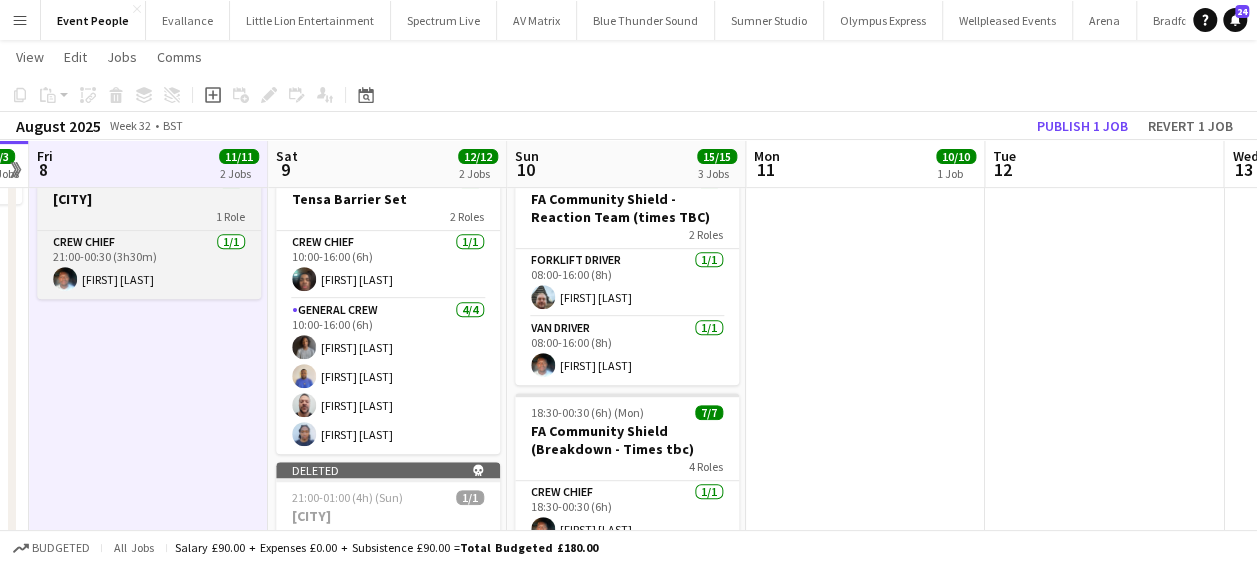 click on "1 Role" at bounding box center [149, 216] 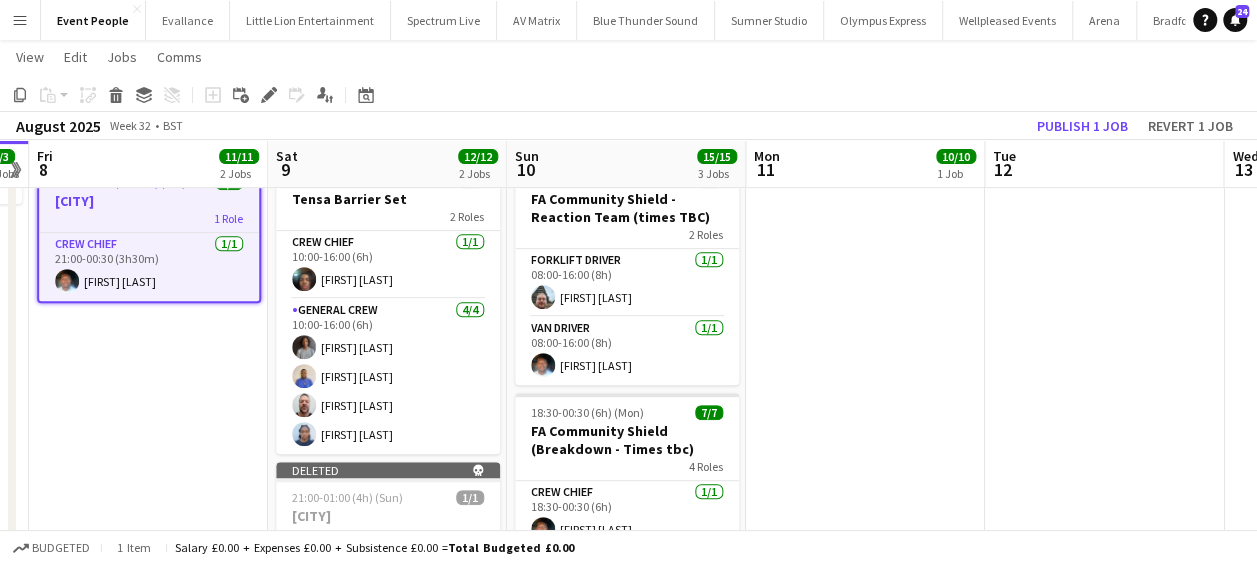 click on "Copy
Paste
Paste   Ctrl+V Paste with crew  Ctrl+Shift+V
Paste linked Job
Delete
Group
Ungroup
Add job
Add linked Job
Edit
Edit linked Job
Applicants
Date picker
AUG 2025 AUG 2025 Monday M Tuesday T Wednesday W Thursday T Friday F Saturday S Sunday S  AUG   1   2   3   4   5   6   7   8   9   10   11   12   13   14   15   16   17   18   19   20   21   22   23   24   25   26   27   28   29   30   31
Comparison range
Comparison range
Today" 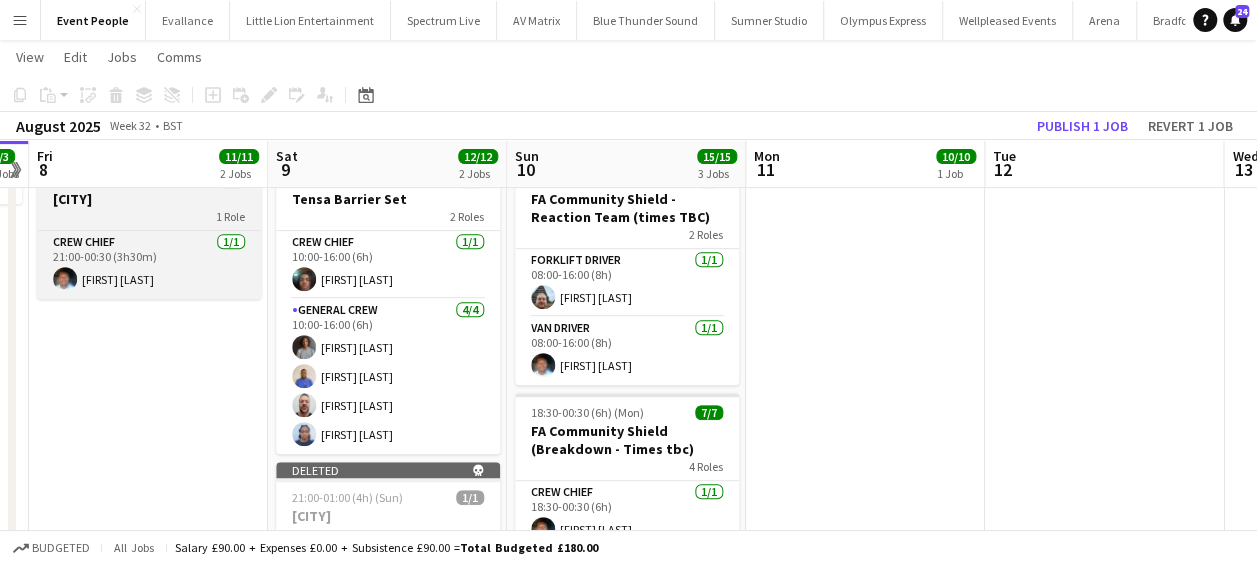 click on "[CITY]" at bounding box center (149, 199) 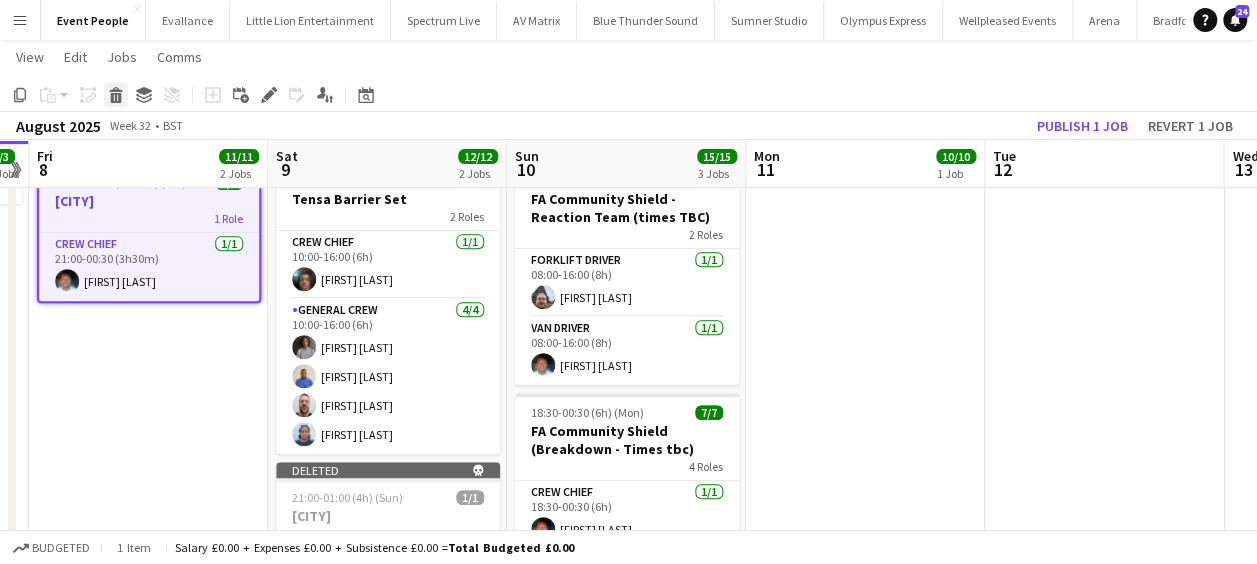 click on "Delete" 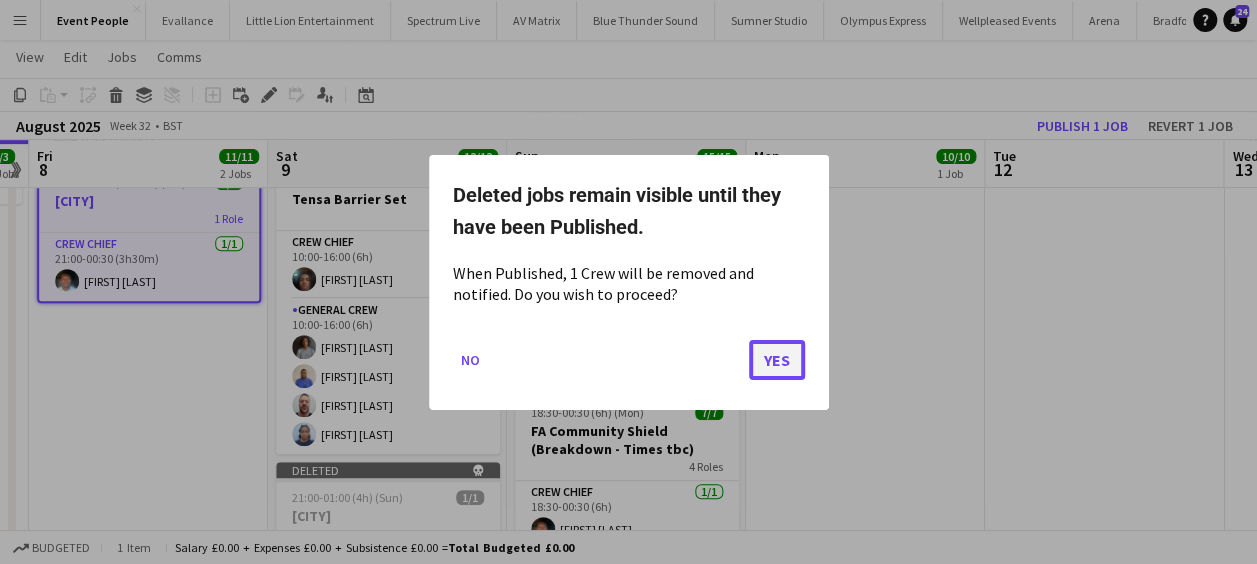 drag, startPoint x: 783, startPoint y: 346, endPoint x: 401, endPoint y: 353, distance: 382.06412 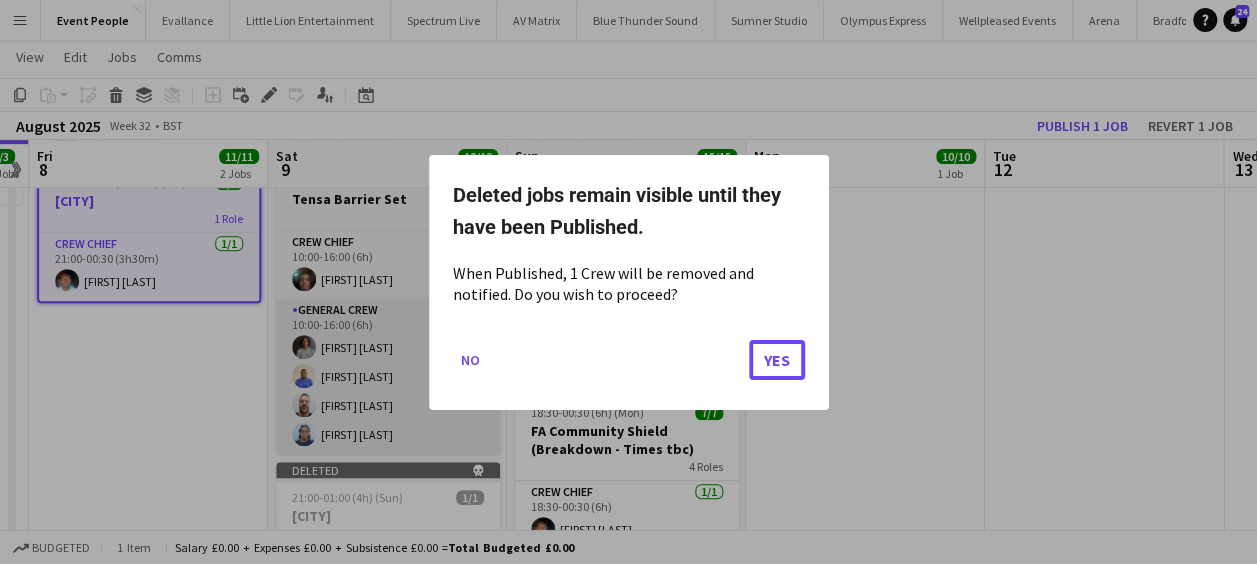 click on "Yes" 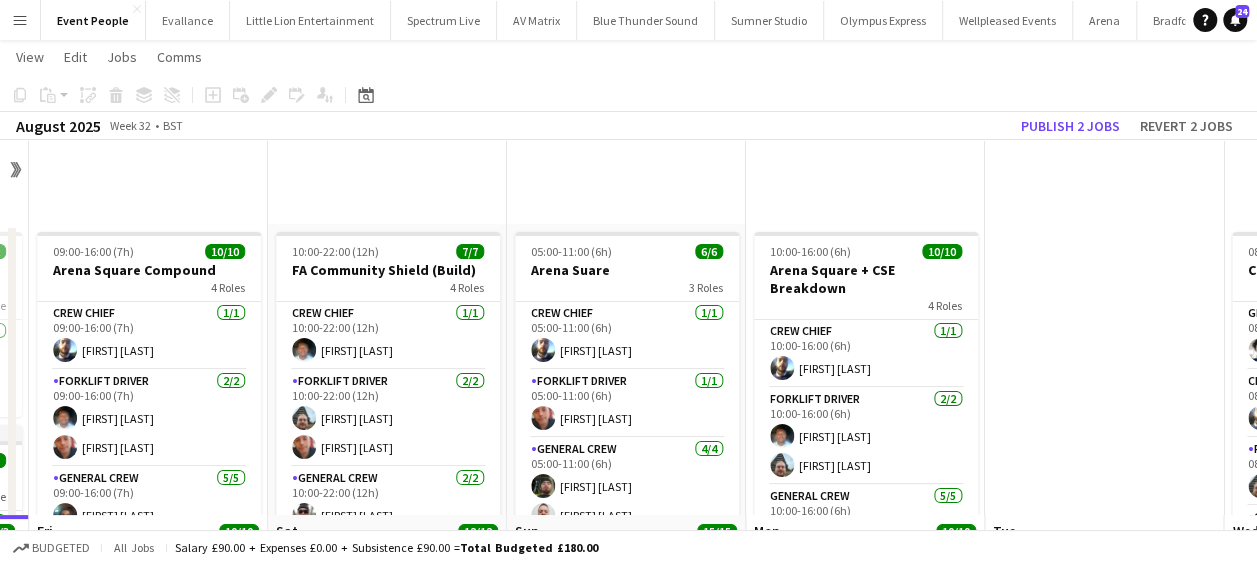scroll, scrollTop: 375, scrollLeft: 0, axis: vertical 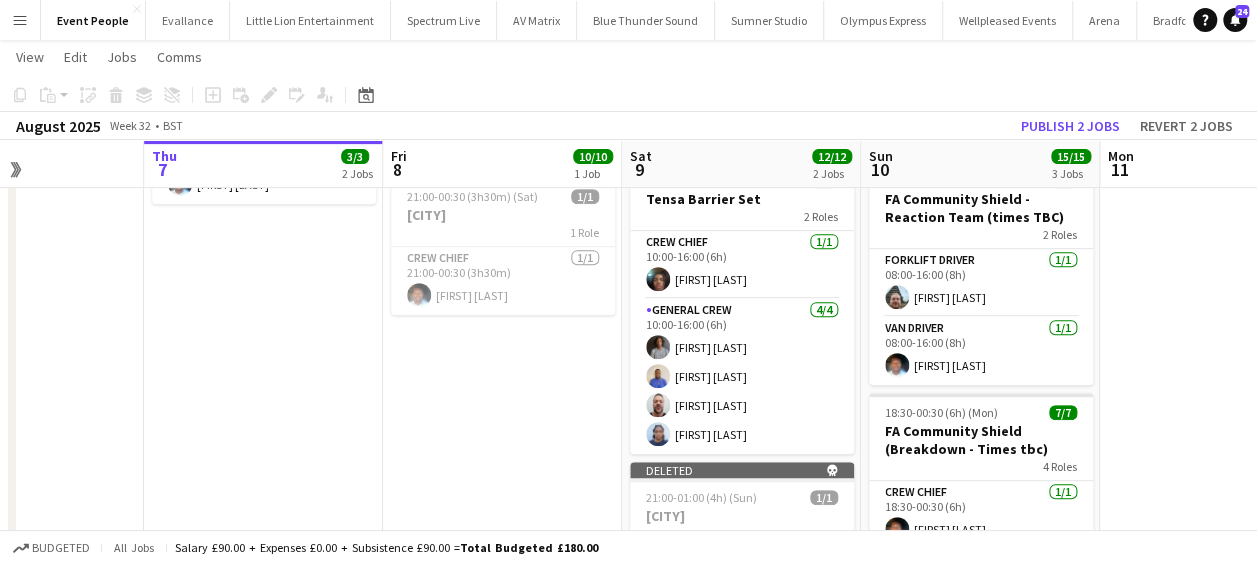 drag, startPoint x: 156, startPoint y: 315, endPoint x: 510, endPoint y: 320, distance: 354.0353 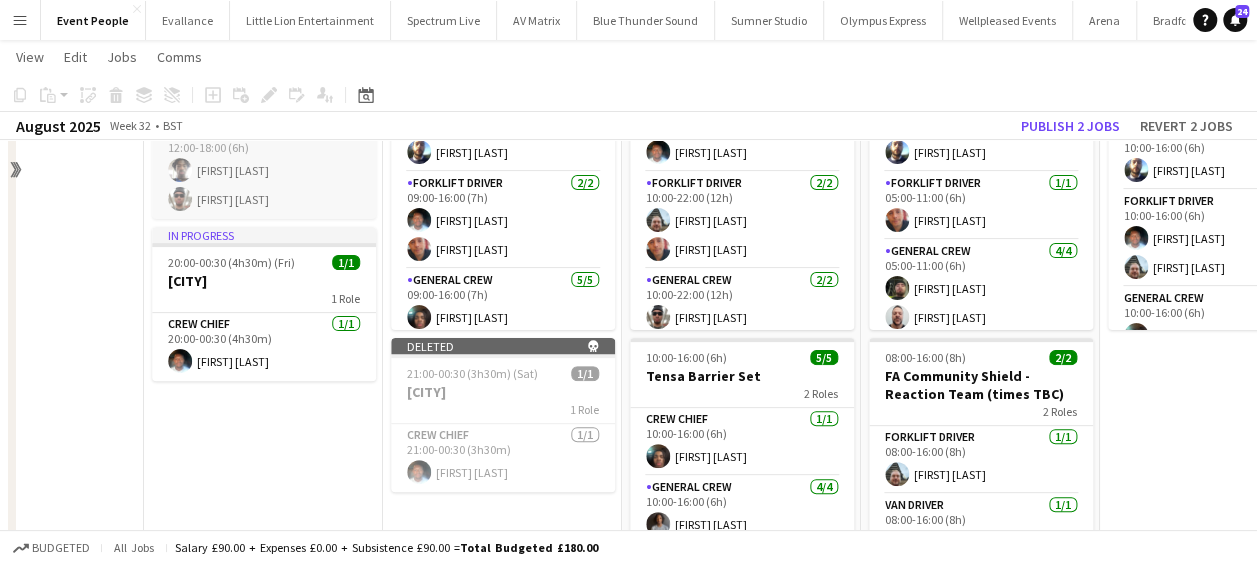 scroll, scrollTop: 75, scrollLeft: 0, axis: vertical 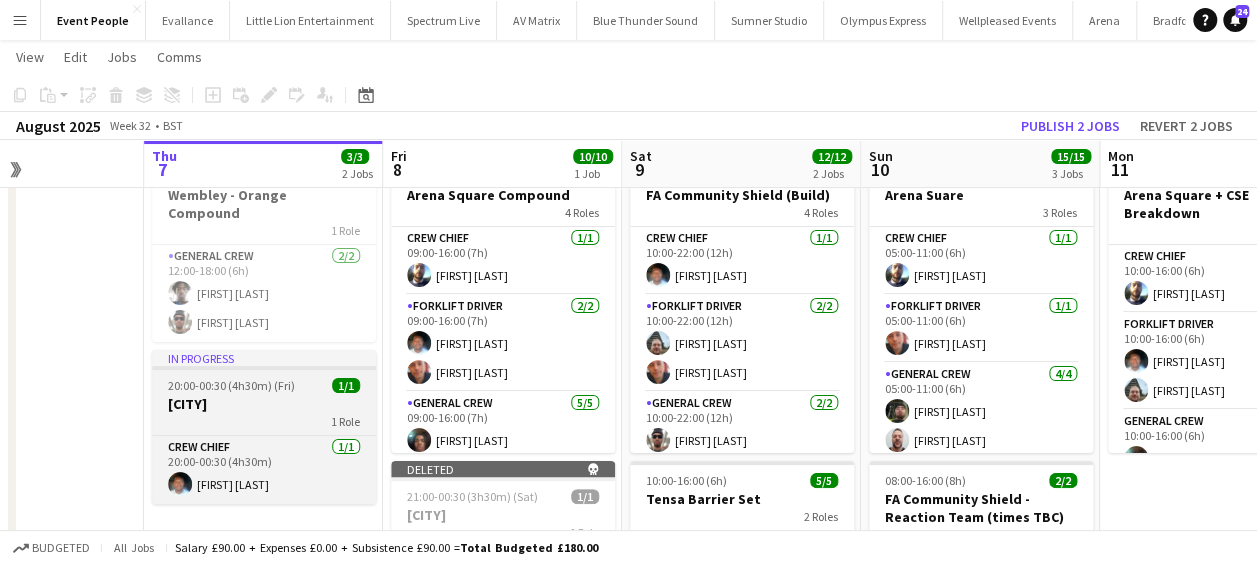 click on "1 Role" at bounding box center [264, 421] 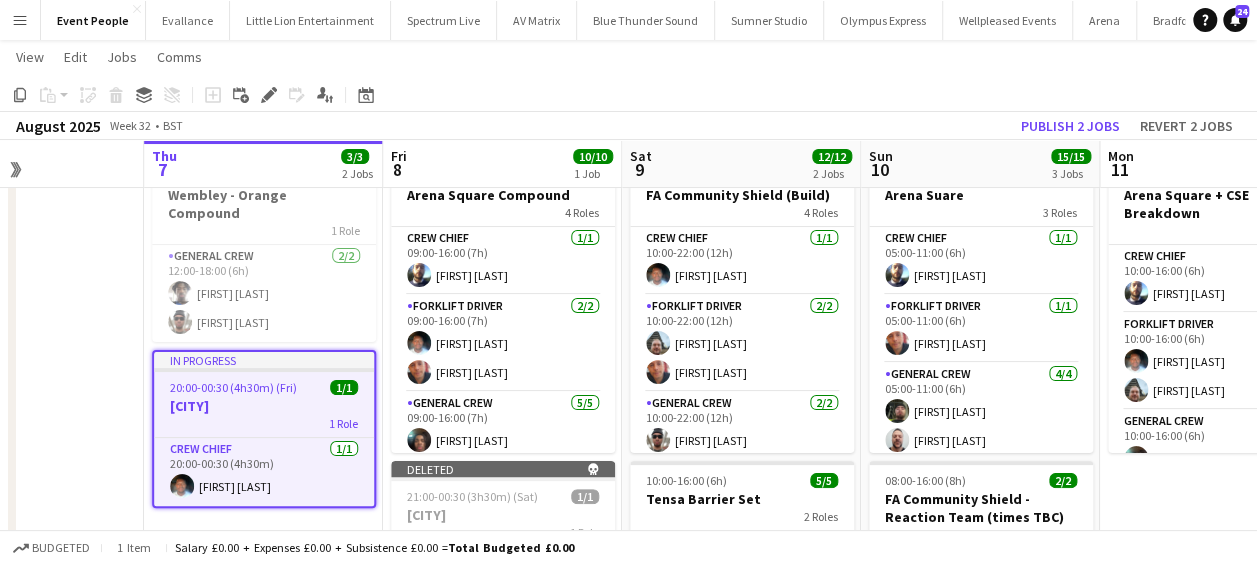 click on "[CITY]" at bounding box center (264, 406) 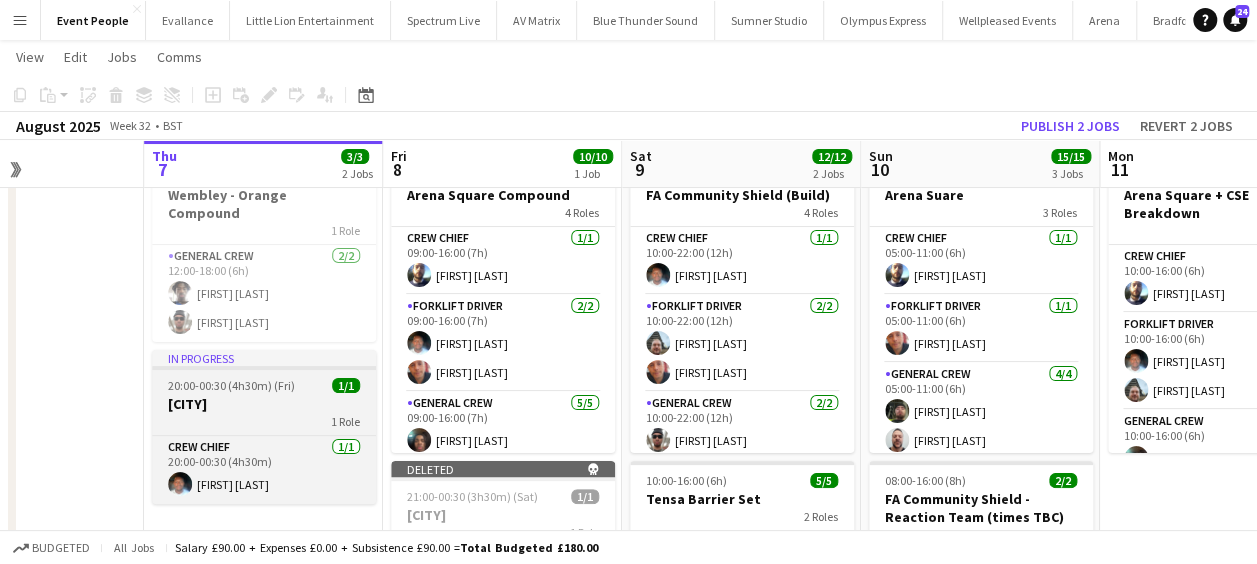 click on "20:00-00:30 (4h30m) (Fri)" at bounding box center [231, 385] 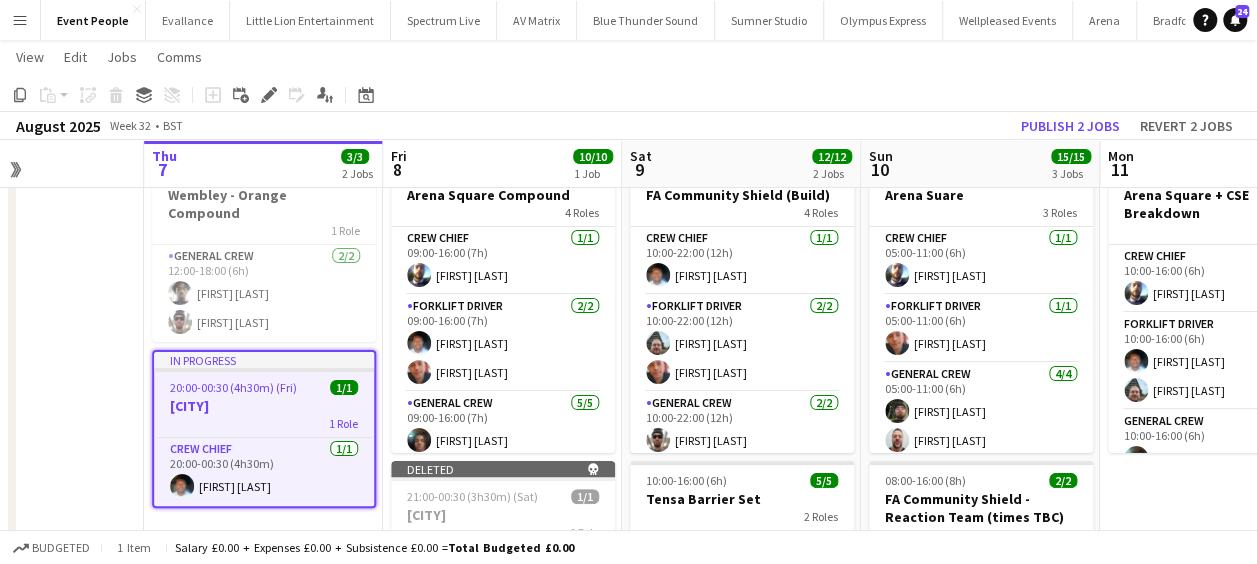 click on "Copy
Paste
Paste   Ctrl+V Paste with crew  Ctrl+Shift+V
Paste linked Job
Delete
Group
Ungroup" 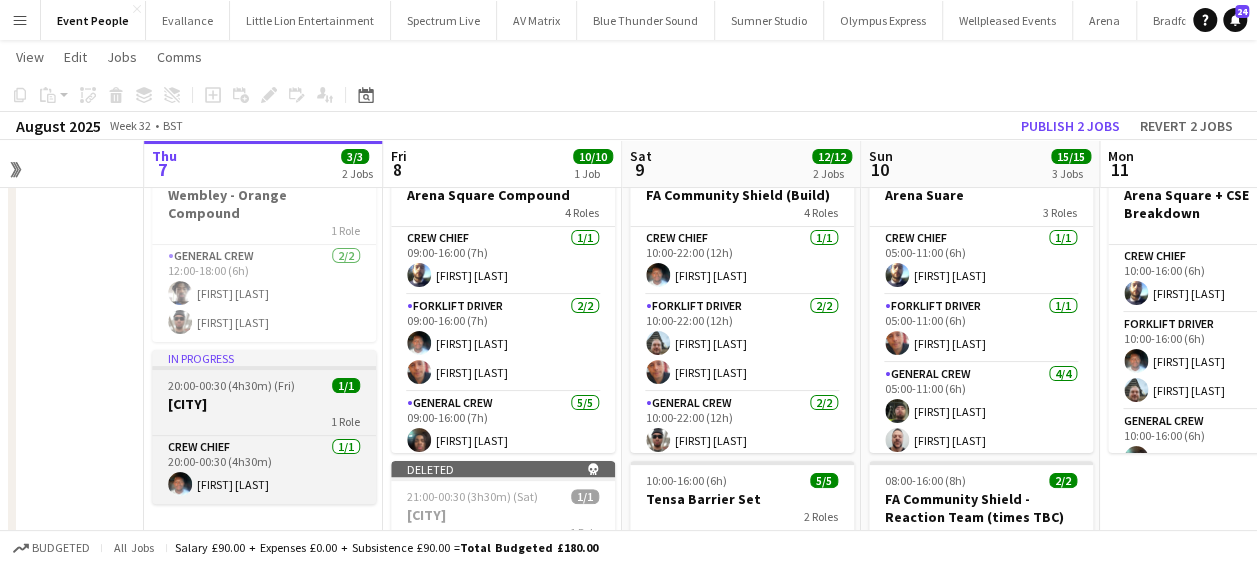 click on "In progress   20:00-00:30 (4h30m) (Fri)   1/1   Old Royal Navy College   1 Role   Crew Chief   1/1   20:00-00:30 (4h30m)
[FIRST] [LAST]" at bounding box center [264, 427] 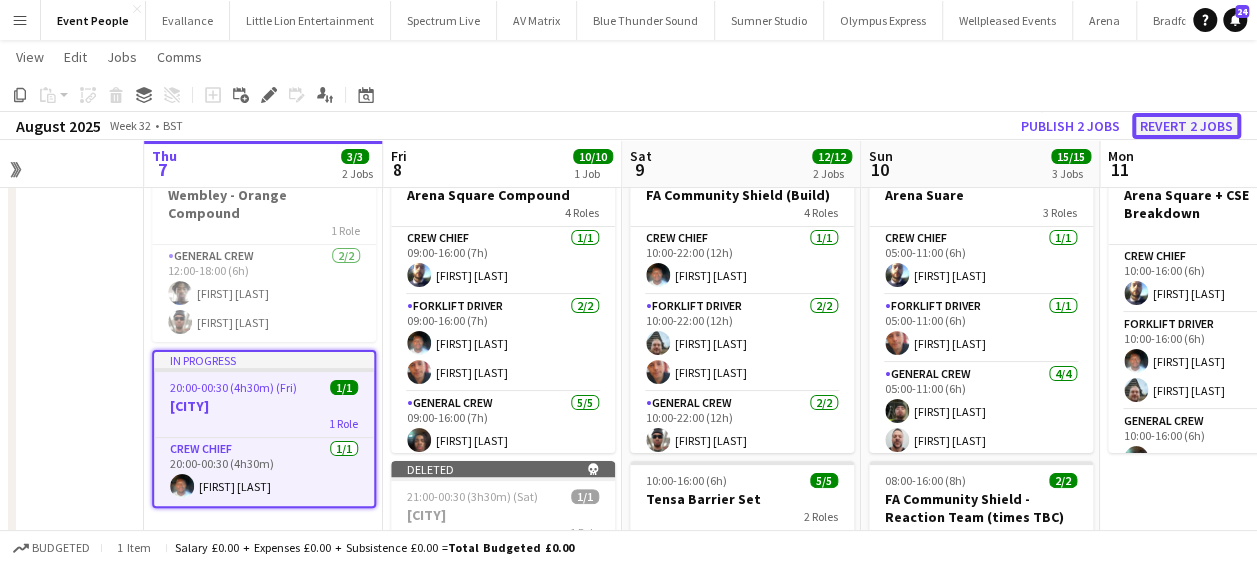 click on "Revert 2 jobs" 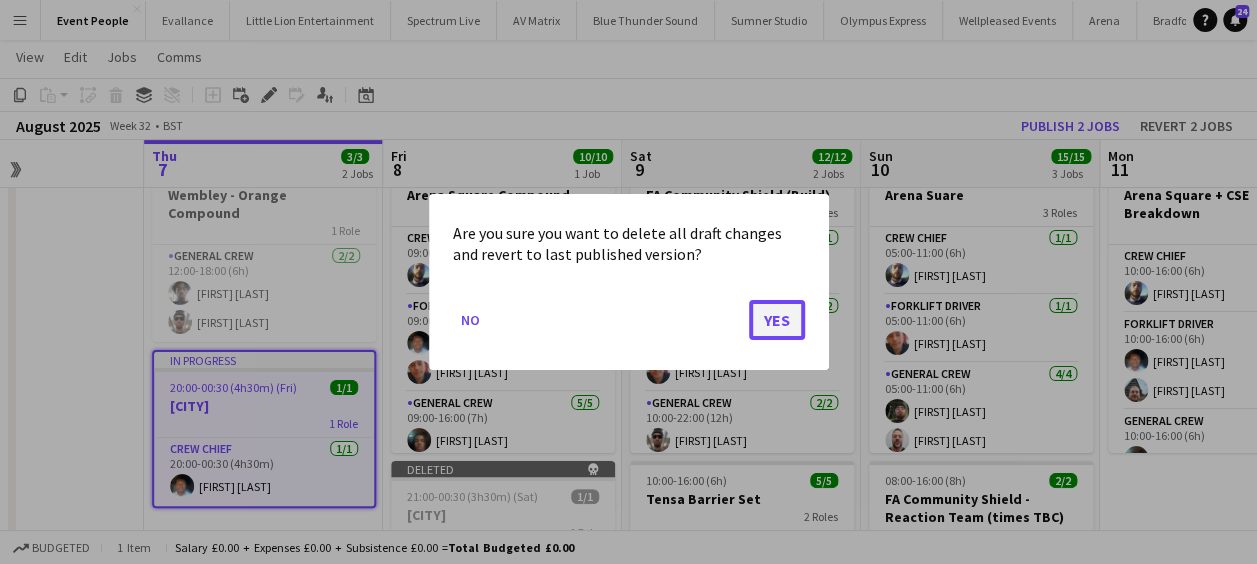 click on "Yes" 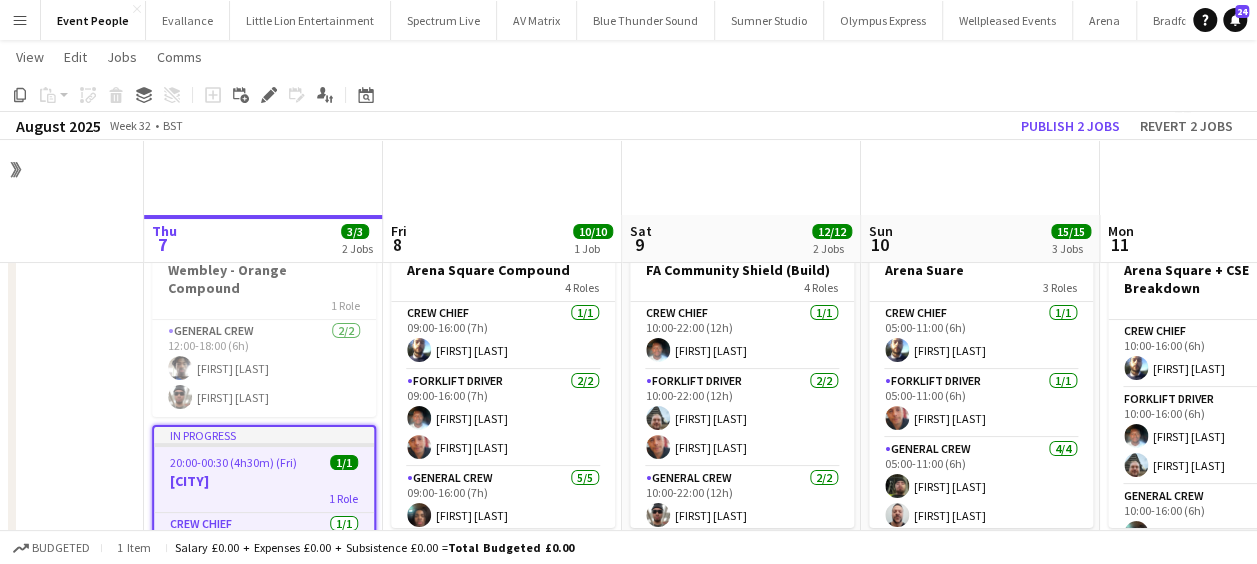 scroll, scrollTop: 75, scrollLeft: 0, axis: vertical 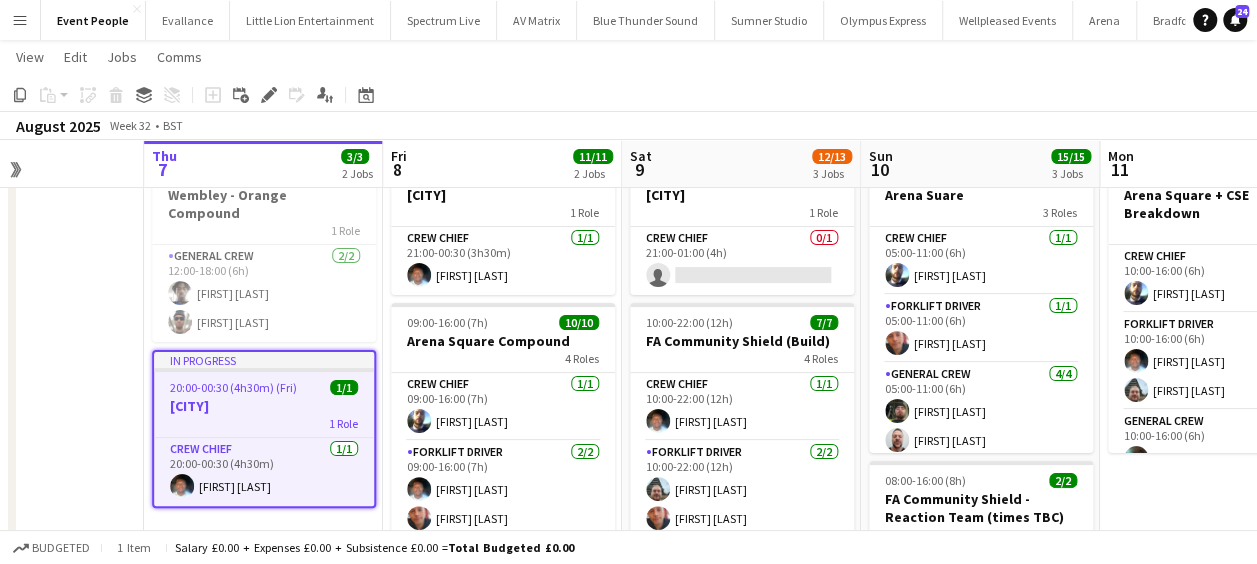 click on "20:00-00:30 (4h30m) (Fri)" at bounding box center (233, 387) 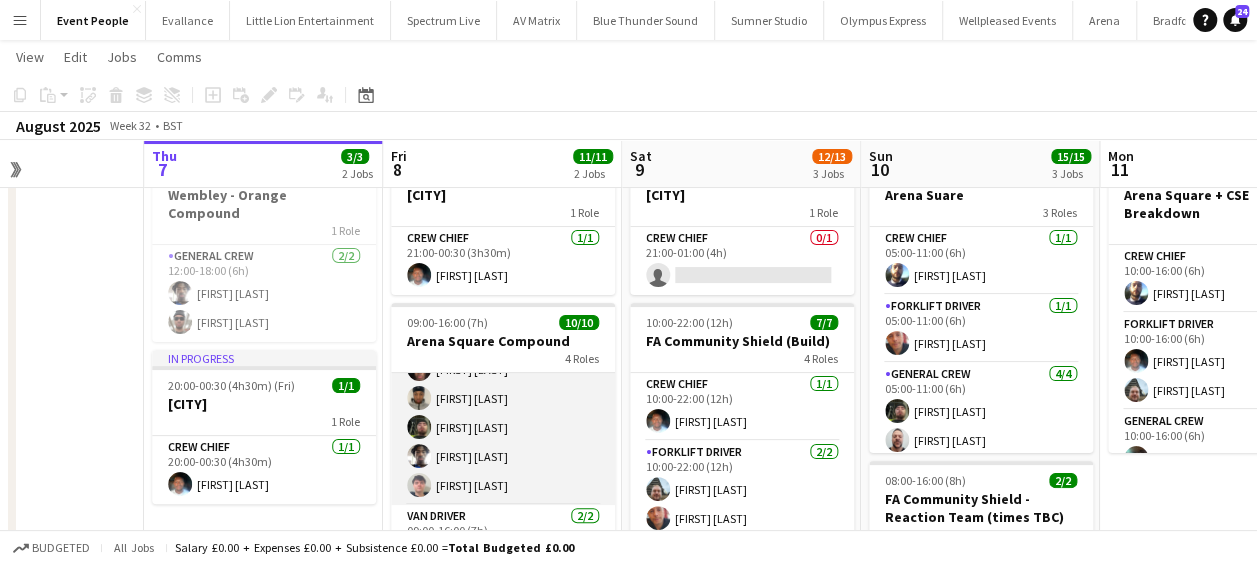 scroll, scrollTop: 219, scrollLeft: 0, axis: vertical 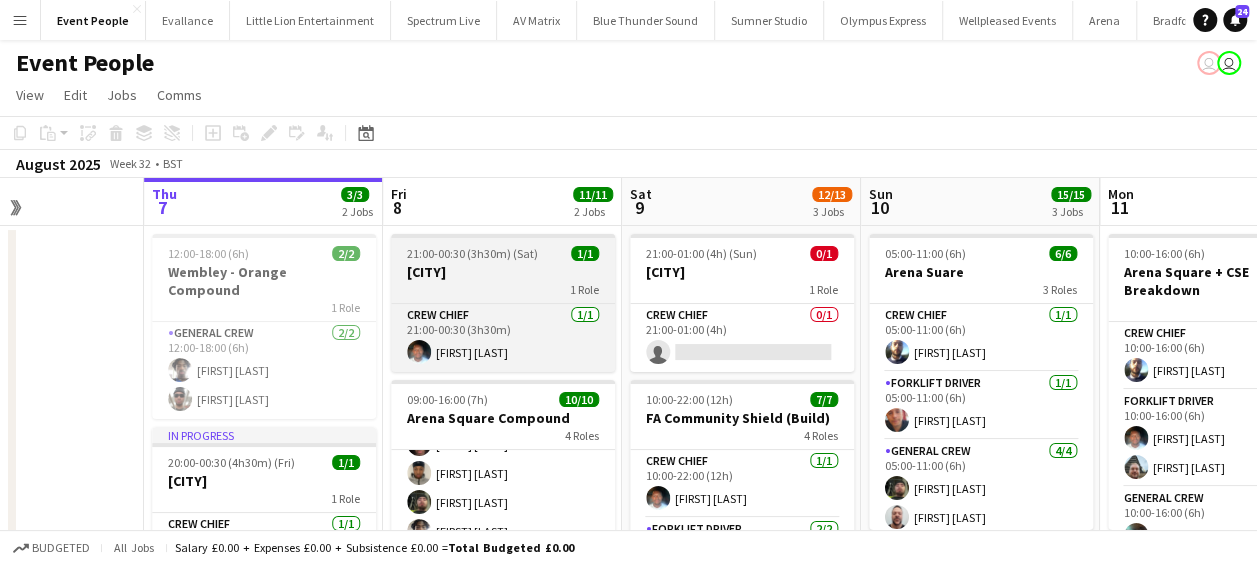 click on "[CITY]" at bounding box center (503, 272) 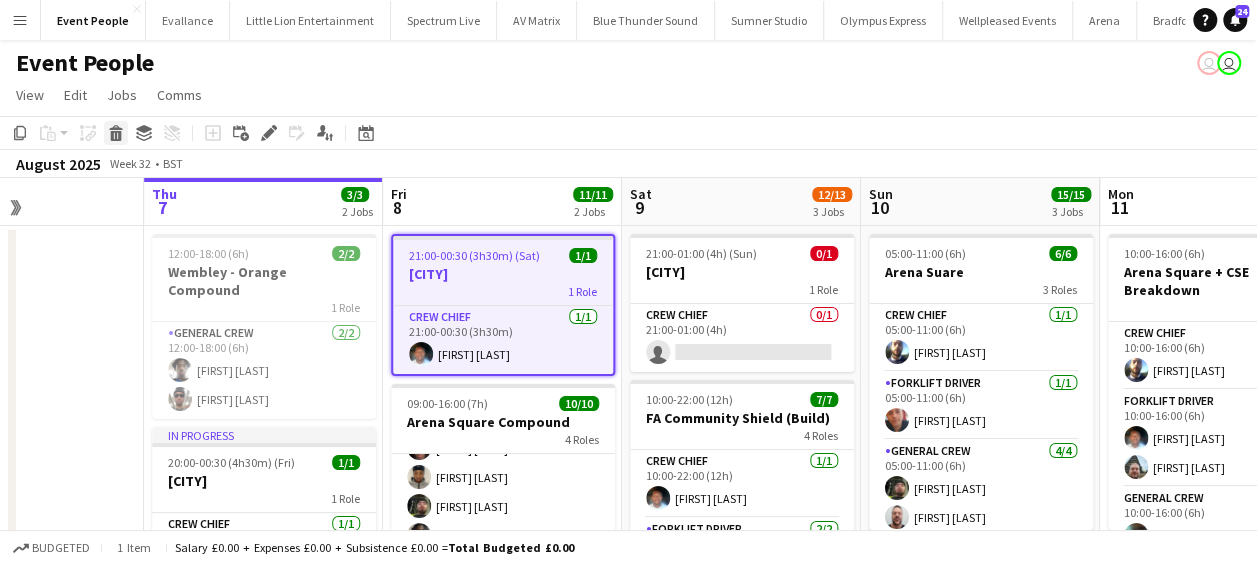 click 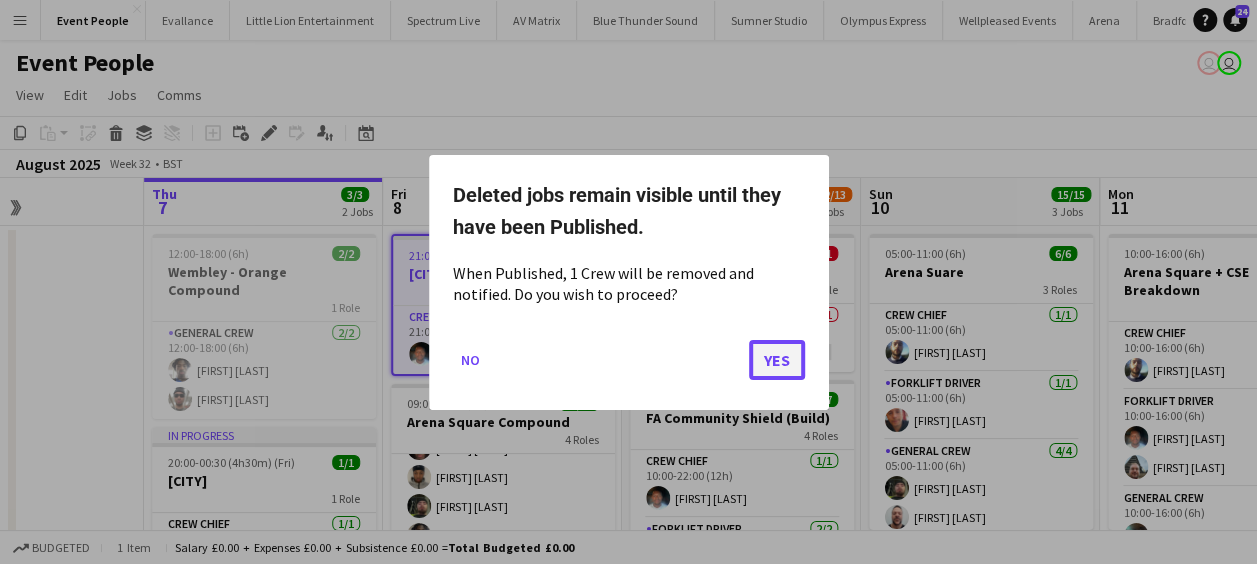 click on "Yes" 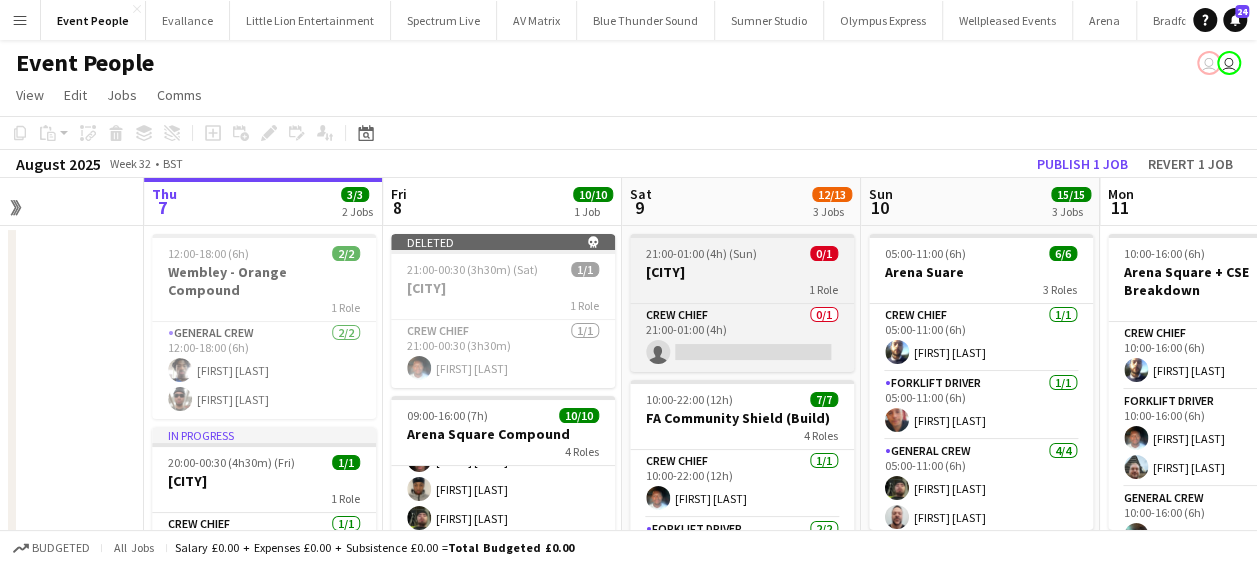 click on "1 Role" at bounding box center (742, 289) 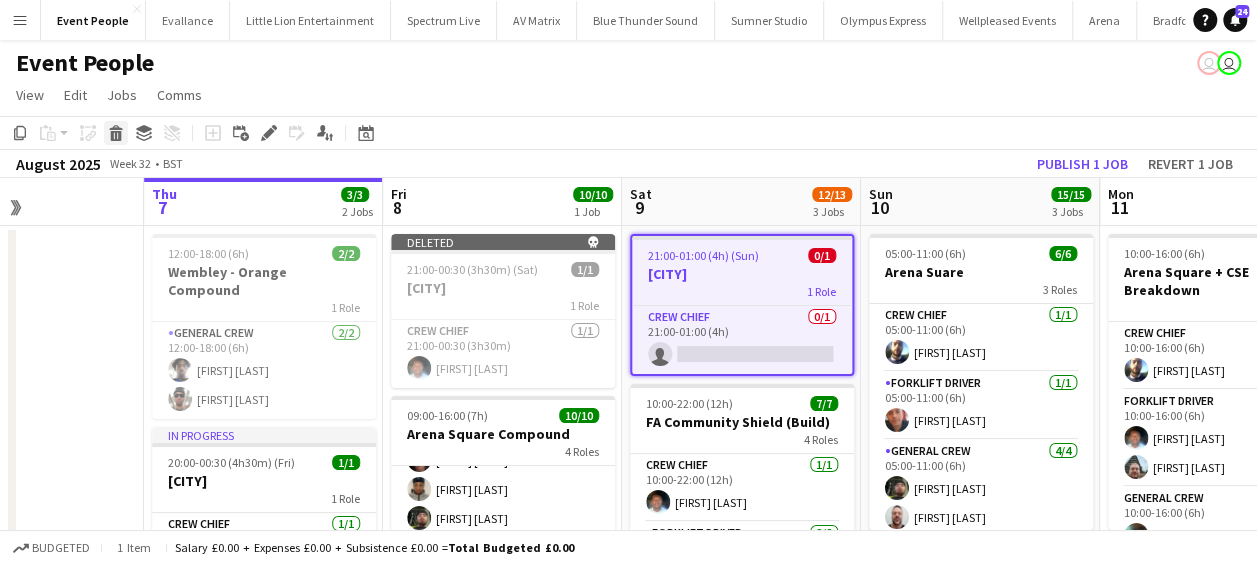 click 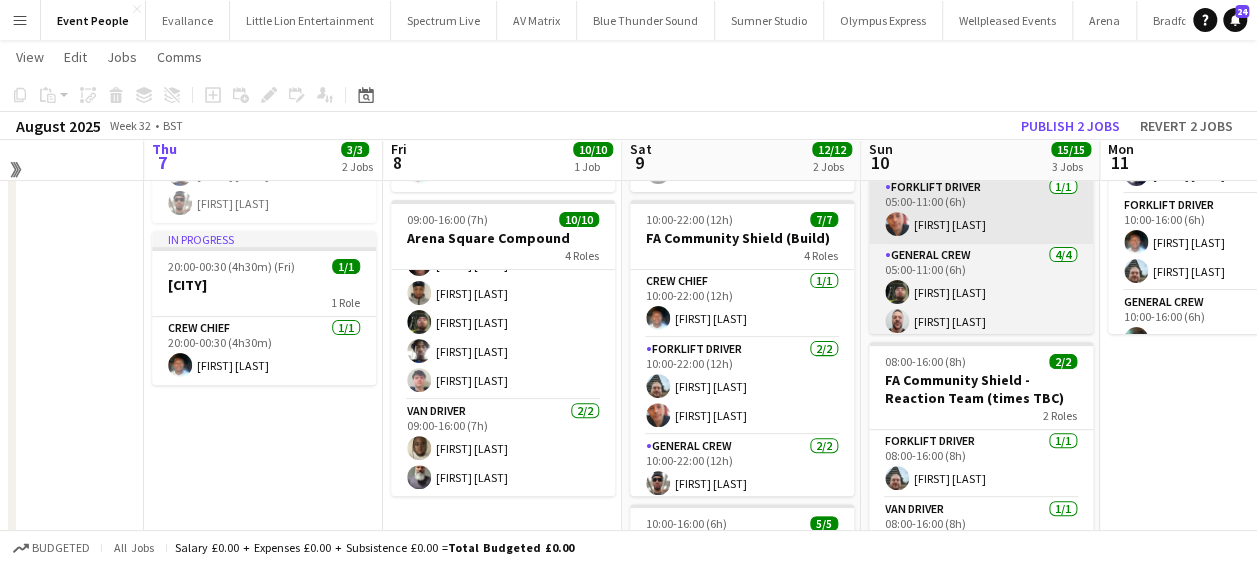 scroll, scrollTop: 200, scrollLeft: 0, axis: vertical 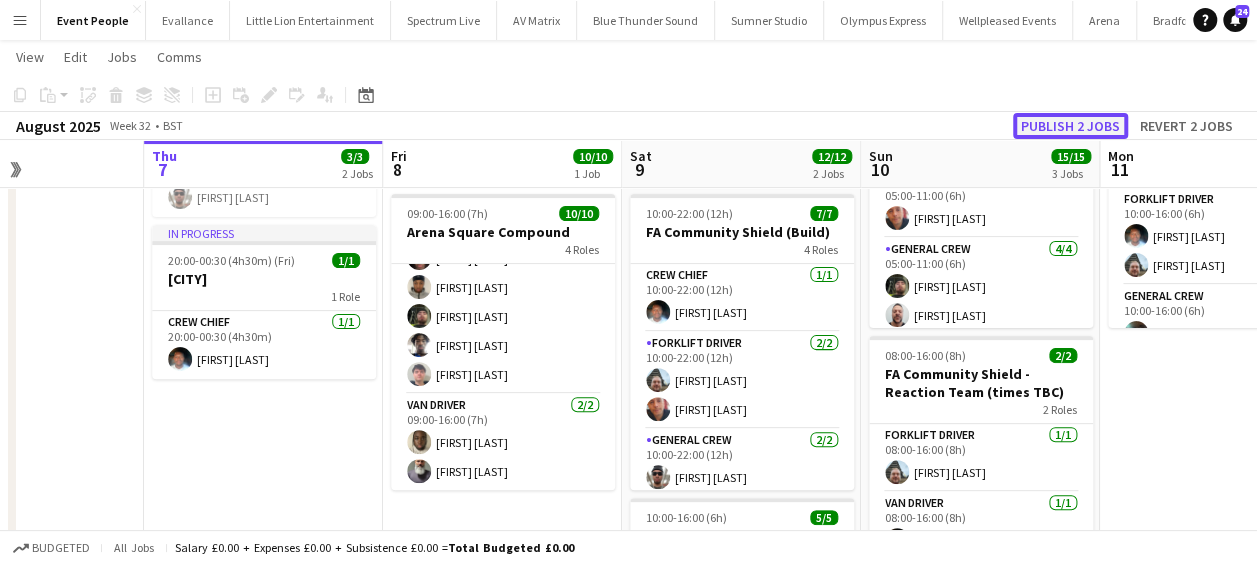 click on "Publish 2 jobs" 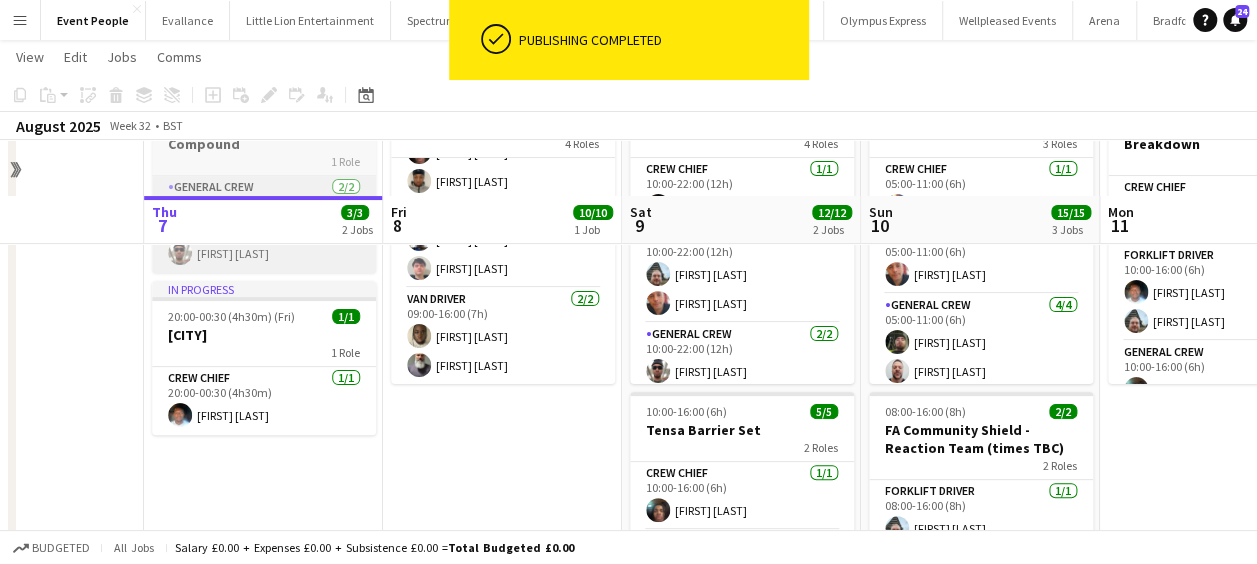scroll, scrollTop: 100, scrollLeft: 0, axis: vertical 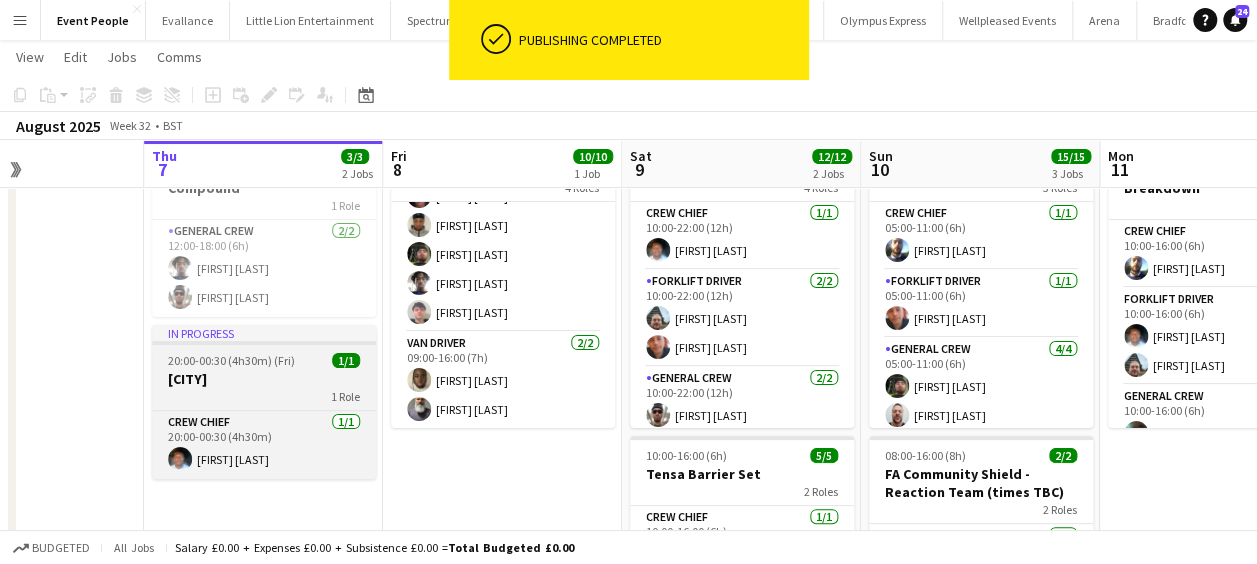click on "20:00-00:30 (4h30m) (Fri)" at bounding box center (231, 360) 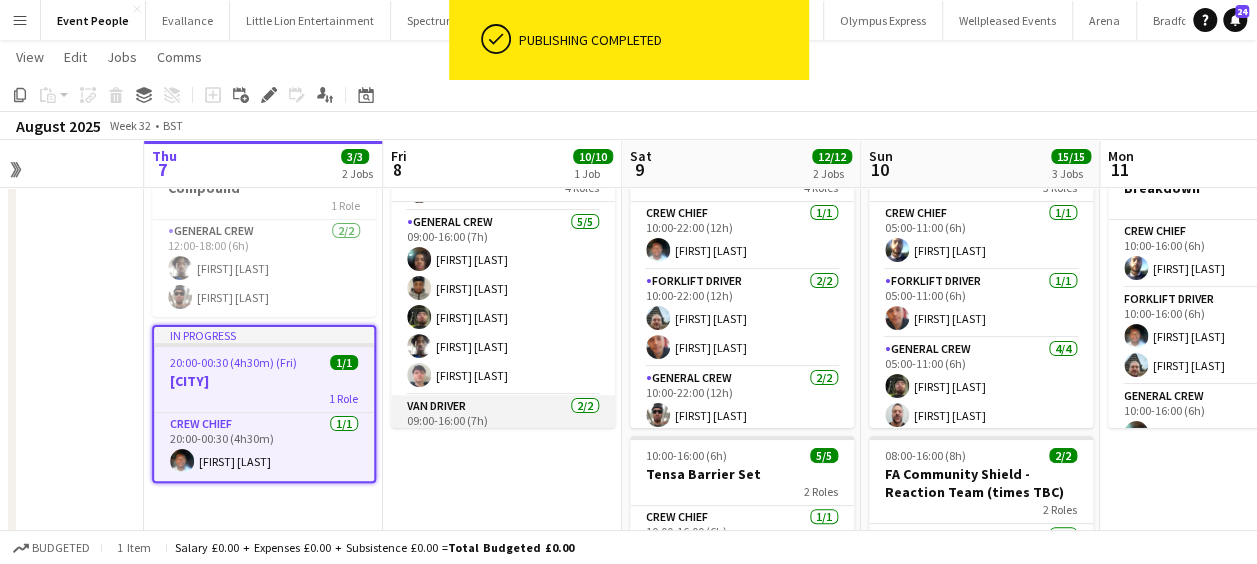 scroll, scrollTop: 219, scrollLeft: 0, axis: vertical 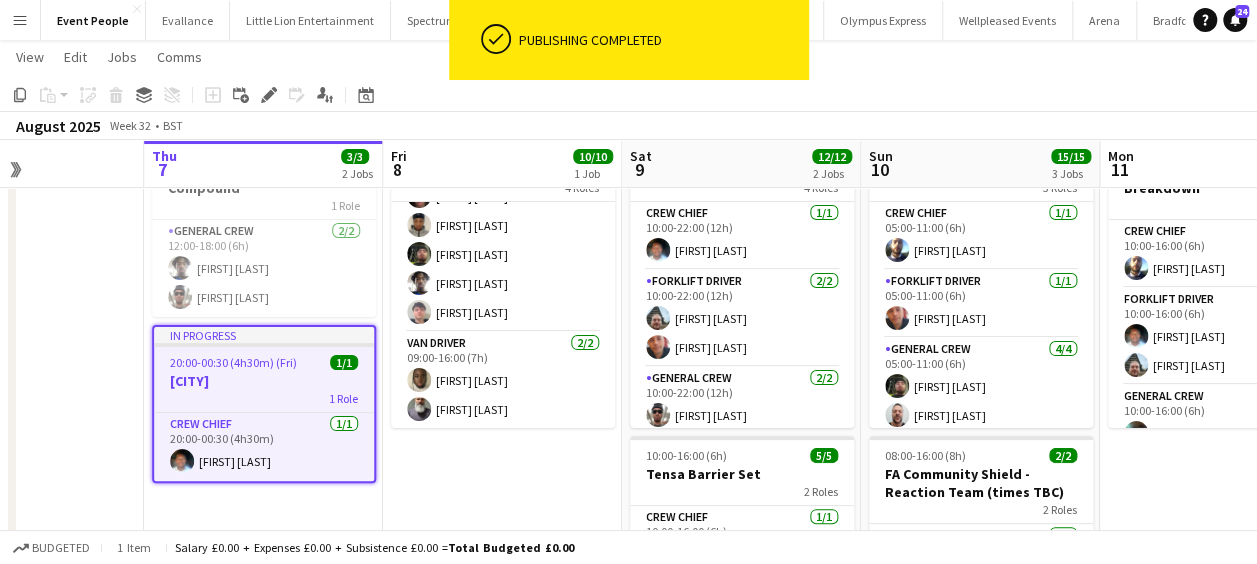 click on "09:00-16:00 (7h)    10/10   Arena Square Compound   4 Roles   Crew Chief   1/1   09:00-16:00 (7h)
[FIRST] [LAST]  Forklift Driver   2/2   09:00-16:00 (7h)
[FIRST] [LAST] [FIRST] [LAST]  General Crew   5/5   09:00-16:00 (7h)
[FIRST] [LAST] [FIRST] [LAST] [FIRST] [LAST] [FIRST] [LAST]  Van Driver   2/2   09:00-16:00 (7h)
[FIRST] [LAST] [FIRST] [LAST]" at bounding box center (502, 565) 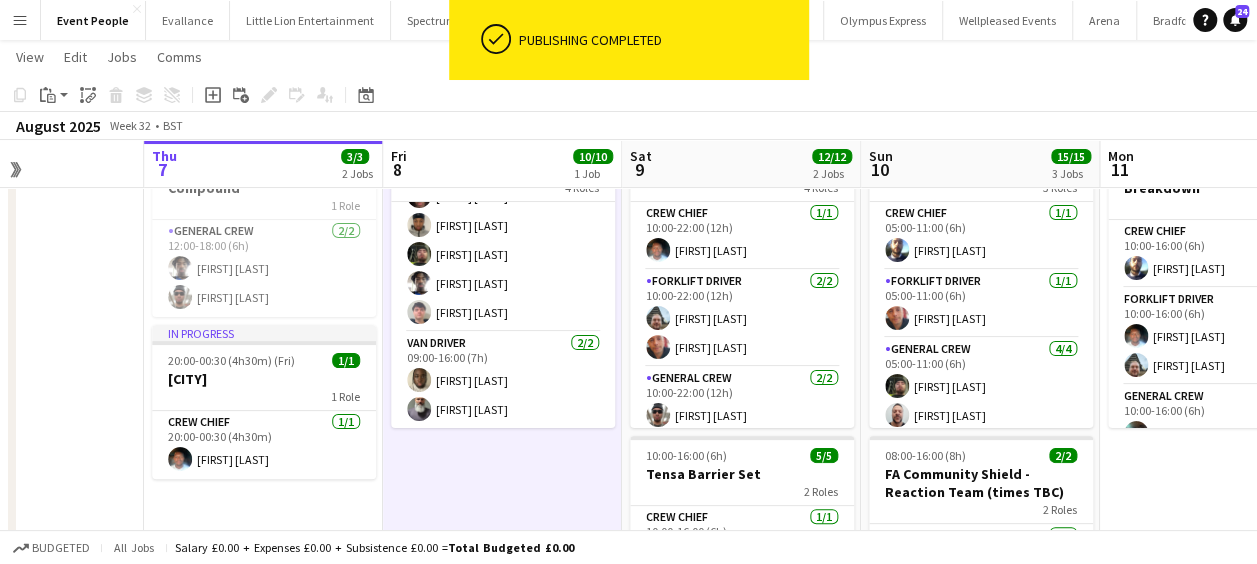 scroll, scrollTop: 0, scrollLeft: 574, axis: horizontal 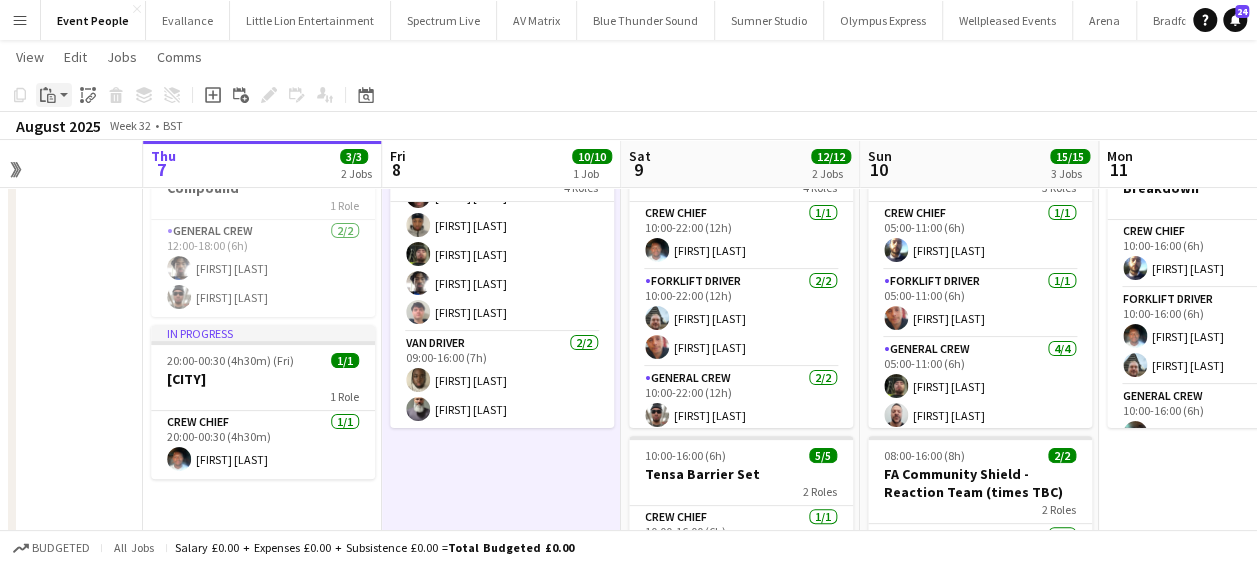 click on "Paste" 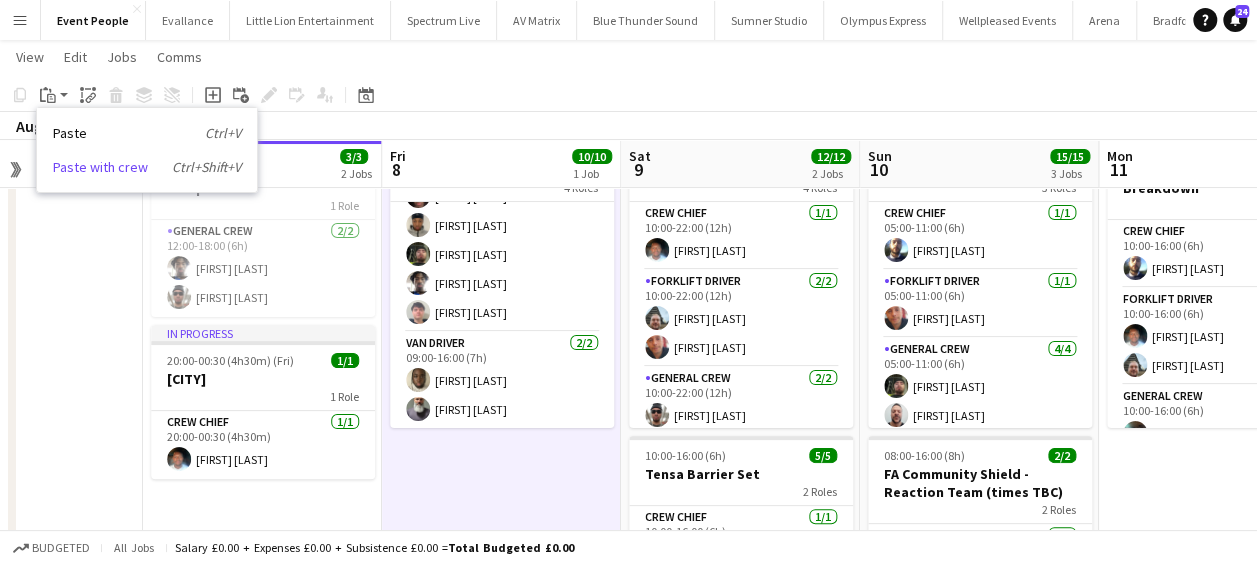click on "Paste with crew  Ctrl+Shift+V" at bounding box center [147, 167] 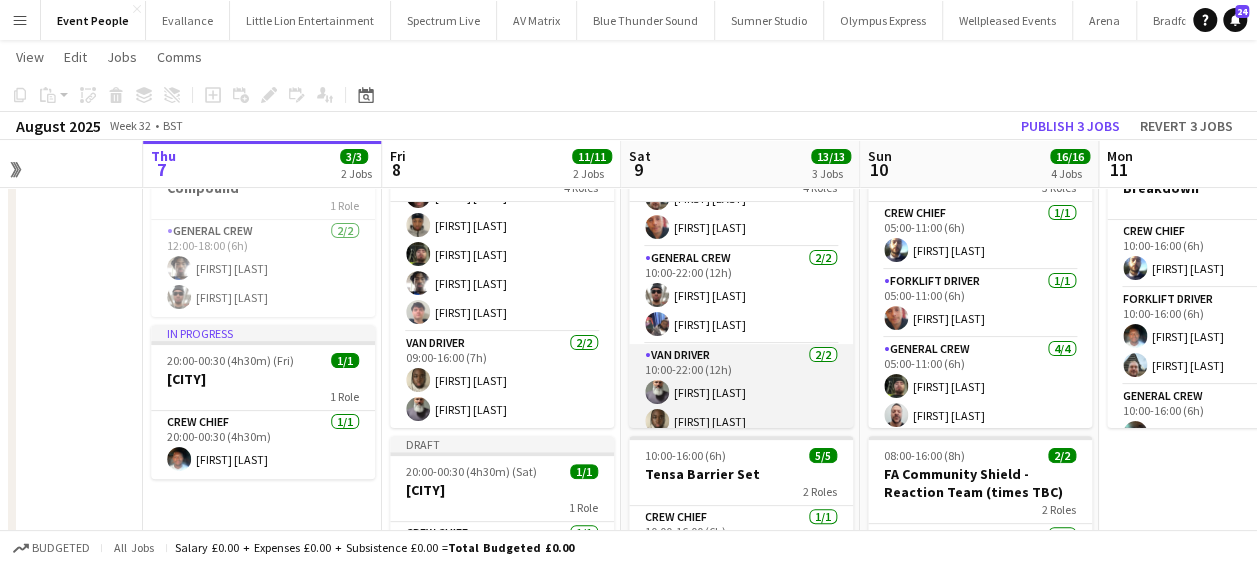 scroll, scrollTop: 132, scrollLeft: 0, axis: vertical 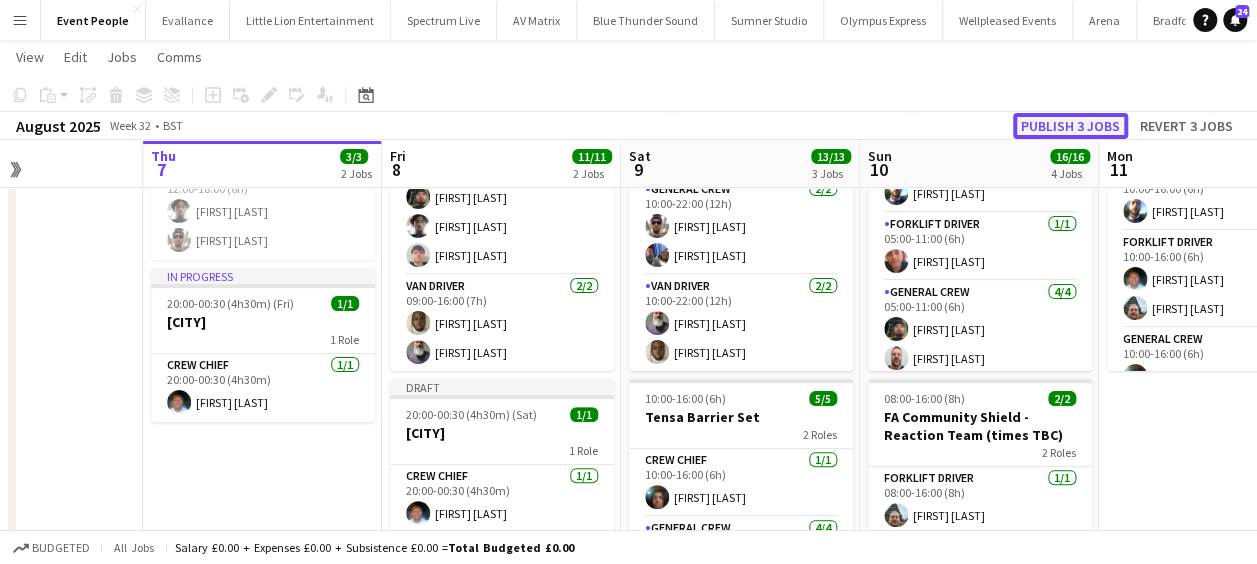 click on "Publish 3 jobs" 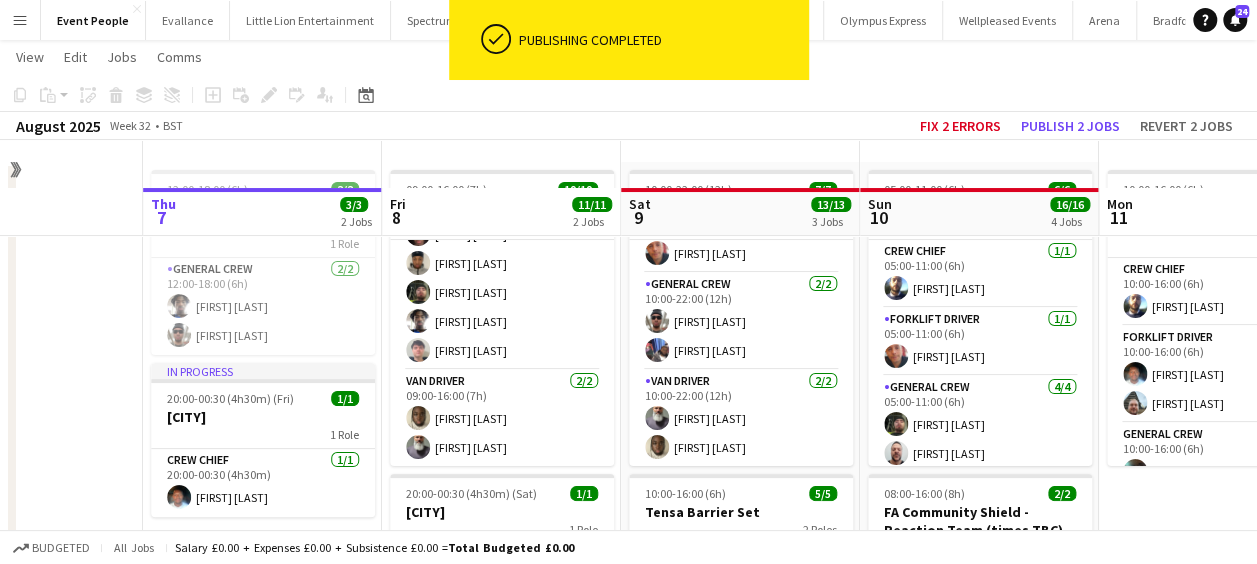 scroll, scrollTop: 57, scrollLeft: 0, axis: vertical 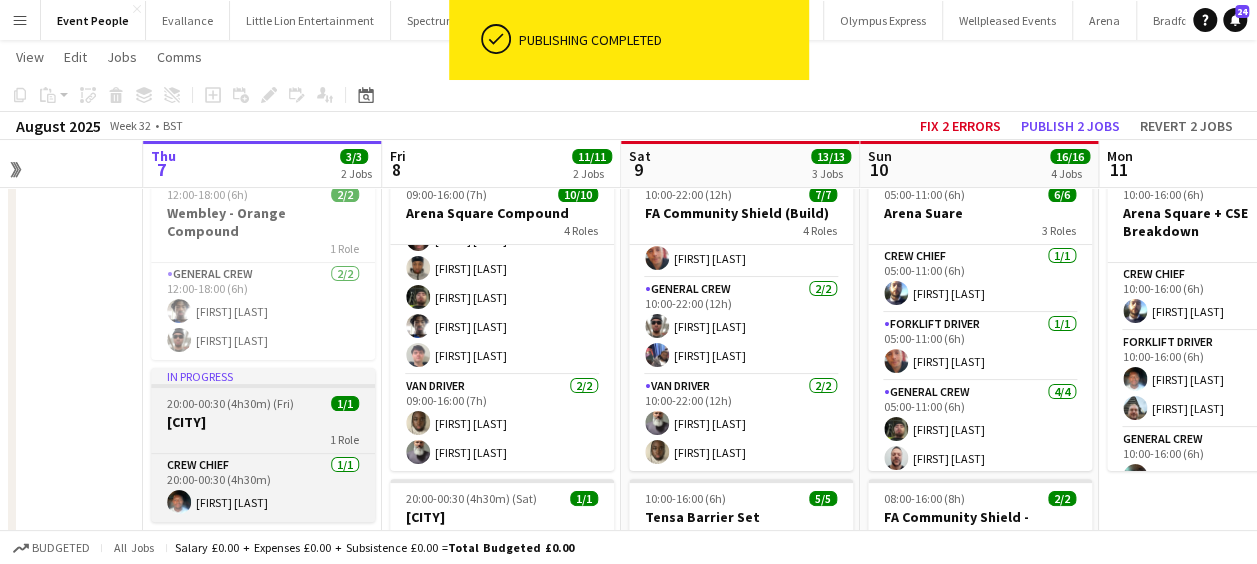 click on "[CITY]" at bounding box center [263, 422] 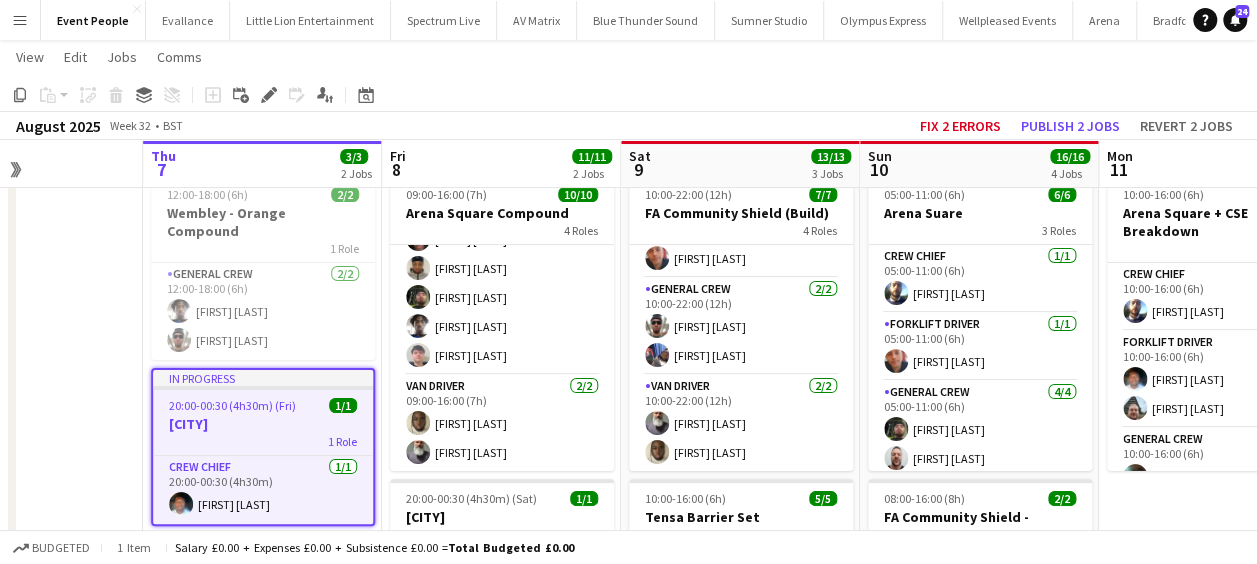click on "Copy
Paste
Paste   Ctrl+V Paste with crew  Ctrl+Shift+V
Paste linked Job
Delete
Group
Ungroup" 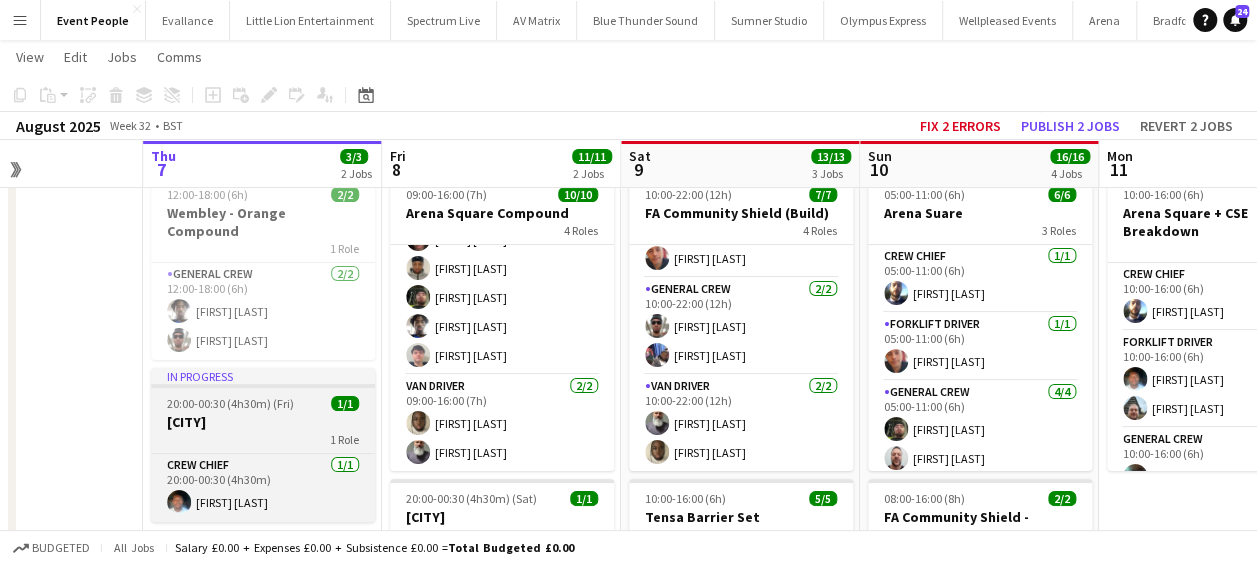 click on "20:00-00:30 (4h30m) (Fri)" at bounding box center [230, 403] 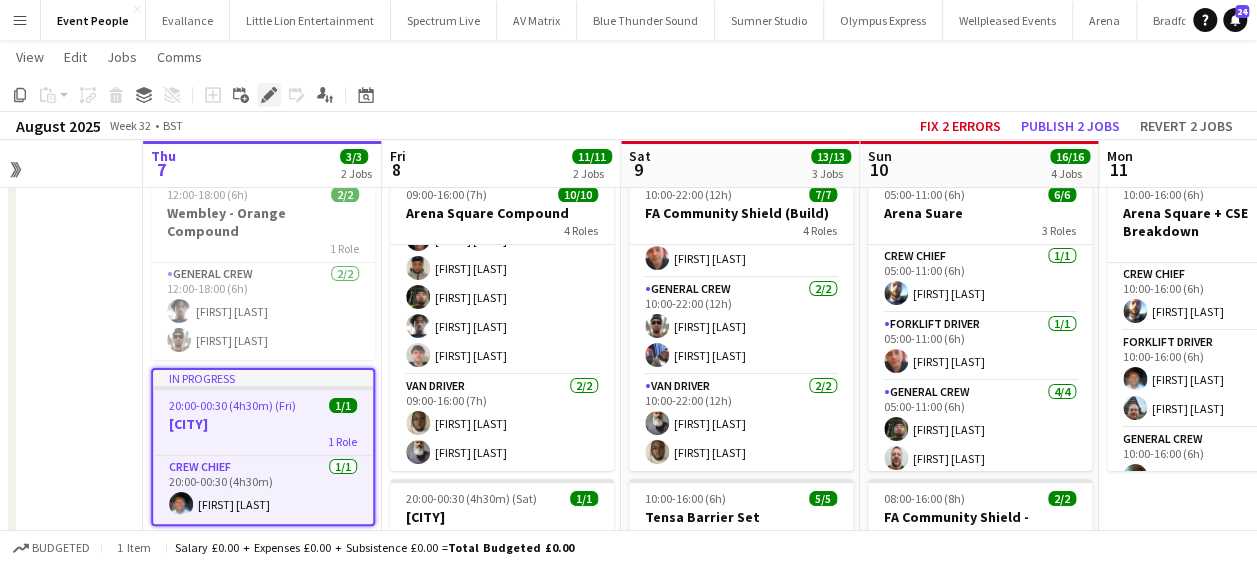 click on "Edit" 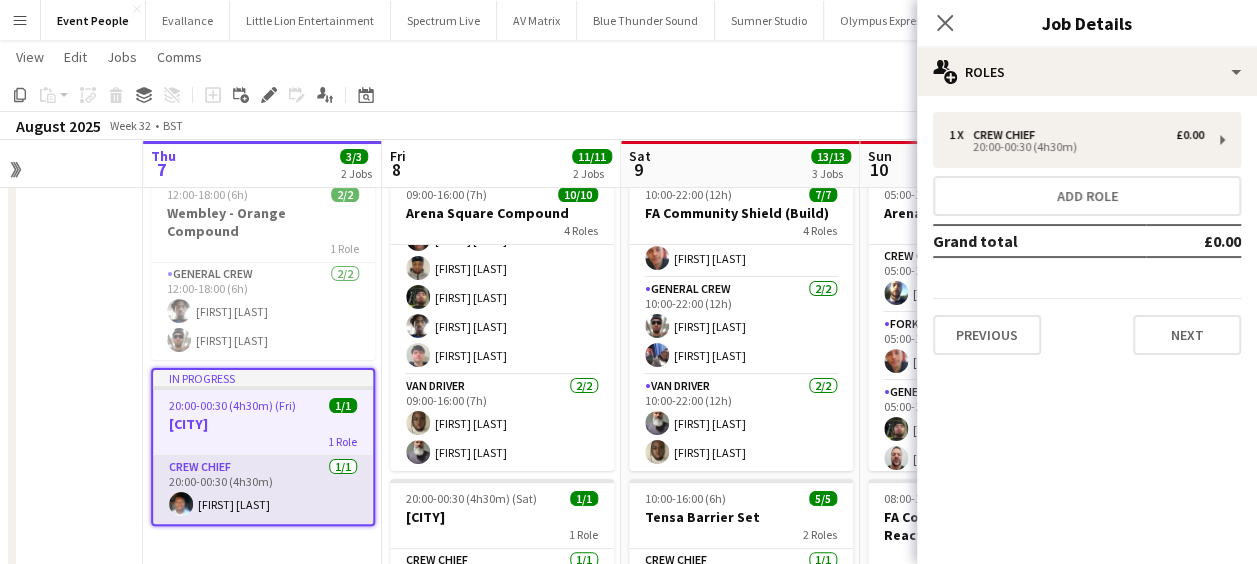 click on "Crew Chief   1/1   20:00-00:30 (4h30m)
[FIRST] [LAST]" at bounding box center (263, 490) 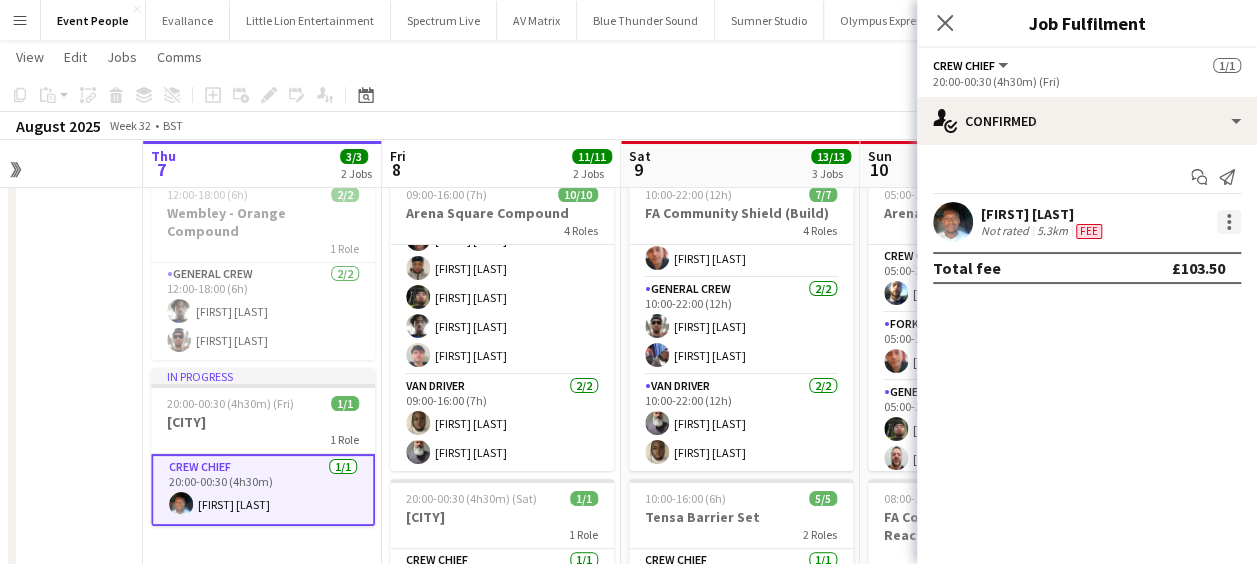 click at bounding box center (1229, 222) 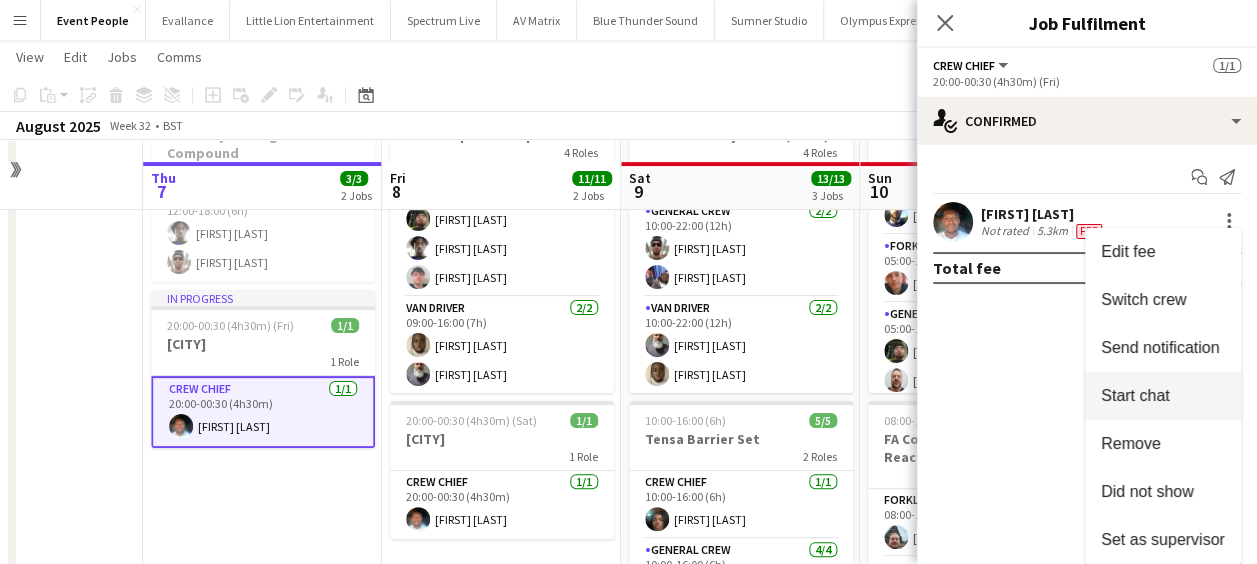 scroll, scrollTop: 157, scrollLeft: 0, axis: vertical 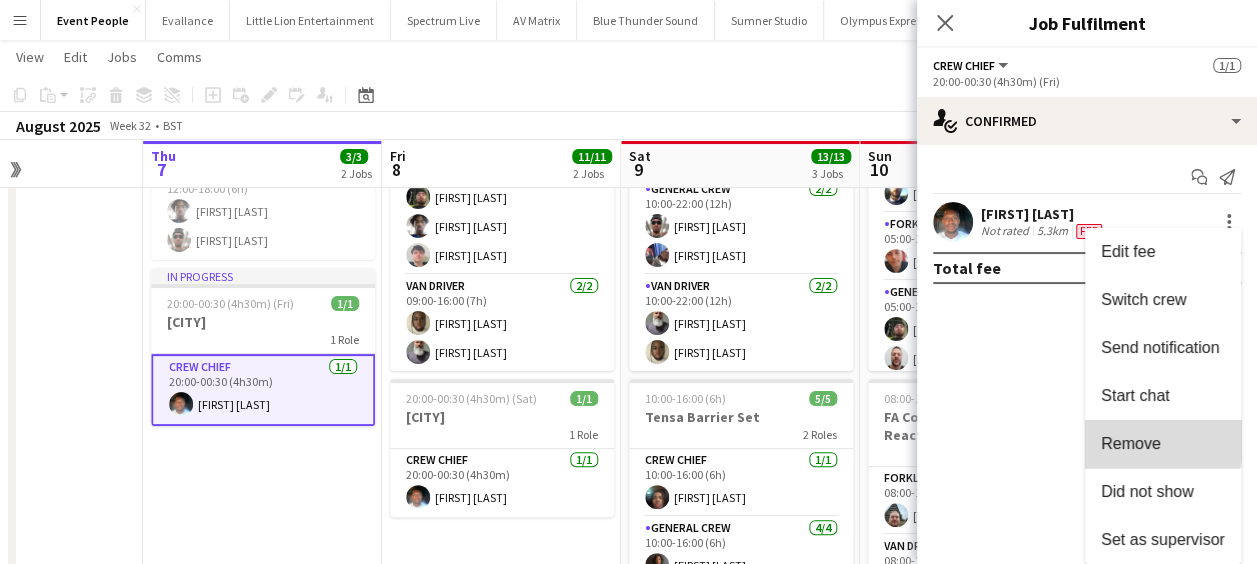 click on "Remove" at bounding box center (1131, 443) 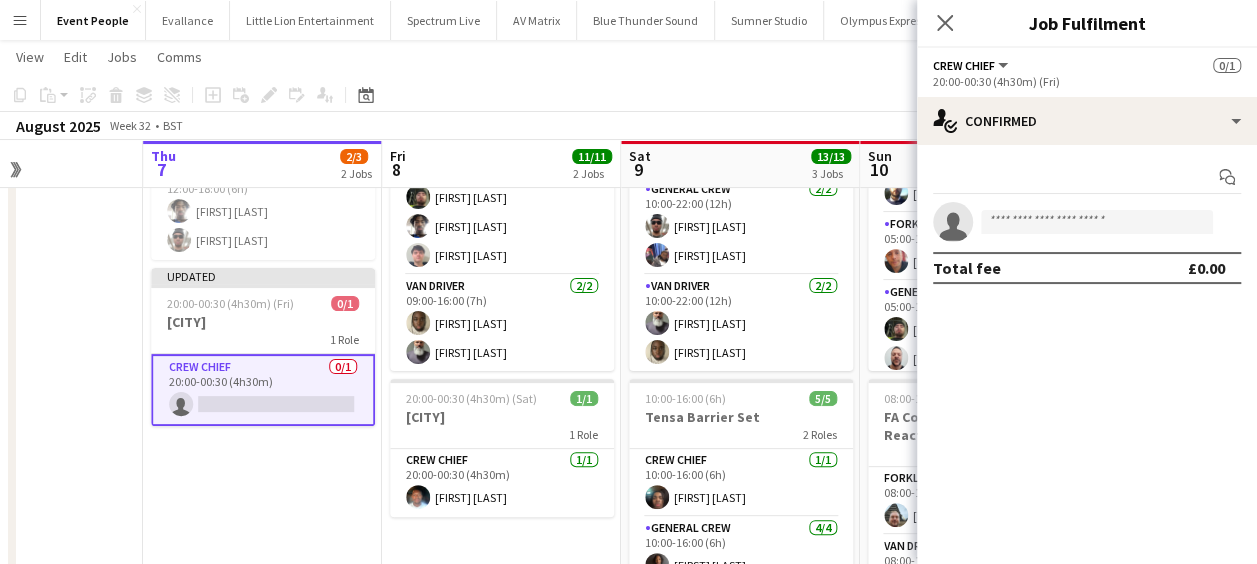 click at bounding box center [23, 598] 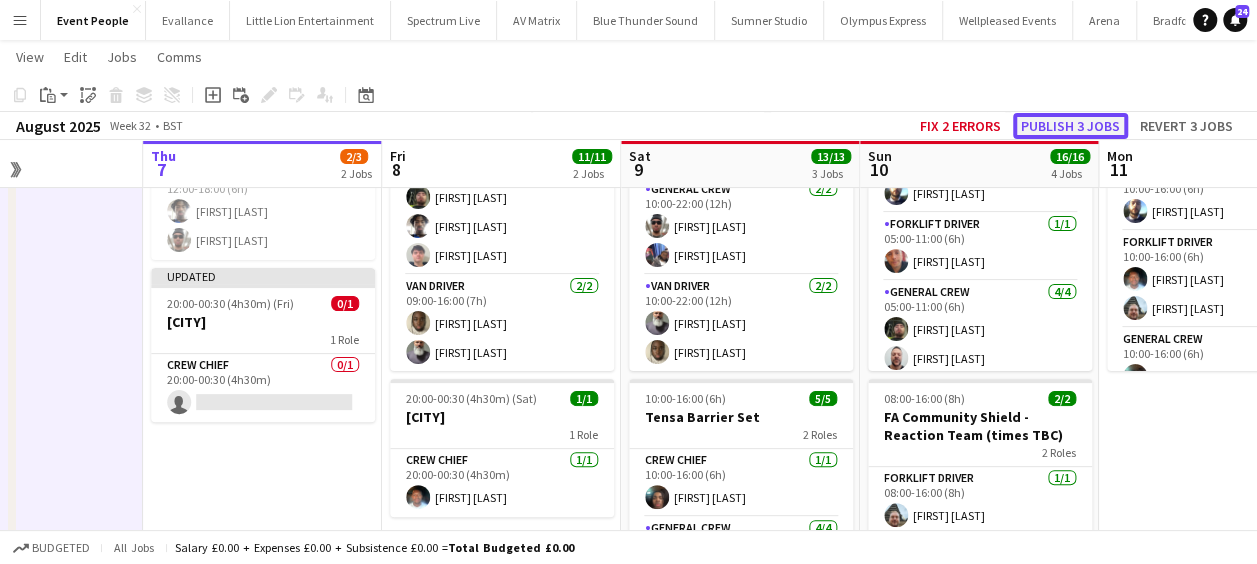 click on "Publish 3 jobs" 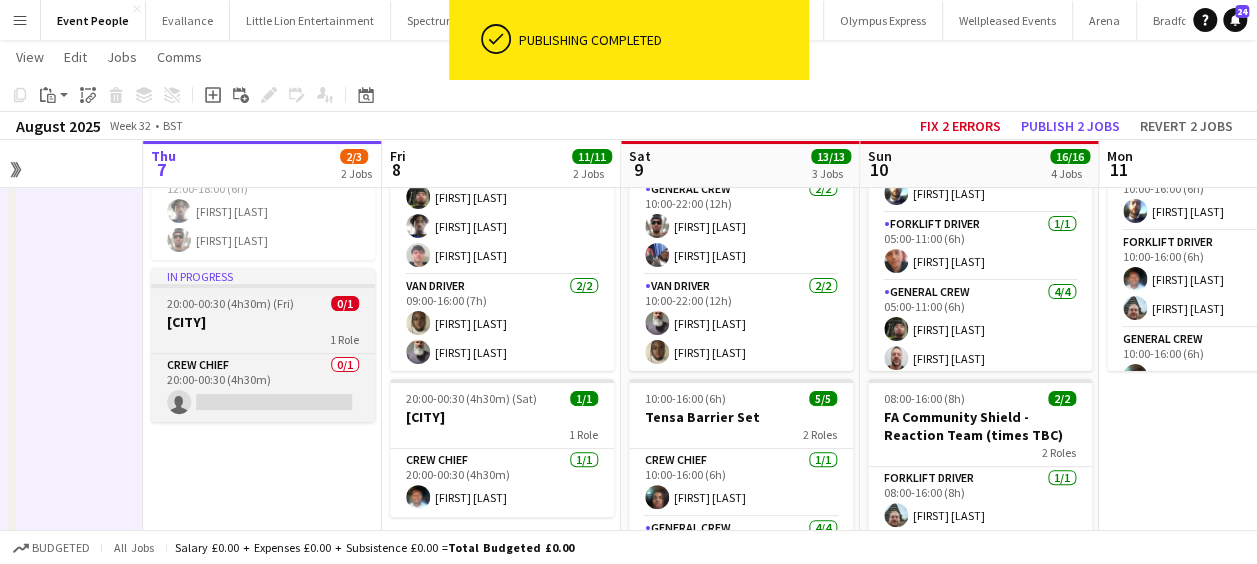 click on "20:00-00:30 (4h30m) (Fri)" at bounding box center [230, 303] 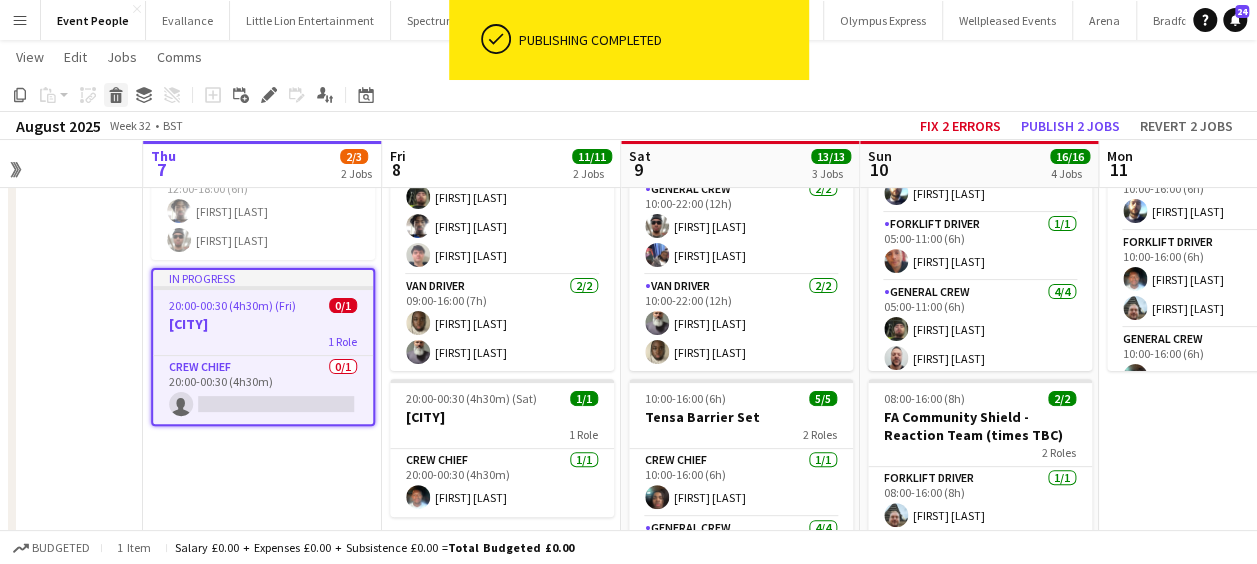 click 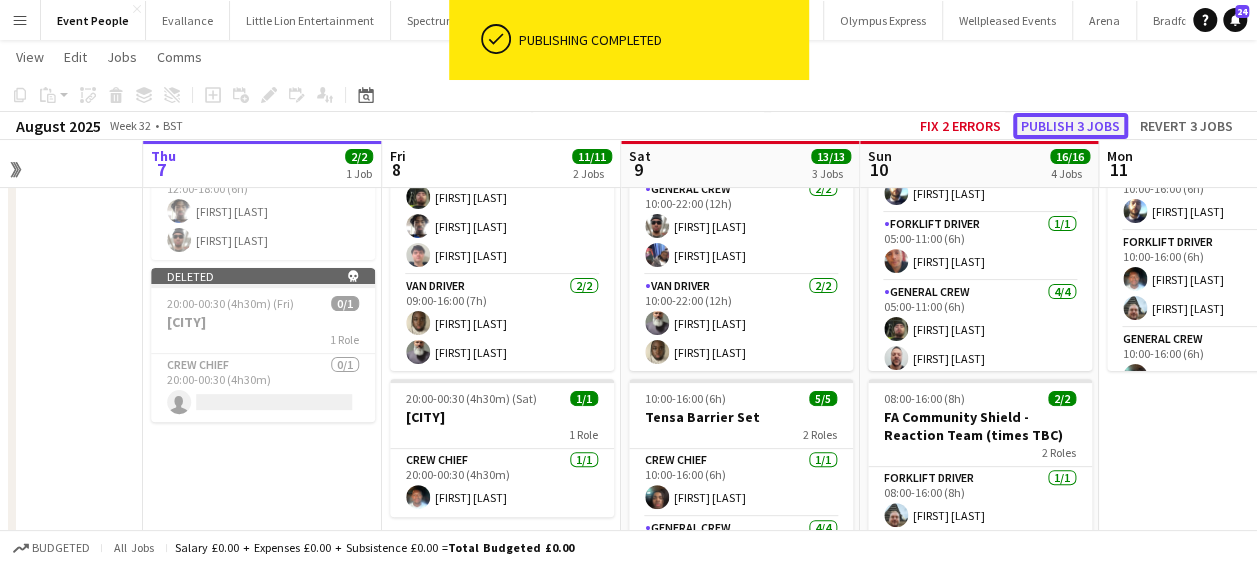 click on "Publish 3 jobs" 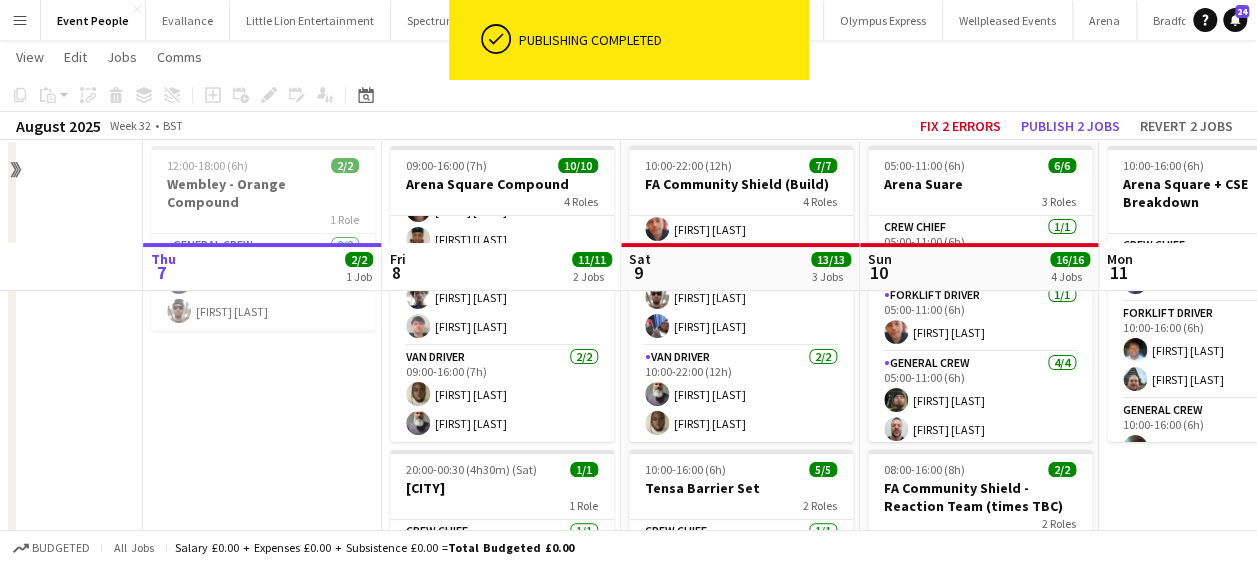 scroll, scrollTop: 57, scrollLeft: 0, axis: vertical 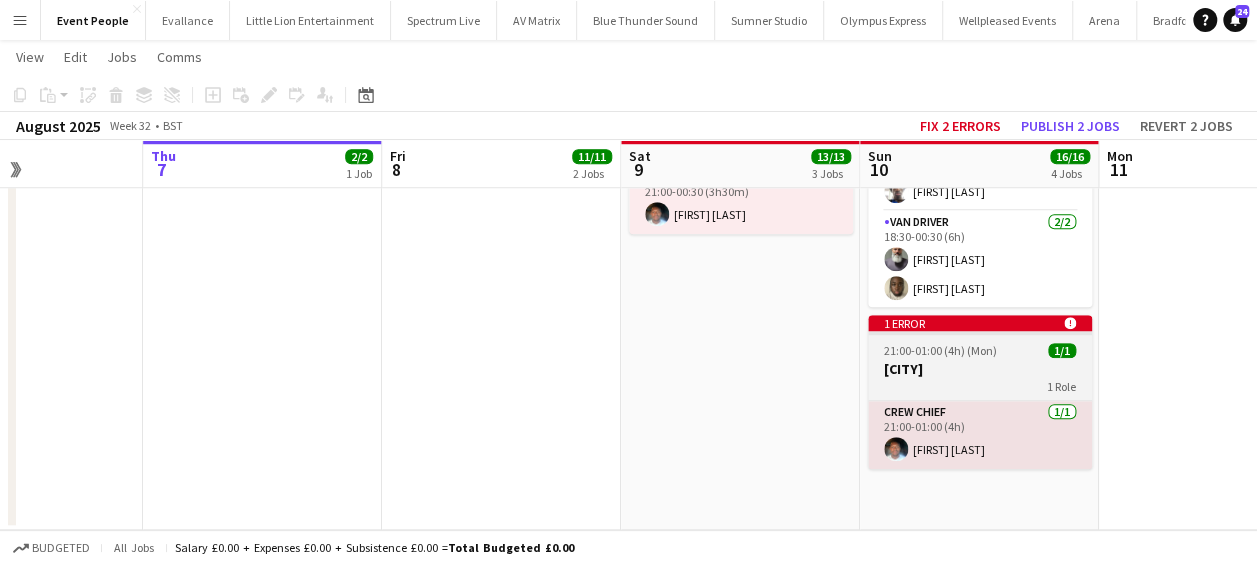 click on "1 error
alert-circle" at bounding box center (980, 323) 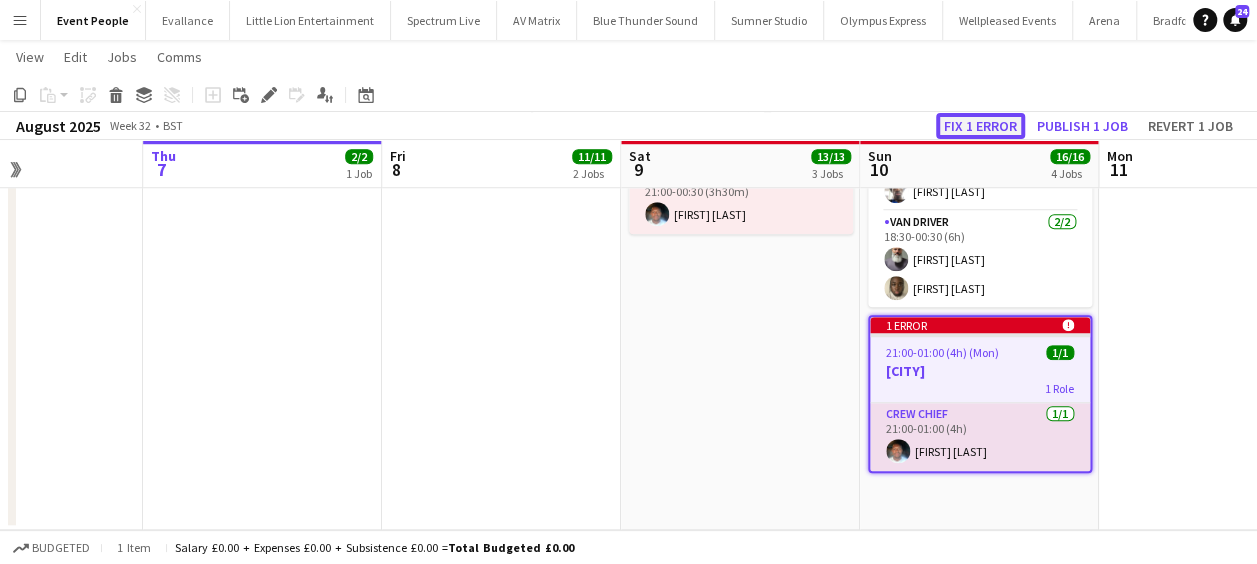 click on "Fix 1 error" 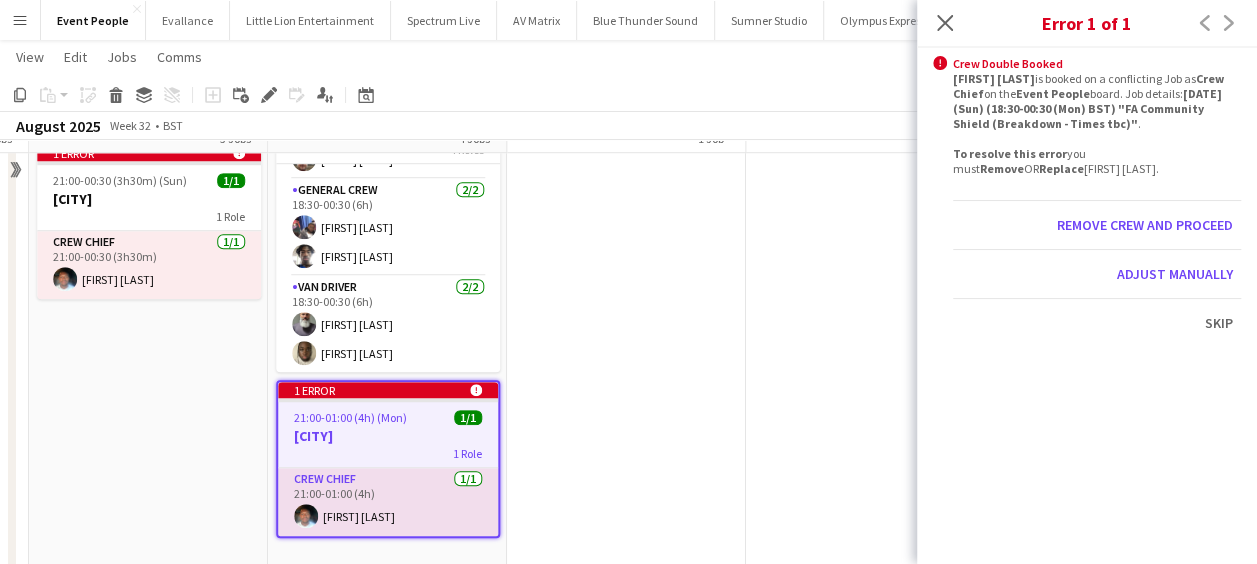 scroll, scrollTop: 657, scrollLeft: 0, axis: vertical 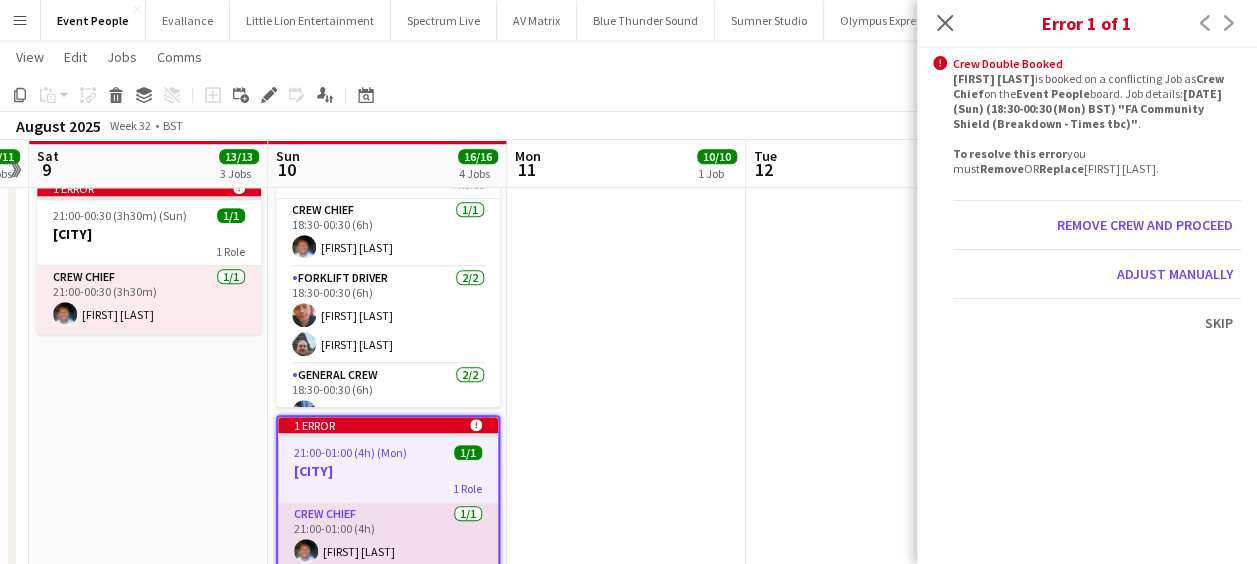 click on "10:00-16:00 (6h)    10/10   Arena Square + CSE Breakdown   4 Roles   Crew Chief   1/1   10:00-16:00 (6h)
[FIRST] [LAST]  Forklift Driver   2/2   10:00-16:00 (6h)
[FIRST] [LAST] [FIRST] [LAST]  General Crew   5/5   10:00-16:00 (6h)
[FIRST] [LAST] [FIRST] [LAST] [FIRST] [LAST] [FIRST] [LAST]  Van Driver   2/2   10:00-16:00 (6h)
[FIRST] [LAST] [FIRST] [LAST]" at bounding box center [626, 98] 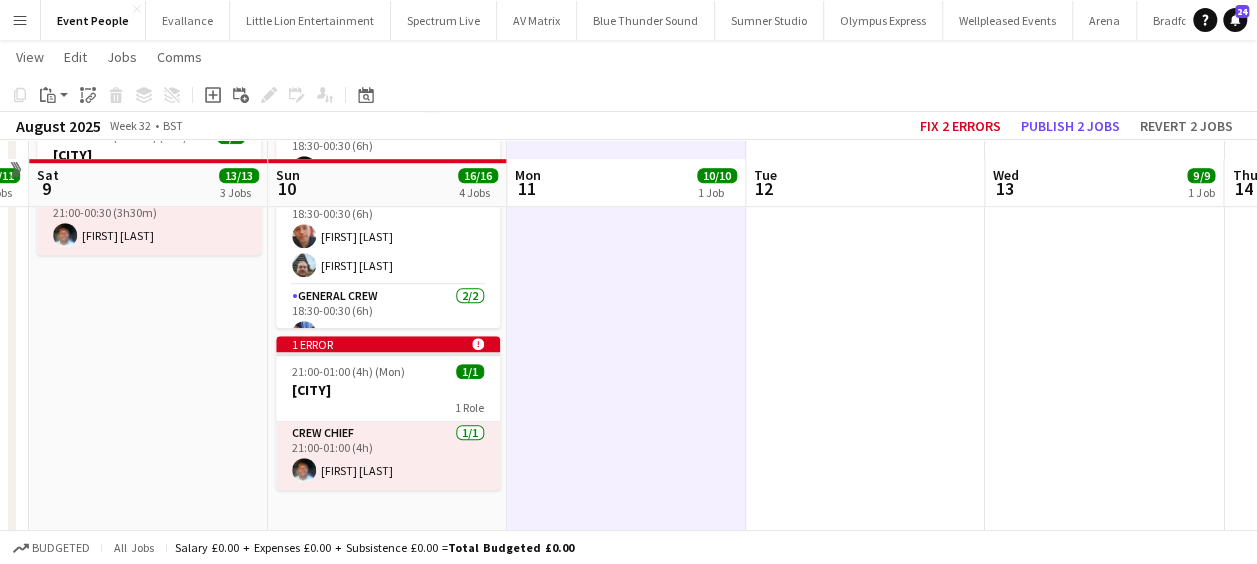 scroll, scrollTop: 757, scrollLeft: 0, axis: vertical 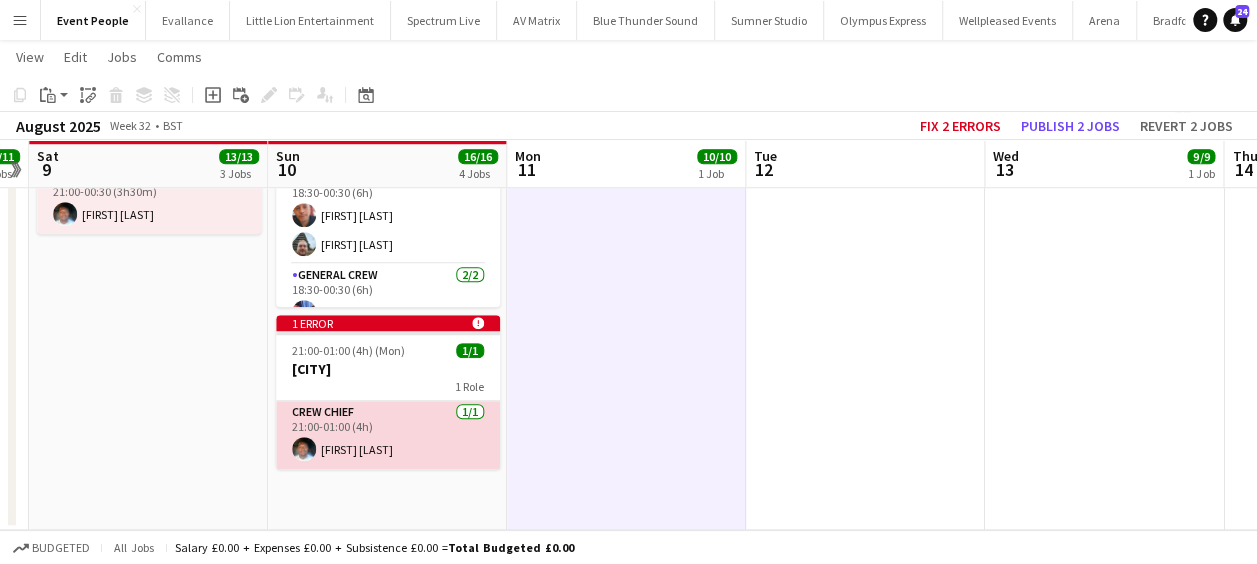 click on "Crew Chief   1/1   21:00-01:00 (4h)
Fitzgerald Williams-Owens" at bounding box center (388, 435) 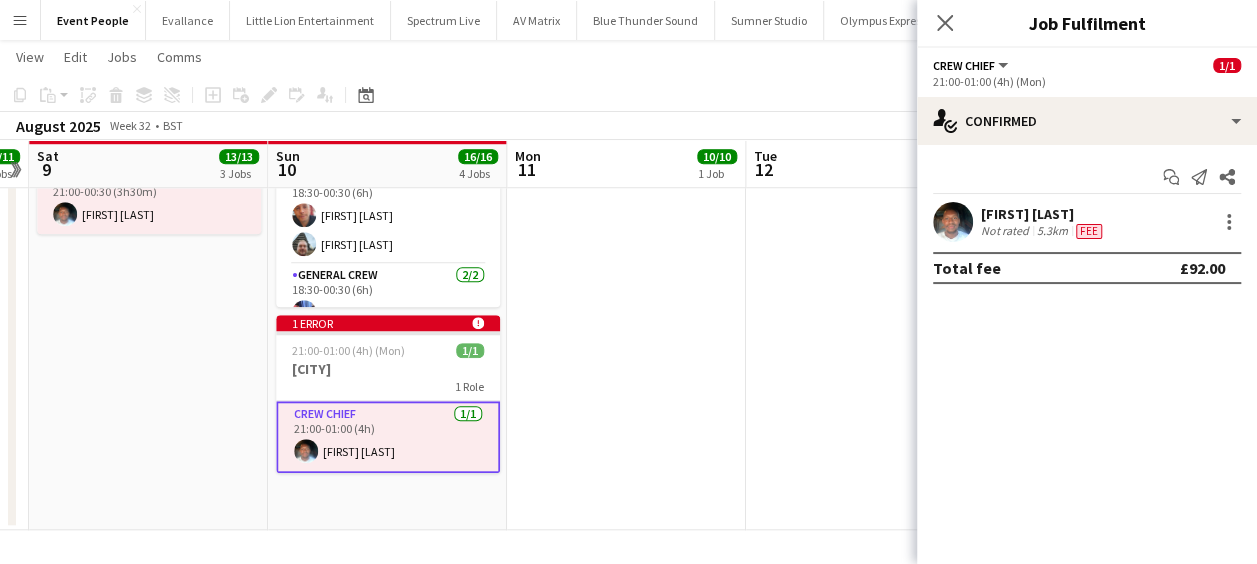 click on "[FIRST] [LAST]   Not rated   5.3km   Fee" at bounding box center (1087, 222) 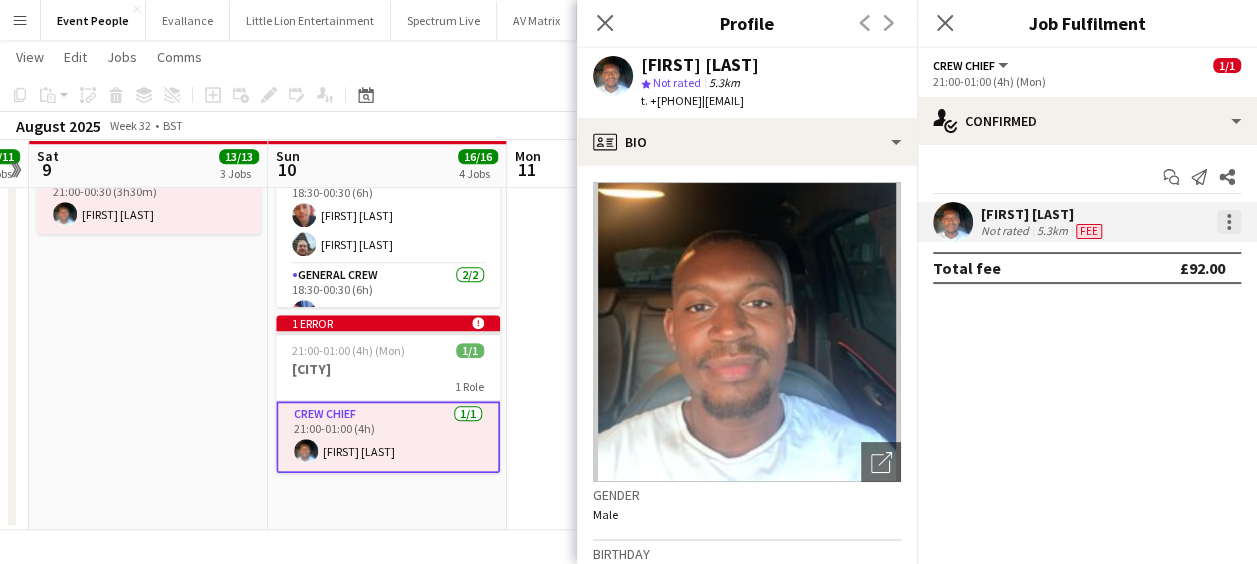 click at bounding box center (1229, 222) 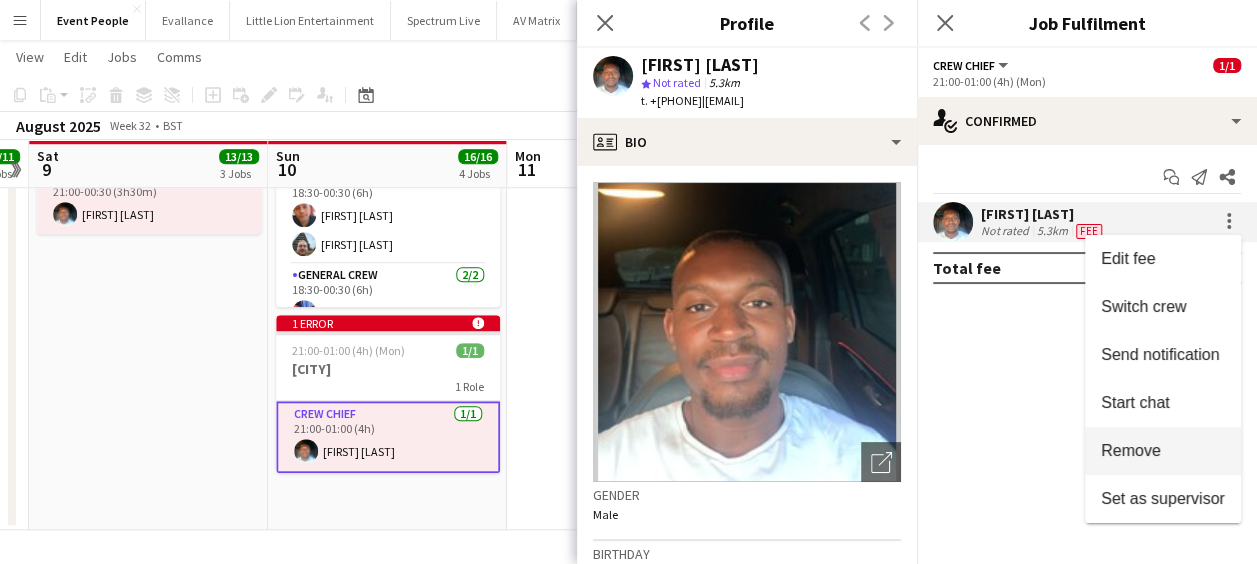 click on "Remove" at bounding box center (1131, 450) 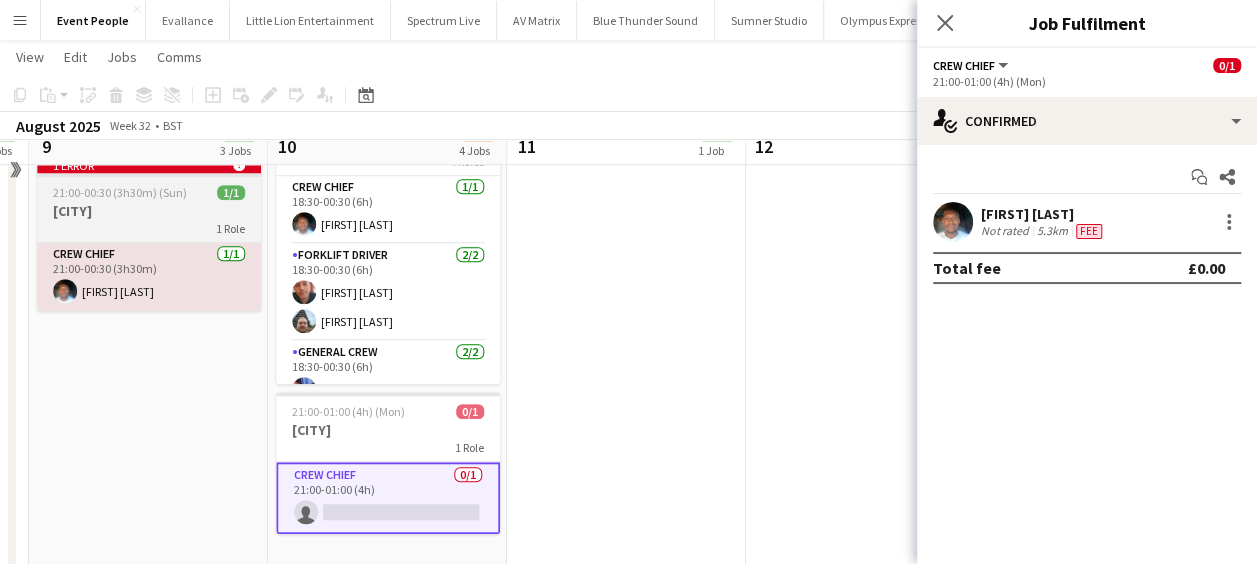 scroll, scrollTop: 657, scrollLeft: 0, axis: vertical 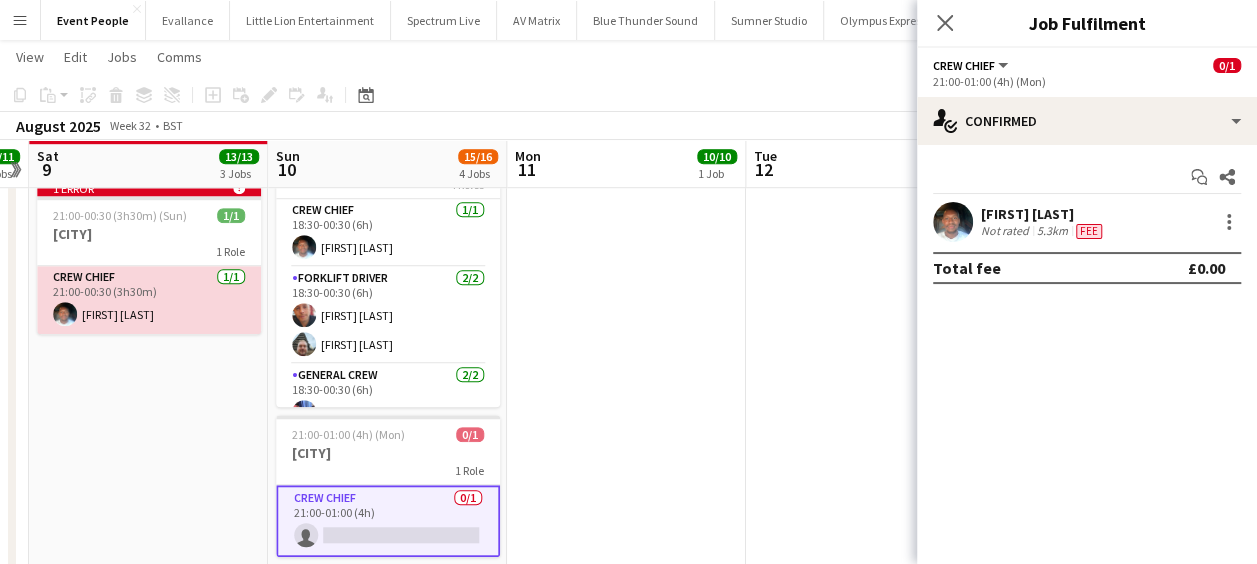 click on "Crew Chief   1/1   21:00-00:30 (3h30m)
Fitzgerald Williams-Owens" at bounding box center (149, 300) 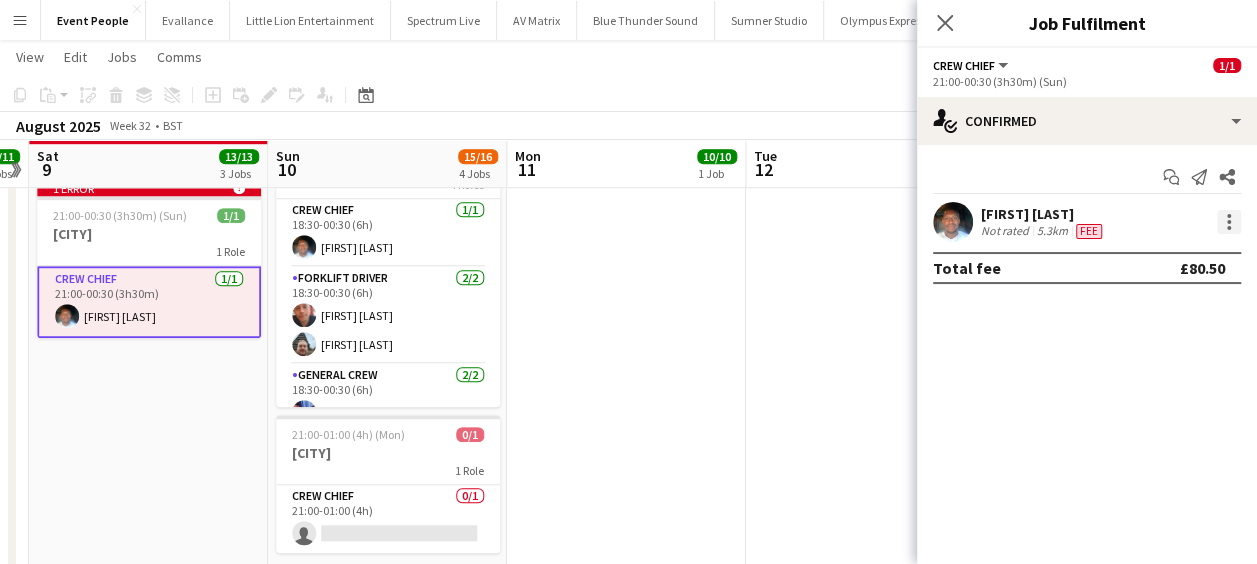 click at bounding box center (1229, 222) 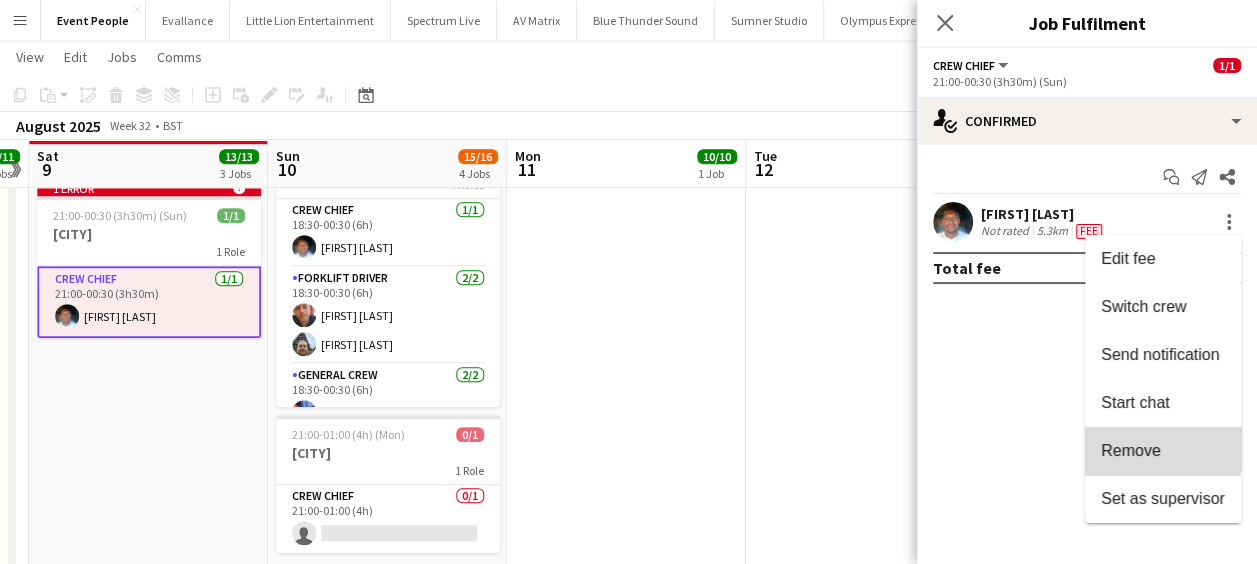 click on "Remove" at bounding box center [1131, 450] 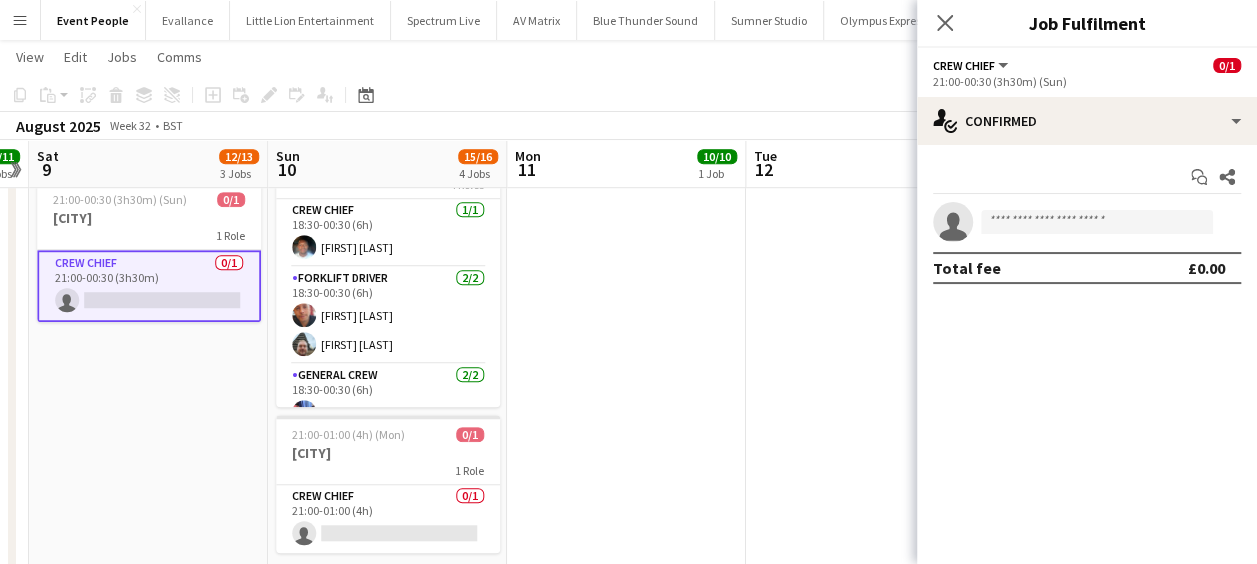click on "10:00-16:00 (6h)    10/10   Arena Square + CSE Breakdown   4 Roles   Crew Chief   1/1   10:00-16:00 (6h)
[FIRST] [LAST]  Forklift Driver   2/2   10:00-16:00 (6h)
[FIRST] [LAST] [FIRST] [LAST]  General Crew   5/5   10:00-16:00 (6h)
[FIRST] [LAST] [FIRST] [LAST] [FIRST] [LAST] [FIRST] [LAST]  Van Driver   2/2   10:00-16:00 (6h)
[FIRST] [LAST] [FIRST] [LAST]" at bounding box center [626, 98] 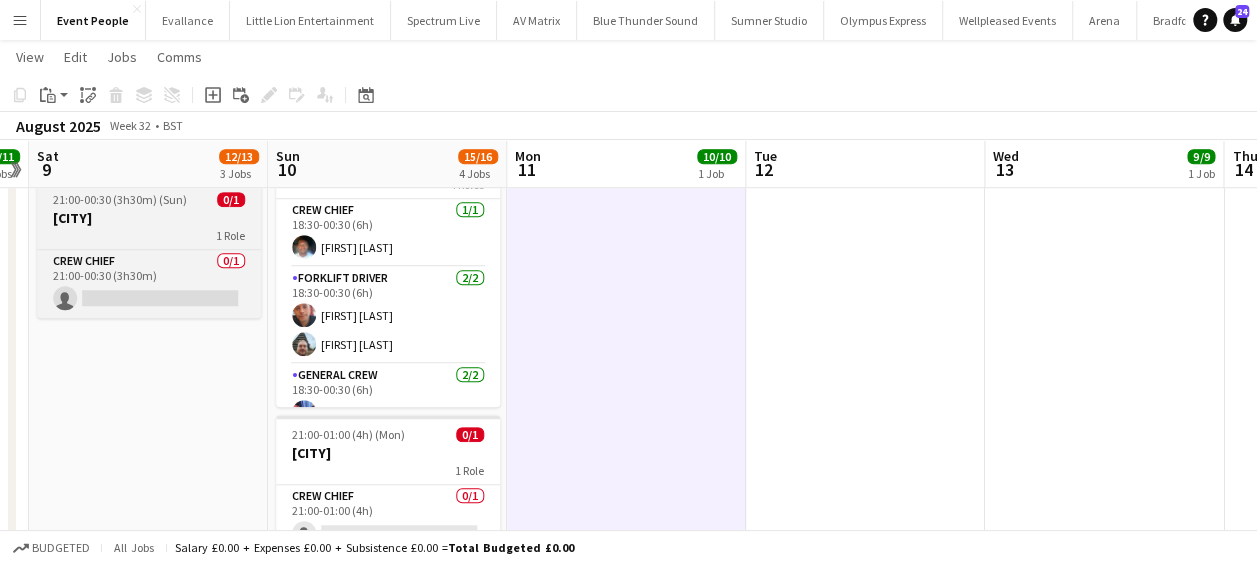 click on "[CITY]" at bounding box center (149, 218) 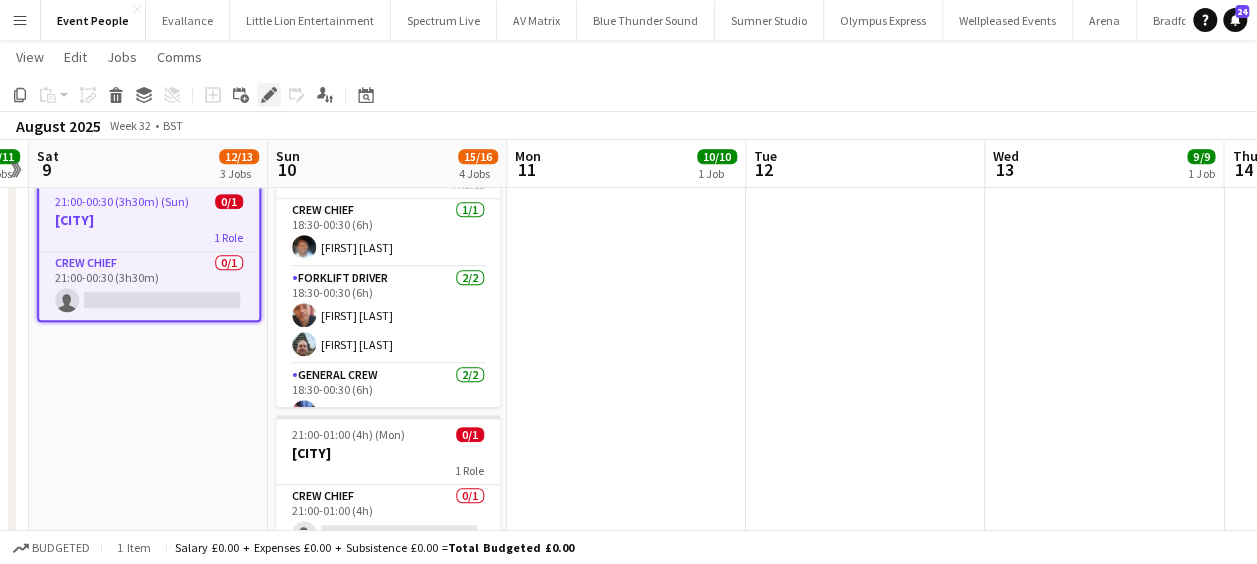 click 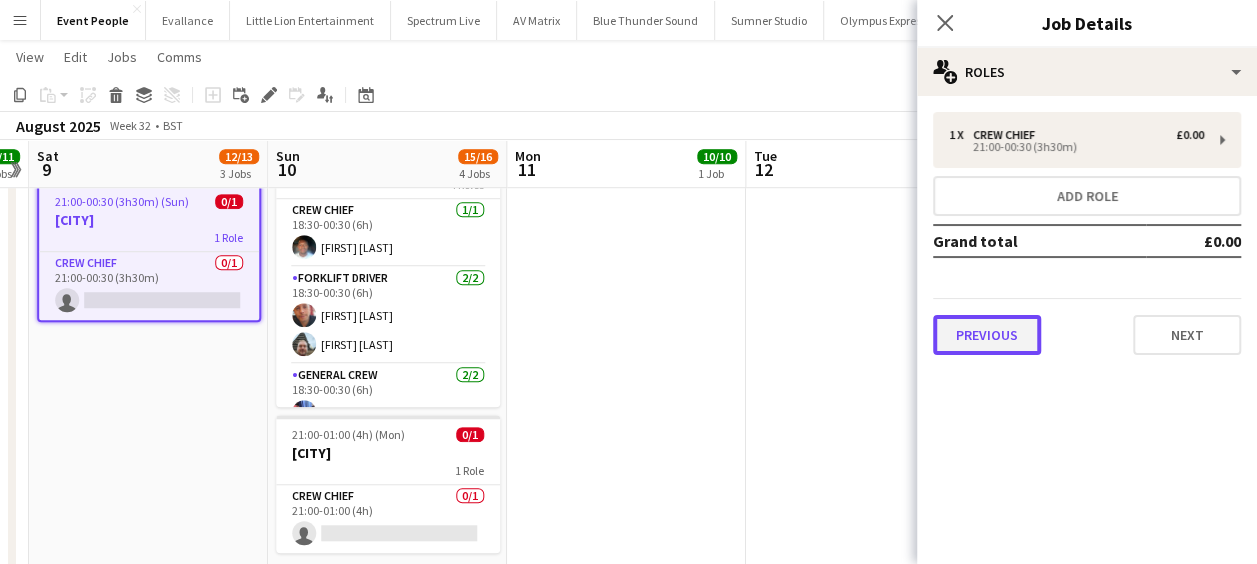 drag, startPoint x: 989, startPoint y: 318, endPoint x: 1025, endPoint y: 284, distance: 49.517673 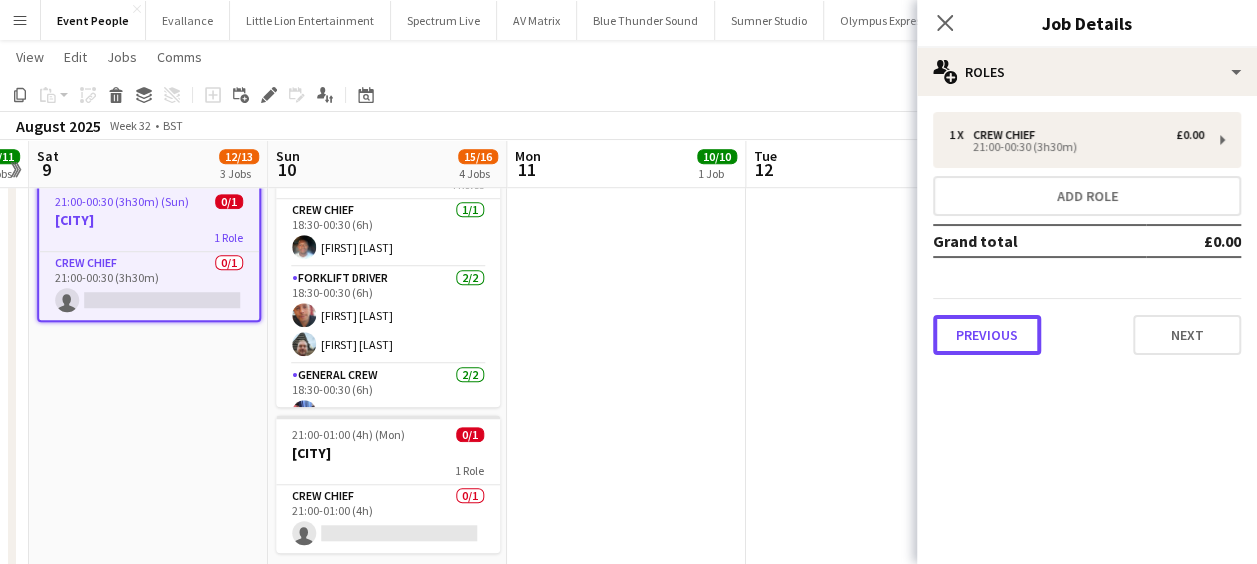 click on "Previous" at bounding box center [987, 335] 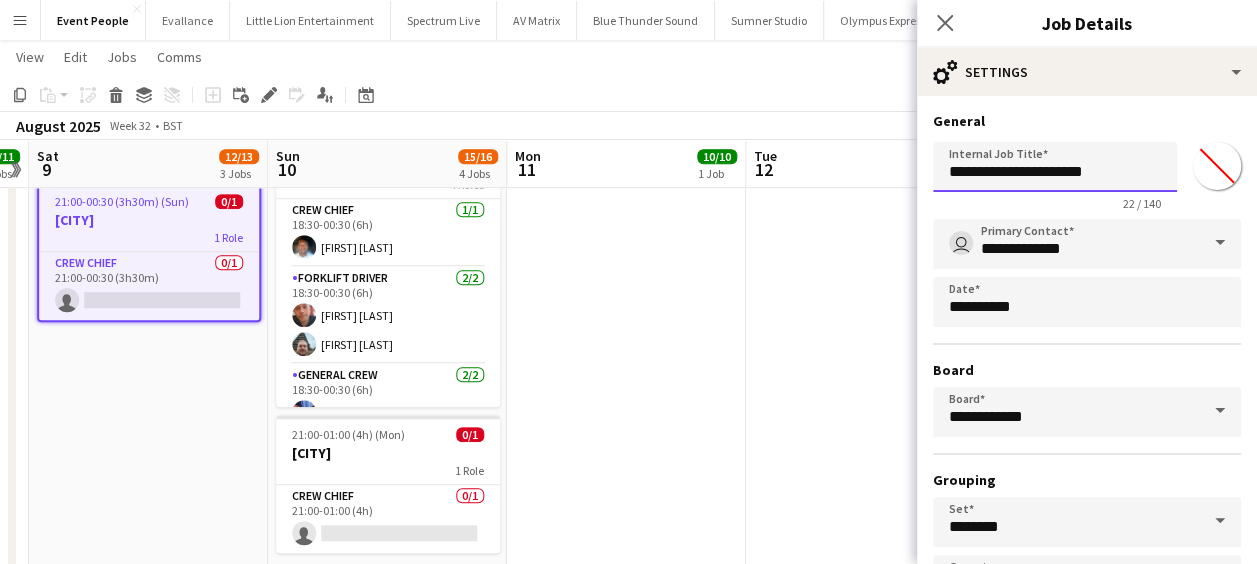 click on "**********" at bounding box center (1055, 167) 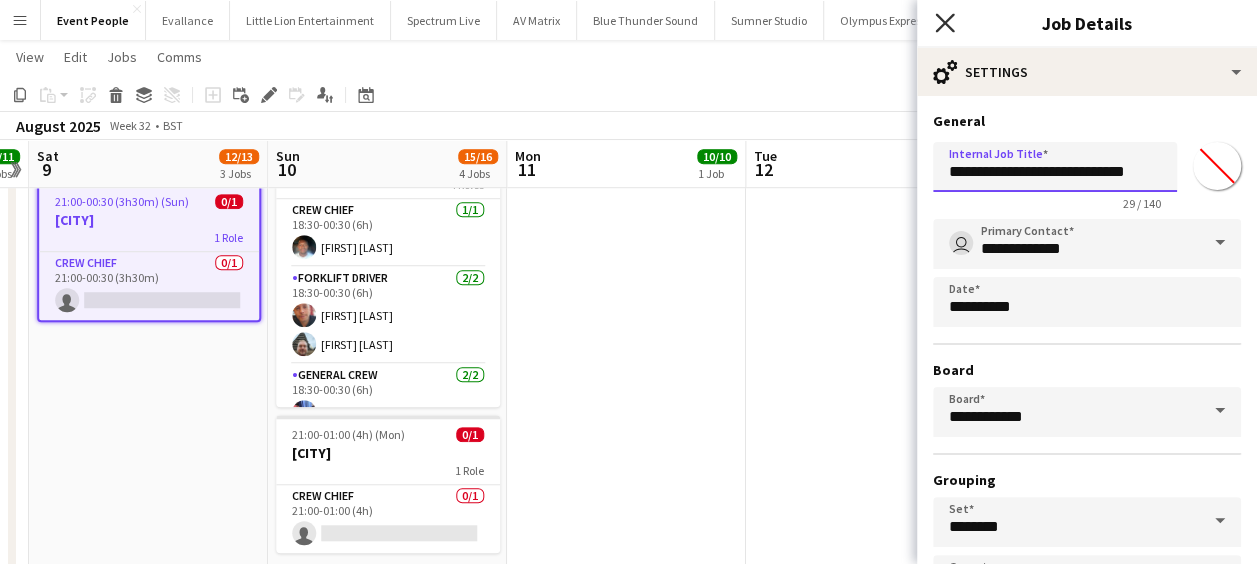 type on "**********" 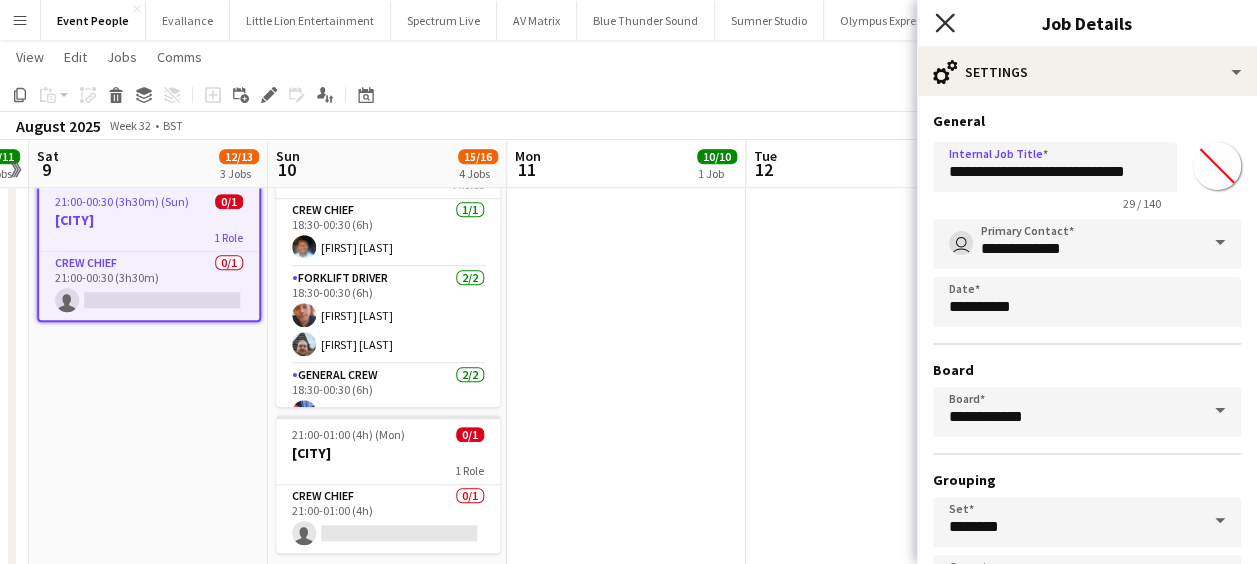click on "Close pop-in" 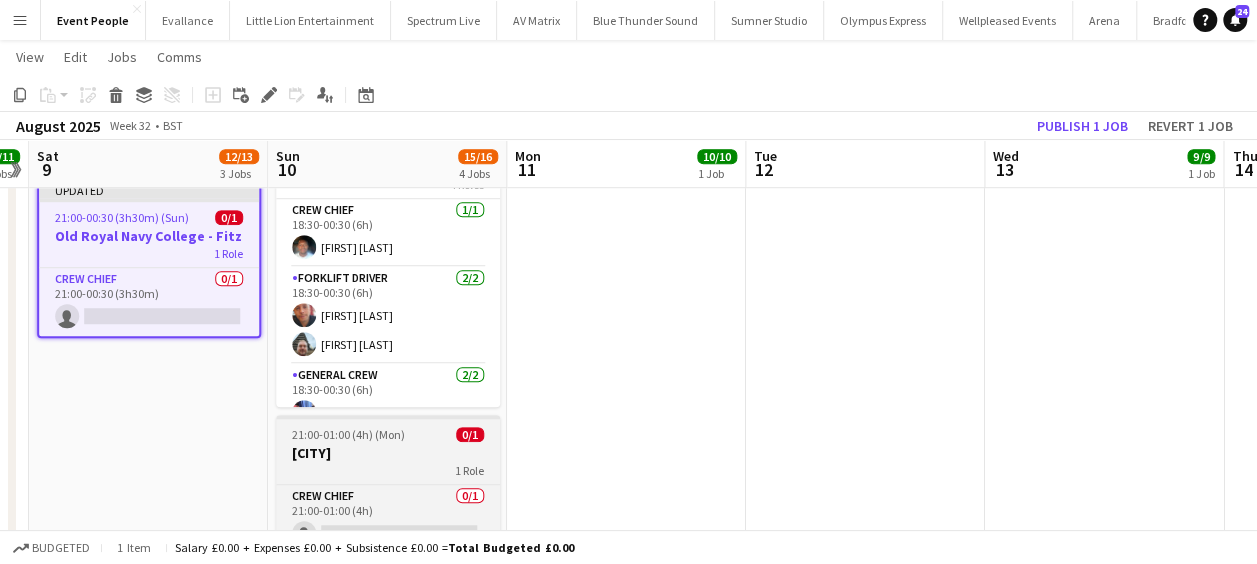 click on "[CITY]" at bounding box center [388, 453] 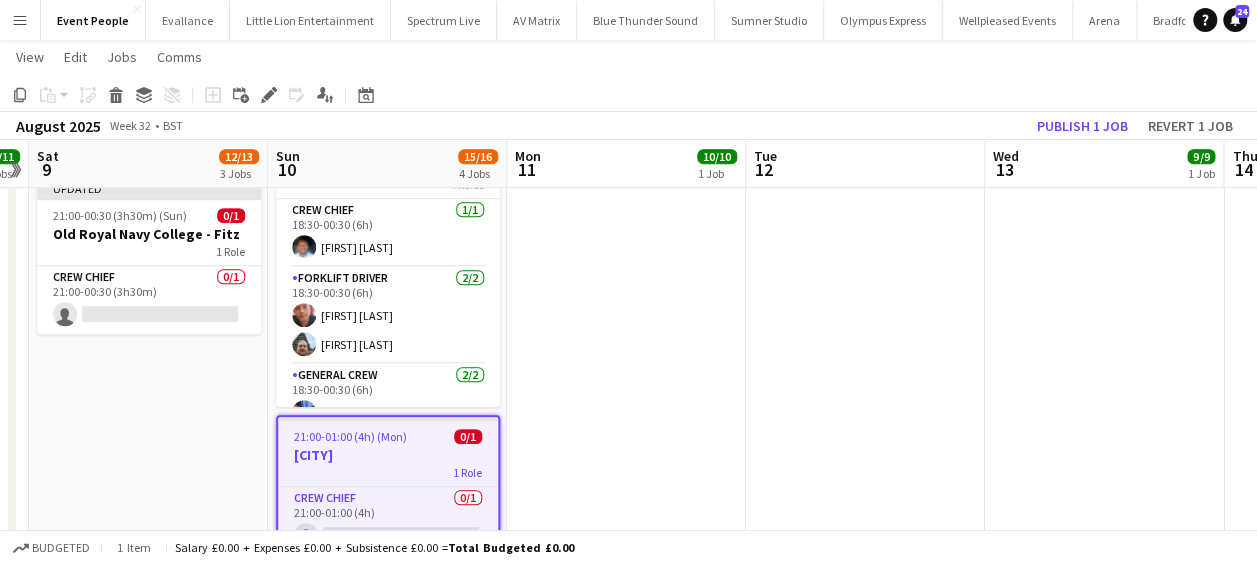 click 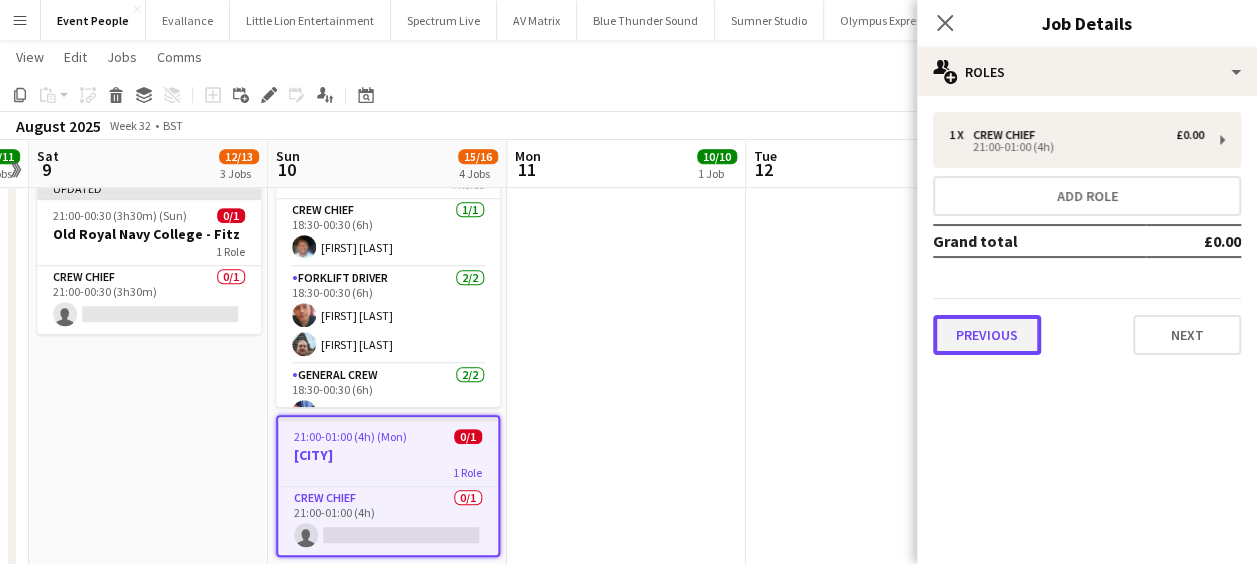 click on "Previous" at bounding box center [987, 335] 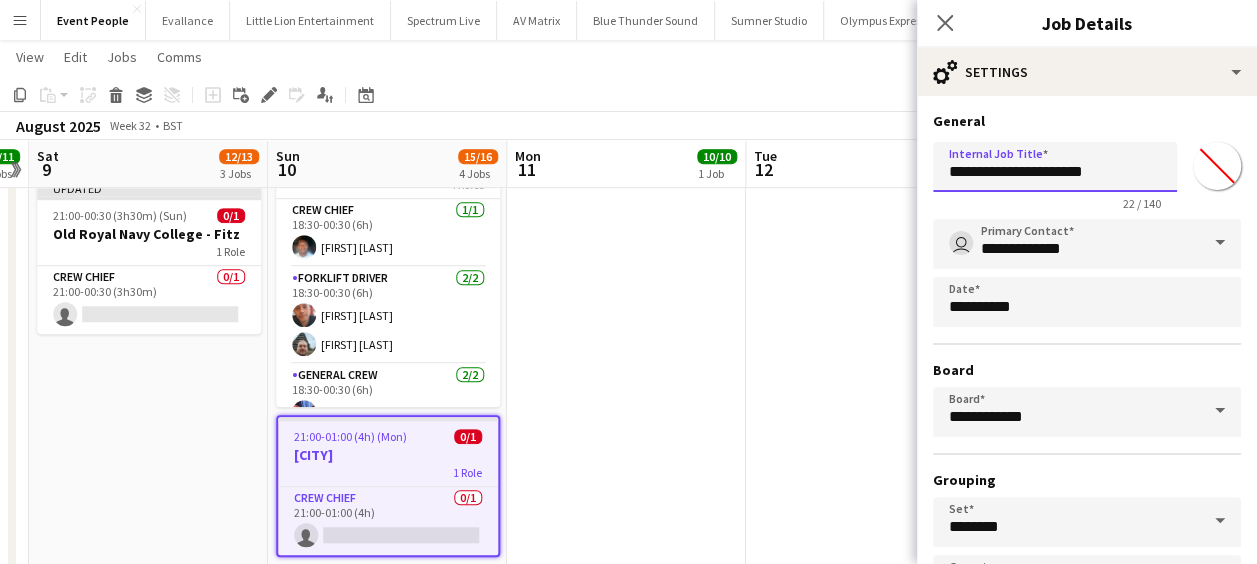 click on "**********" at bounding box center [1055, 167] 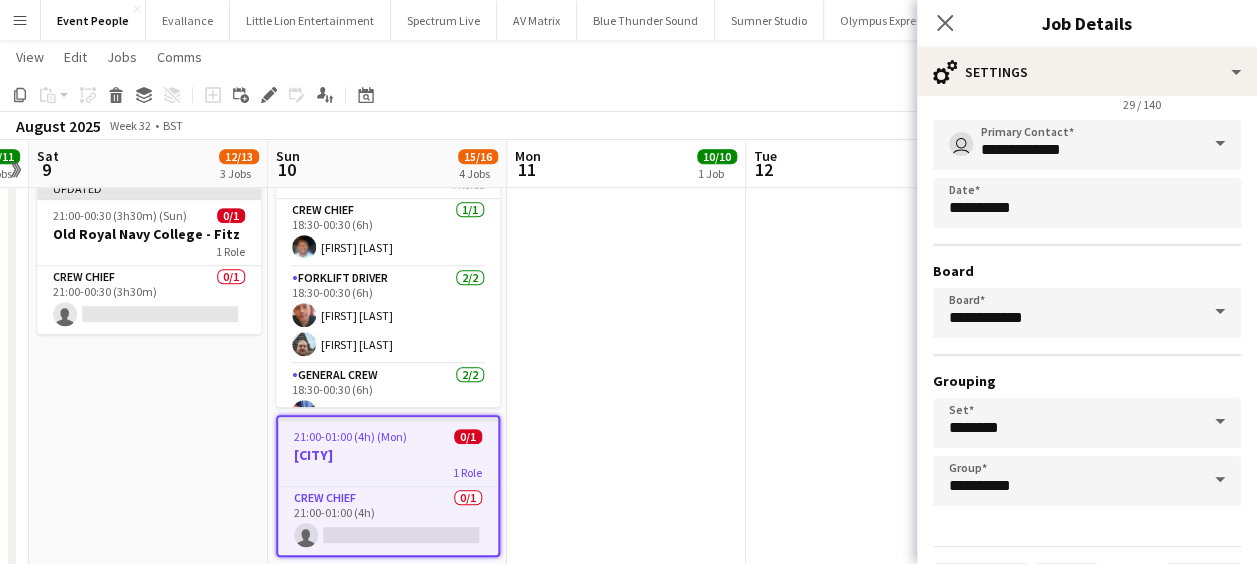 scroll, scrollTop: 154, scrollLeft: 0, axis: vertical 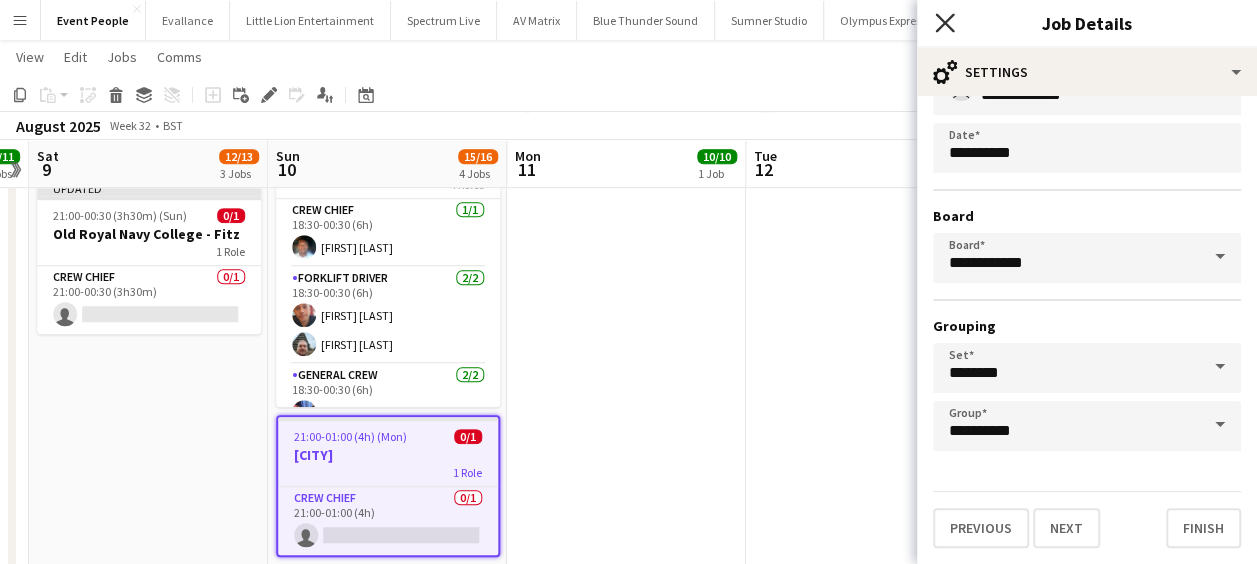 type on "**********" 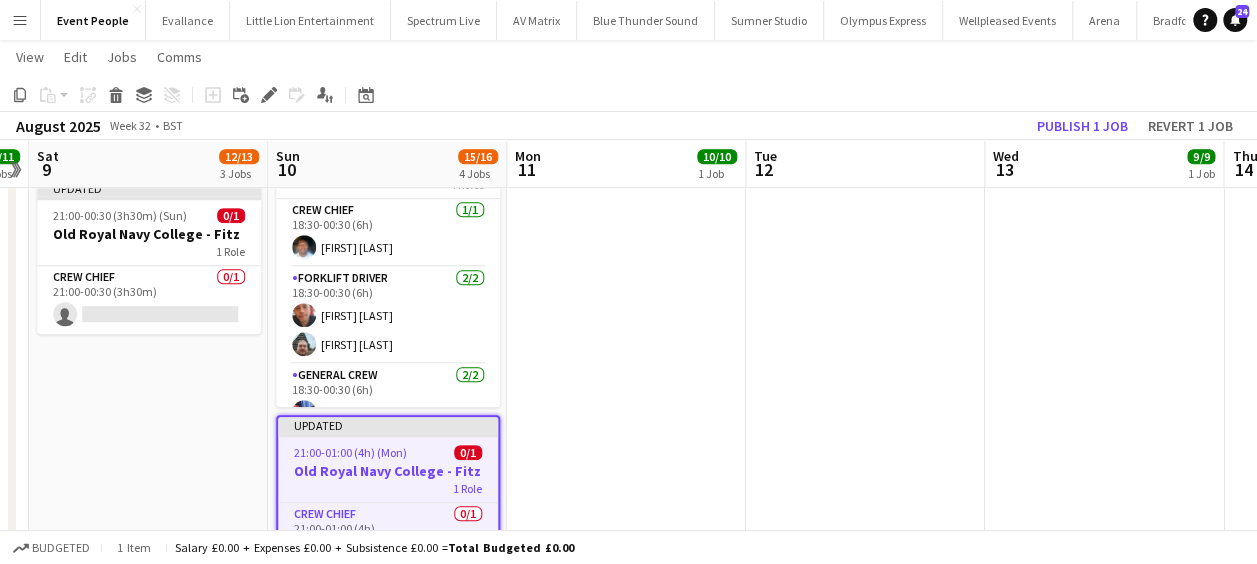 click on "Wed 6 Thu 7 2/2 1 Job Fri 8 11/11 2 Jobs Sat 9 12/13 3 Jobs Sun 10 15/16 4 Jobs Mon 11 10/10 1 Job Tue 12 Wed 13 9/9 1 Job Thu 14 7/7 1 Job Fri 15 10/10 2 Jobs Sat 16 9/9 2 Jobs 12:00-18:00 (6h) 2/2 Wembley - Orange Compound 1 Role General Crew 2/2 12:00-18:00 (6h)
Tayeeb Alabi Stefan Simpson-Soye 09:00-16:00 (7h) 10/10 Arena Square Compound 4 Roles Crew Chief 1/1 09:00-16:00 (7h)
Ben Scott Forklift Driver 2/2 09:00-16:00 (7h)
Fitzgerald Williams-Owens Daniel Walton General Crew 5/5 09:00-16:00 (7h)
Amari Thomas Ona Ajala Kane O’Neill Tayeeb Alabi Thomas Foster Van Driver 2/2 09:00-16:00 (7h)
David Simbizi Edvardas Draskinis 20:00-00:30 (4h30m) (Sat) 1/1 Old Royal Navy College 1 Role Crew Chief 1/1 20:00-00:30 (4h30m)
Fitzgerald Williams-Owens 10:00-22:00 (12h) 7/7 FA Community Shield (Build) 4 Roles Crew Chief 1/1 10:00-22:00 (12h)
2/2" at bounding box center (628, 25) 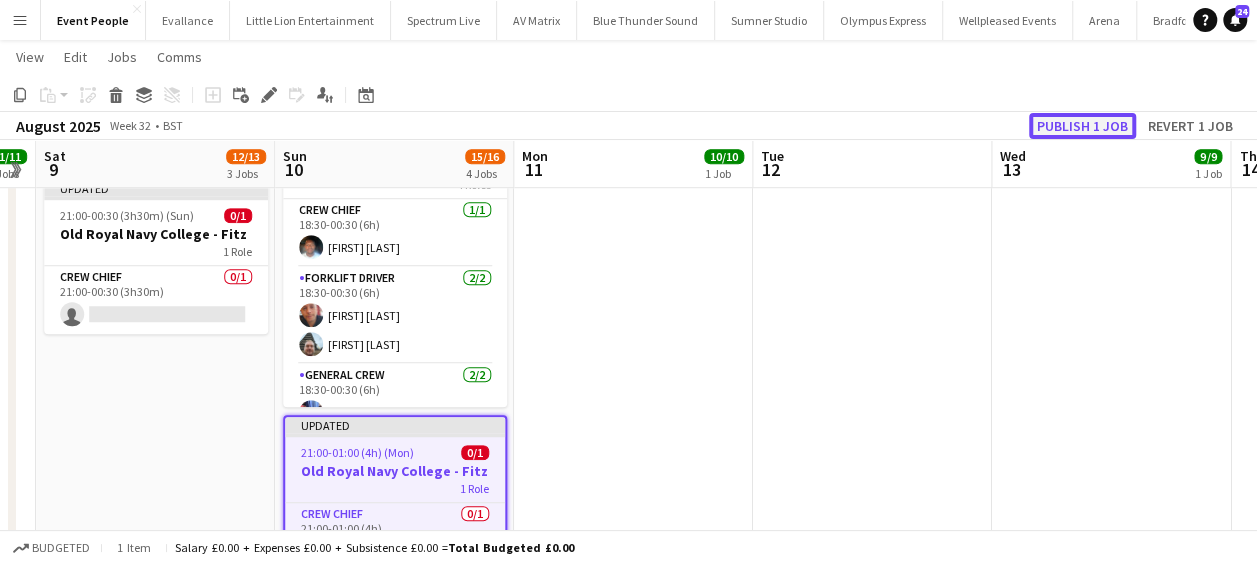 click on "Publish 1 job" 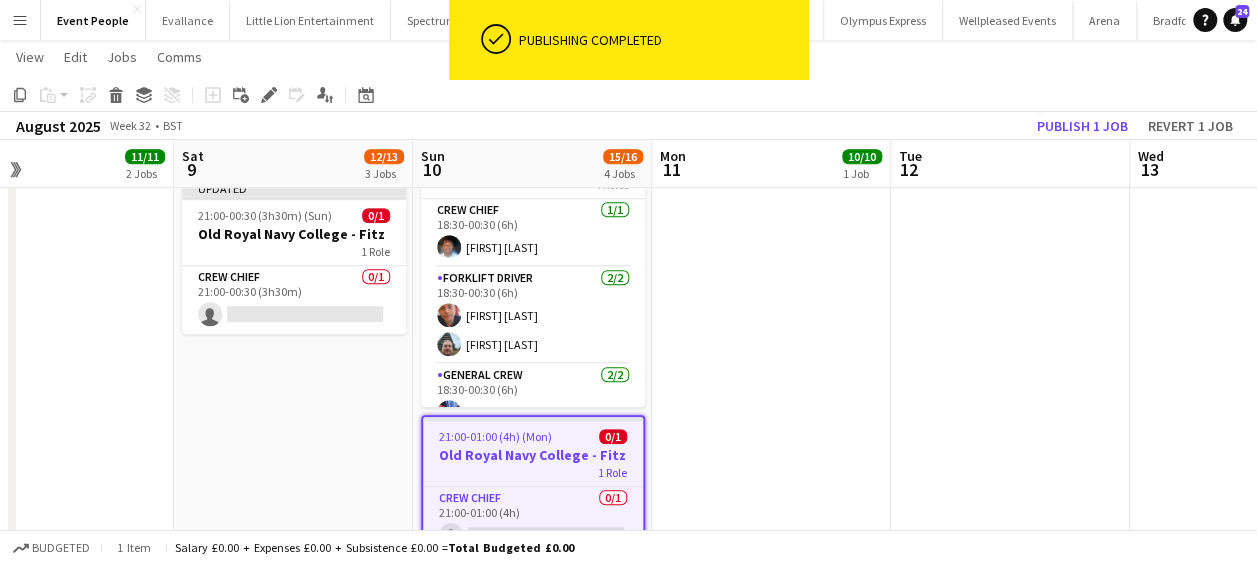 scroll, scrollTop: 0, scrollLeft: 476, axis: horizontal 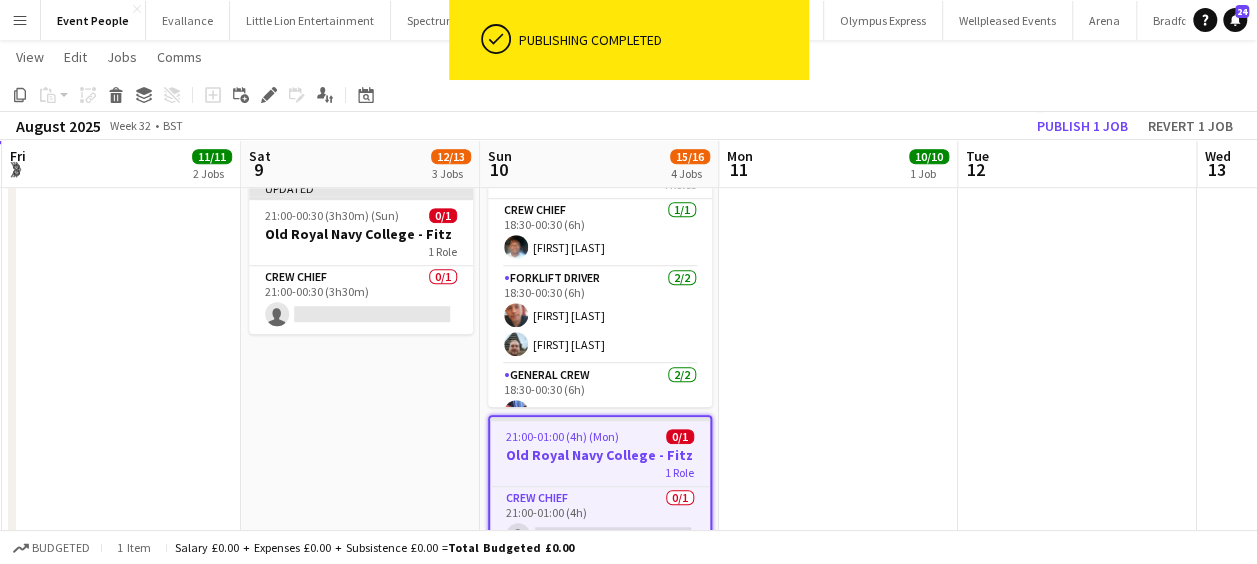 drag, startPoint x: 604, startPoint y: 386, endPoint x: 753, endPoint y: 388, distance: 149.01343 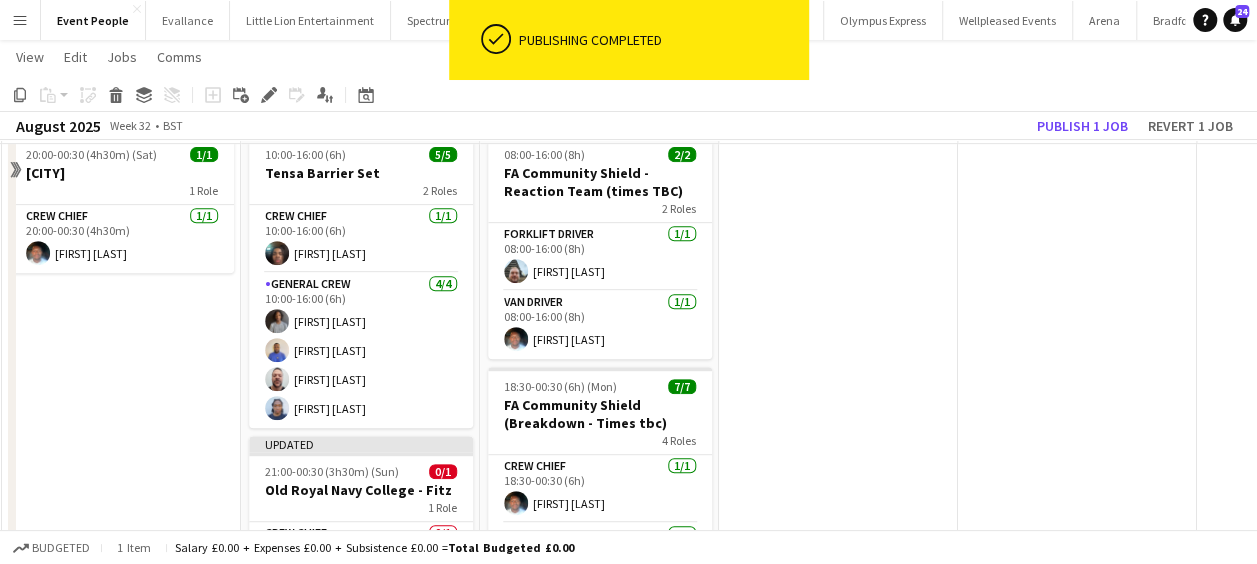 scroll, scrollTop: 357, scrollLeft: 0, axis: vertical 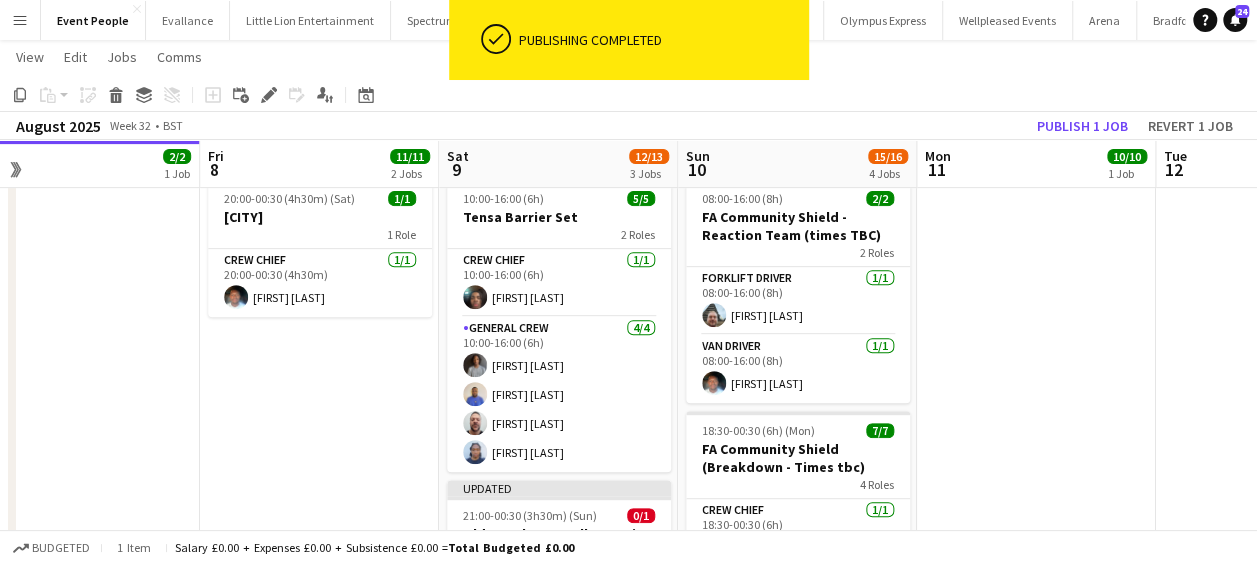 drag, startPoint x: 229, startPoint y: 332, endPoint x: 434, endPoint y: 350, distance: 205.78873 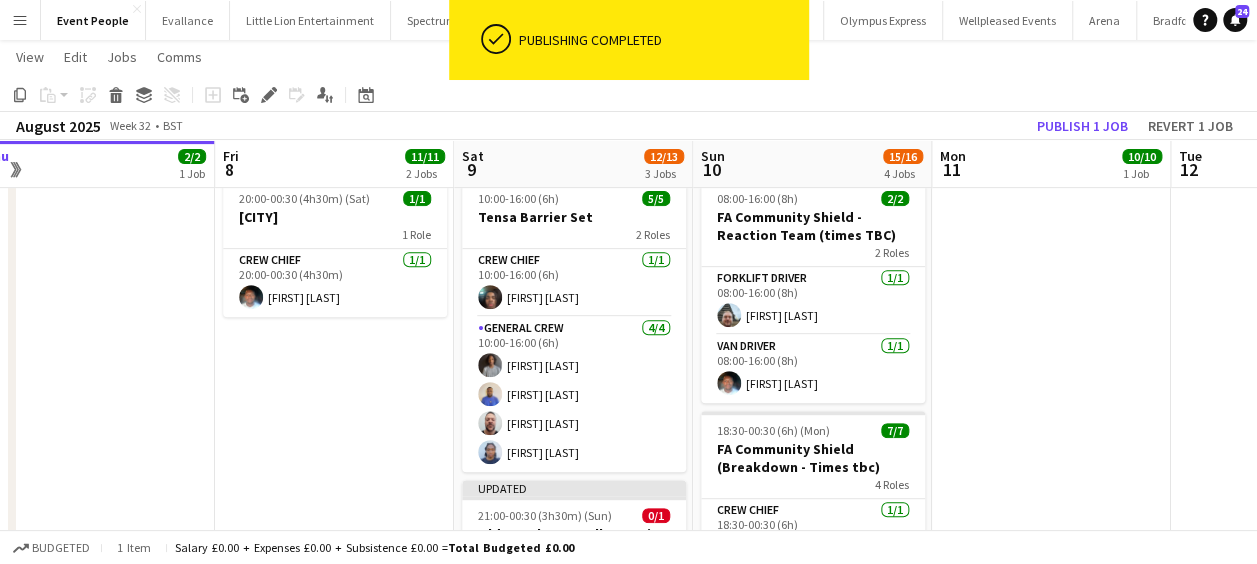 scroll, scrollTop: 0, scrollLeft: 579, axis: horizontal 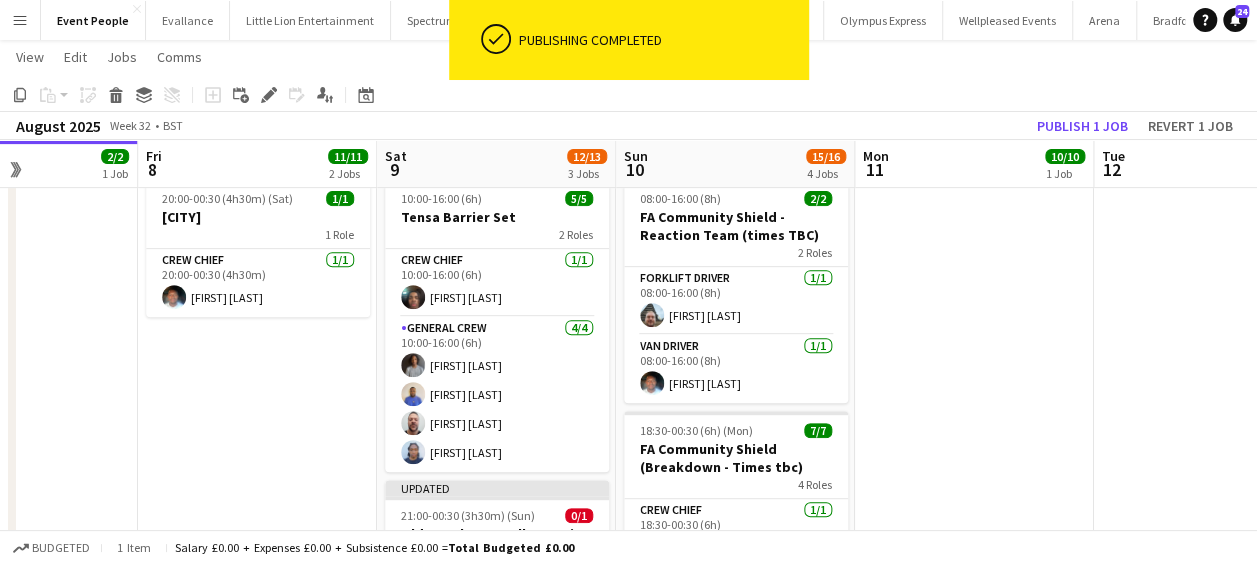 click on "Tue   5   Wed   6   Thu   7   2/2   1 Job   Fri   8   11/11   2 Jobs   Sat   9   12/13   3 Jobs   Sun   10   15/16   4 Jobs   Mon   11   10/10   1 Job   Tue   12   Wed   13   9/9   1 Job   Thu   14   7/7   1 Job   Fri   15   10/10   2 Jobs      12:00-18:00 (6h)    2/2   Wembley - Orange Compound   1 Role   General Crew   2/2   12:00-18:00 (6h)
Tayeeb Alabi Stefan Simpson-Soye     09:00-16:00 (7h)    10/10   Arena Square Compound   4 Roles   Crew Chief   1/1   09:00-16:00 (7h)
Ben Scott  Forklift Driver   2/2   09:00-16:00 (7h)
Fitzgerald Williams-Owens Daniel Walton  General Crew   5/5   09:00-16:00 (7h)
Amari Thomas Ona Ajala Kane O’Neill Tayeeb Alabi Thomas Foster  Van Driver   2/2   09:00-16:00 (7h)
David Simbizi Edvardas Draskinis     20:00-00:30 (4h30m) (Sat)   1/1   Old Royal Navy College   1 Role   Crew Chief   1/1   20:00-00:30 (4h30m)
Fitzgerald Williams-Owens     10:00-22:00 (12h)    7/7   FA Community Shield (Build)   4 Roles   Crew Chief   1/1   10:00-22:00 (12h)
Forklift Driver   2/2" at bounding box center (628, 325) 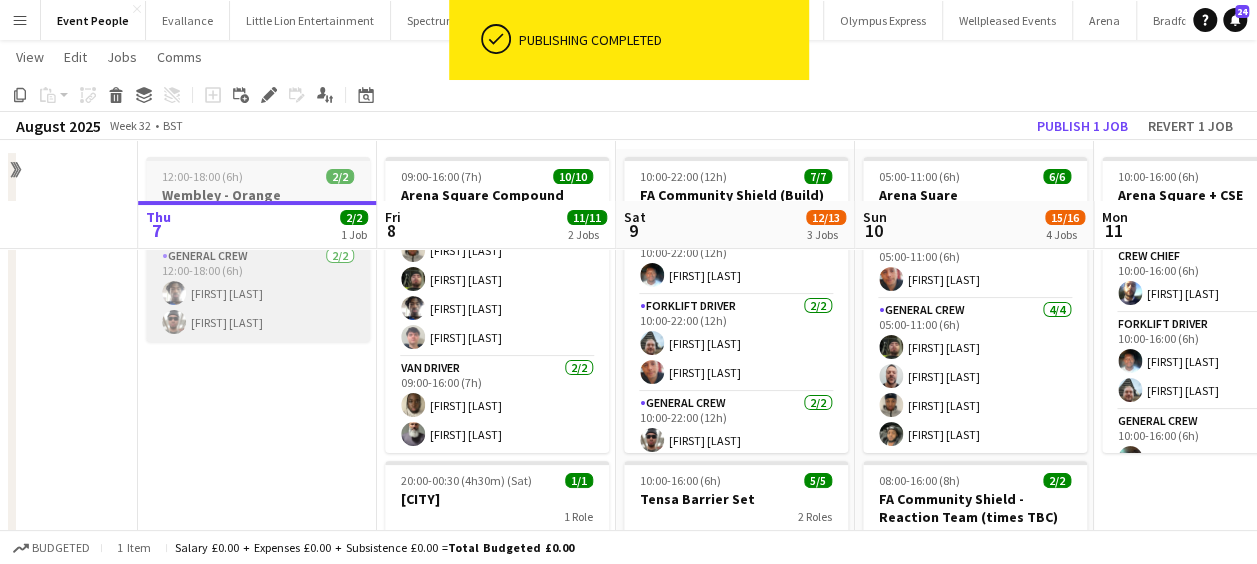 scroll, scrollTop: 200, scrollLeft: 0, axis: vertical 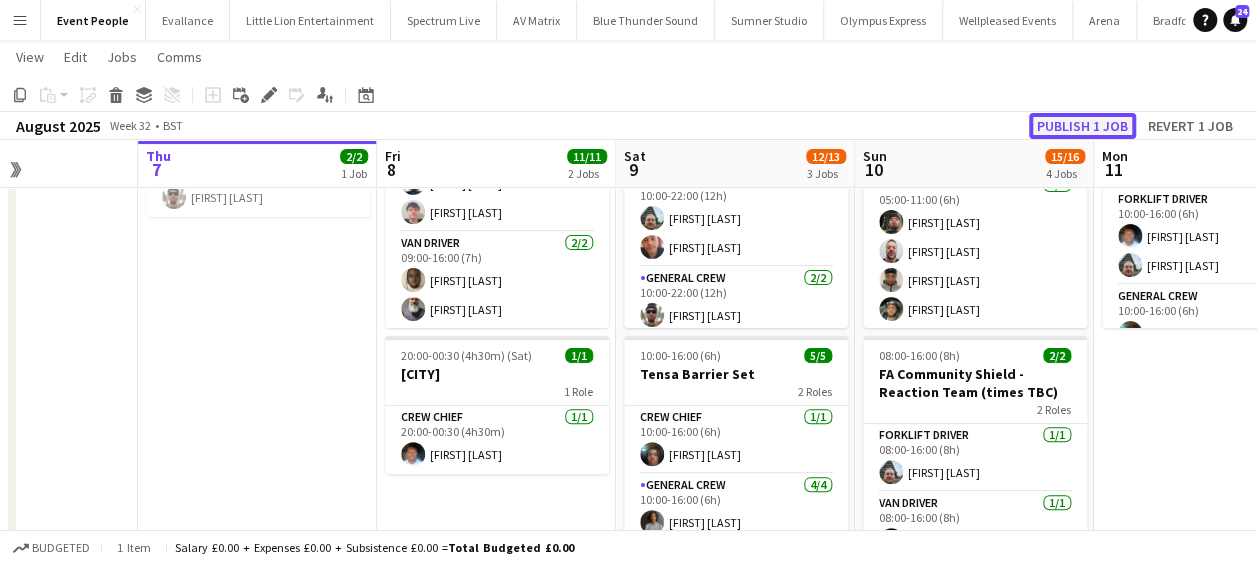 click on "Publish 1 job" 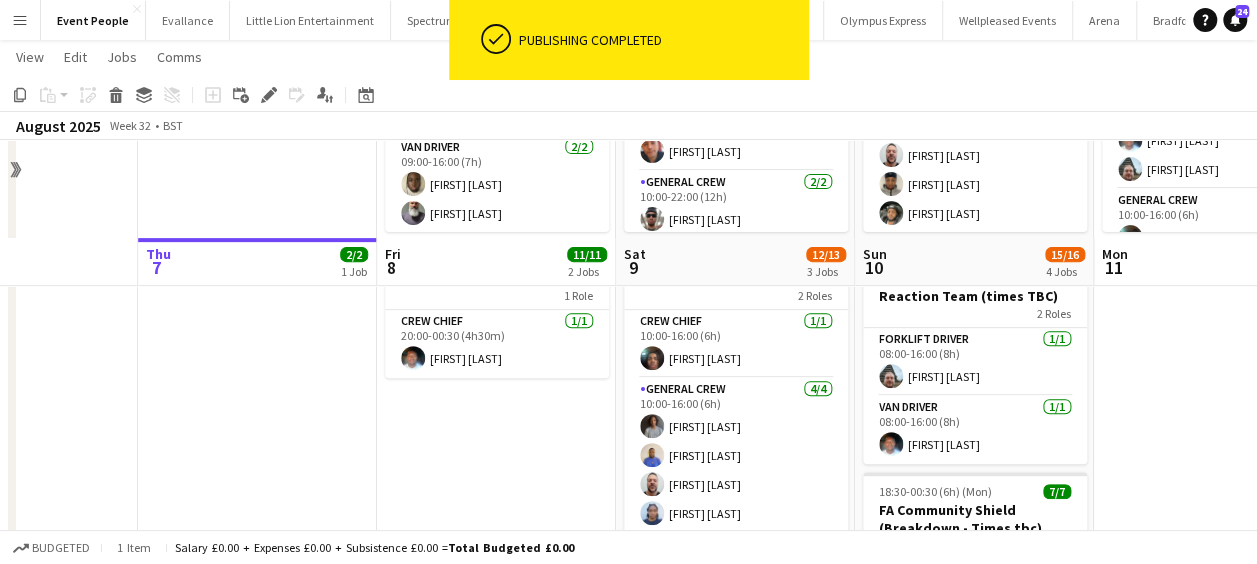 scroll, scrollTop: 600, scrollLeft: 0, axis: vertical 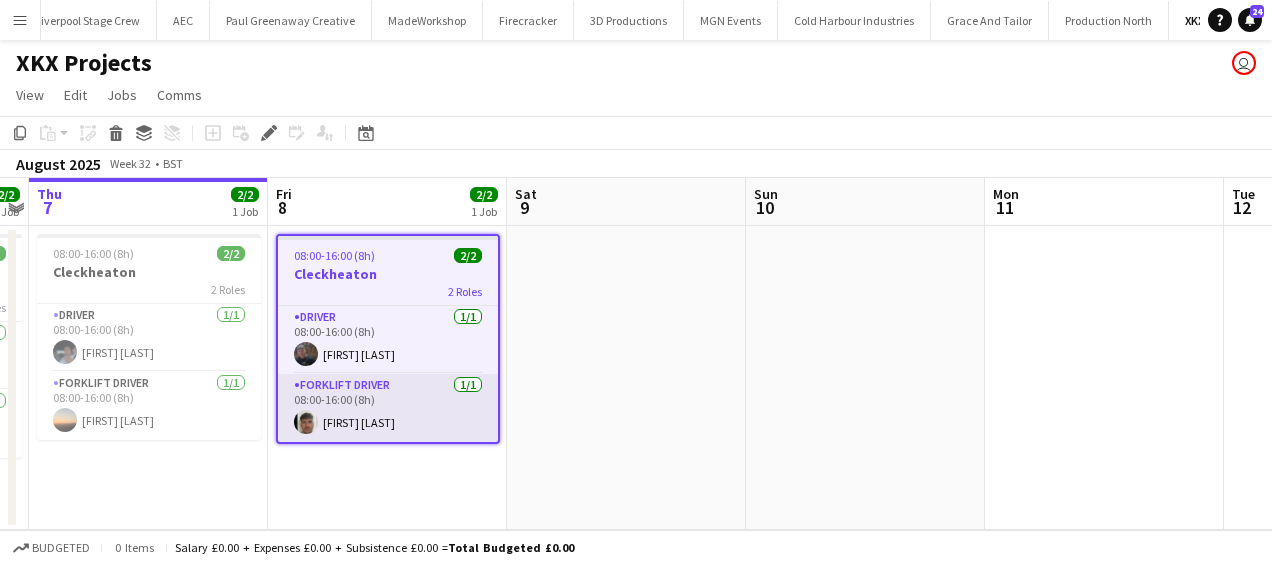 click on "Forklift Driver   1/1   08:00-16:00 (8h)
[FIRST] [LAST]" at bounding box center [388, 408] 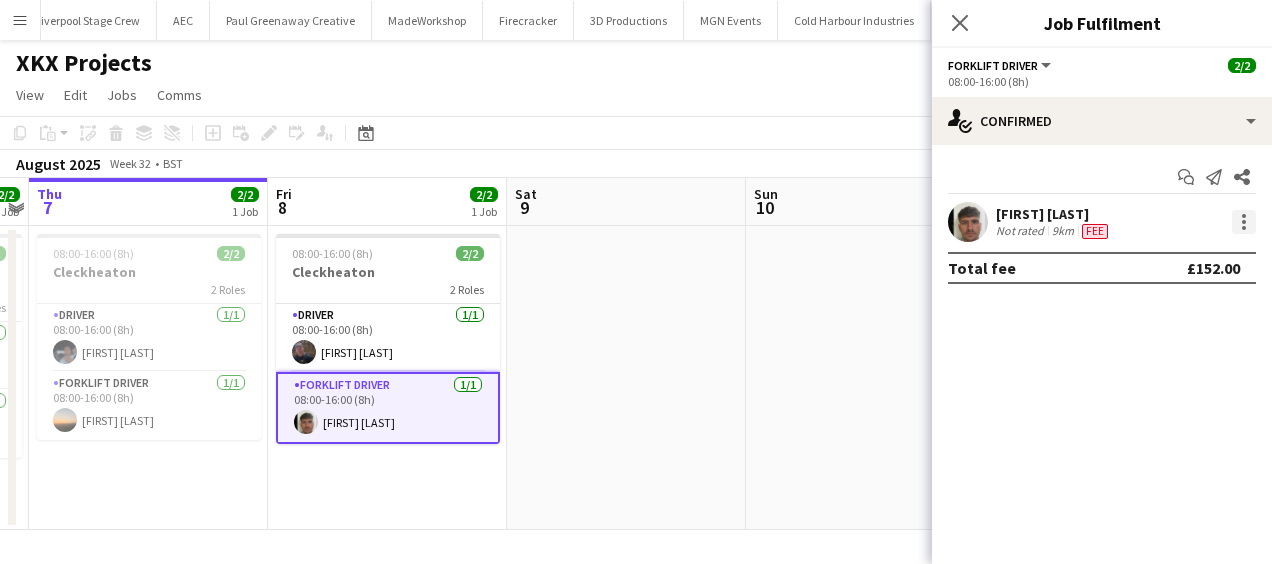 click at bounding box center [1244, 222] 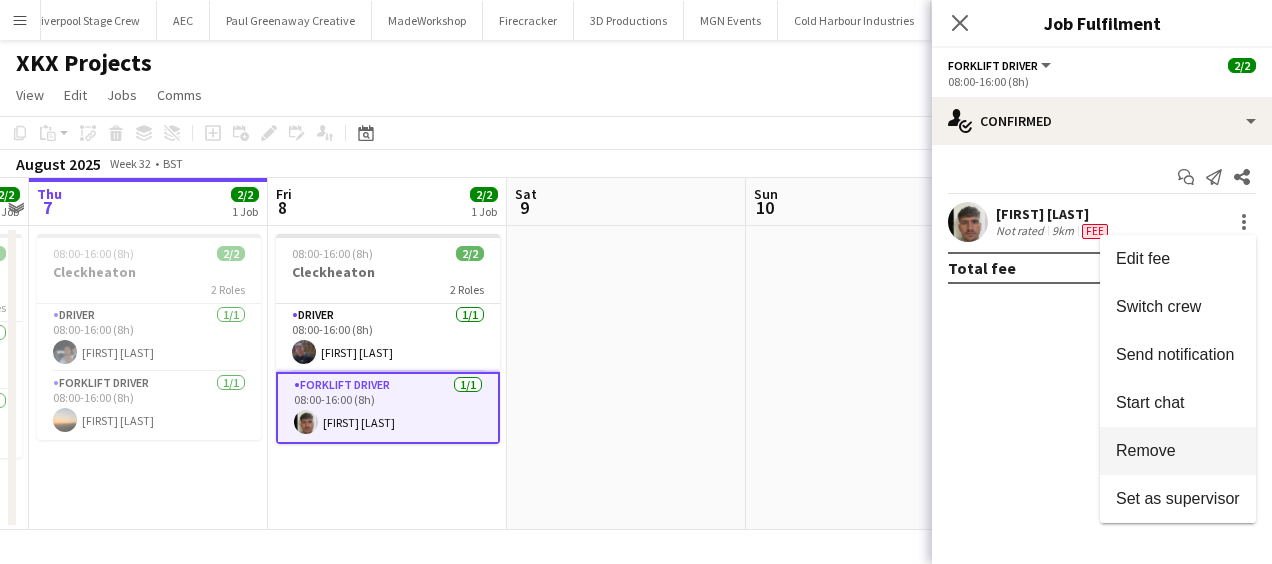 click on "Remove" at bounding box center [1178, 451] 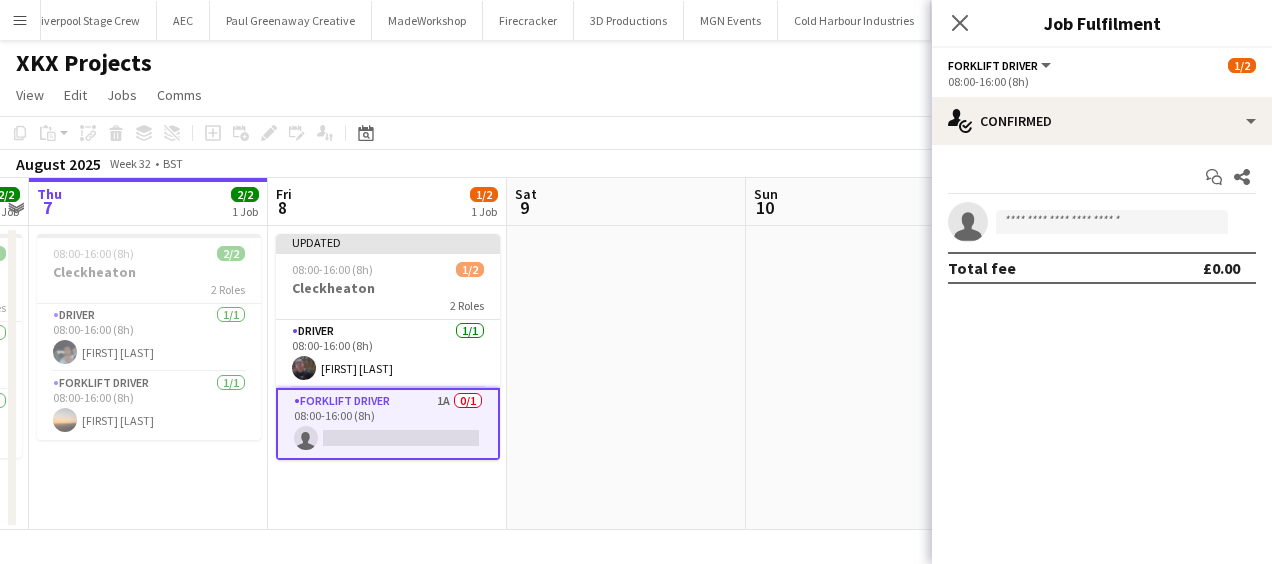 click on "Forklift Driver   1A   0/1   08:00-16:00 (8h)
single-neutral-actions" at bounding box center [388, 424] 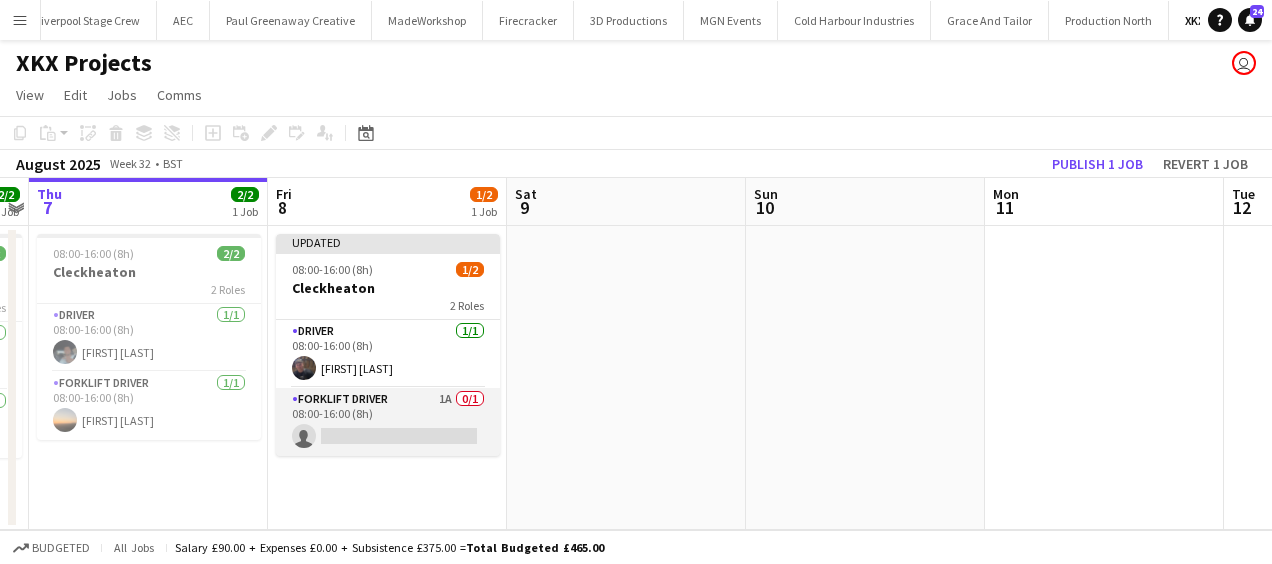 click on "Forklift Driver   1A   0/1   08:00-16:00 (8h)
single-neutral-actions" at bounding box center [388, 422] 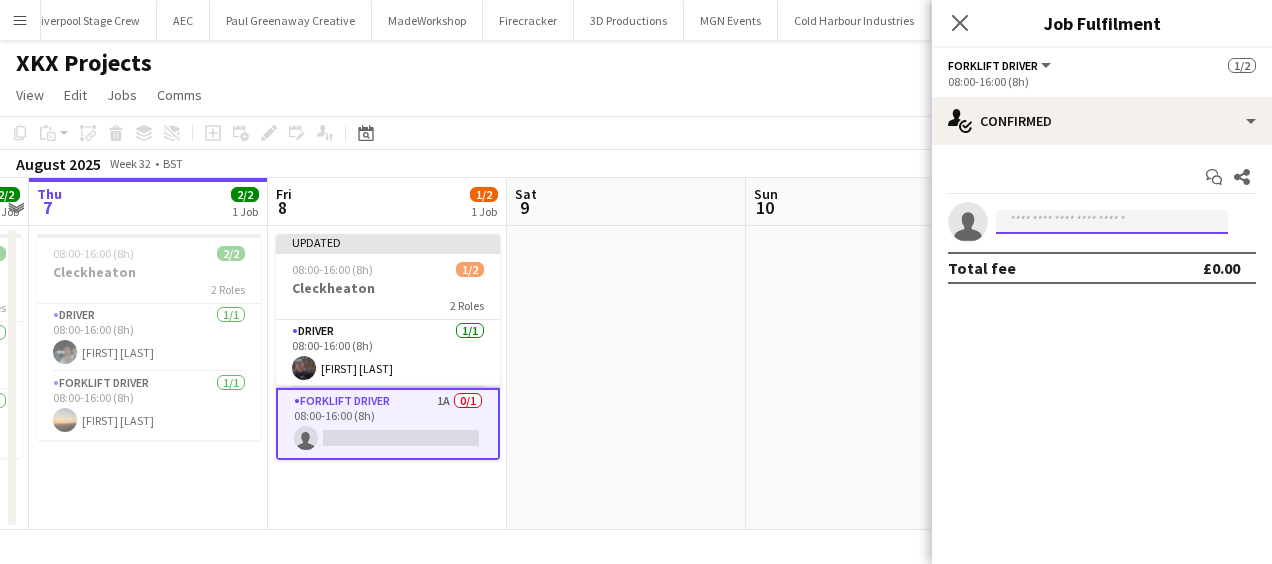 click at bounding box center (1112, 222) 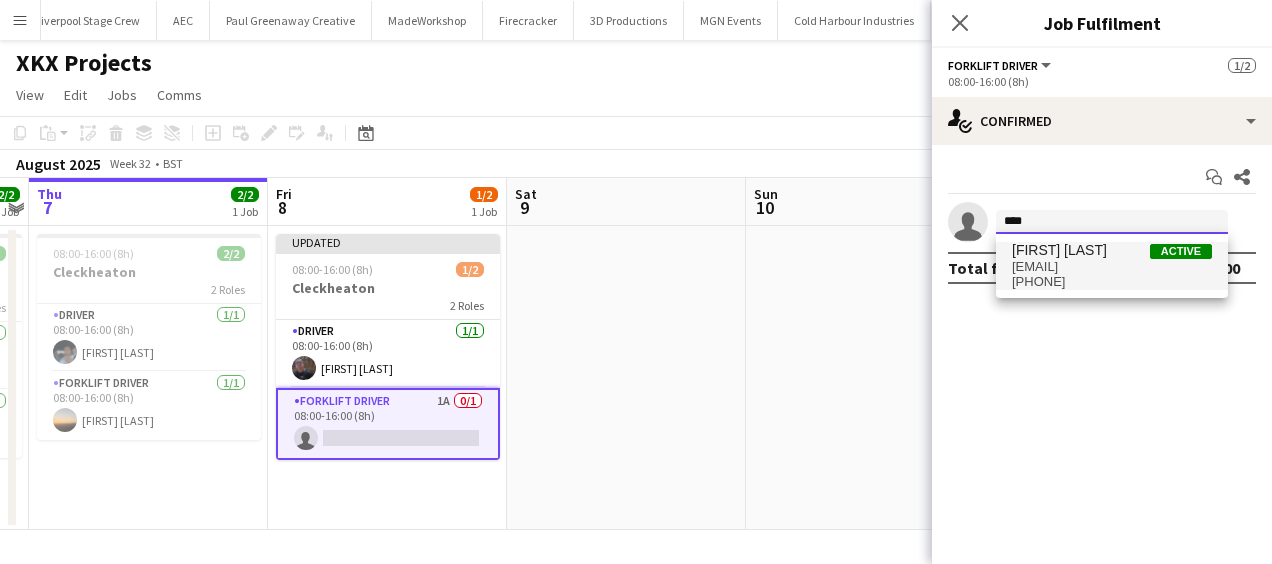 type on "****" 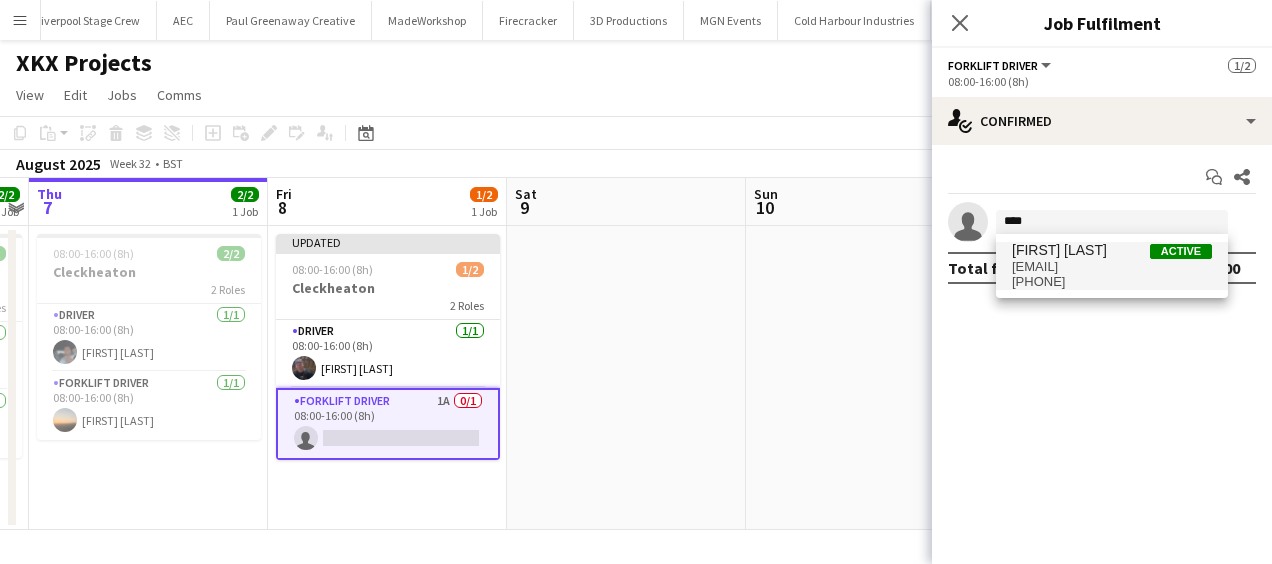 click on "[EMAIL]" at bounding box center (1112, 267) 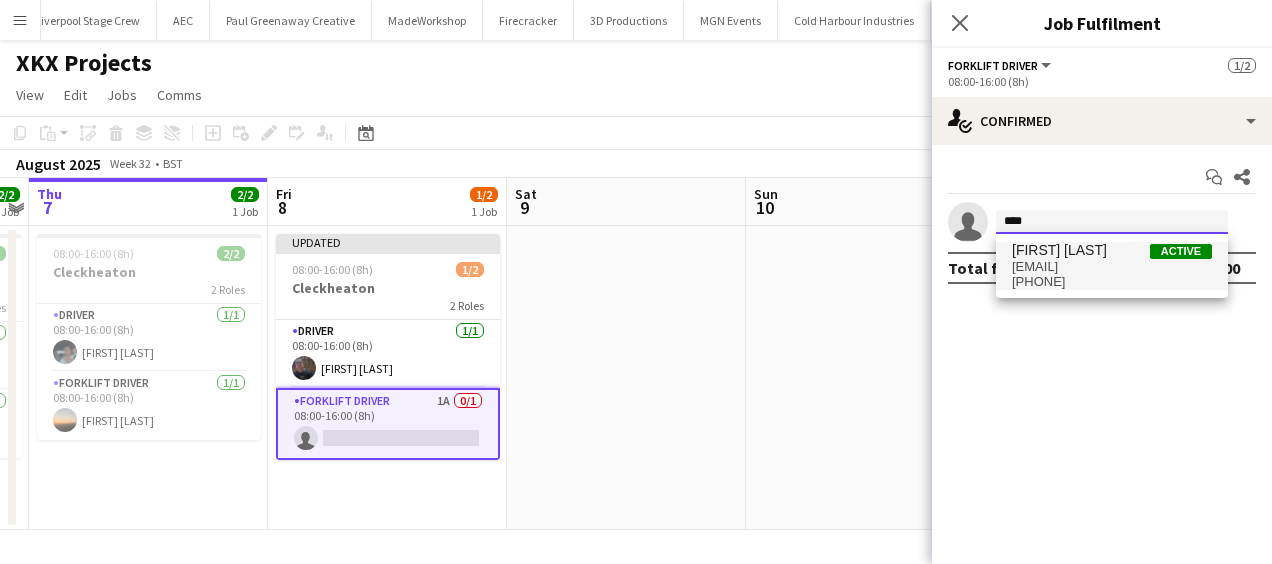 type 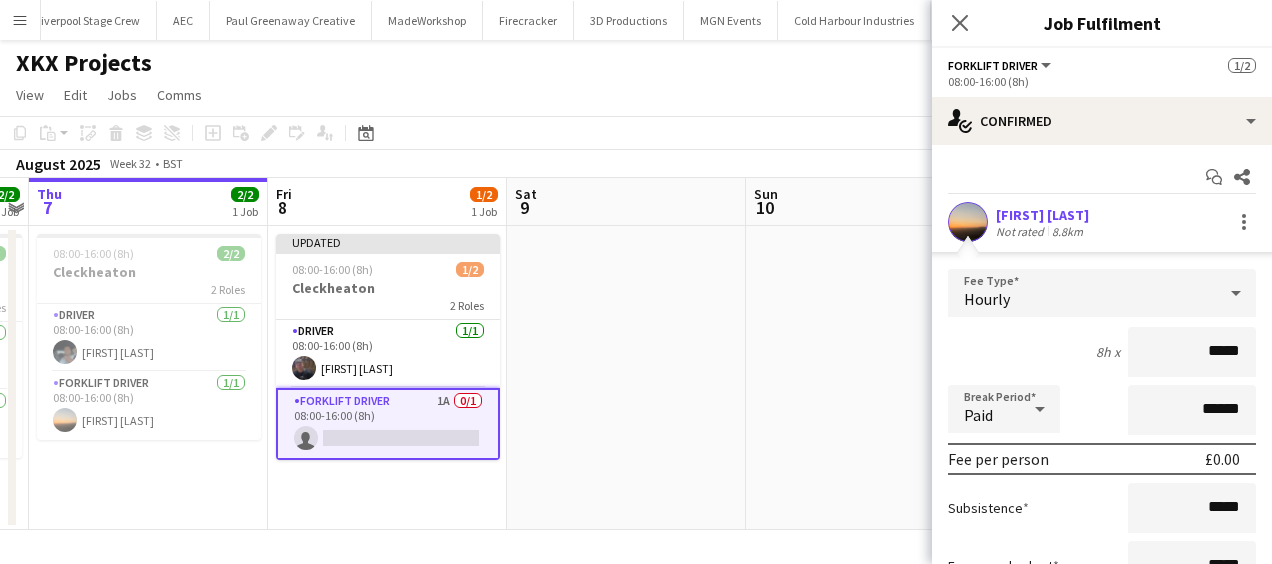 drag, startPoint x: 1192, startPoint y: 352, endPoint x: 1258, endPoint y: 352, distance: 66 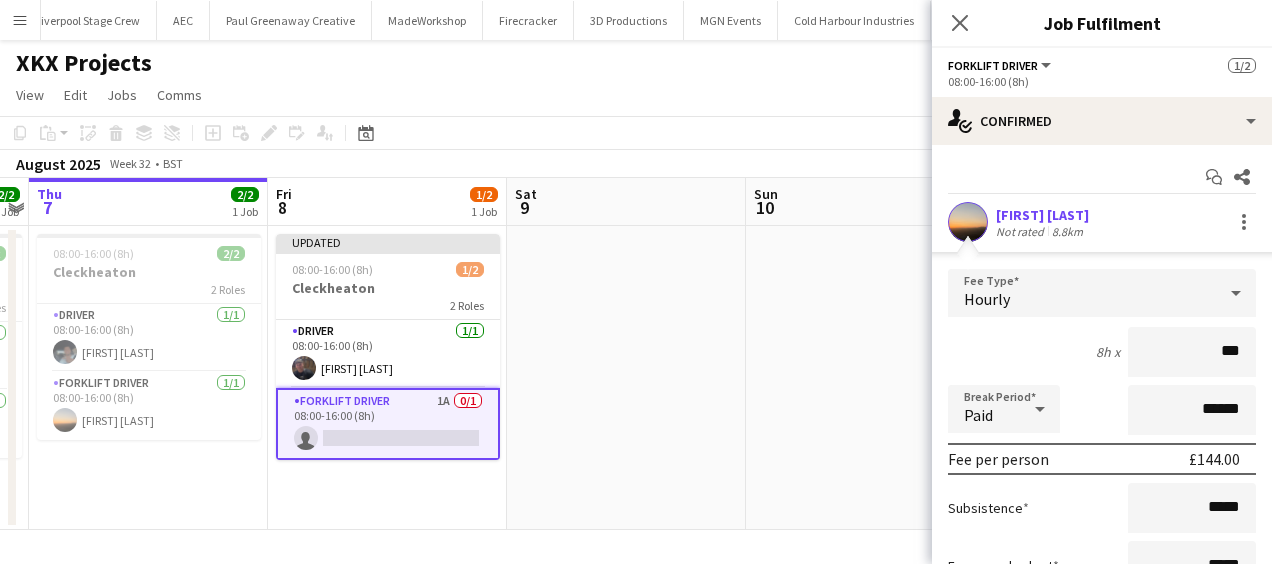 type on "******" 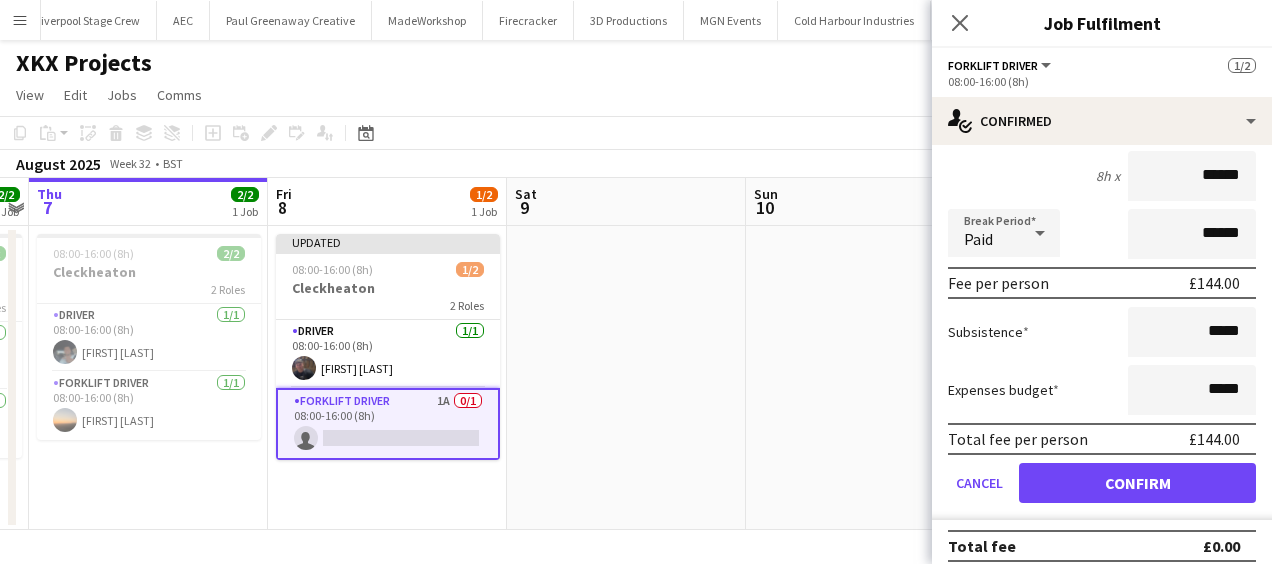 scroll, scrollTop: 189, scrollLeft: 0, axis: vertical 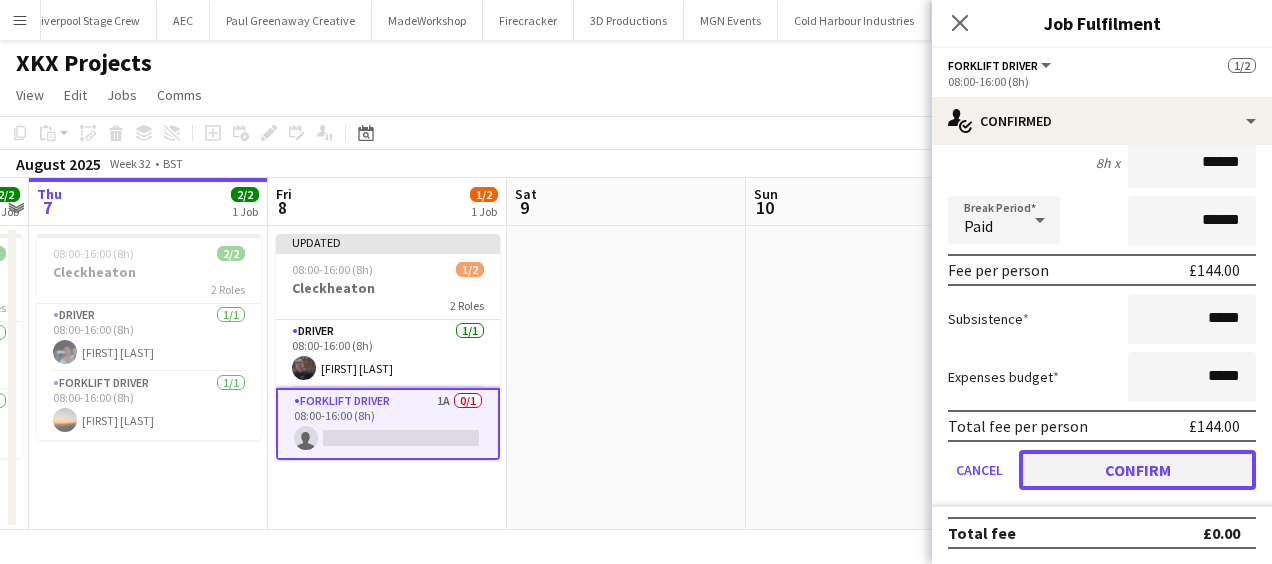 click on "Confirm" at bounding box center [1137, 470] 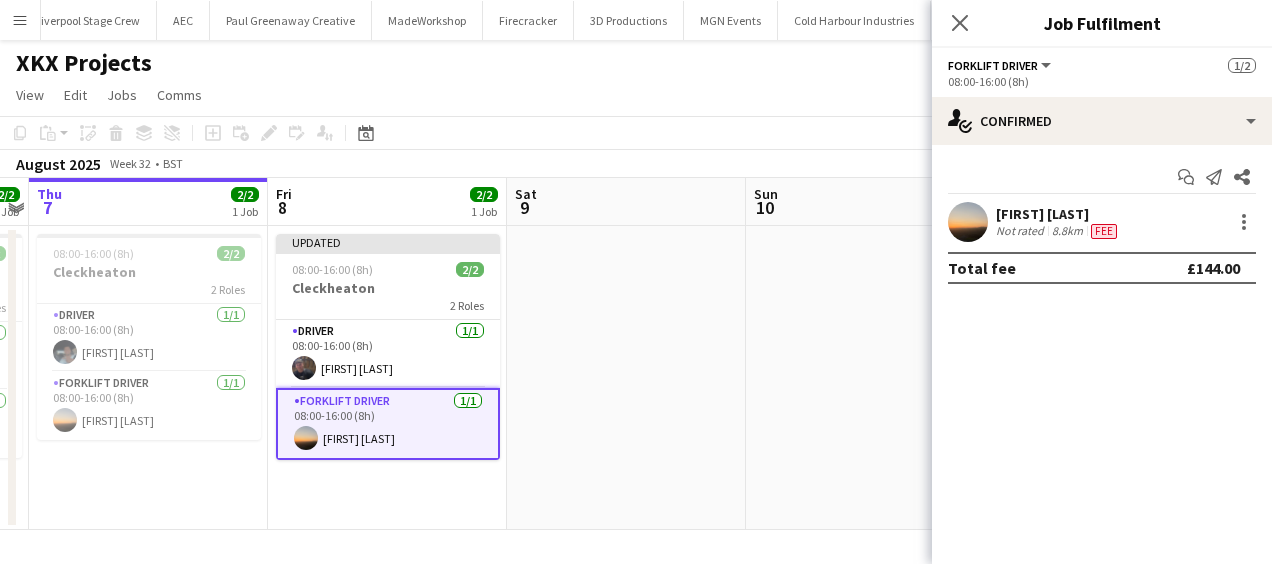 scroll, scrollTop: 0, scrollLeft: 0, axis: both 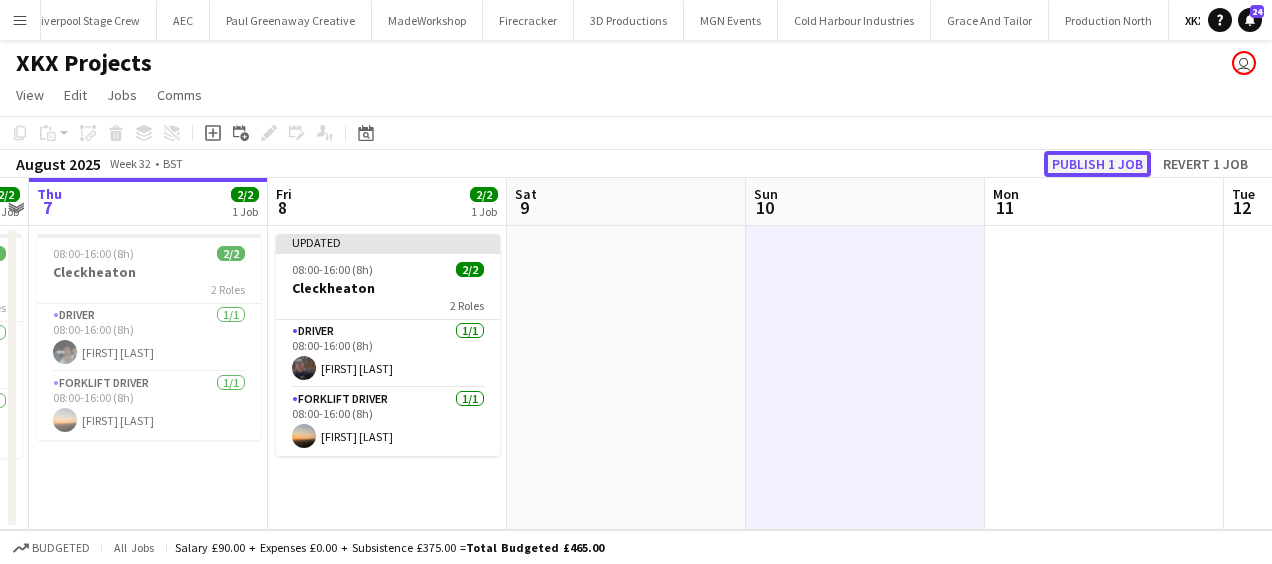 click on "Publish 1 job" 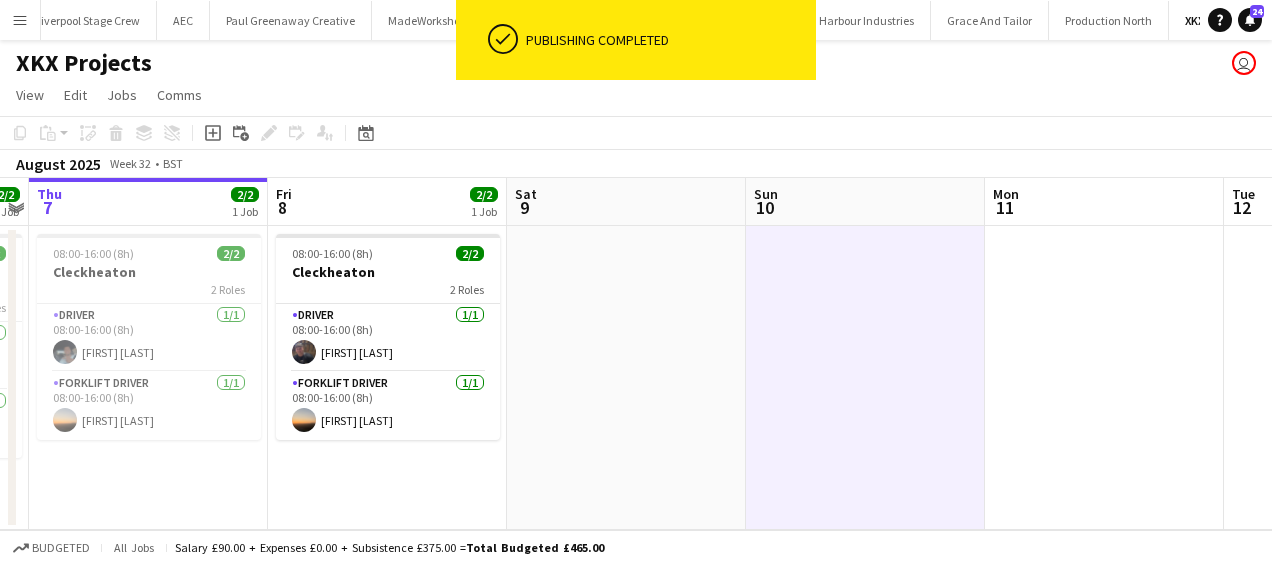 scroll, scrollTop: 0, scrollLeft: 432, axis: horizontal 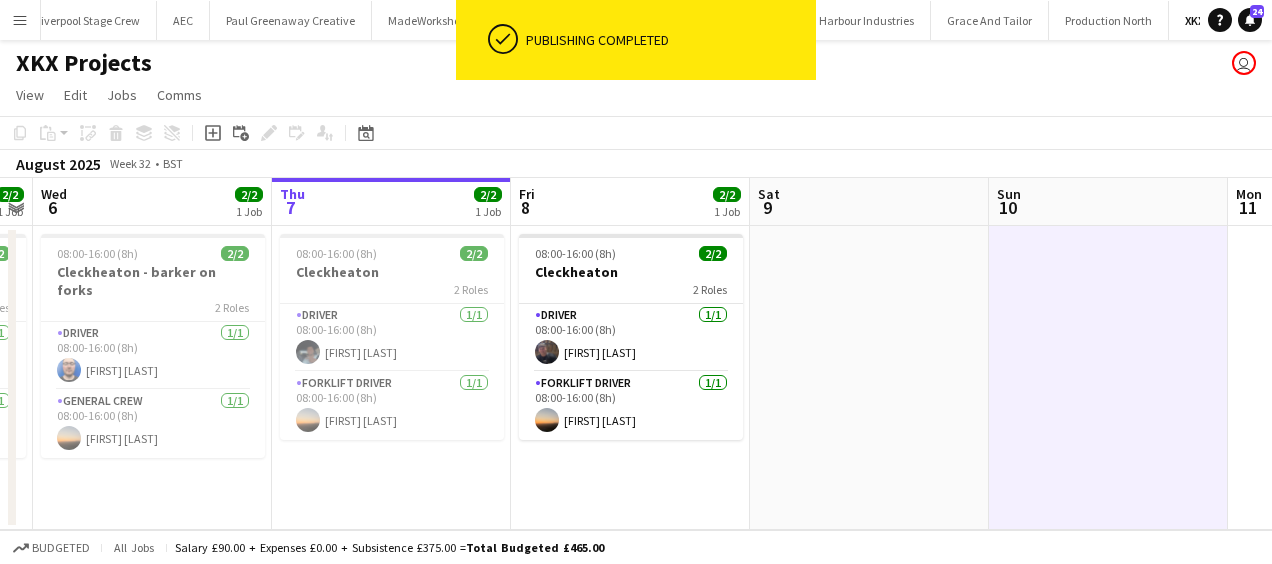 drag, startPoint x: 678, startPoint y: 337, endPoint x: 832, endPoint y: 329, distance: 154.20766 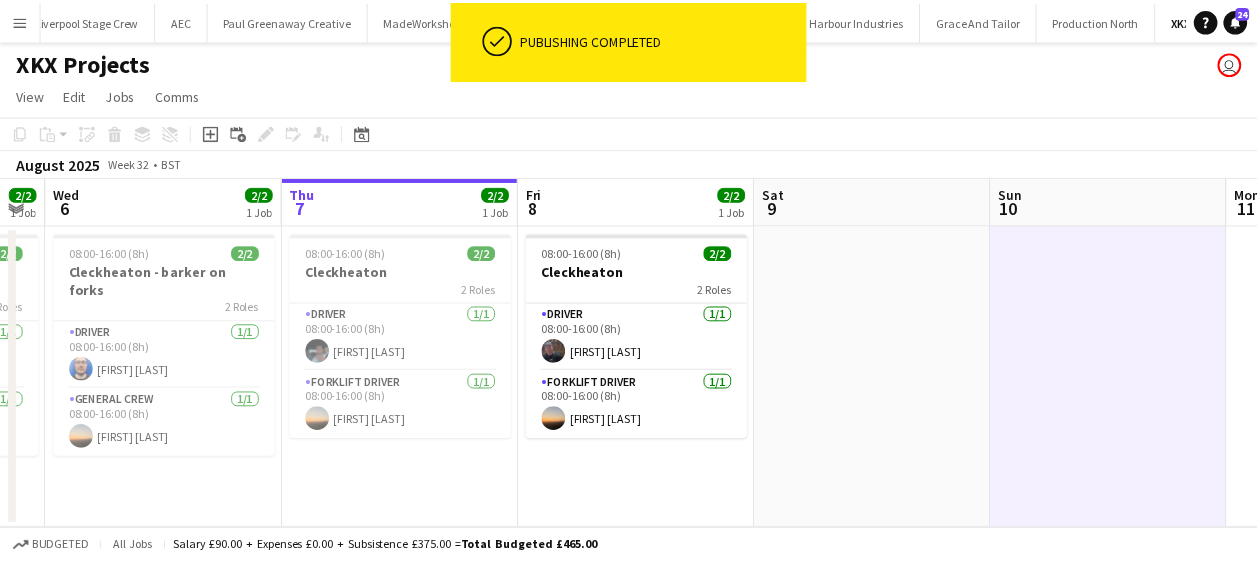 scroll, scrollTop: 0, scrollLeft: 621, axis: horizontal 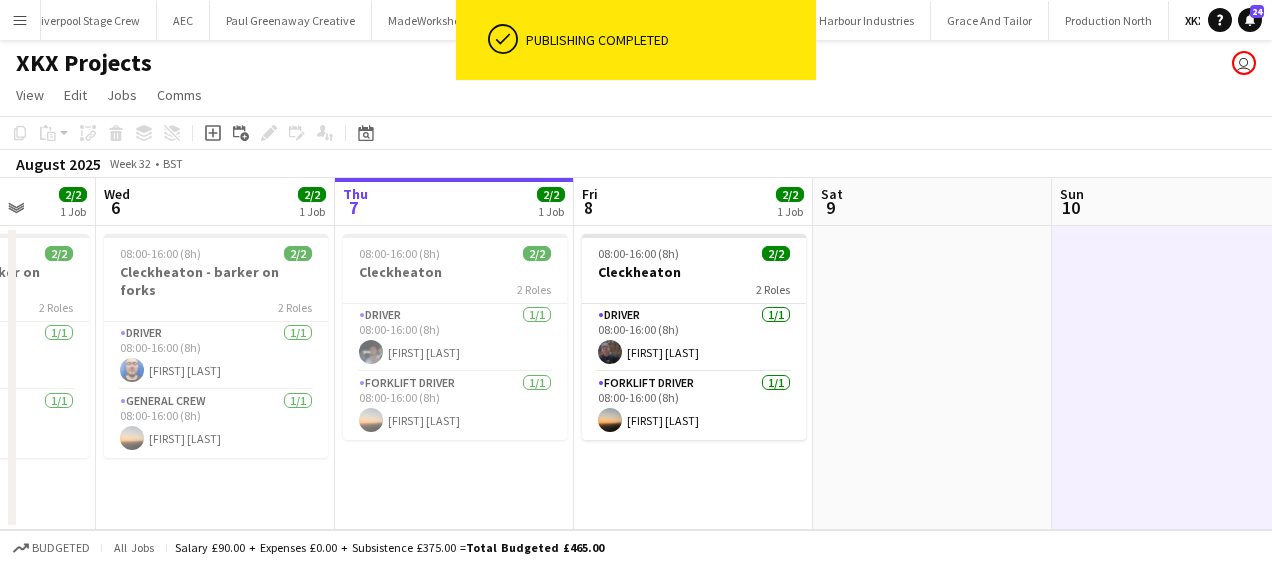 drag, startPoint x: 488, startPoint y: 468, endPoint x: 538, endPoint y: 476, distance: 50.635956 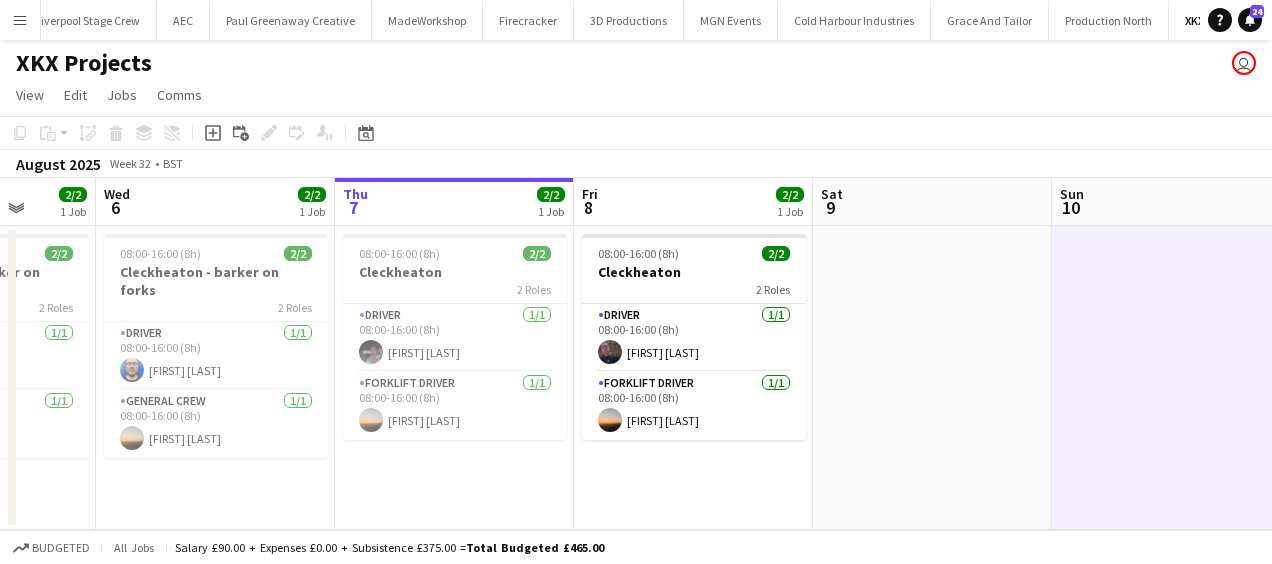 click on "Menu" at bounding box center (20, 20) 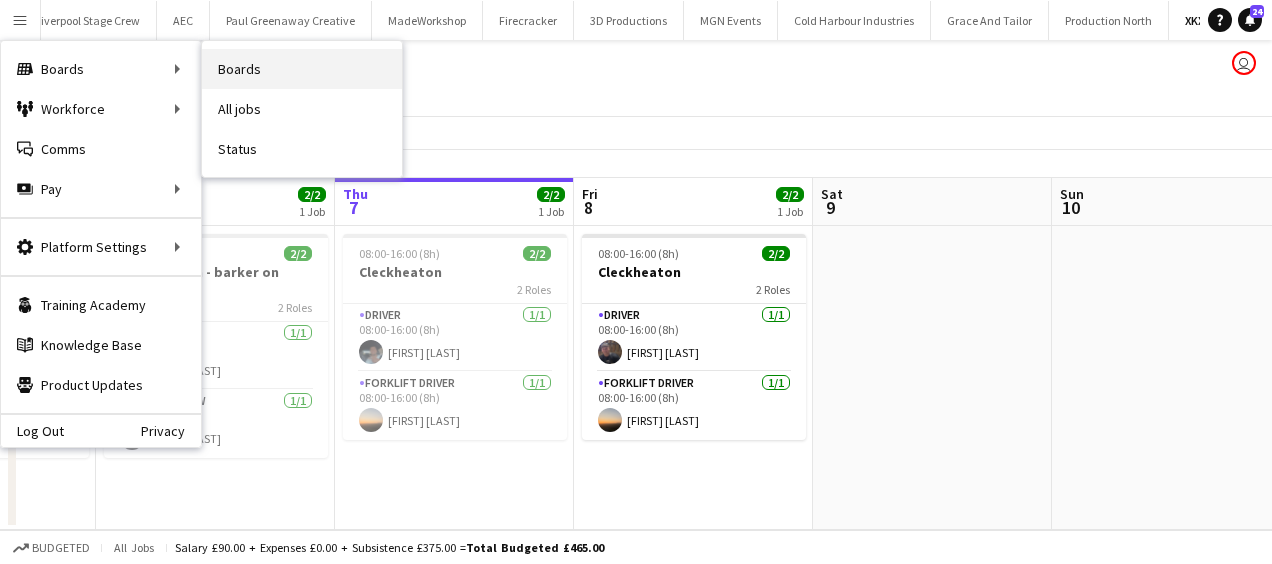 click on "Boards" at bounding box center [302, 69] 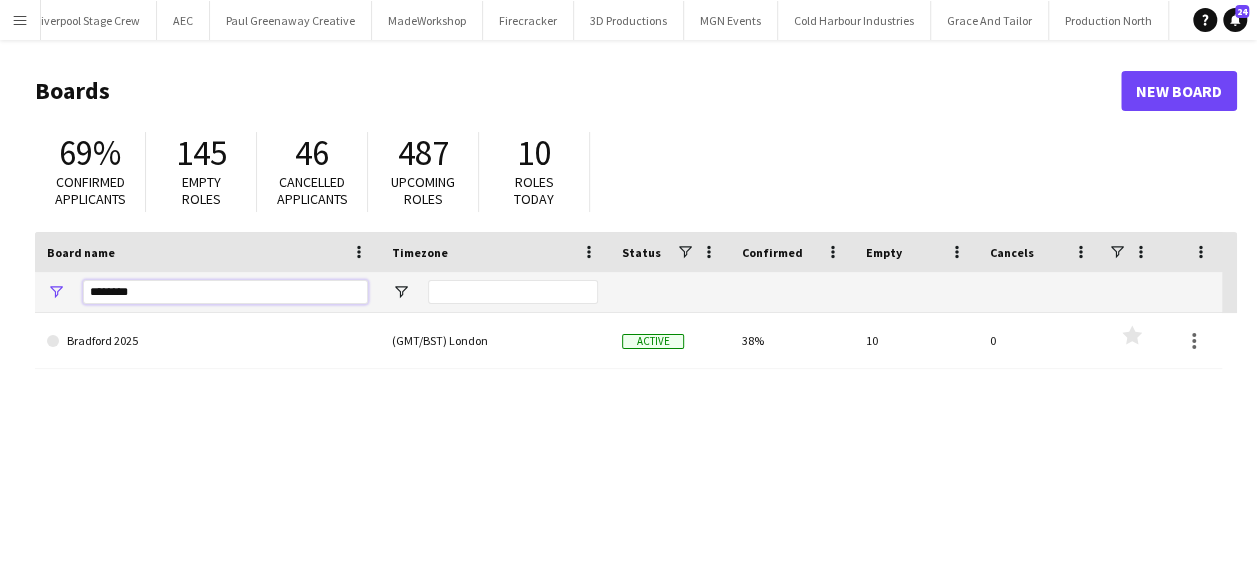 drag, startPoint x: 140, startPoint y: 293, endPoint x: 26, endPoint y: 316, distance: 116.297035 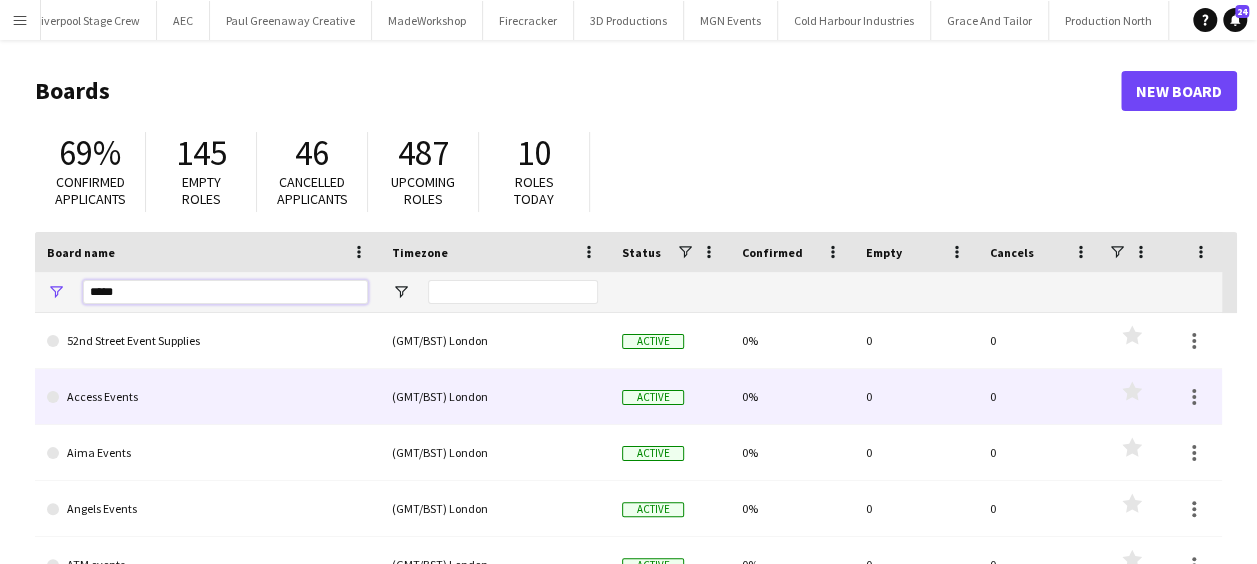 scroll, scrollTop: 106, scrollLeft: 0, axis: vertical 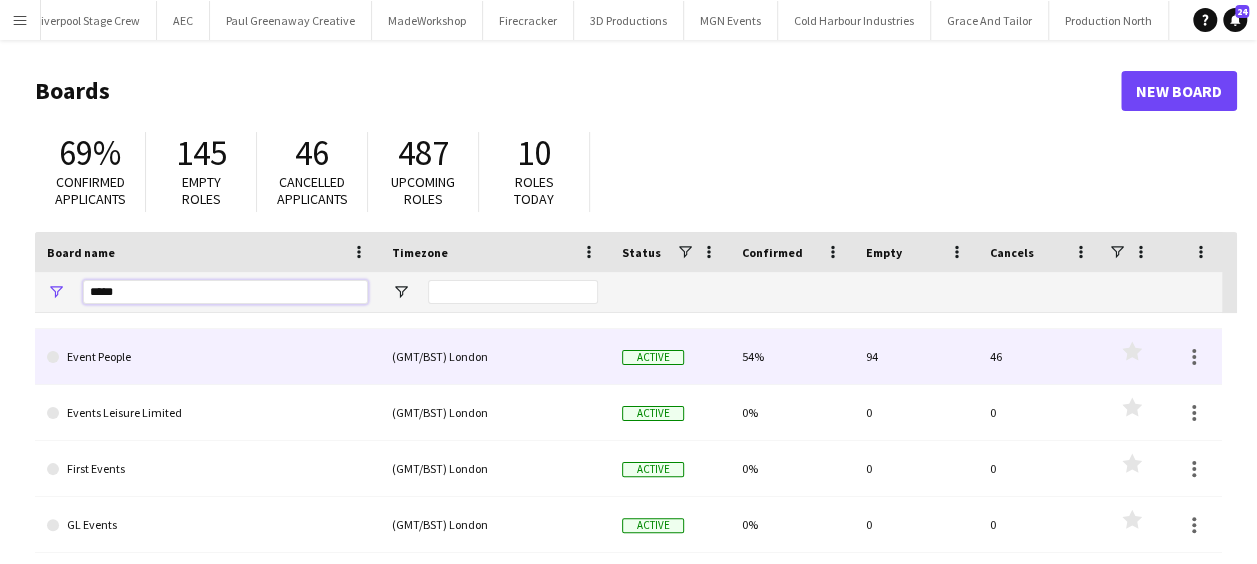 type on "*****" 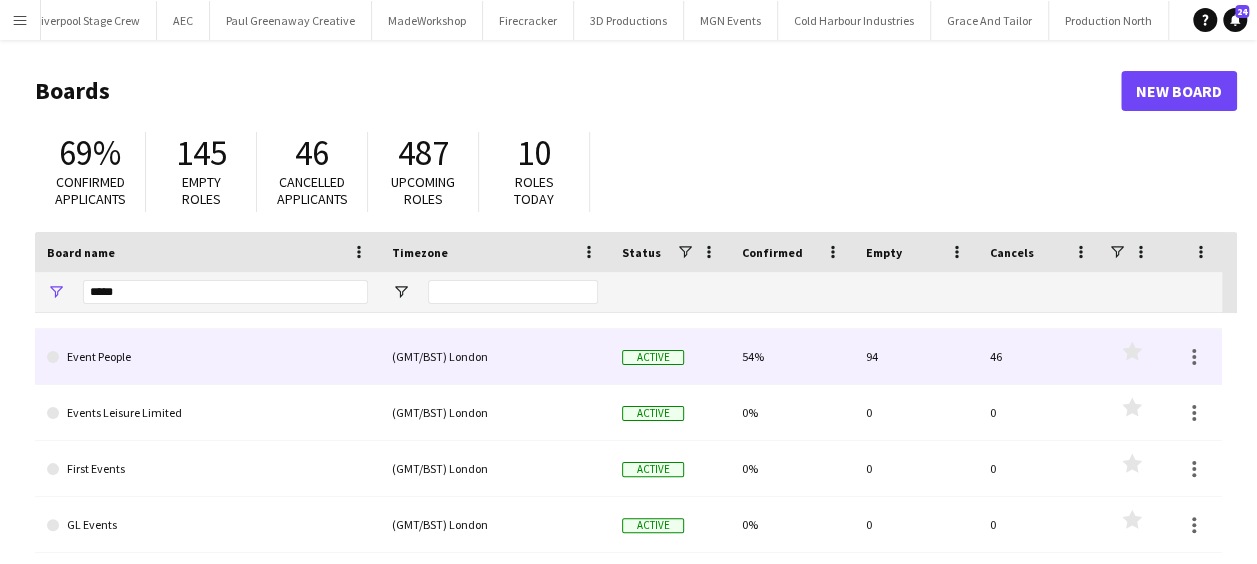 click on "Event People" 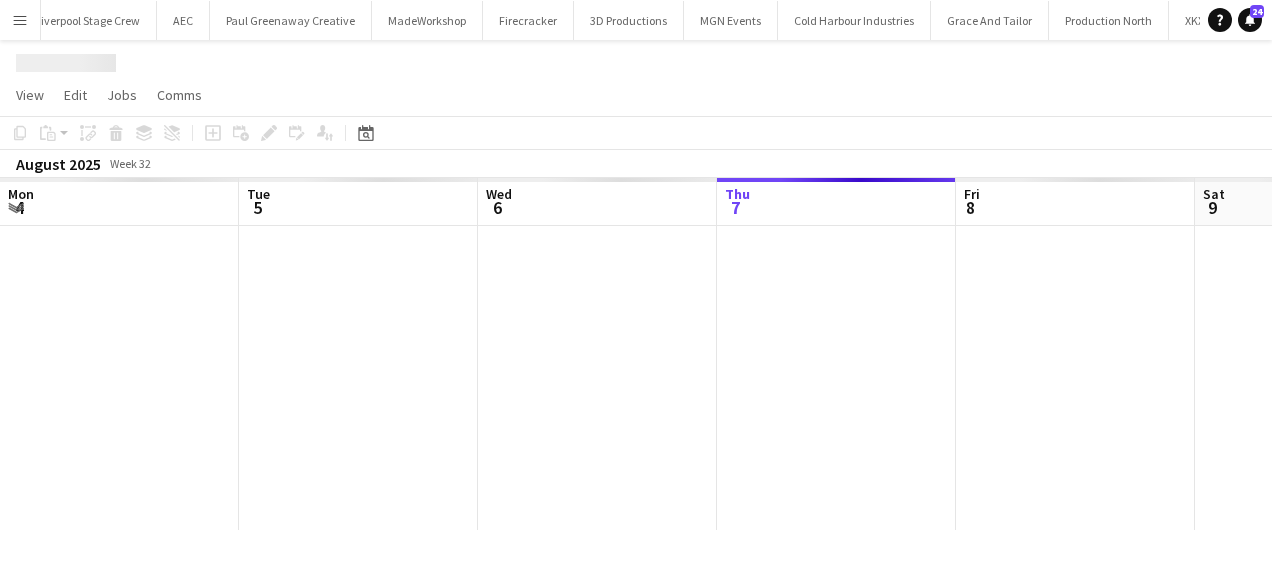 scroll, scrollTop: 0, scrollLeft: 478, axis: horizontal 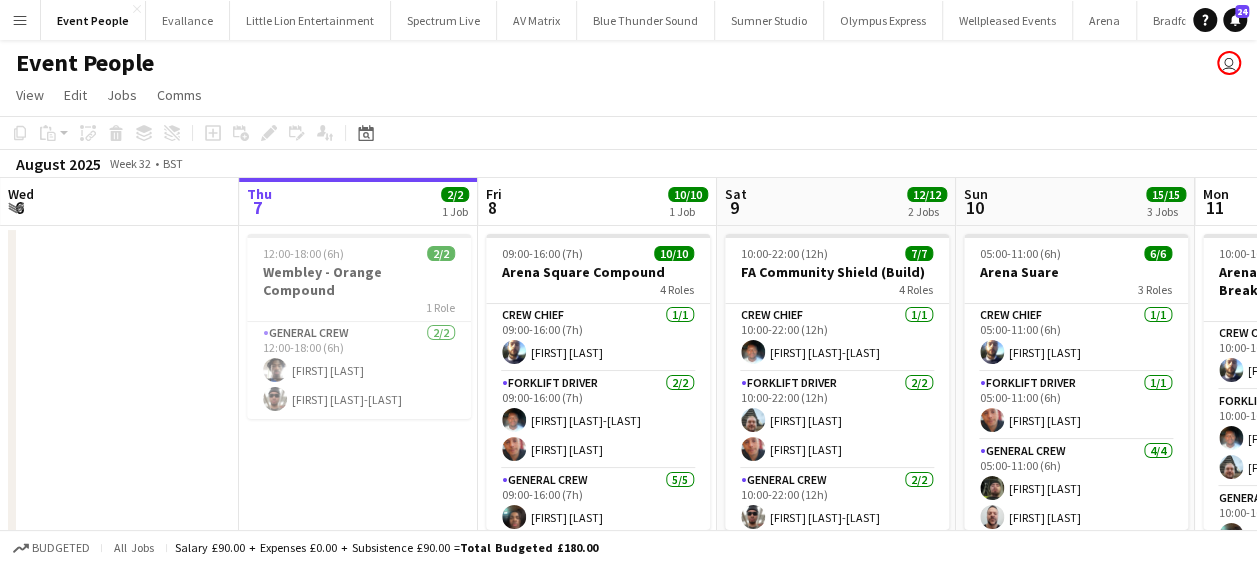click on "12:00-18:00 (6h)    2/2   Wembley - Orange Compound   1 Role   General Crew   2/2   12:00-18:00 (6h)
[FIRST] [LAST] [FIRST] [LAST]" at bounding box center (358, 667) 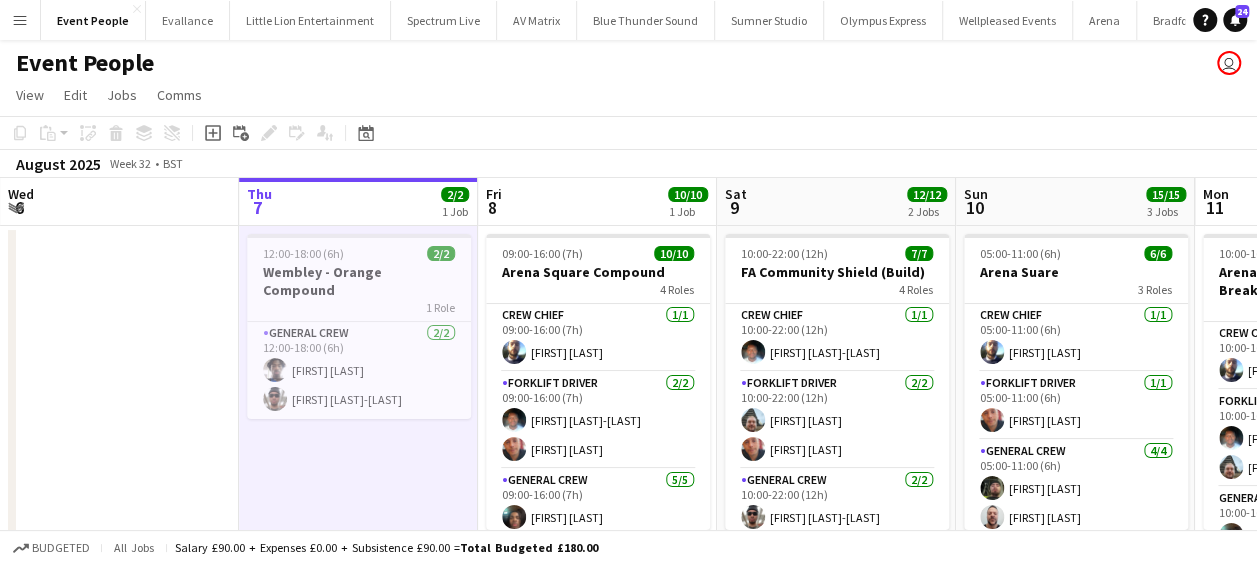 click on "12:00-18:00 (6h)    2/2   Wembley - Orange Compound   1 Role   General Crew   2/2   12:00-18:00 (6h)
[FIRST] [LAST] [FIRST] [LAST]" at bounding box center [358, 667] 